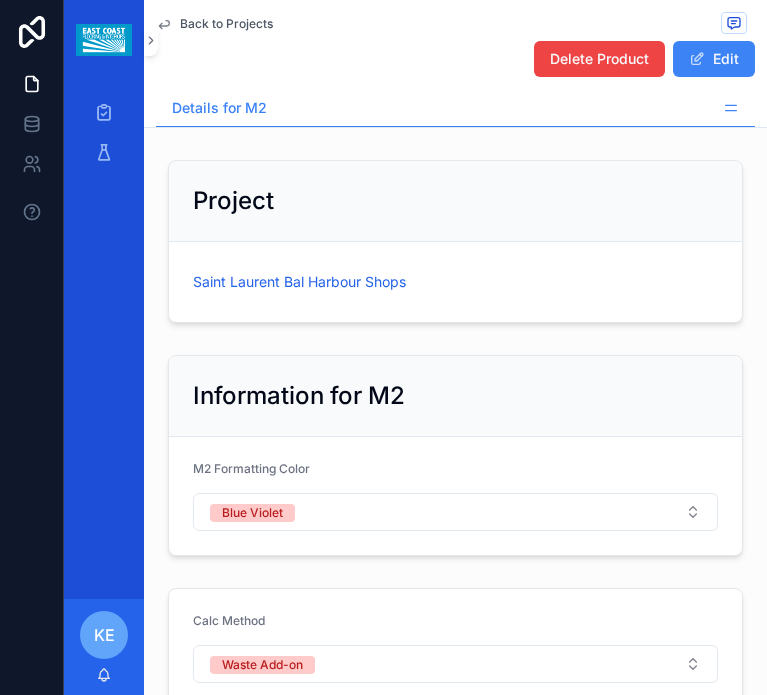 scroll, scrollTop: 0, scrollLeft: 0, axis: both 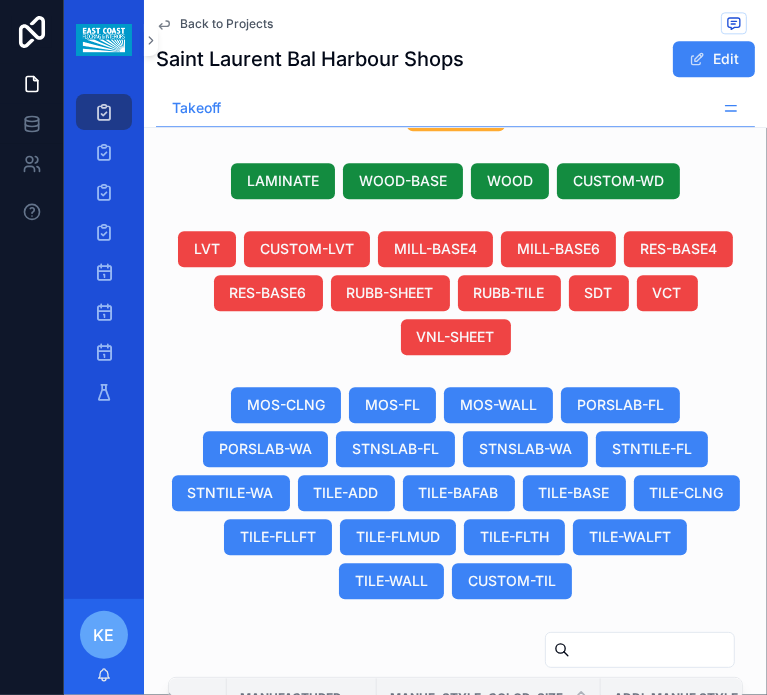 click at bounding box center (302, 1124) 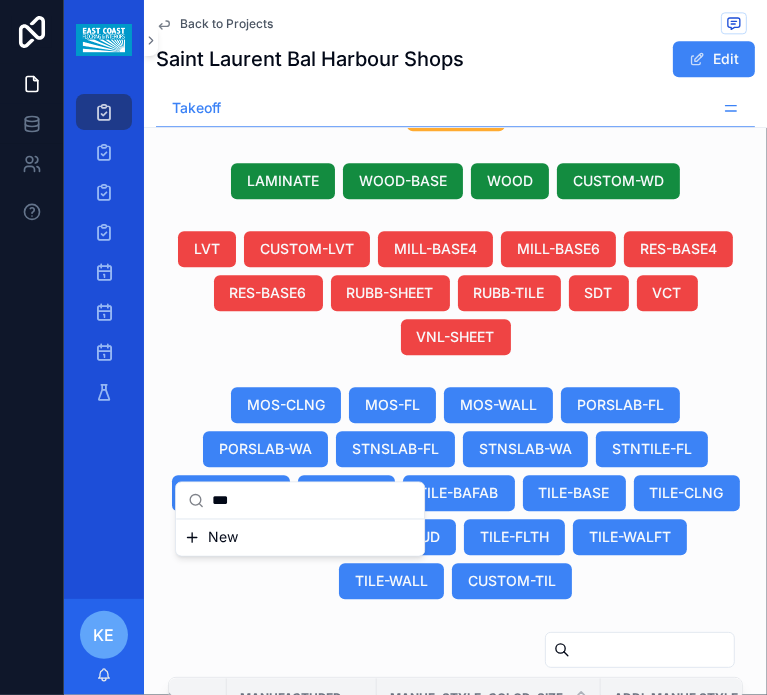 type on "***" 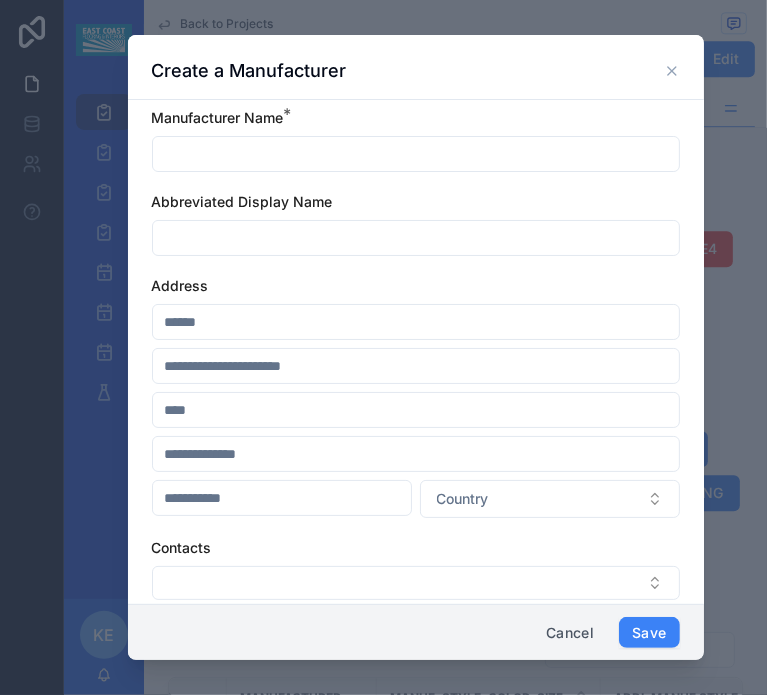 click at bounding box center (416, 154) 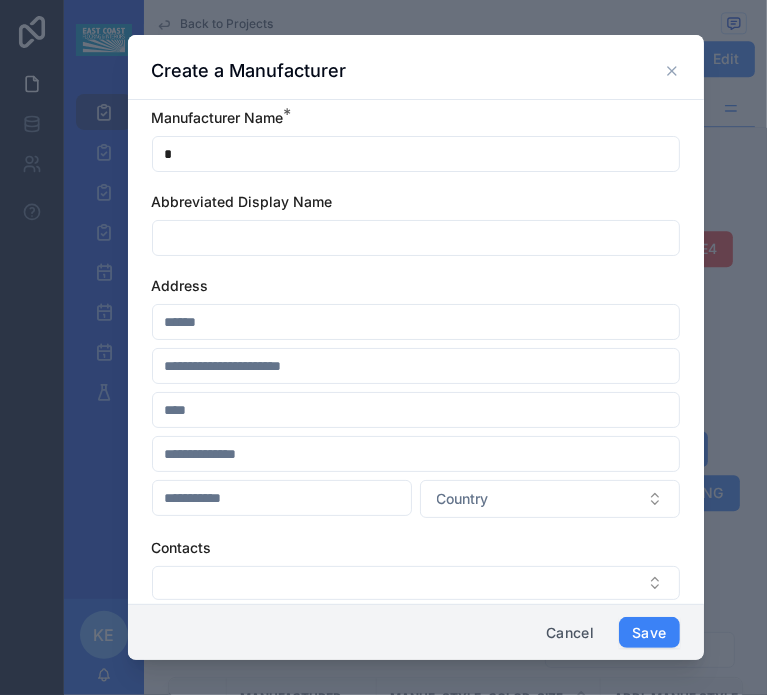 type on "*" 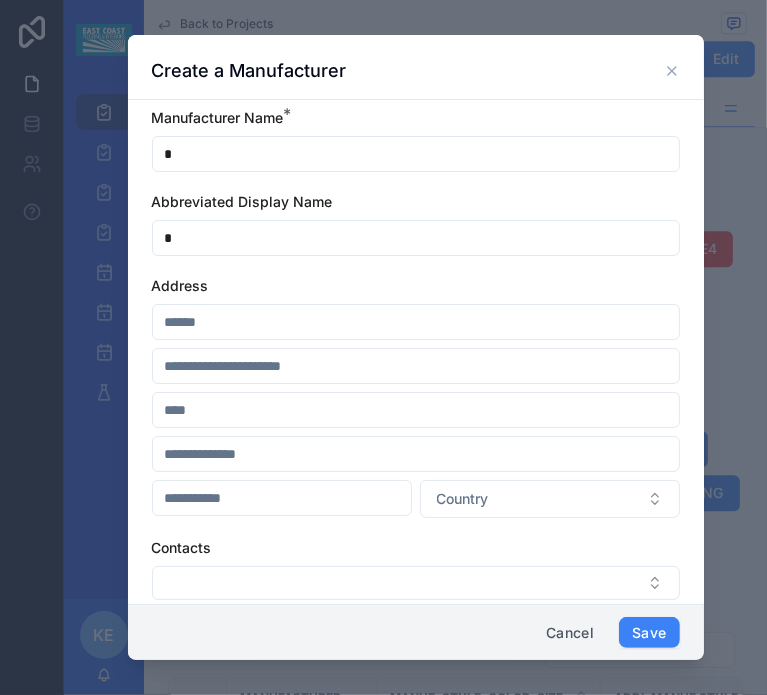 type on "**" 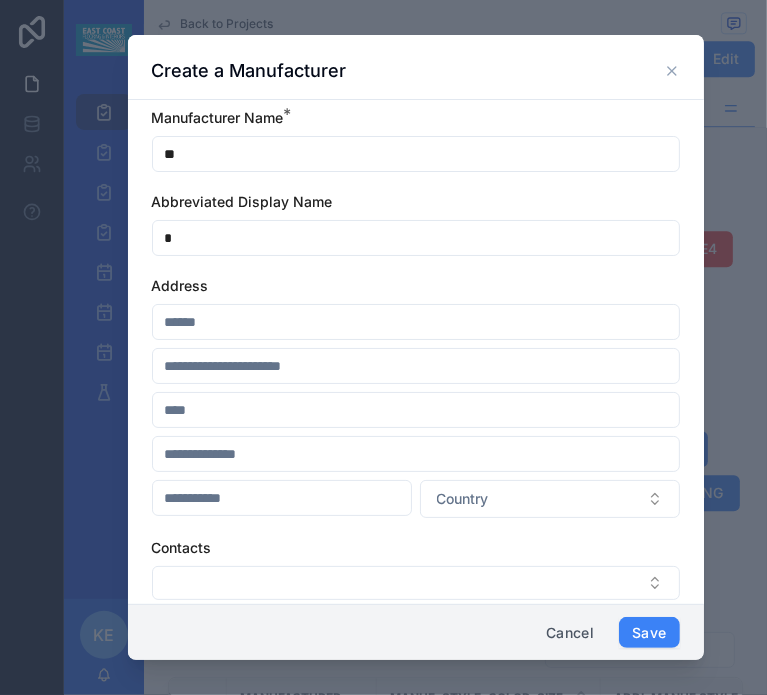 type on "**" 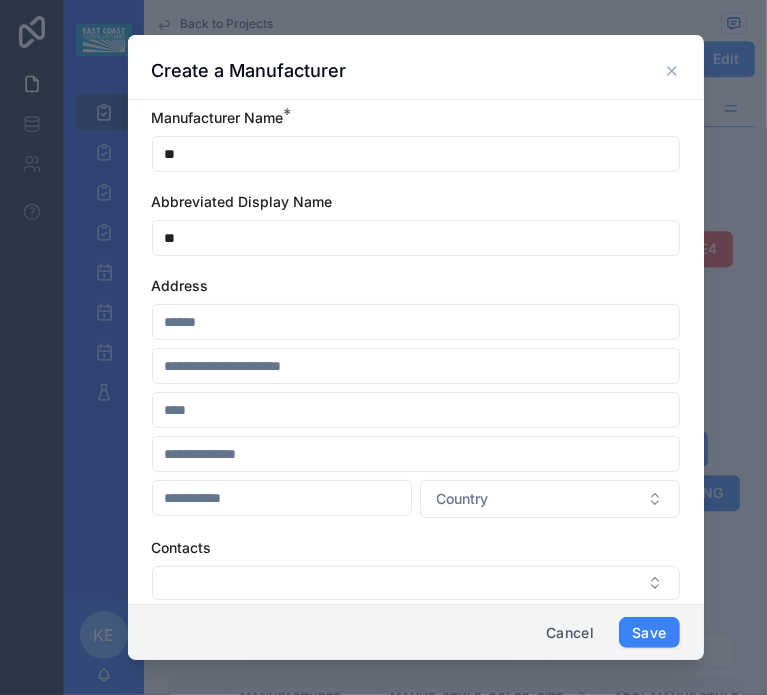 type on "***" 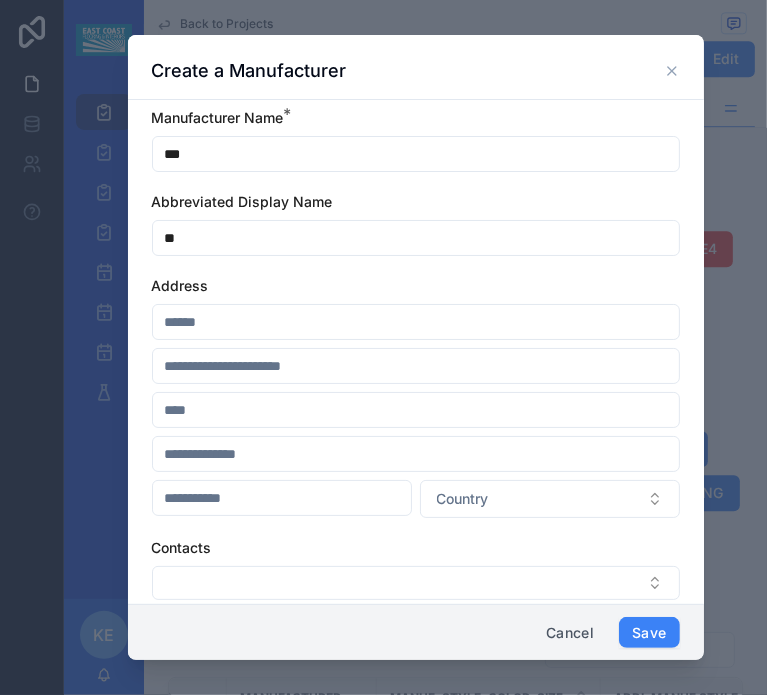 type on "***" 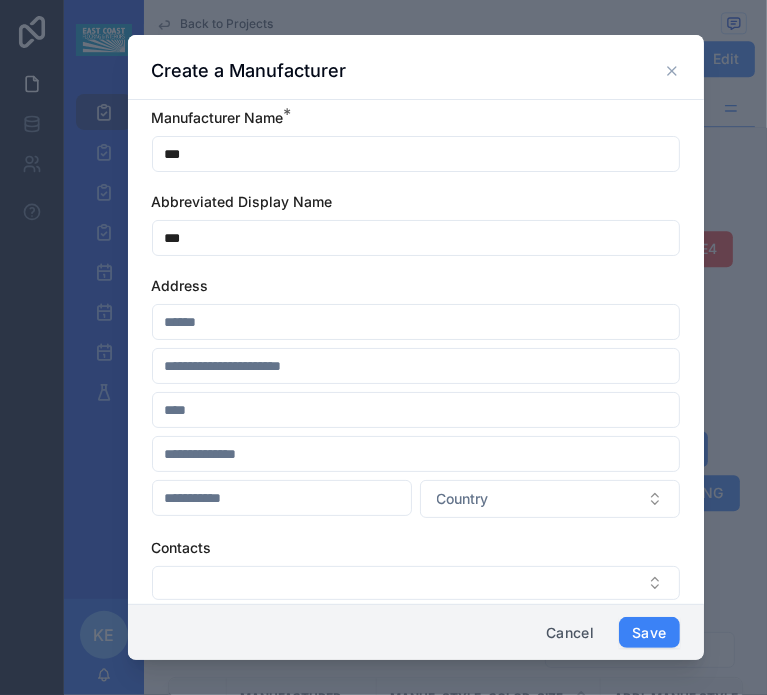 type on "***" 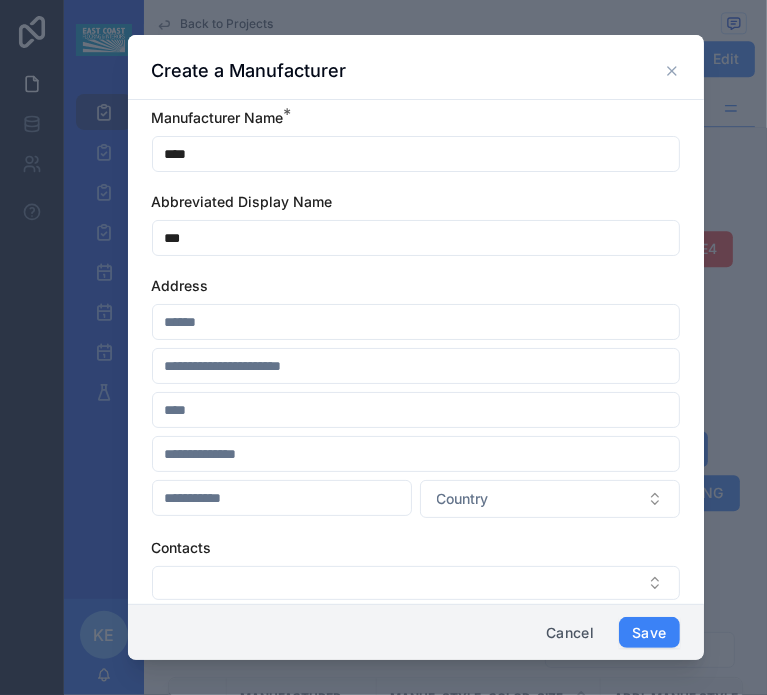 type on "***" 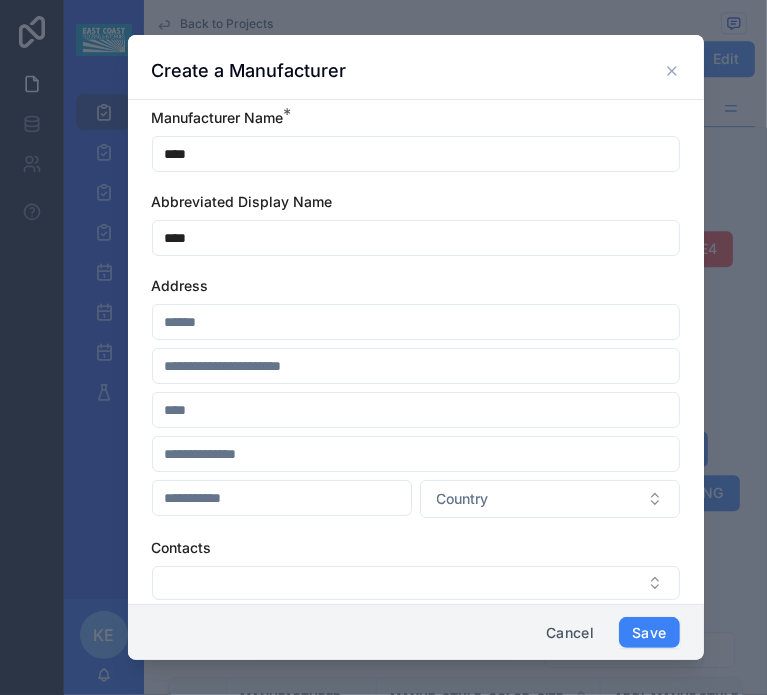 type on "*****" 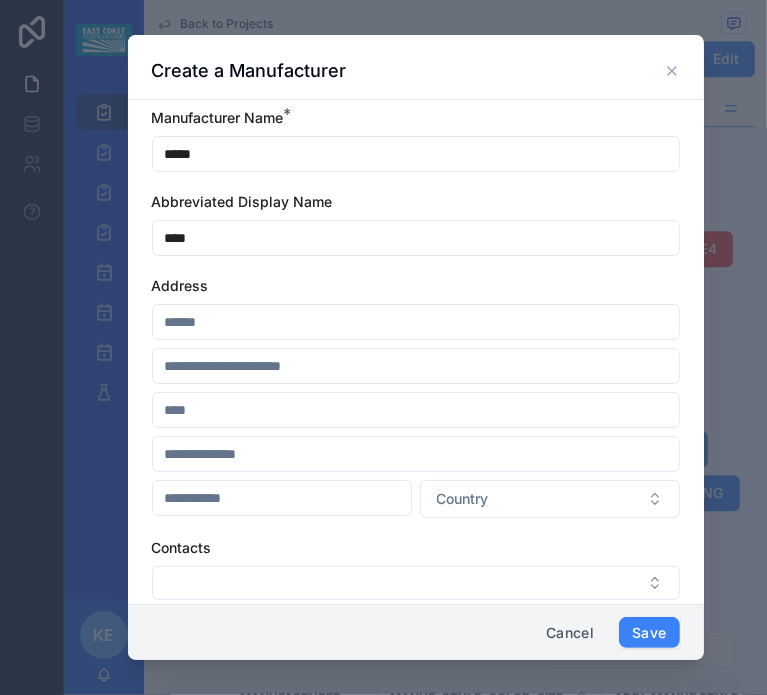 type on "*****" 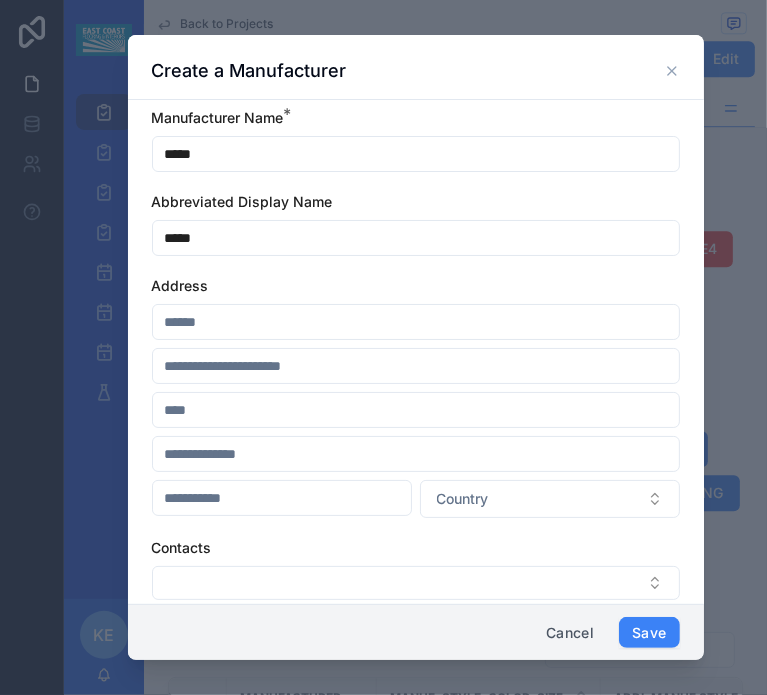 type on "******" 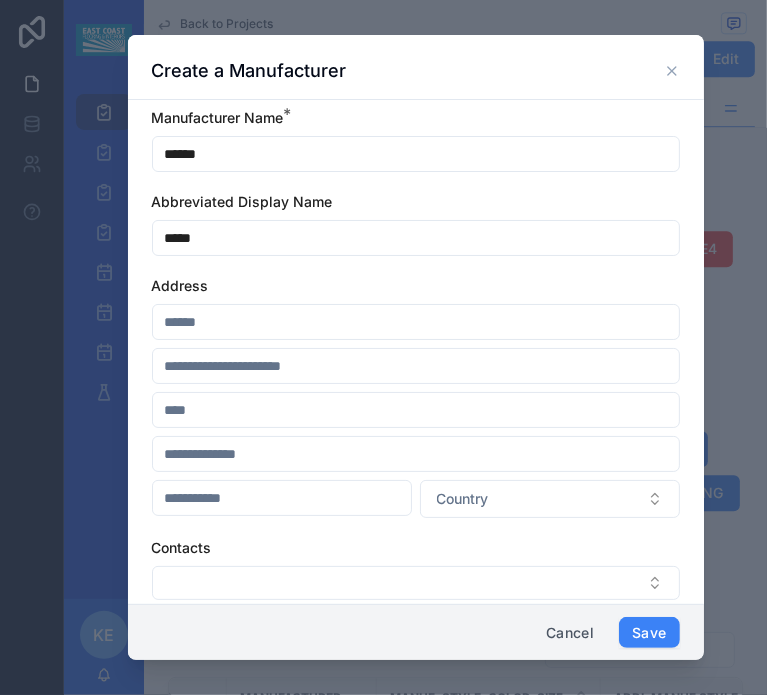 type on "******" 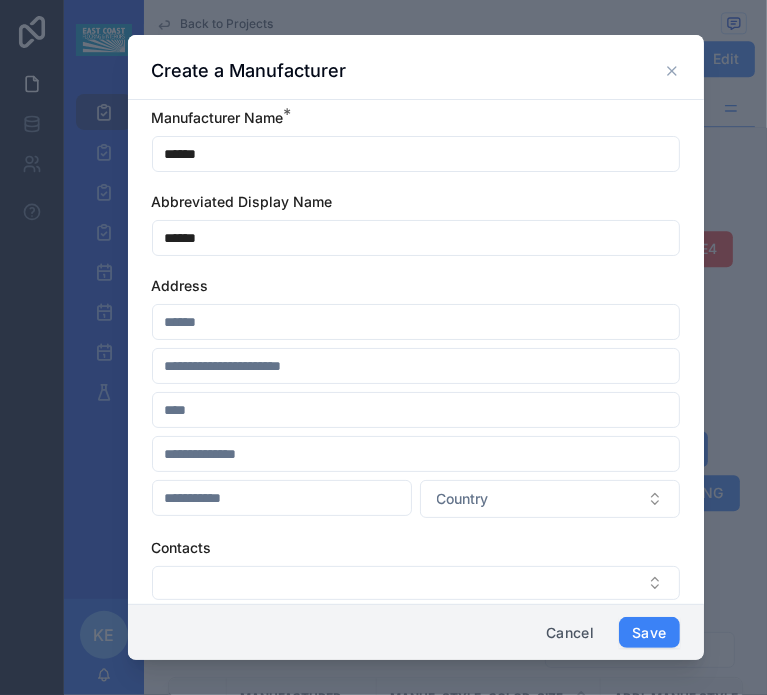 type on "*******" 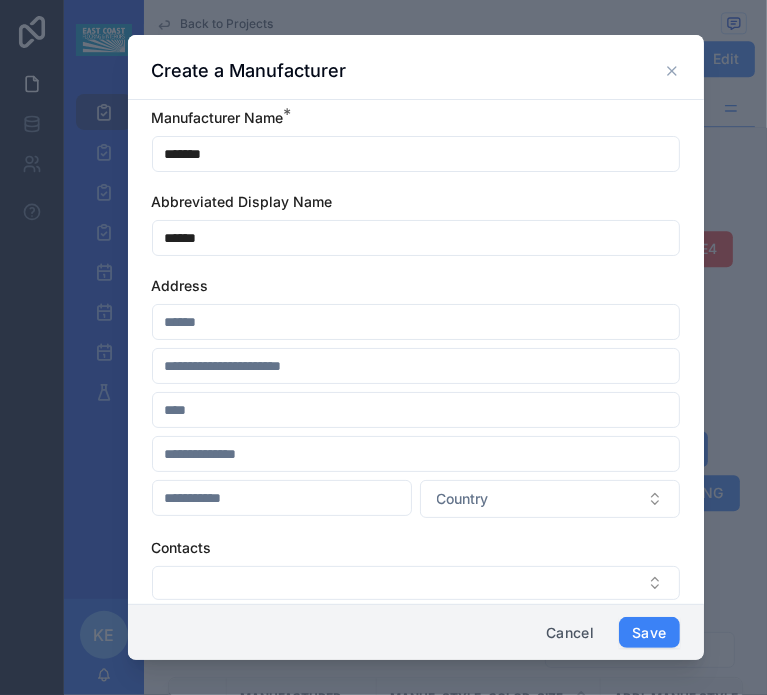 type on "*******" 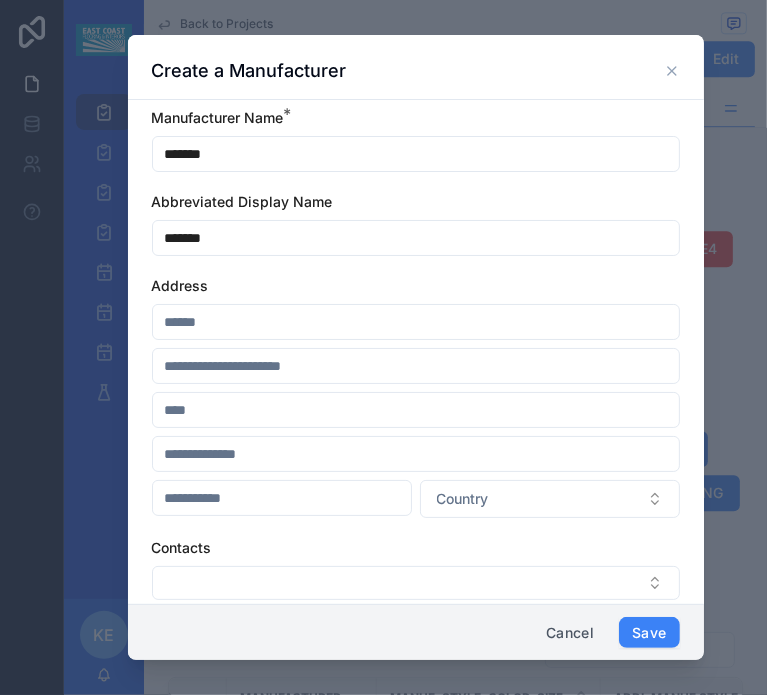 type on "********" 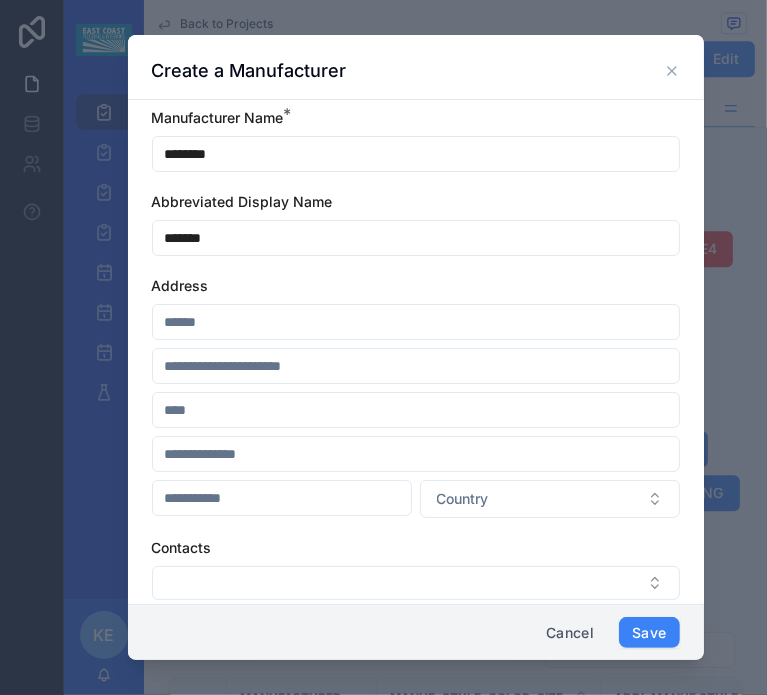 type on "********" 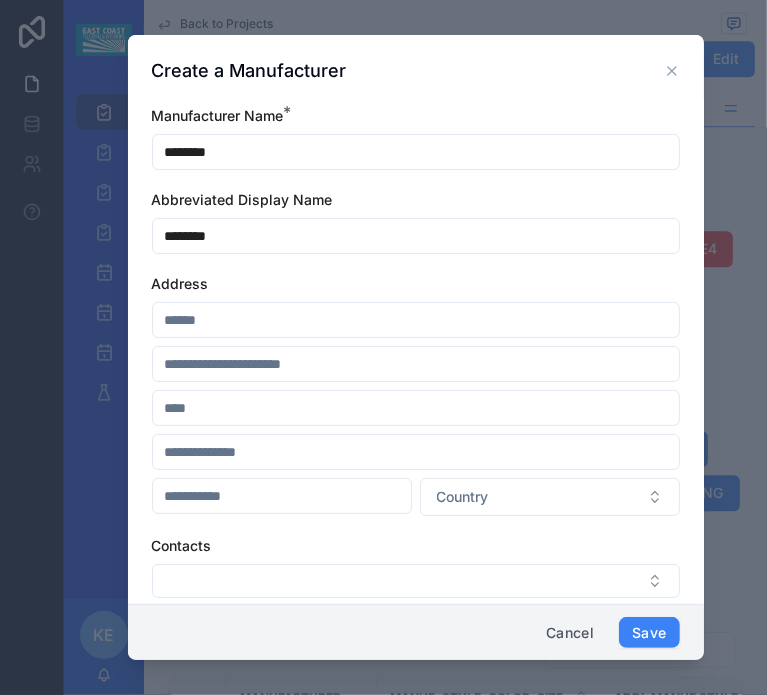 scroll, scrollTop: 0, scrollLeft: 0, axis: both 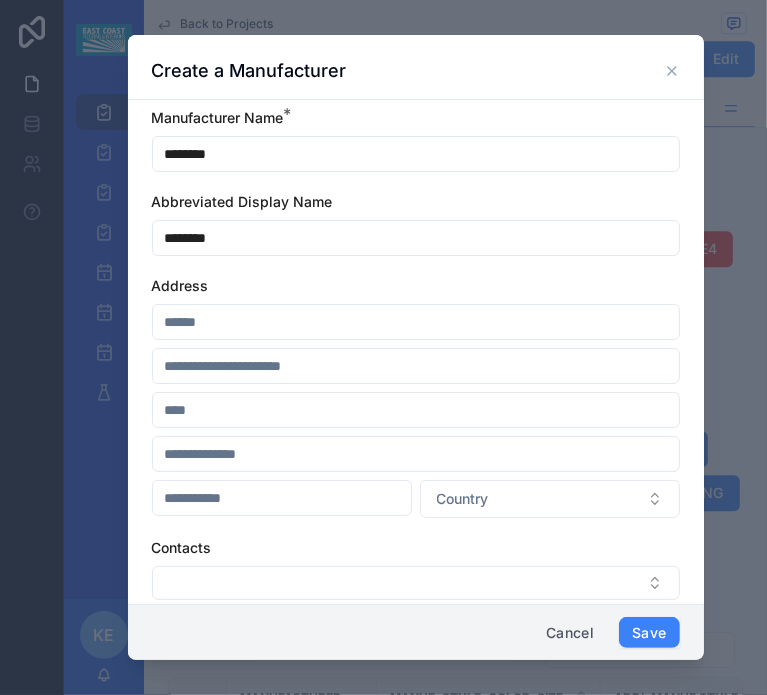 type on "********" 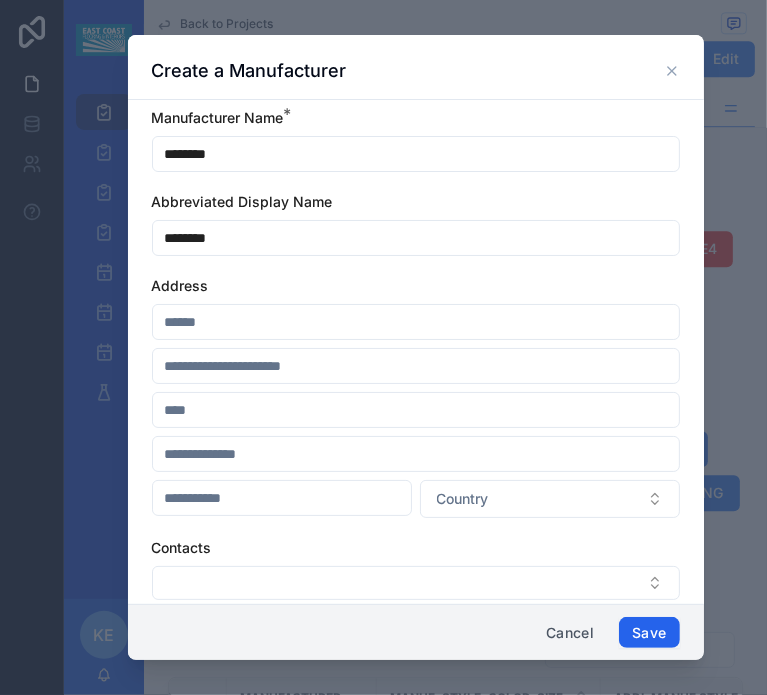 click on "Save" at bounding box center (649, 633) 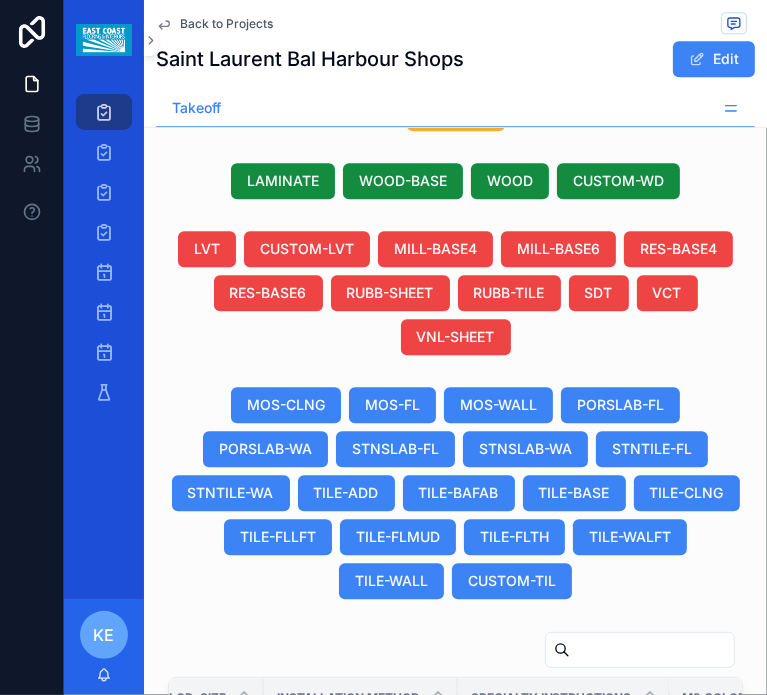 scroll, scrollTop: 260, scrollLeft: 1560, axis: both 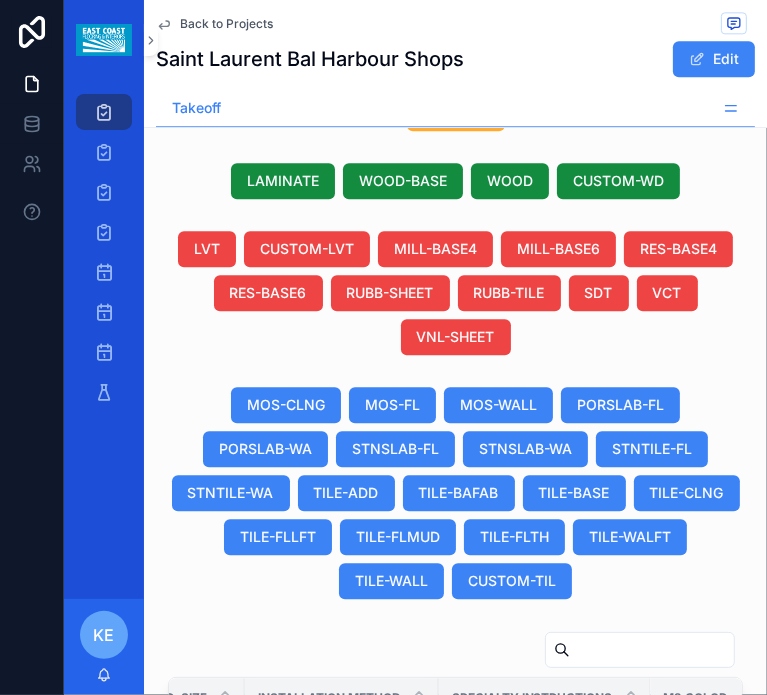 click on "--" at bounding box center [545, 1123] 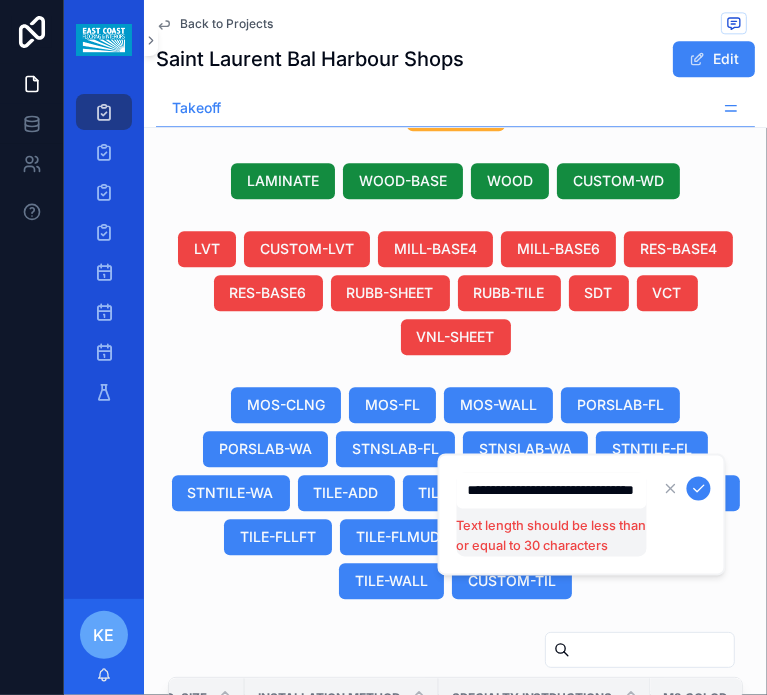scroll, scrollTop: 0, scrollLeft: 64, axis: horizontal 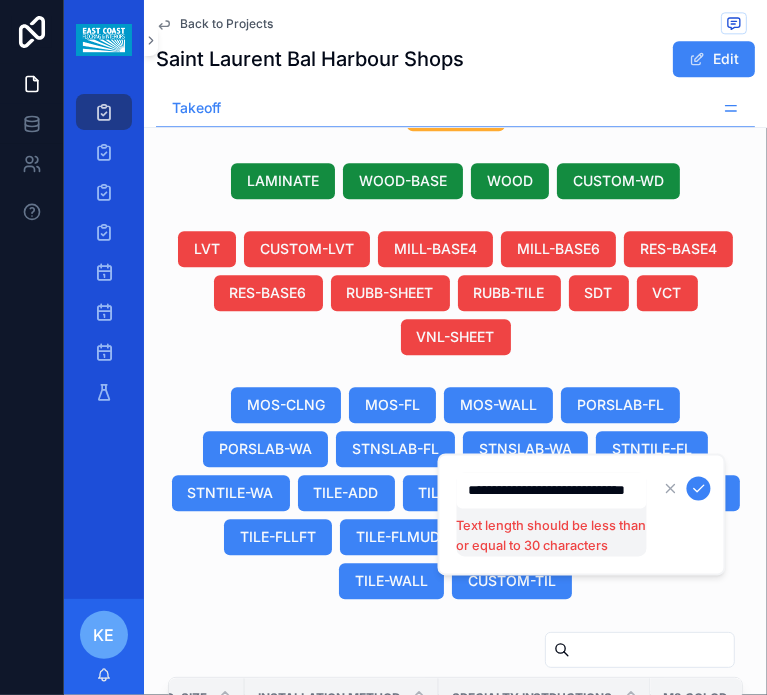 click on "**********" at bounding box center (552, 491) 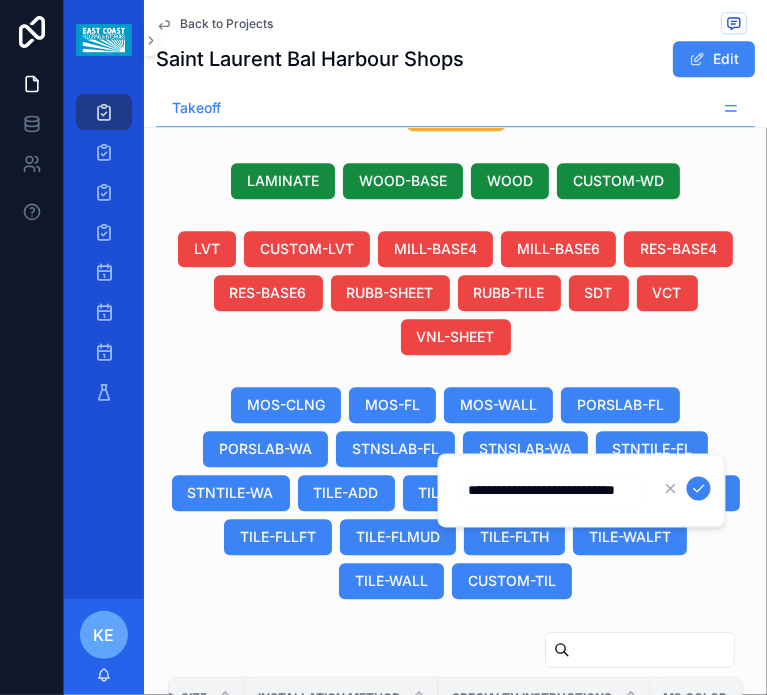 scroll, scrollTop: 0, scrollLeft: 31, axis: horizontal 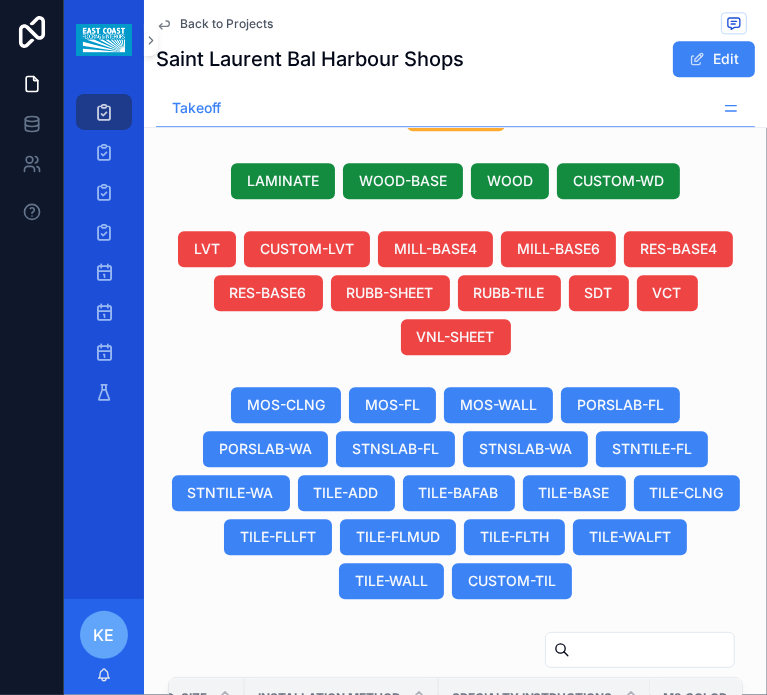 click on "--" at bounding box center (545, 1123) 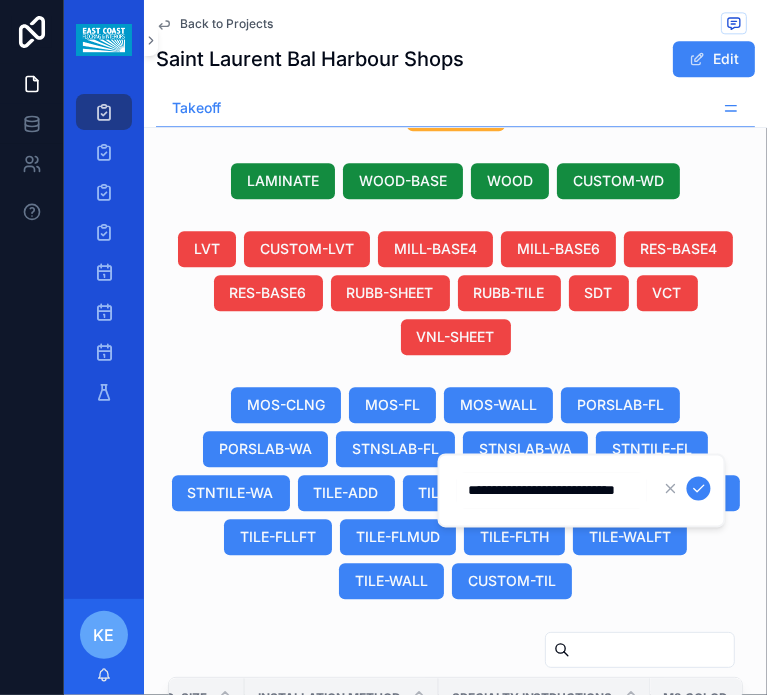scroll, scrollTop: 0, scrollLeft: 31, axis: horizontal 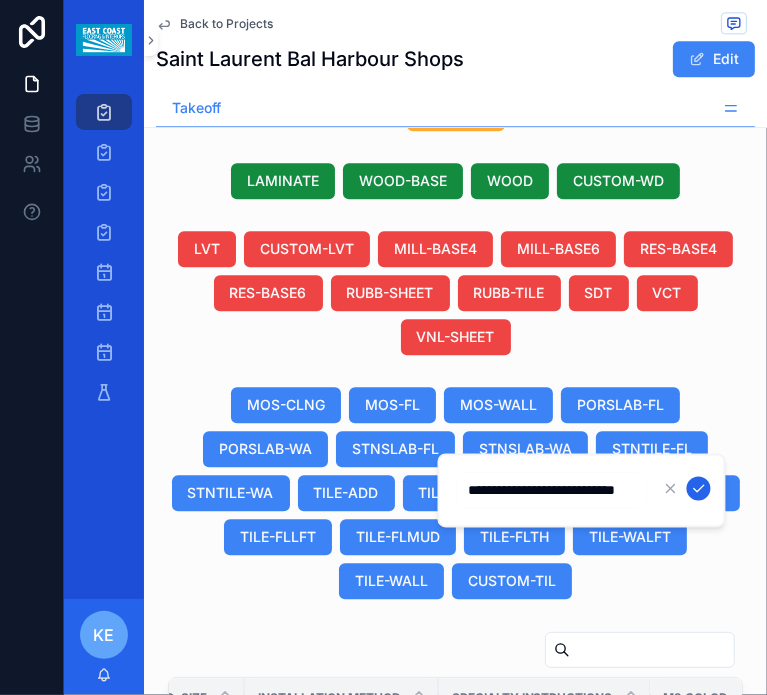 click 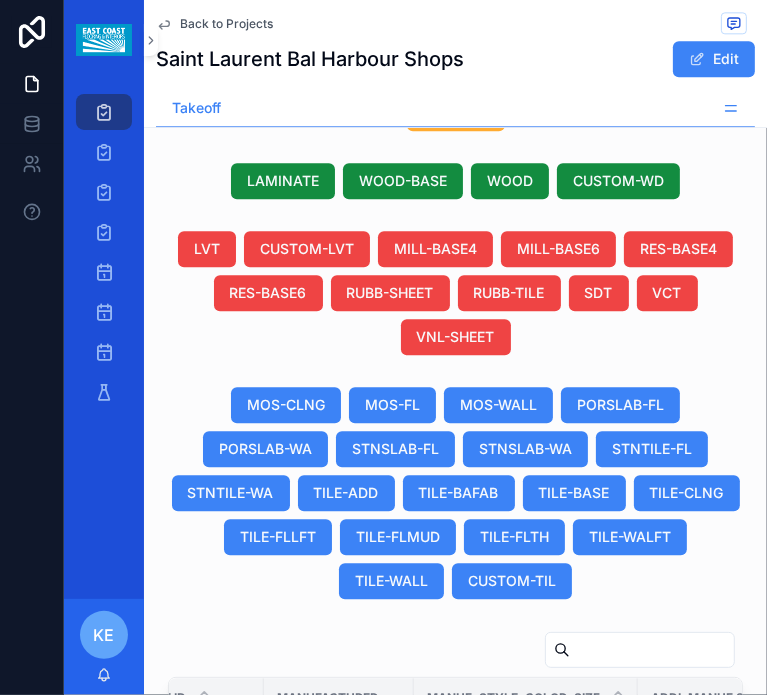 scroll, scrollTop: 260, scrollLeft: 914, axis: both 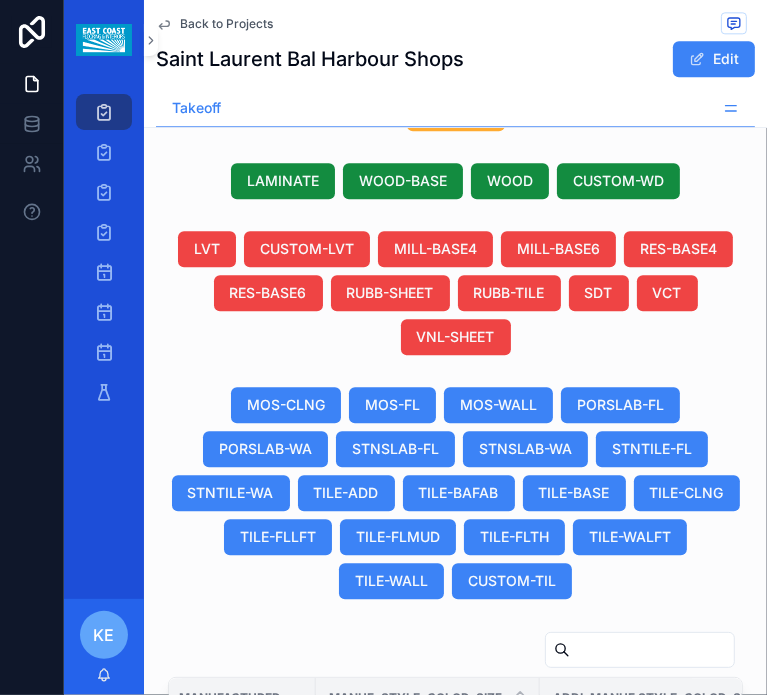 click on "Jan Kath Jan Kath" at bounding box center (428, 1123) 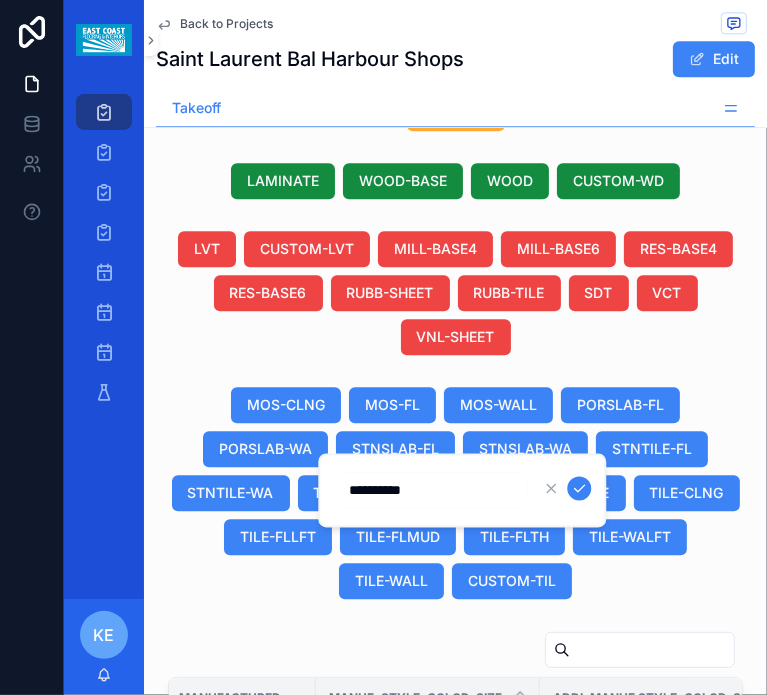 type on "**********" 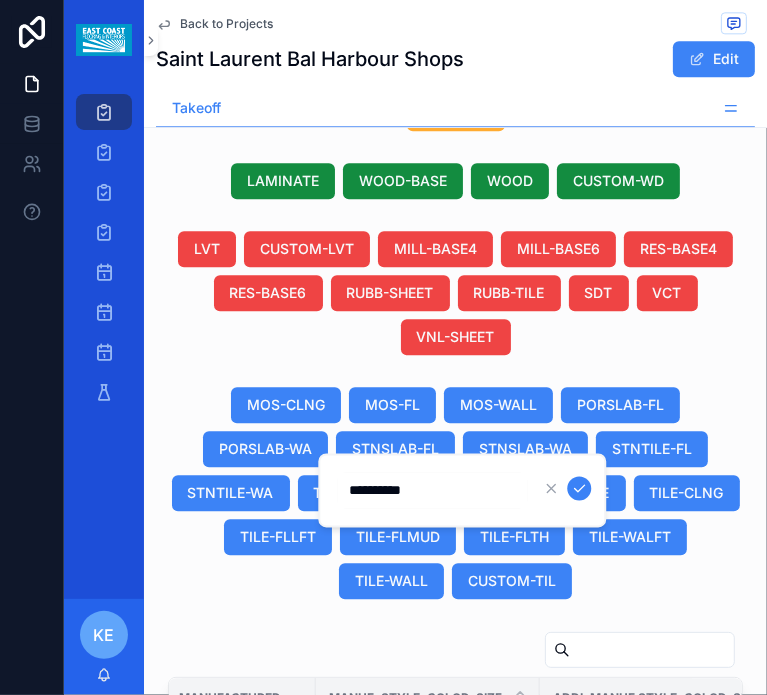 type 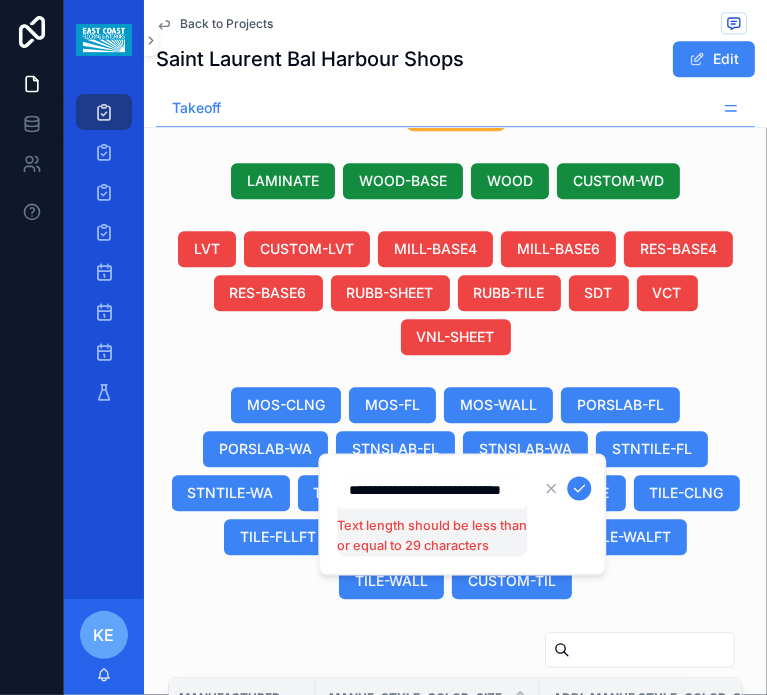 scroll, scrollTop: 0, scrollLeft: 28, axis: horizontal 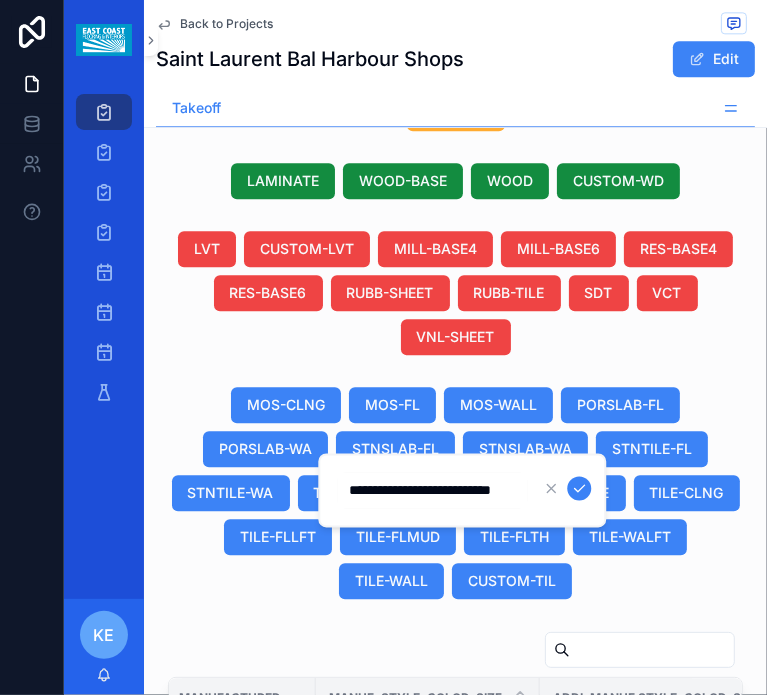 type on "**********" 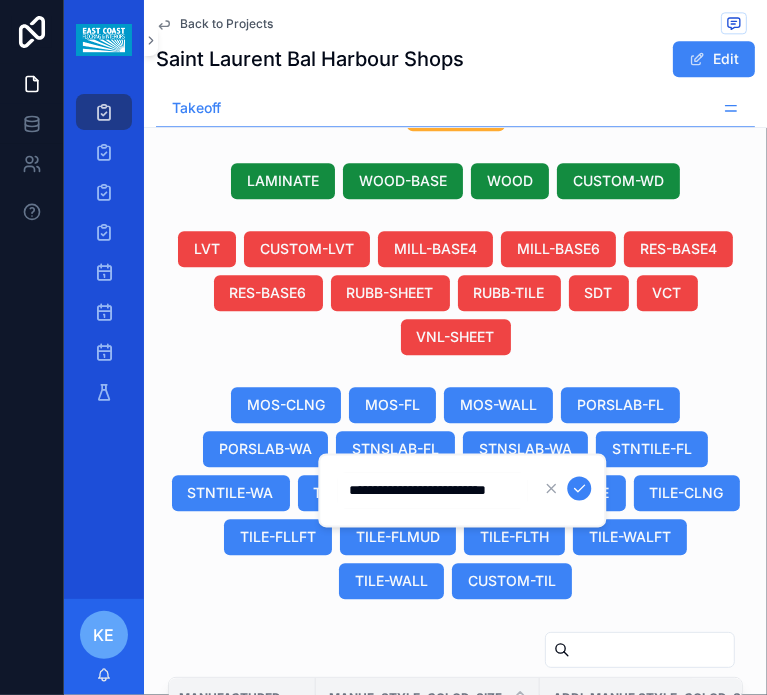 scroll, scrollTop: 0, scrollLeft: 9, axis: horizontal 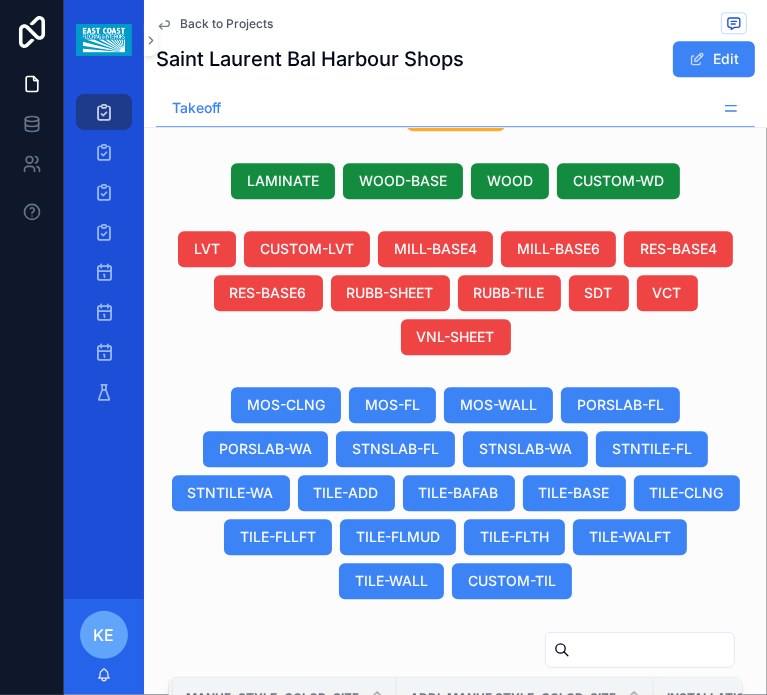 click on "--" at bounding box center (525, 1123) 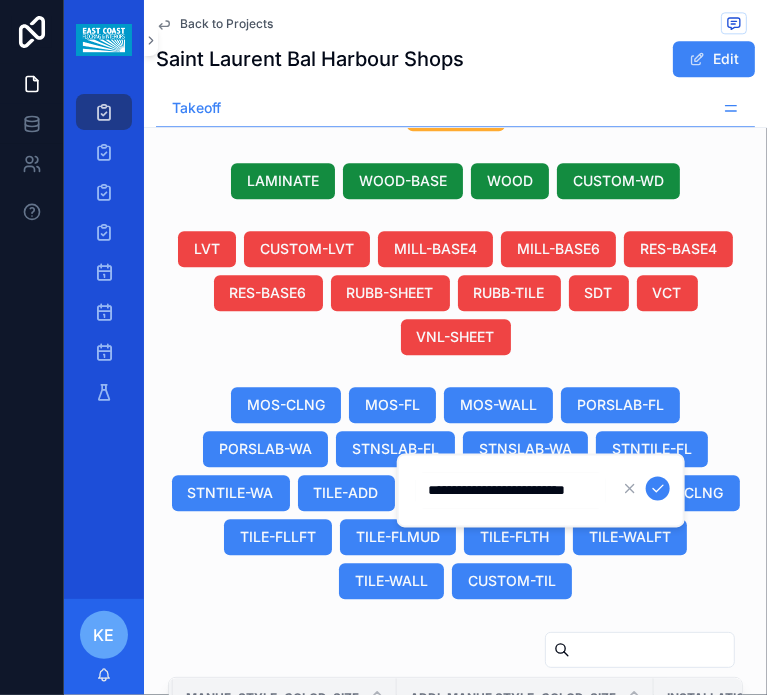 scroll, scrollTop: 0, scrollLeft: 29, axis: horizontal 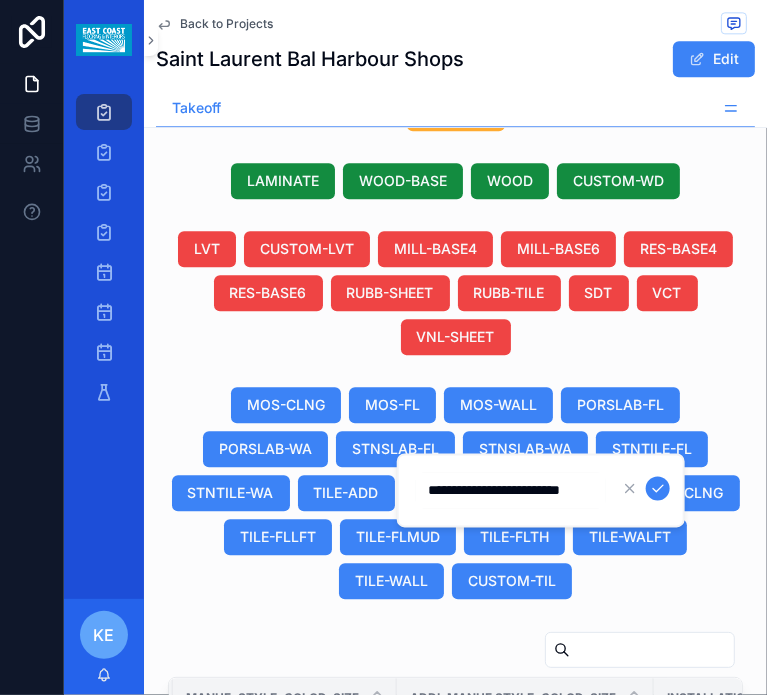 click at bounding box center [658, 489] 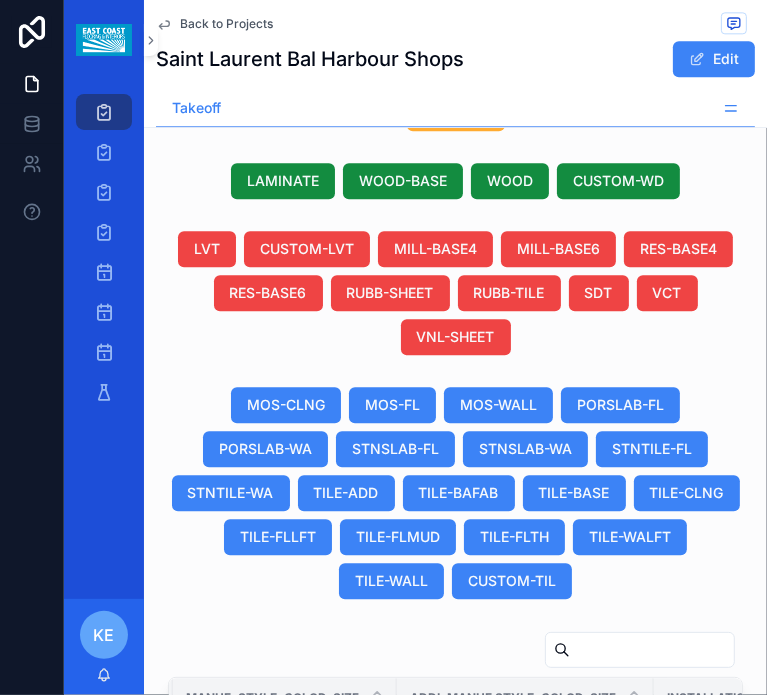 click on "10MM Thk Includes 1/4" Pad 10MM Thk Includes 1/4" Pad" at bounding box center (525, 1123) 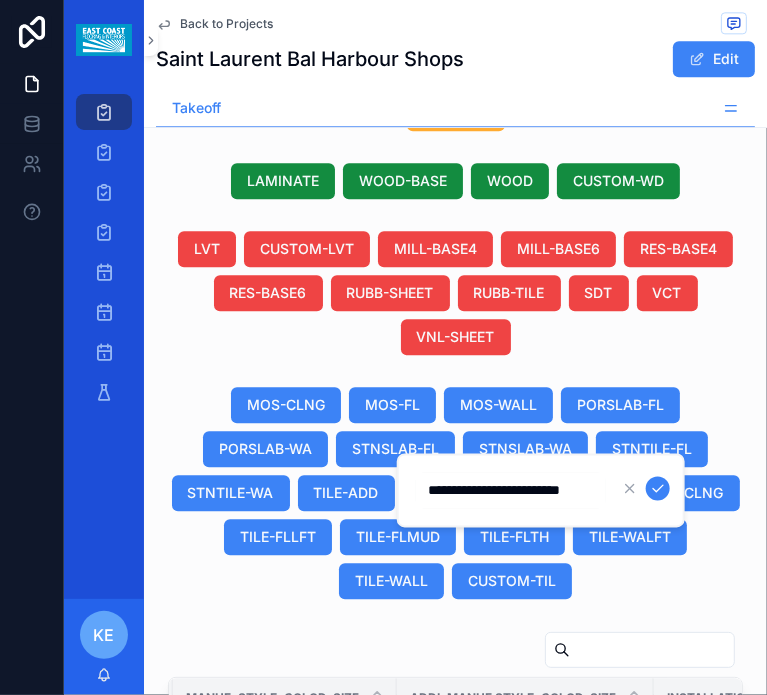 scroll, scrollTop: 0, scrollLeft: 21, axis: horizontal 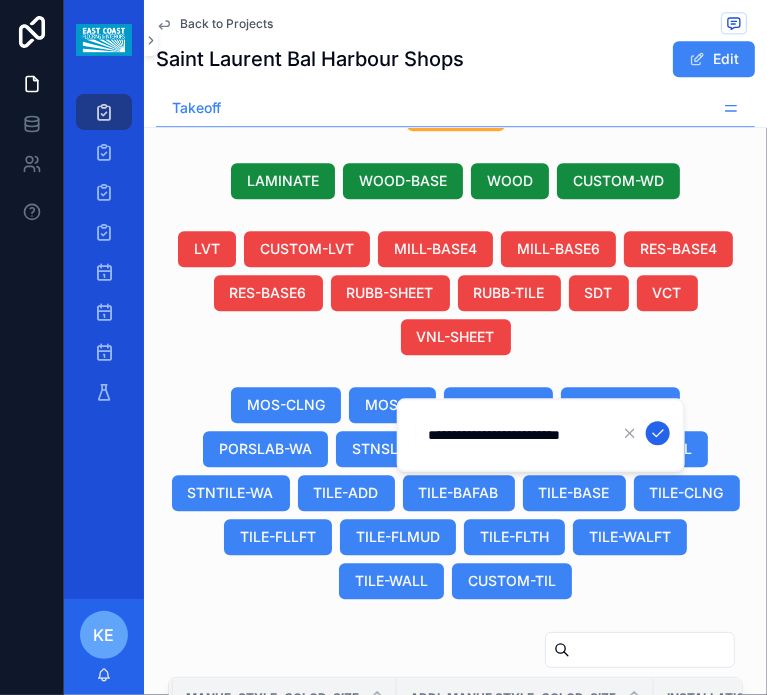 type on "**********" 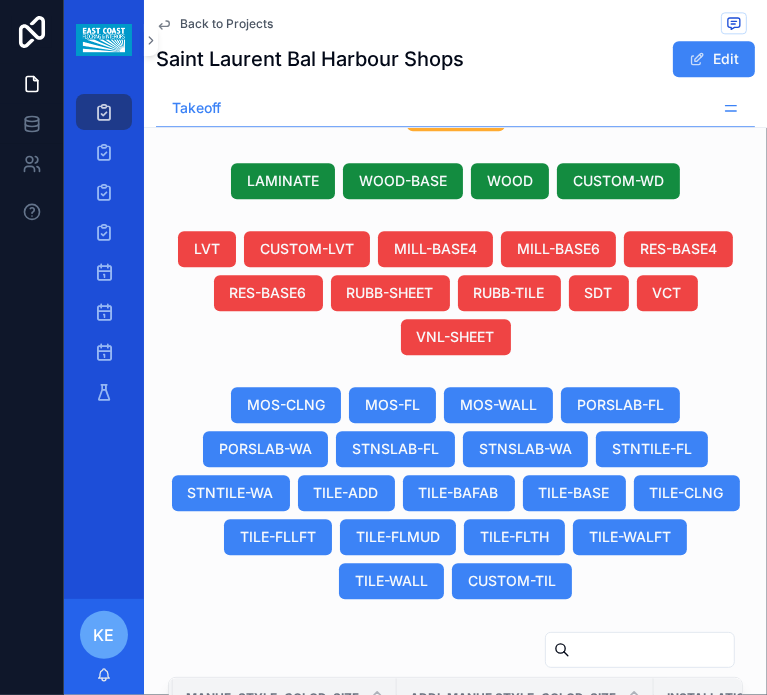 click on "--" at bounding box center (423, 1012) 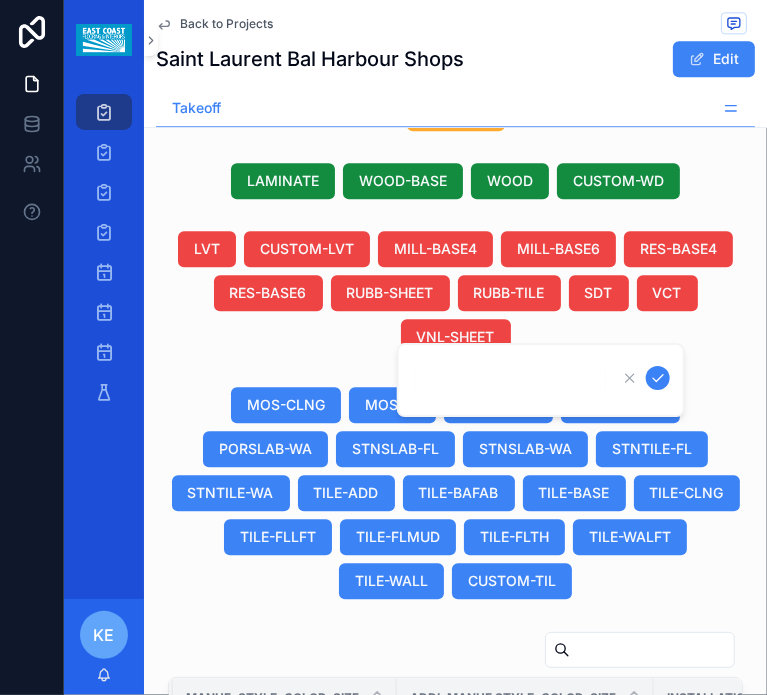 click at bounding box center [541, 380] 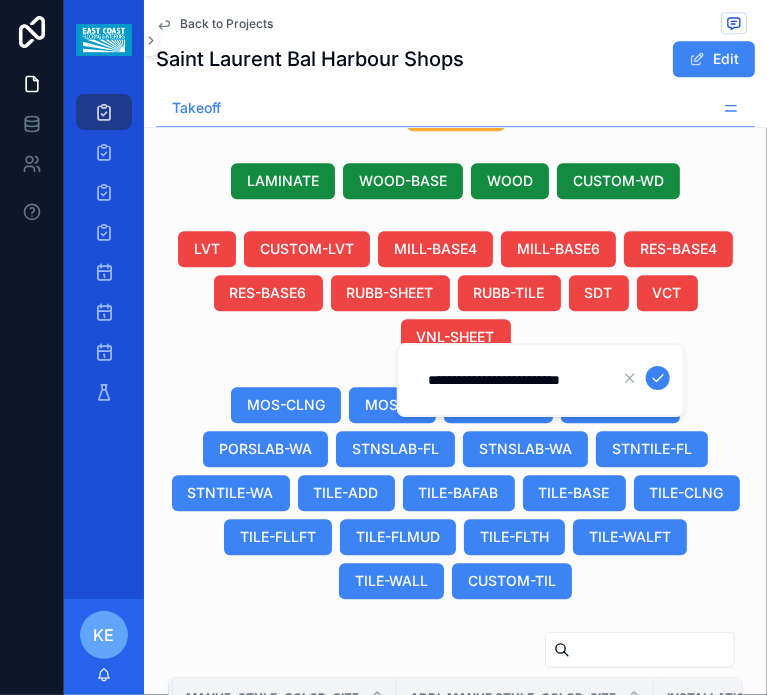 scroll, scrollTop: 0, scrollLeft: 21, axis: horizontal 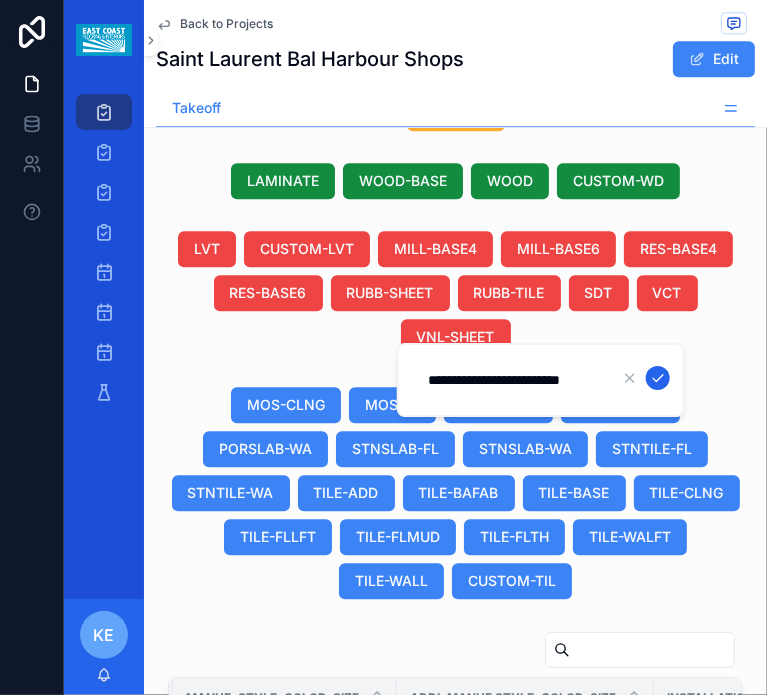 type on "**********" 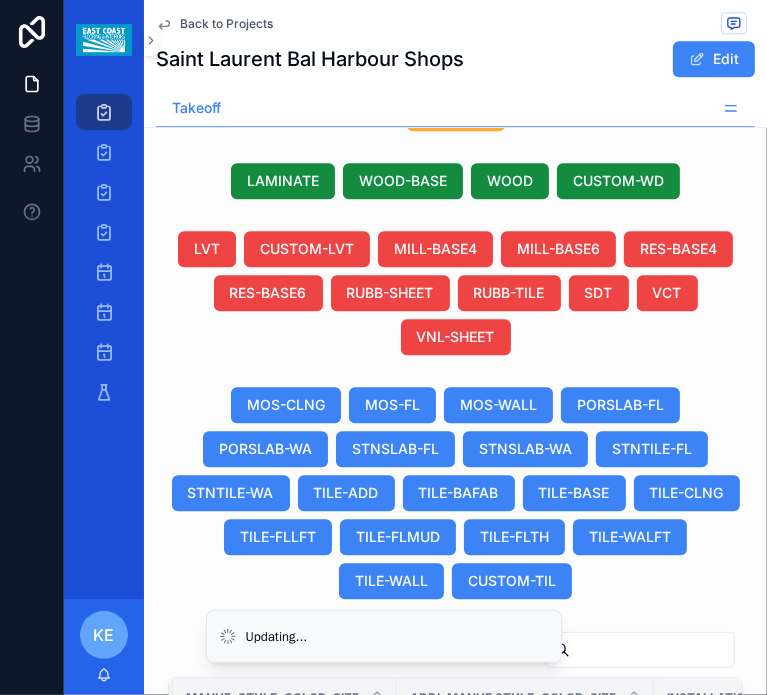 click on "--" at bounding box center [423, 957] 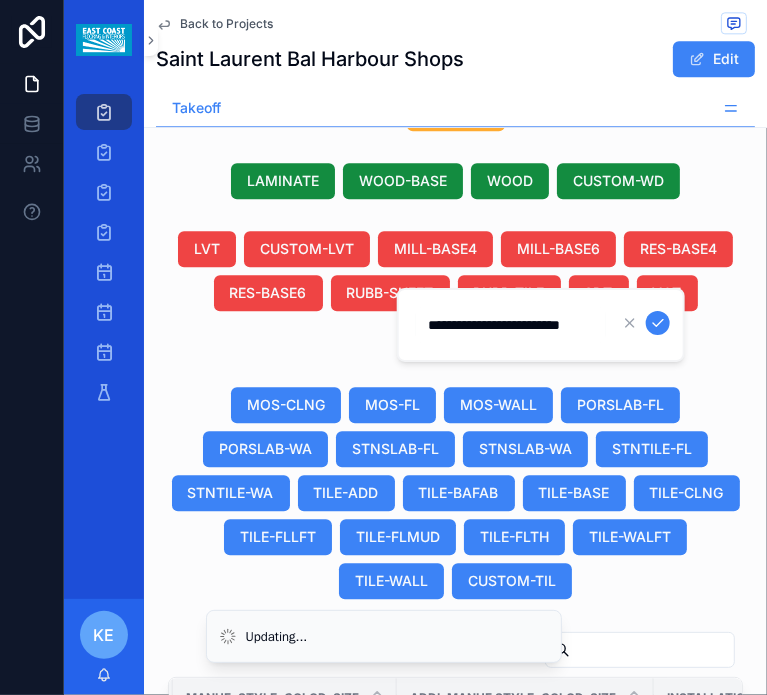 scroll, scrollTop: 0, scrollLeft: 21, axis: horizontal 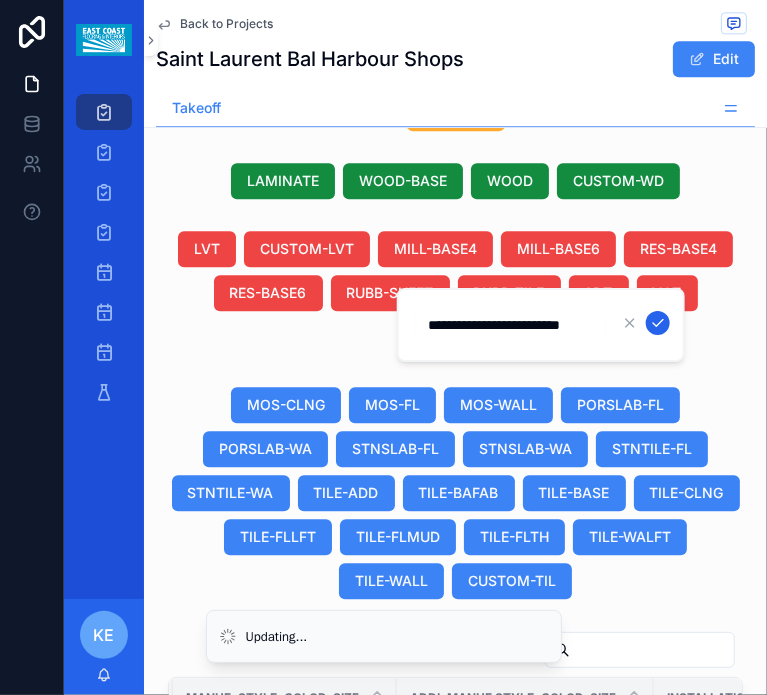 type on "**********" 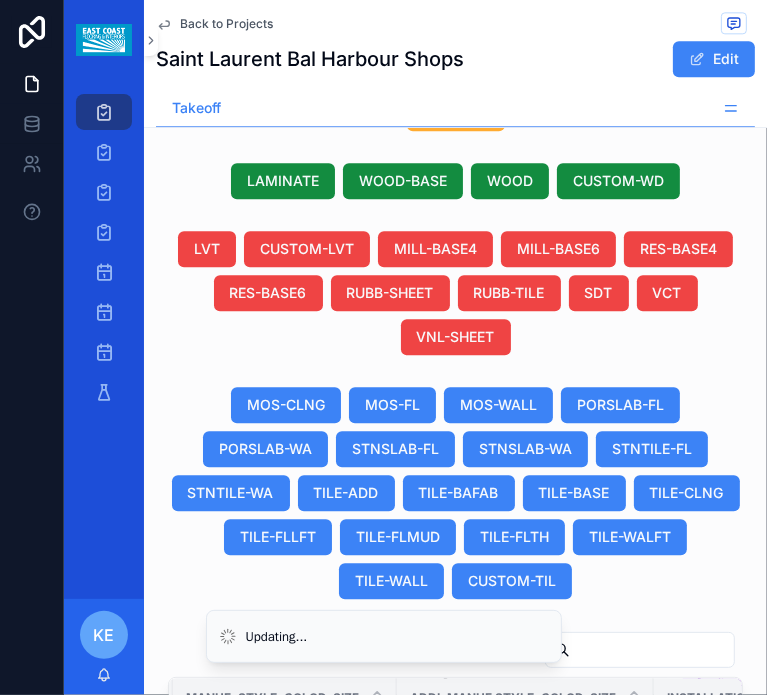 scroll, scrollTop: 93, scrollLeft: 1151, axis: both 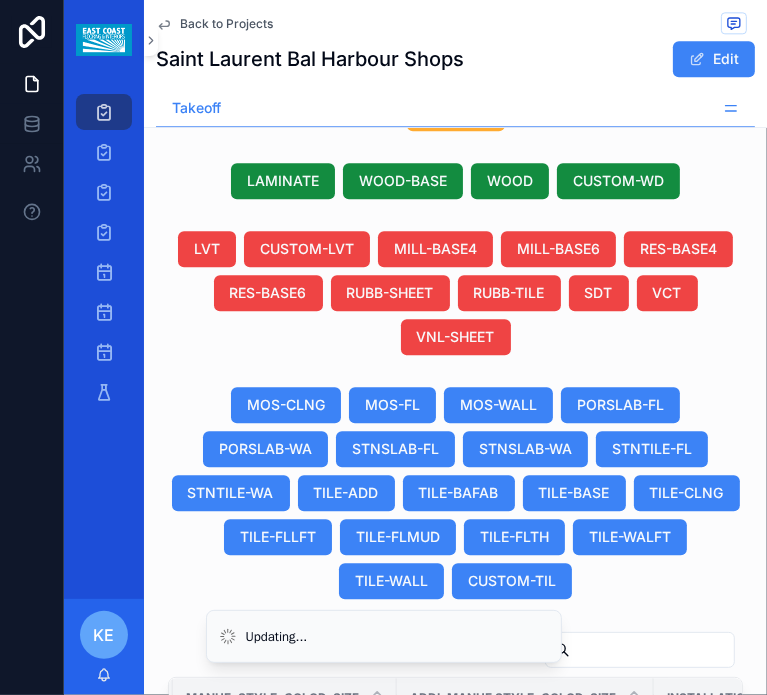 click on "--" at bounding box center (525, 982) 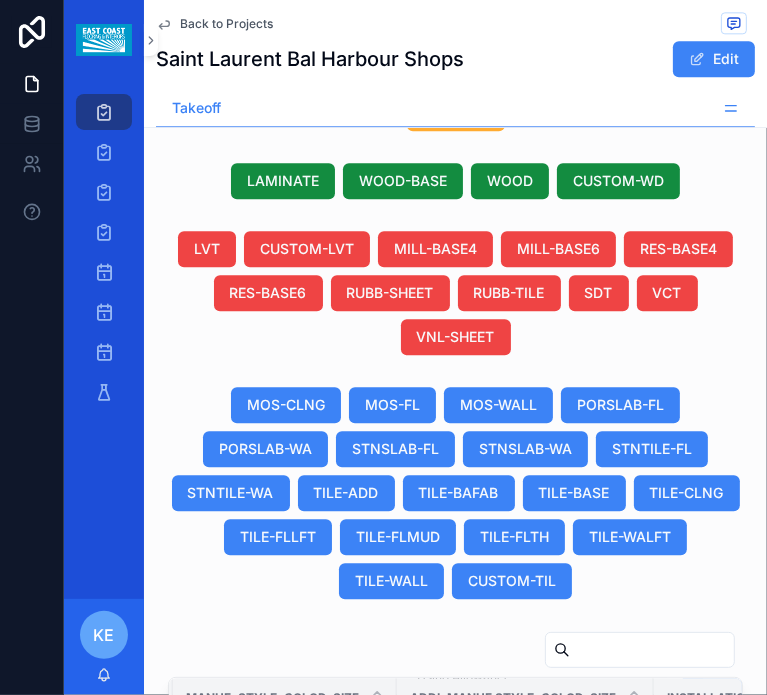 scroll, scrollTop: 194, scrollLeft: 1151, axis: both 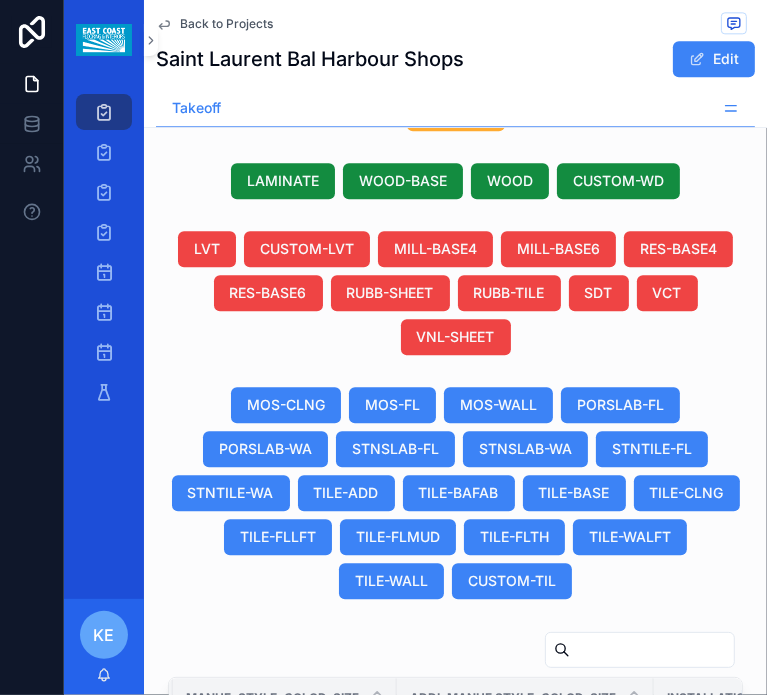 click on "Using Allowance Using Allowance" at bounding box center [525, 945] 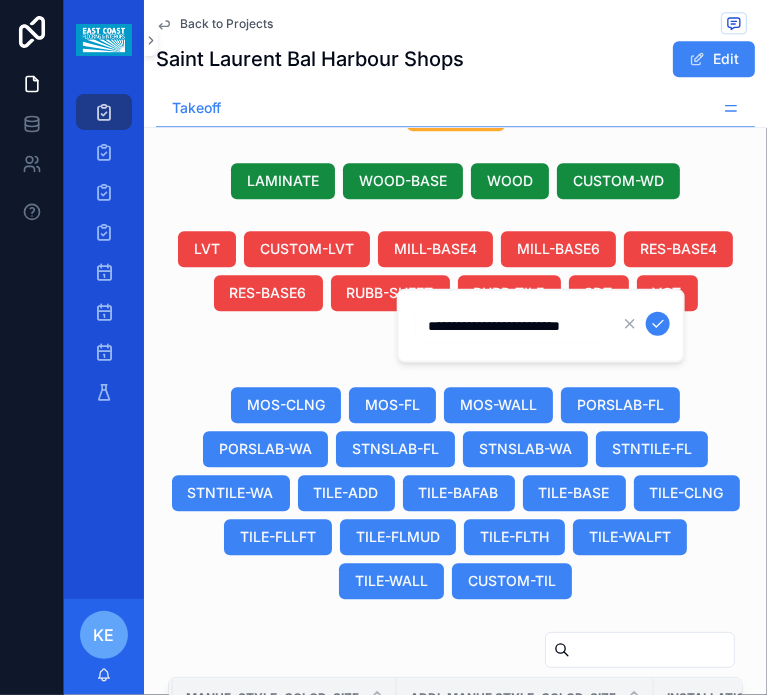 scroll, scrollTop: 0, scrollLeft: 21, axis: horizontal 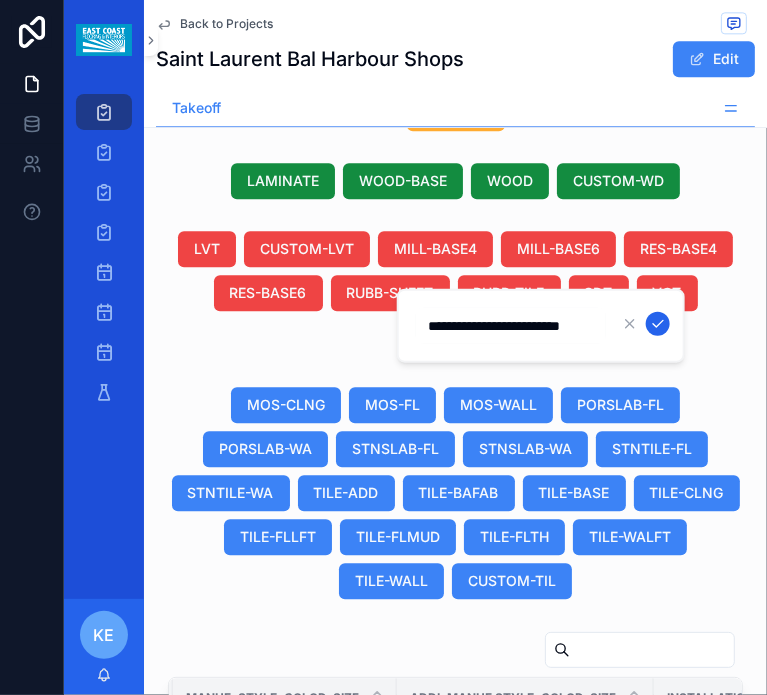 type on "**********" 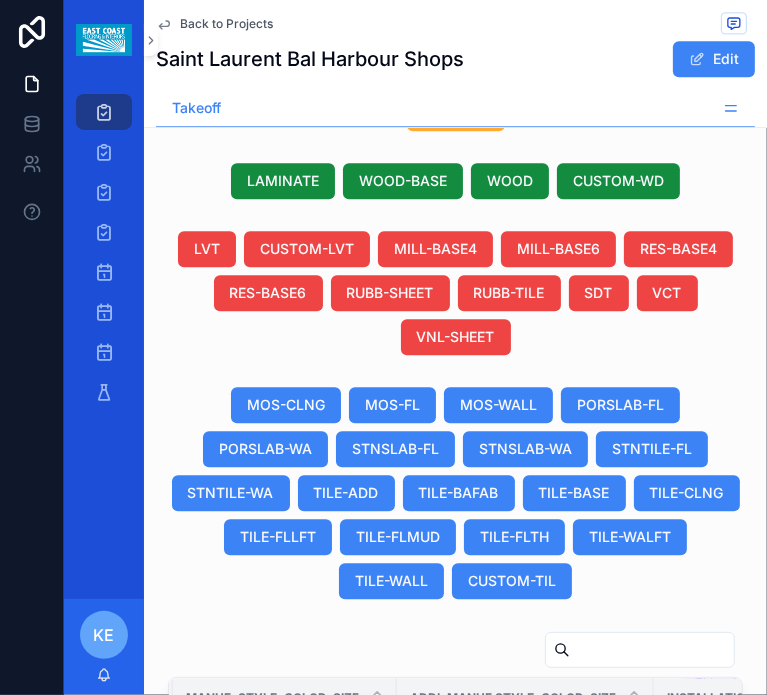 scroll, scrollTop: 94, scrollLeft: 1151, axis: both 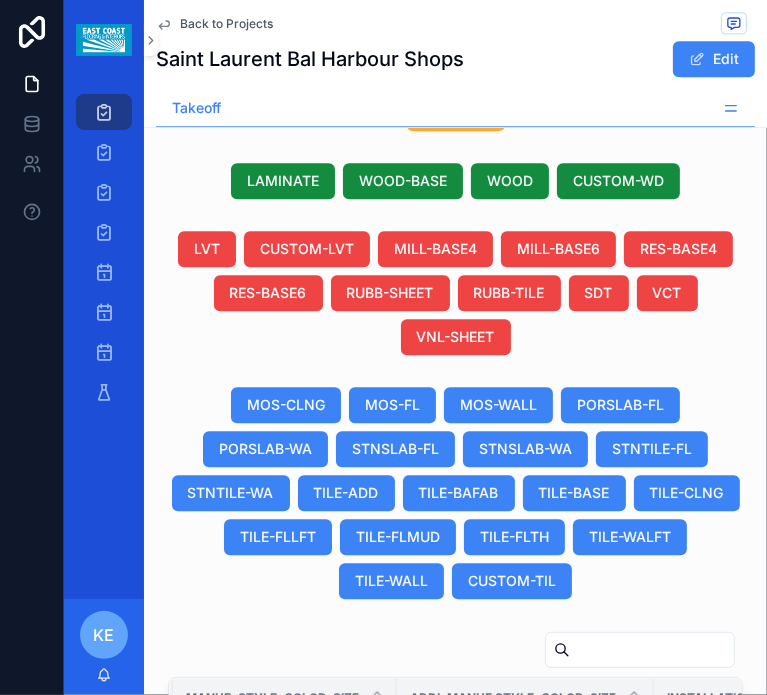 click on "--" at bounding box center [423, 981] 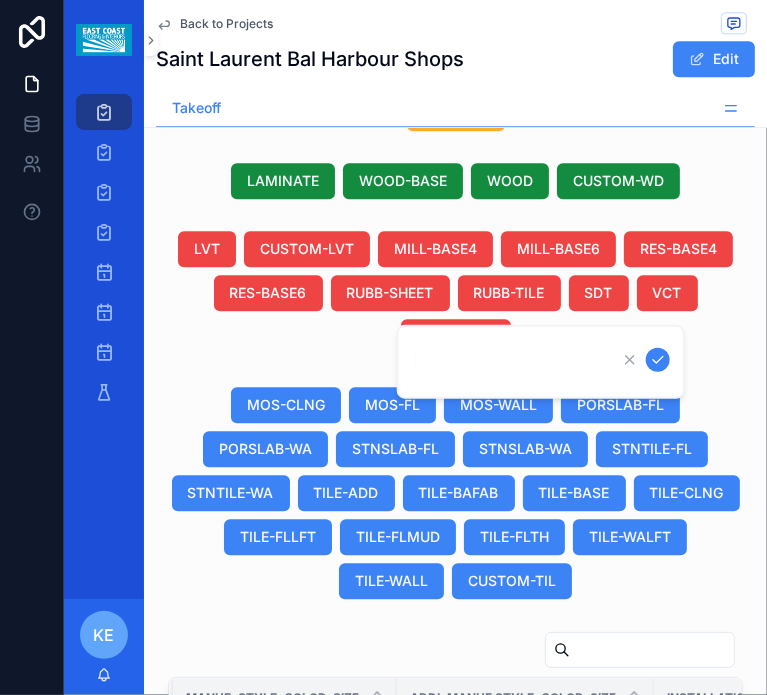 type on "**********" 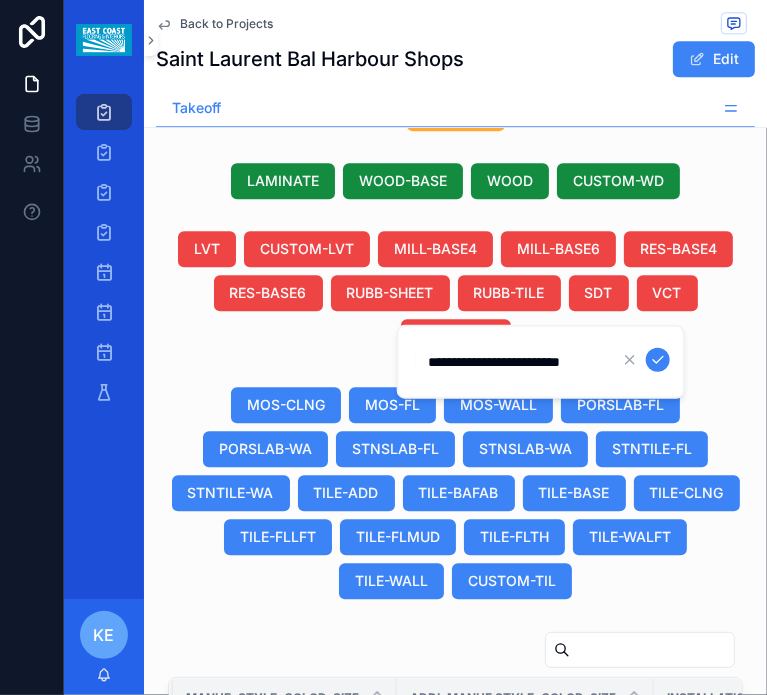 scroll, scrollTop: 0, scrollLeft: 21, axis: horizontal 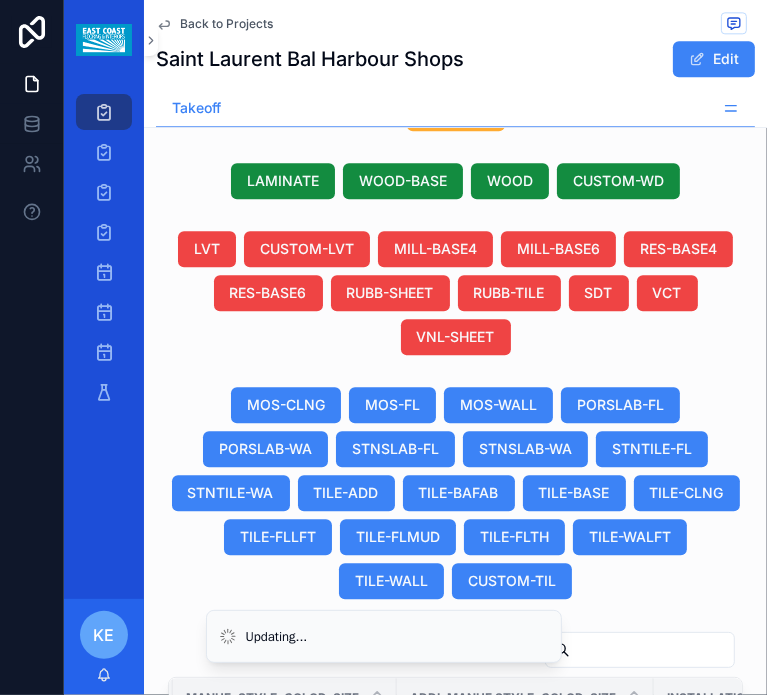 click on "--" at bounding box center [525, 926] 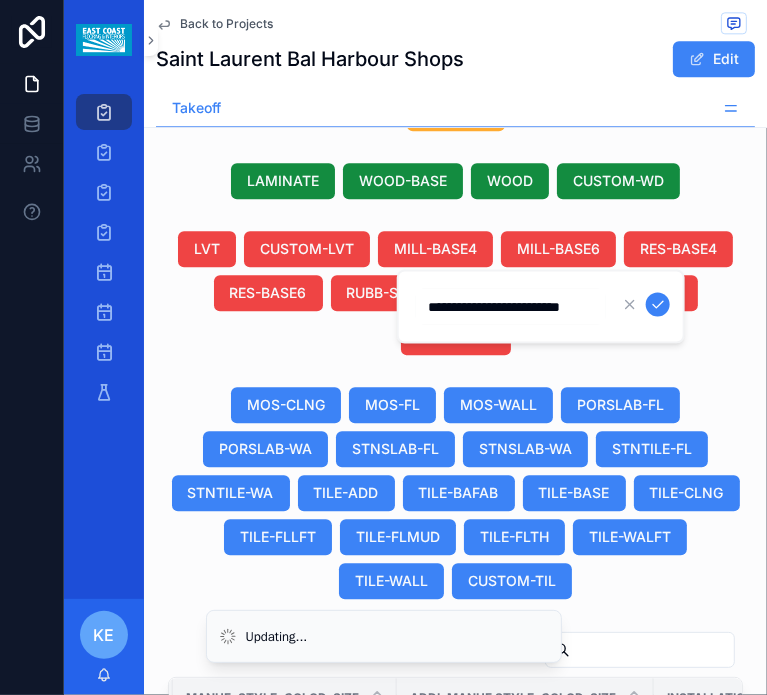 scroll, scrollTop: 0, scrollLeft: 21, axis: horizontal 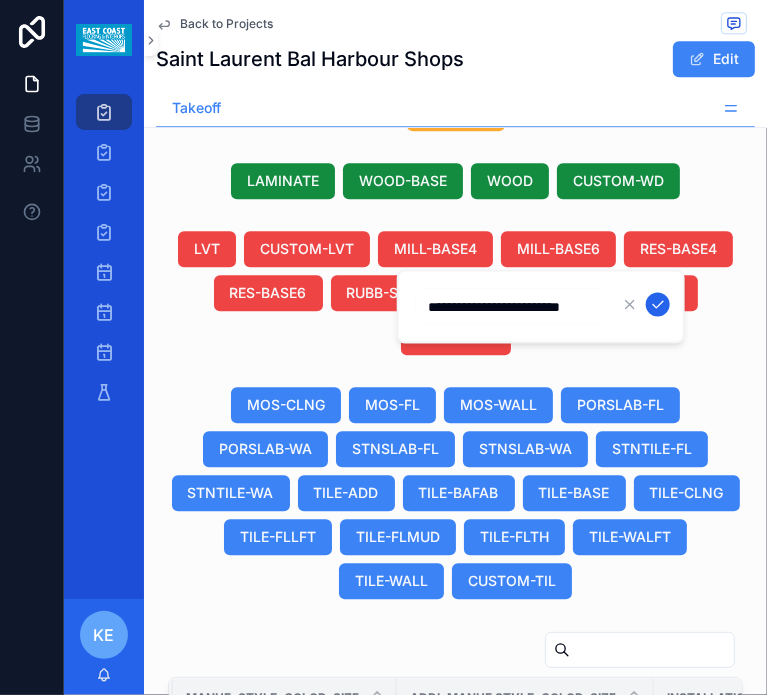 type on "**********" 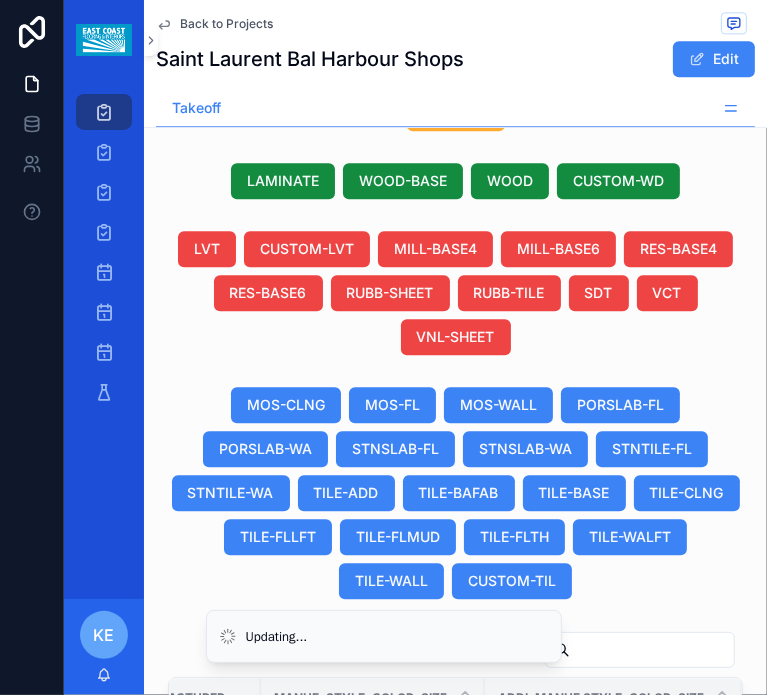 scroll, scrollTop: 94, scrollLeft: 1137, axis: both 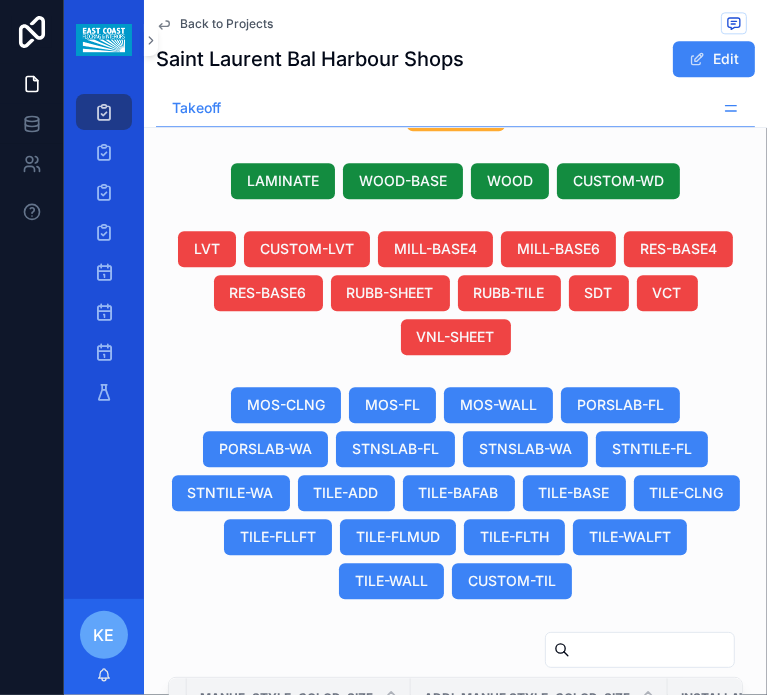 click on "--" at bounding box center (539, 871) 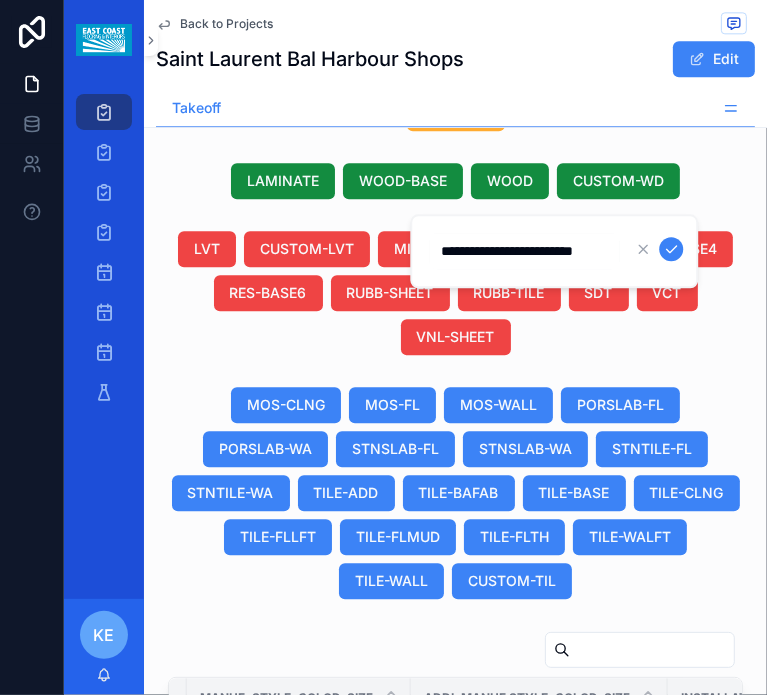 scroll, scrollTop: 0, scrollLeft: 21, axis: horizontal 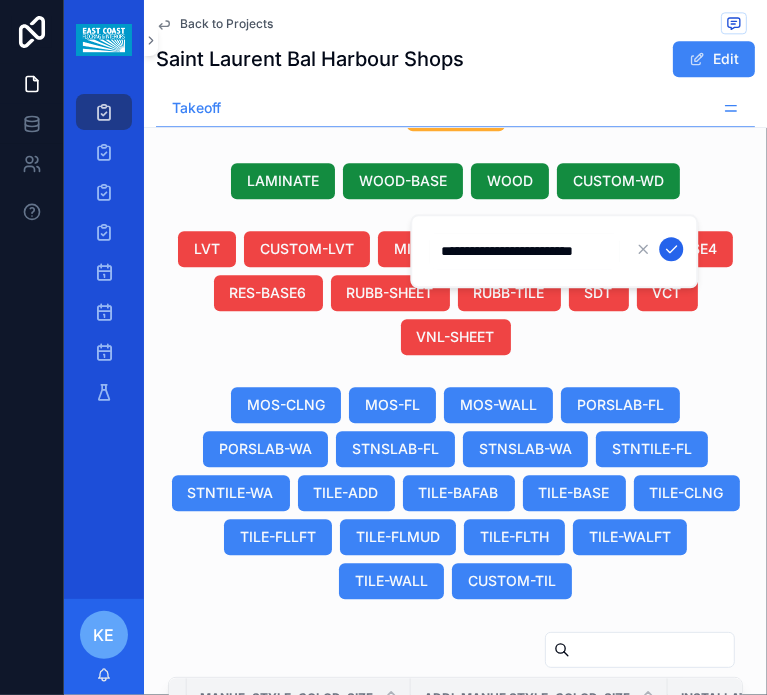 type on "**********" 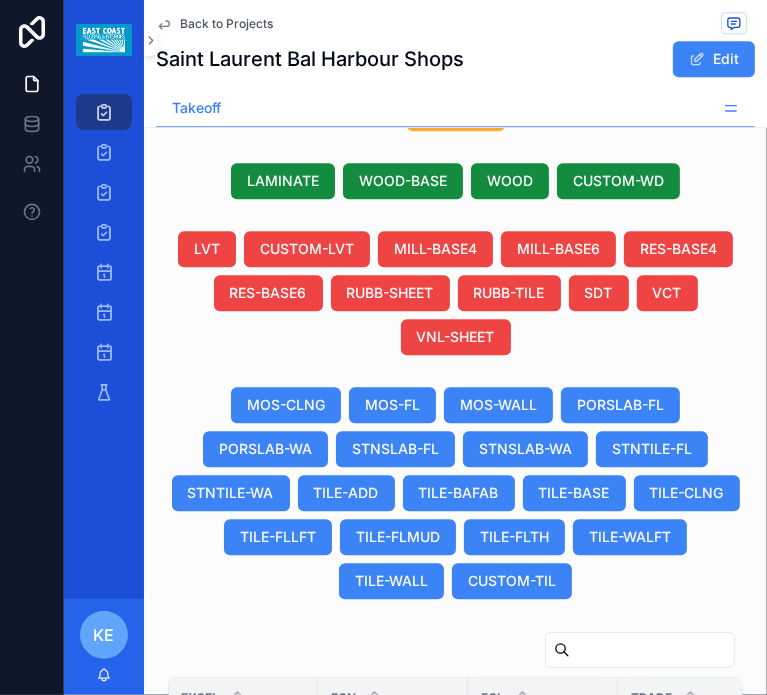 scroll, scrollTop: 94, scrollLeft: 0, axis: vertical 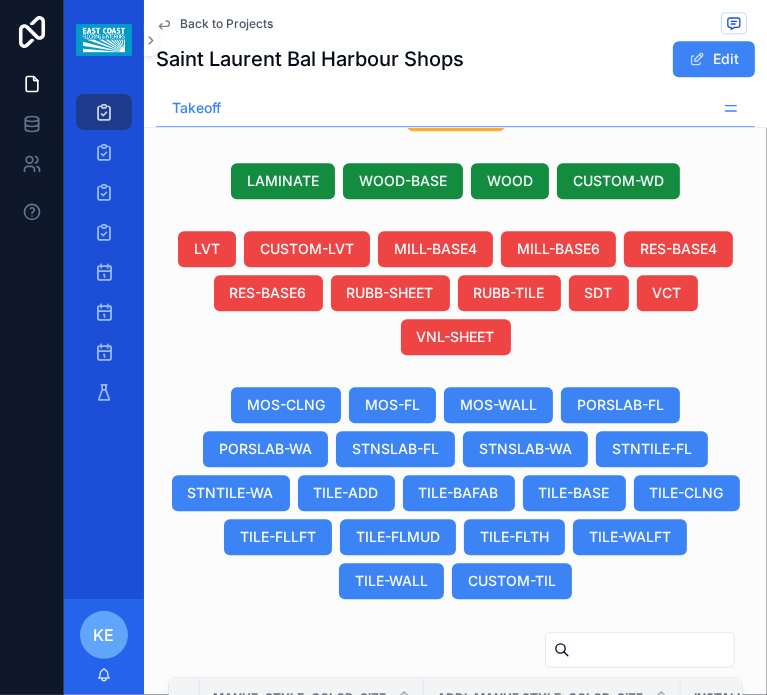 click on "Jan Kath Wool/ Silk/ Nettle" at bounding box center [295, 1123] 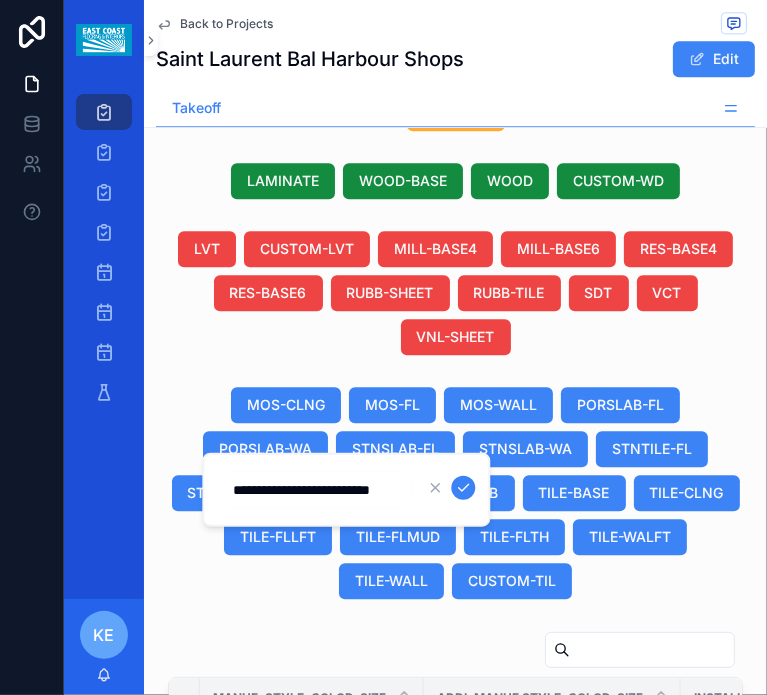 scroll, scrollTop: 0, scrollLeft: 9, axis: horizontal 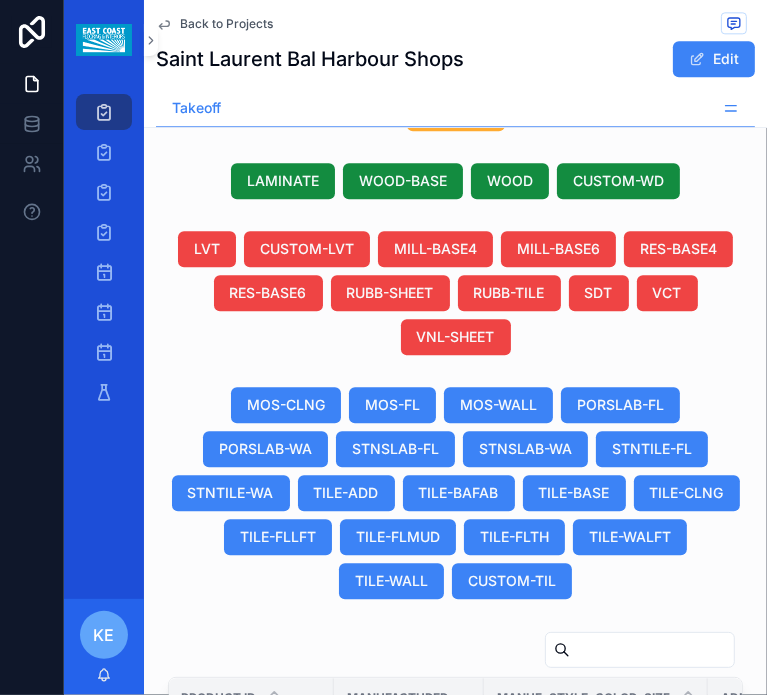click at bounding box center (409, 1067) 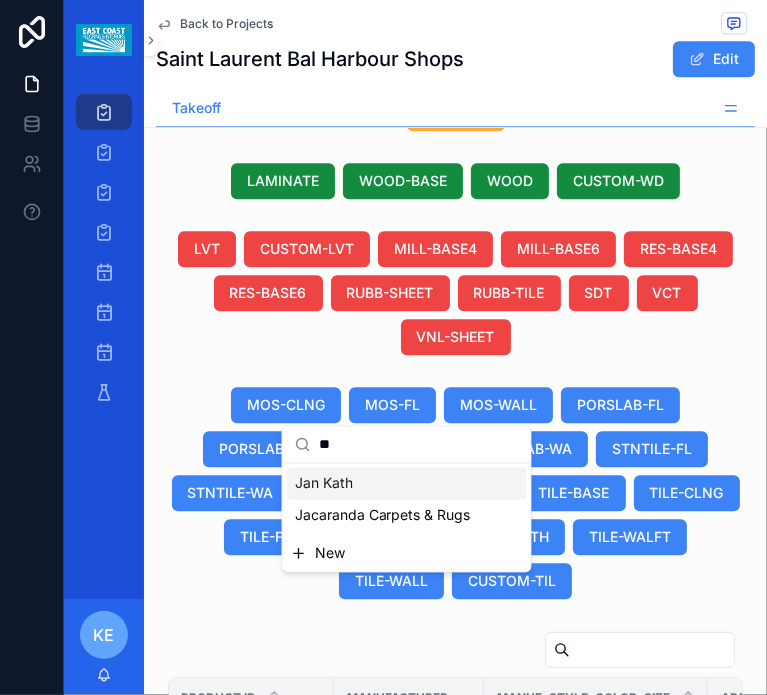 type on "**" 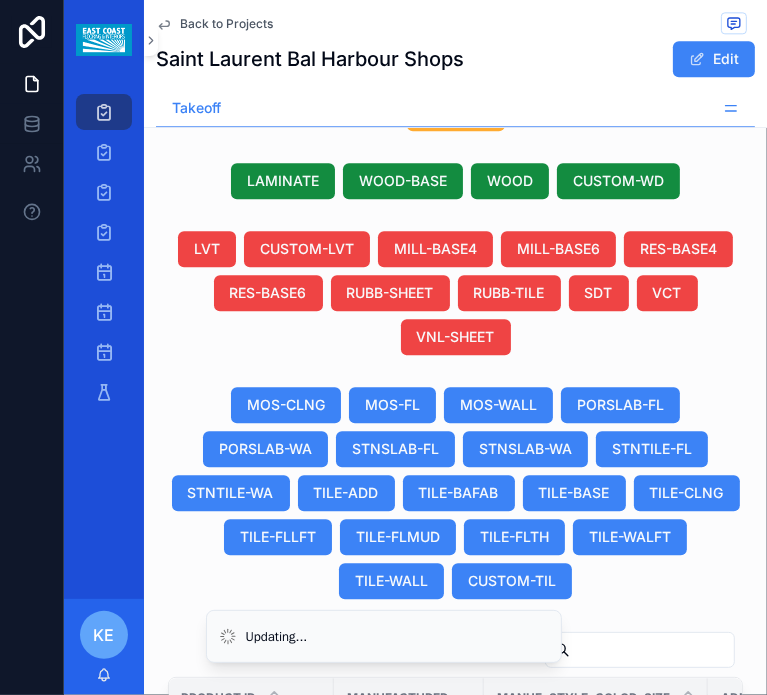click at bounding box center [409, 1010] 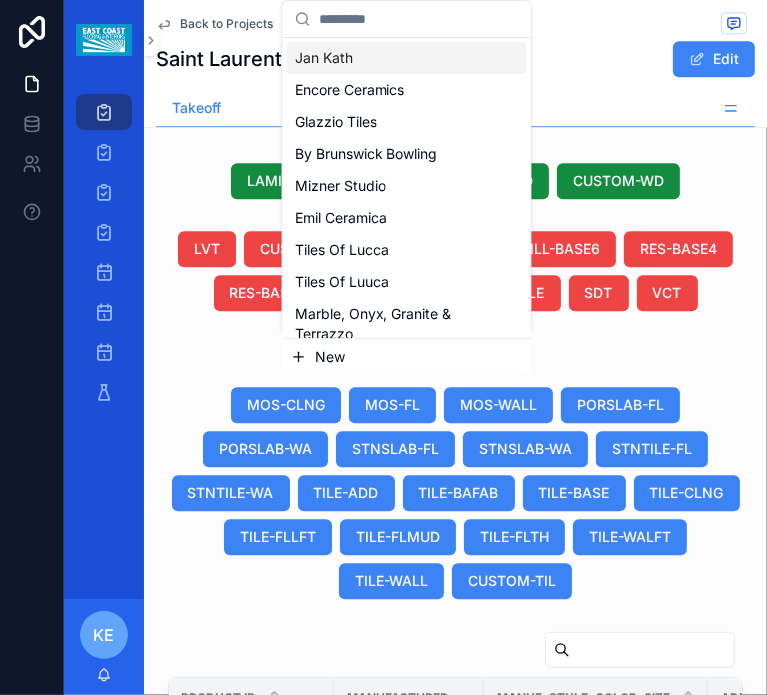 click on "Jan Kath" at bounding box center [324, 58] 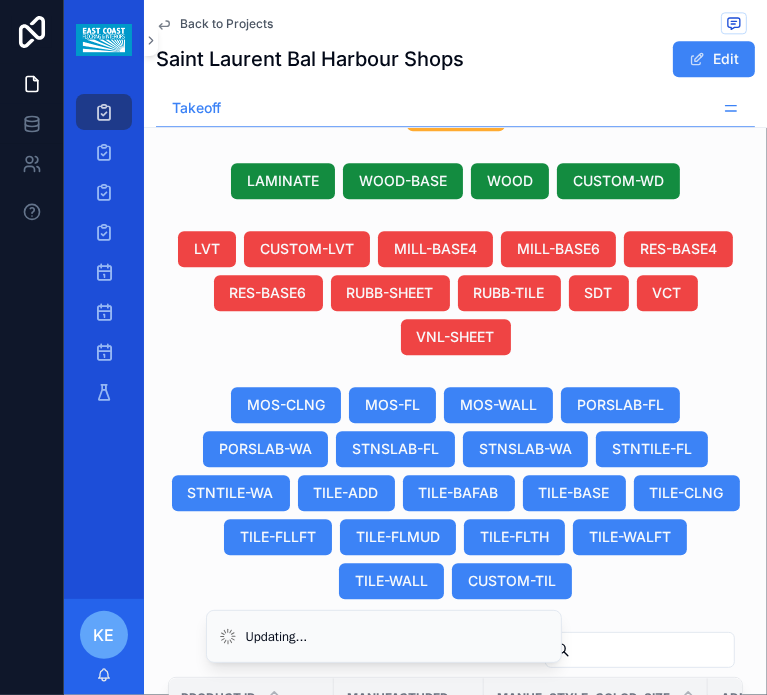 scroll, scrollTop: 160, scrollLeft: 840, axis: both 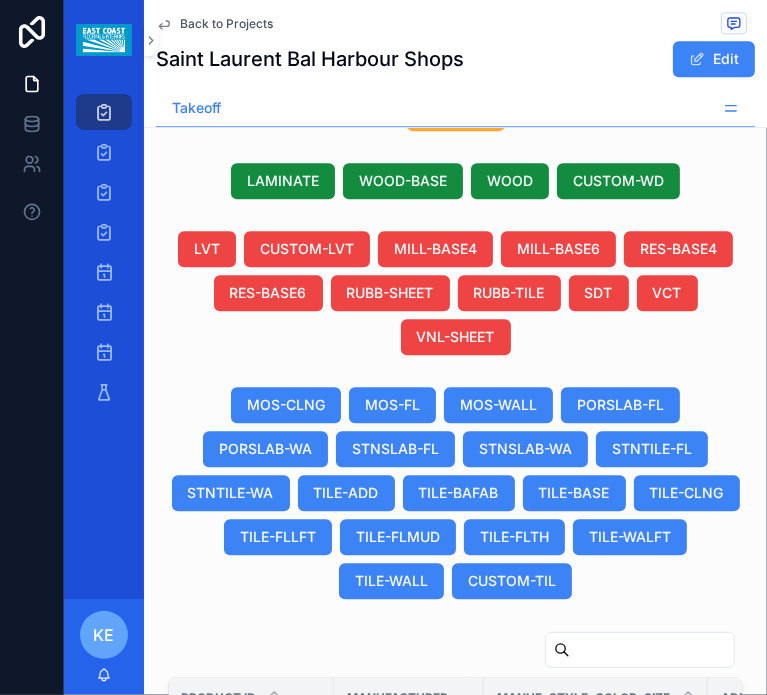 click at bounding box center (409, 1043) 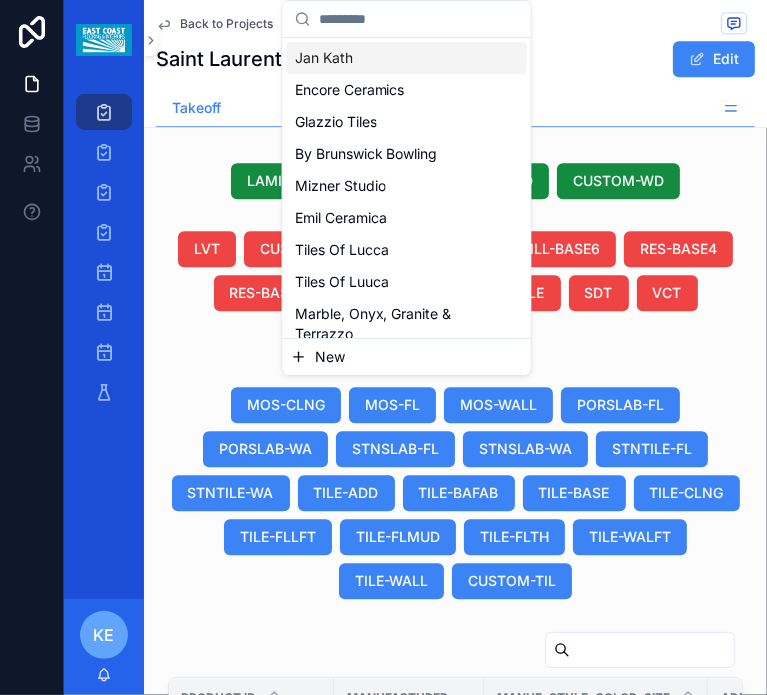 click on "Jan Kath" at bounding box center (324, 58) 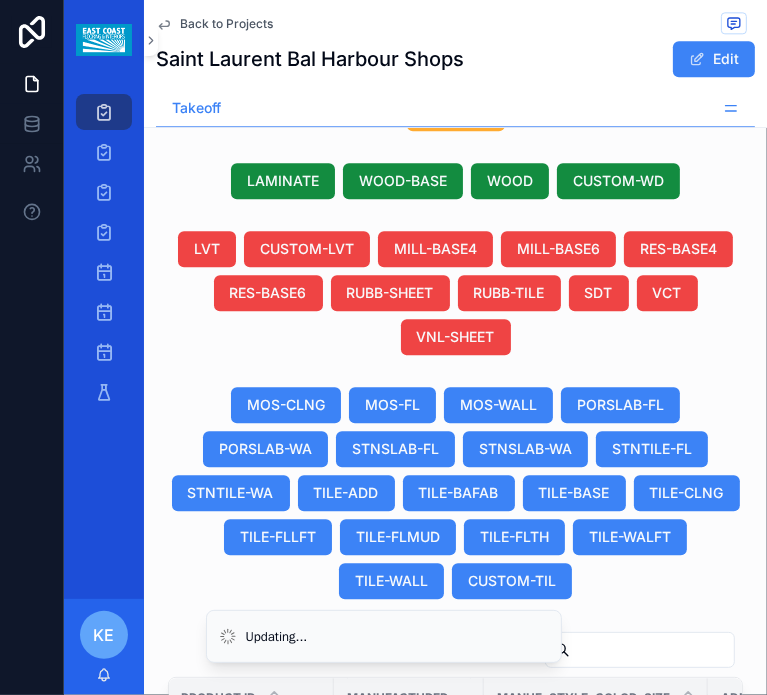 scroll, scrollTop: 94, scrollLeft: 840, axis: both 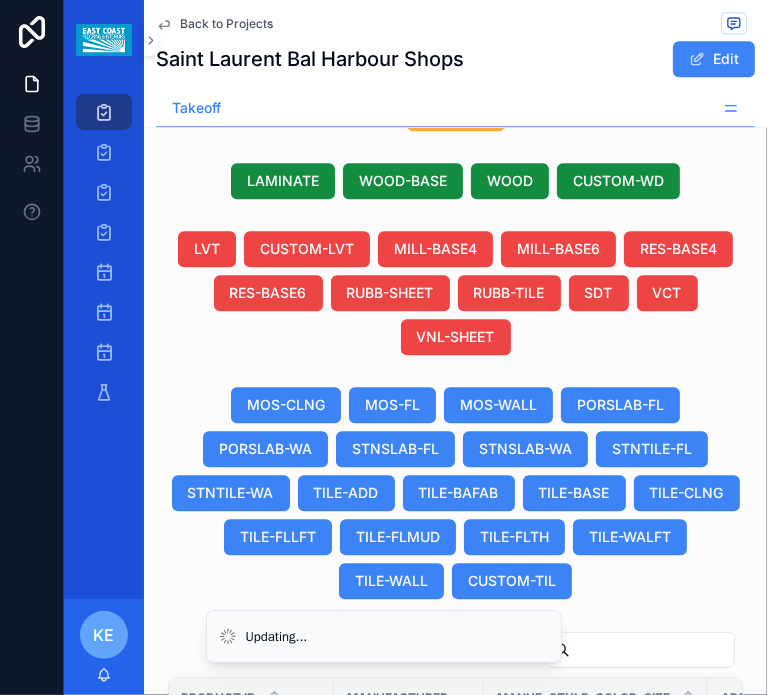 click at bounding box center (409, 1045) 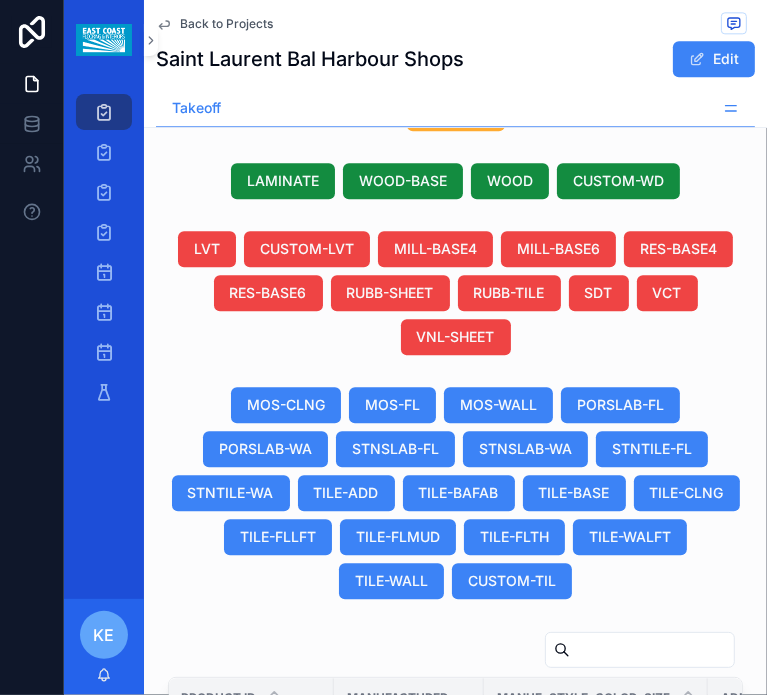 click at bounding box center [409, 1045] 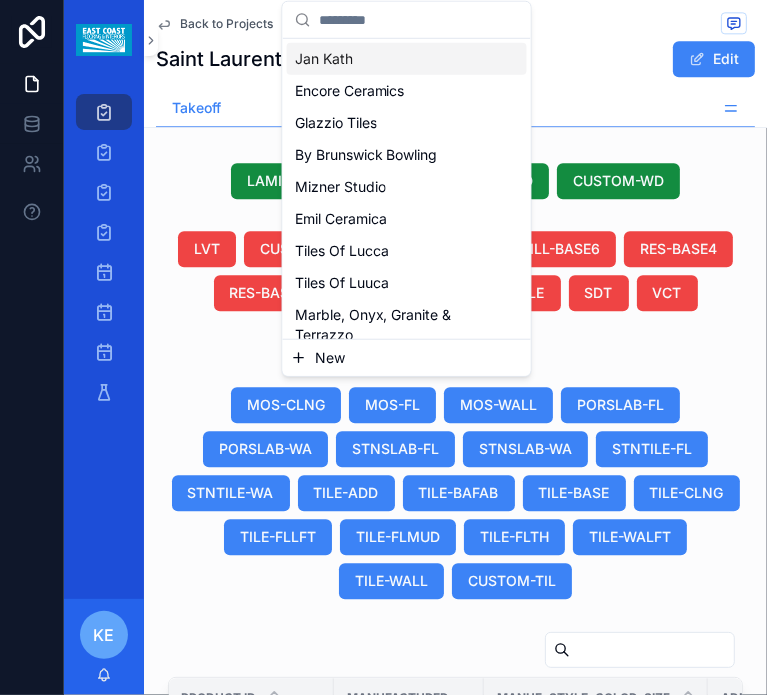 click on "Jan Kath" at bounding box center (324, 59) 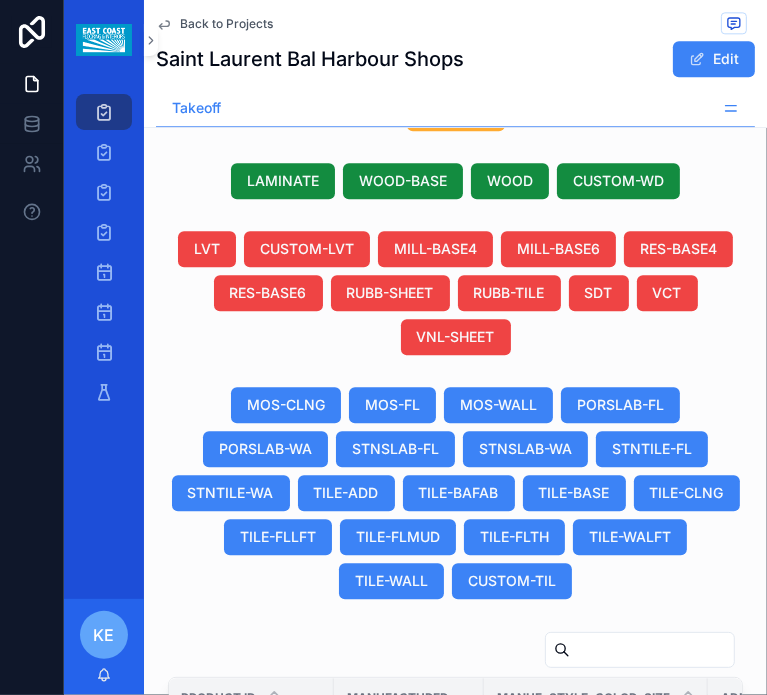 click at bounding box center [409, 981] 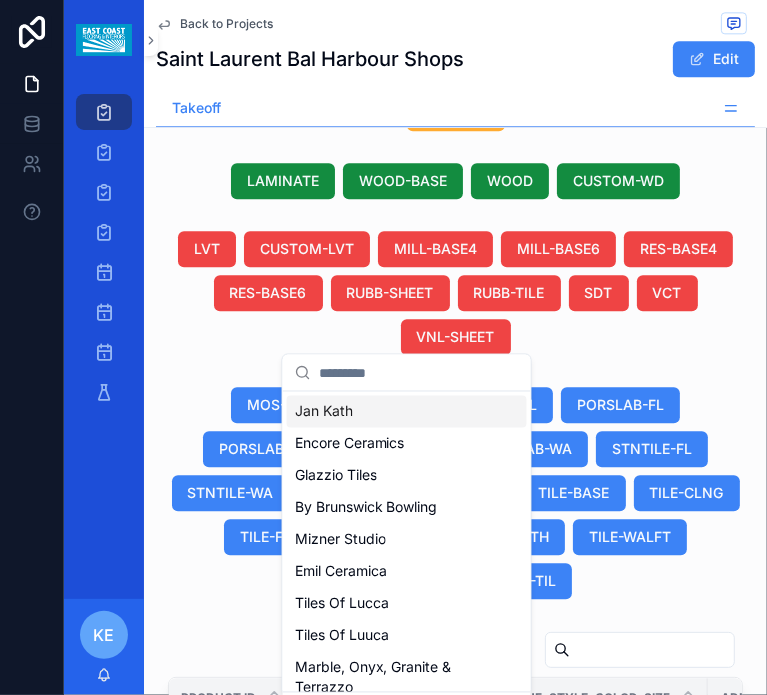 click on "Jan Kath" at bounding box center [324, 412] 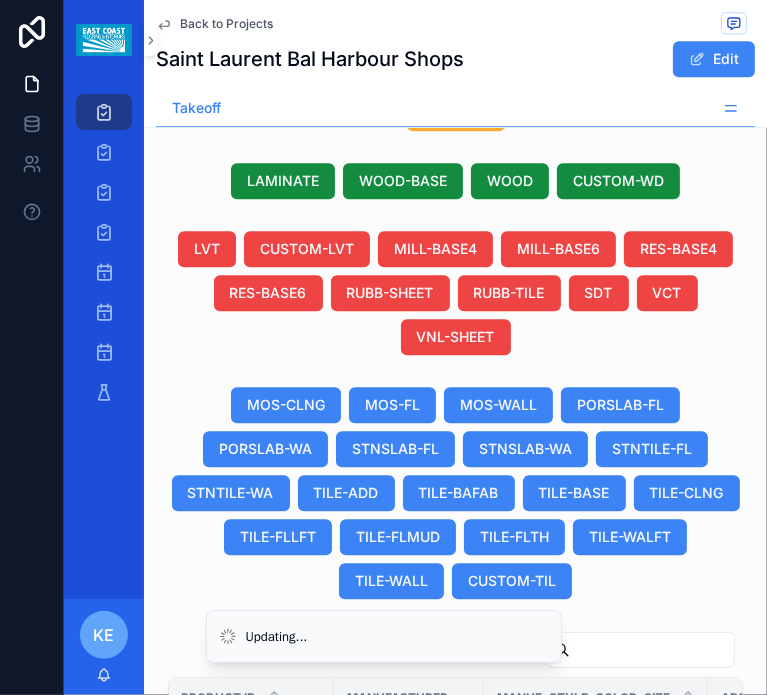 scroll, scrollTop: 60, scrollLeft: 840, axis: both 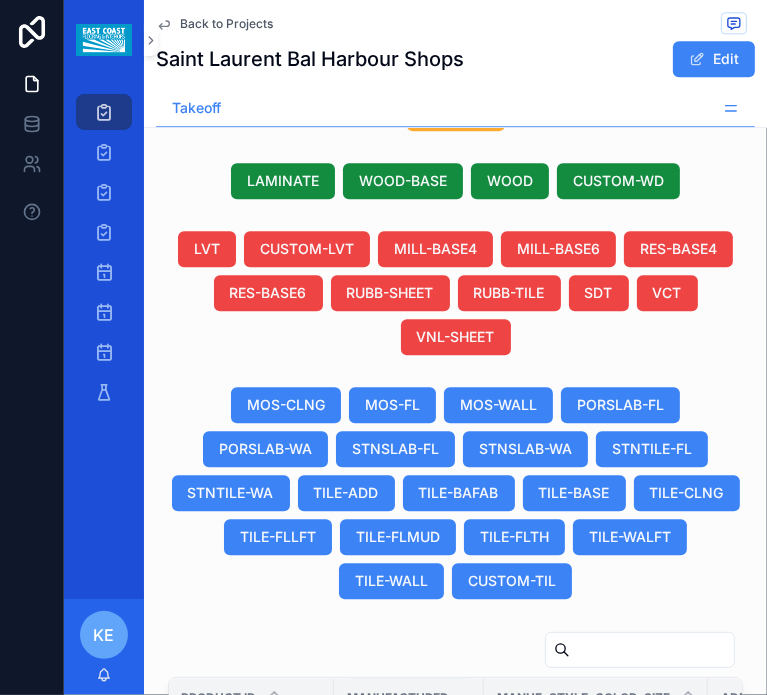 click at bounding box center (409, 960) 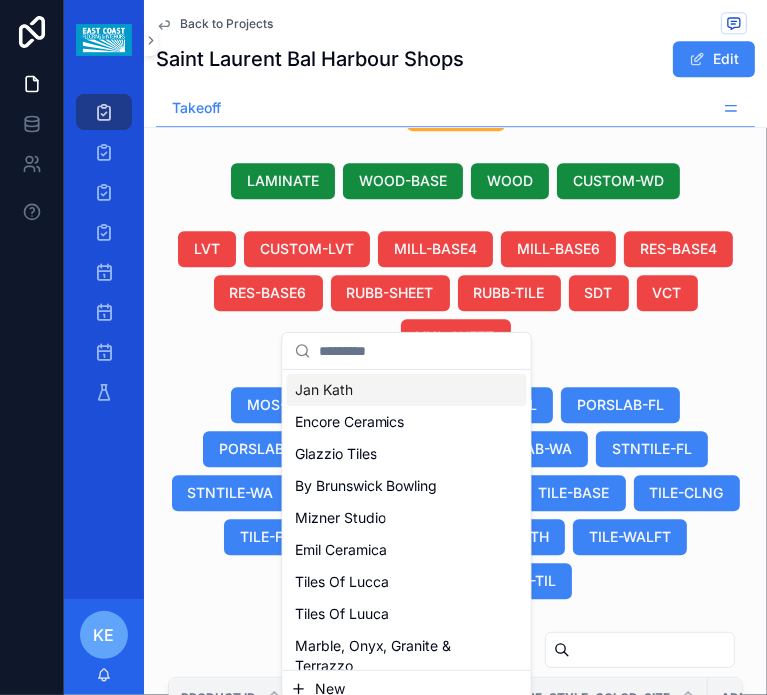click on "Jan Kath" at bounding box center [324, 390] 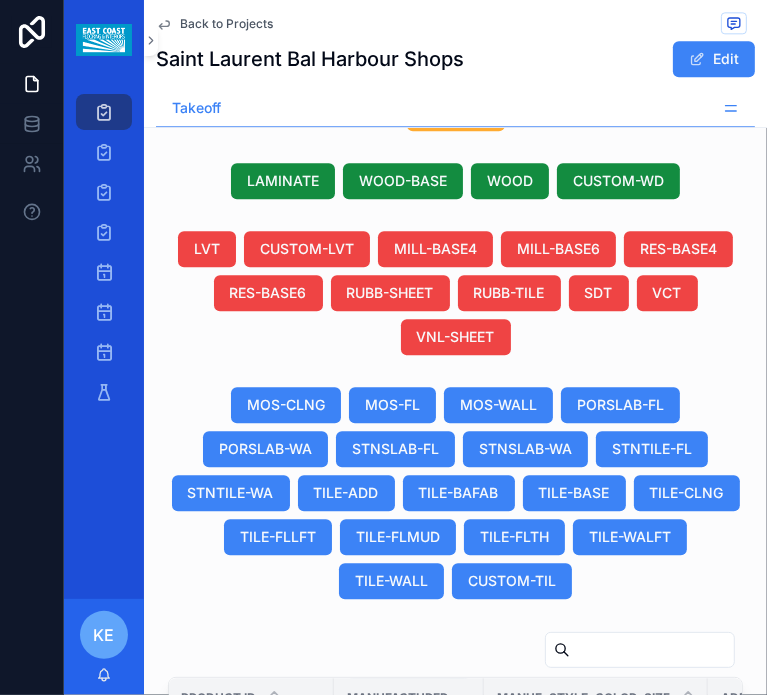 click at bounding box center (409, 905) 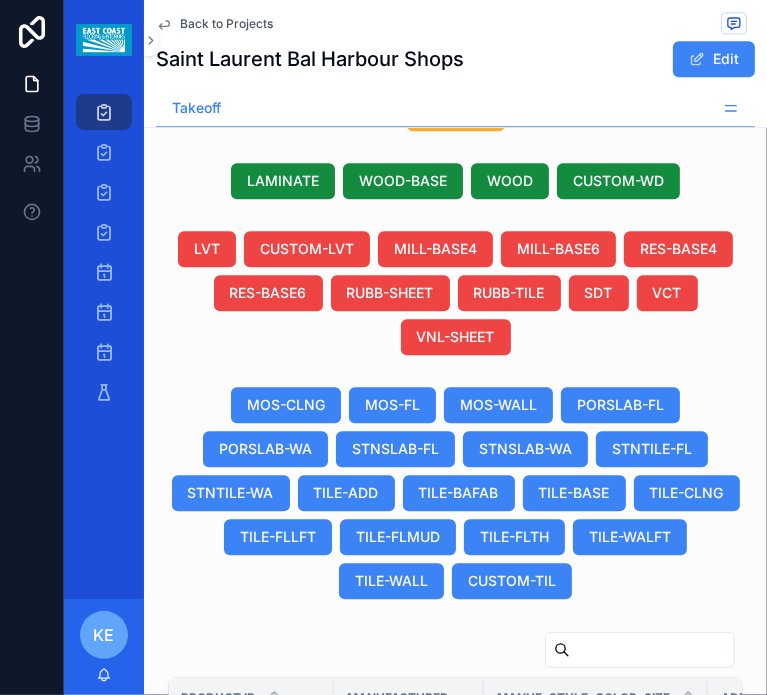 click at bounding box center [409, 905] 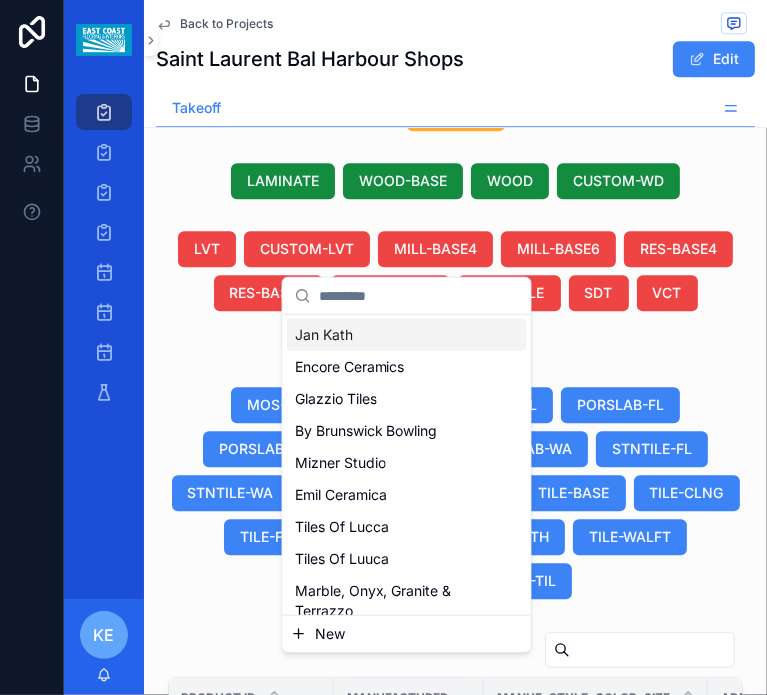 click on "Jan Kath" at bounding box center (324, 335) 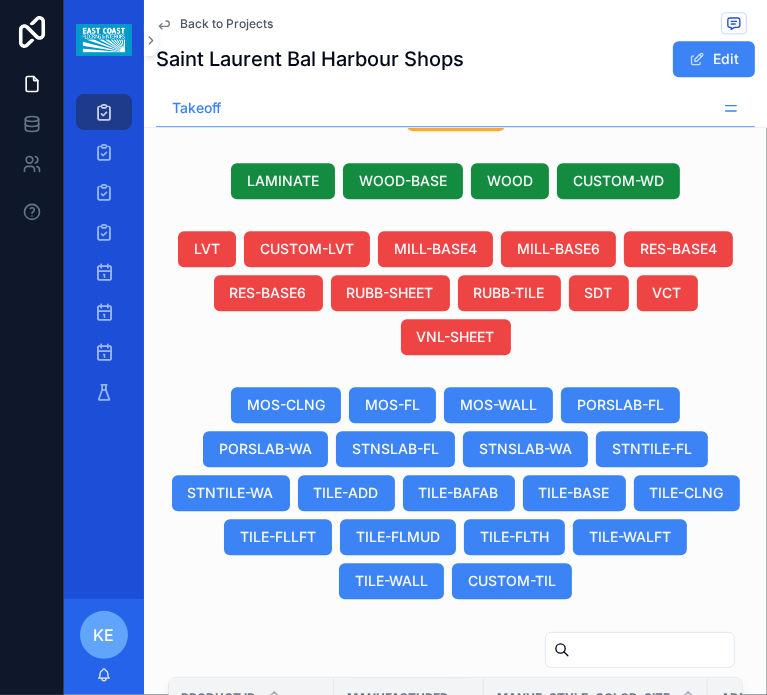 scroll, scrollTop: 268, scrollLeft: 840, axis: both 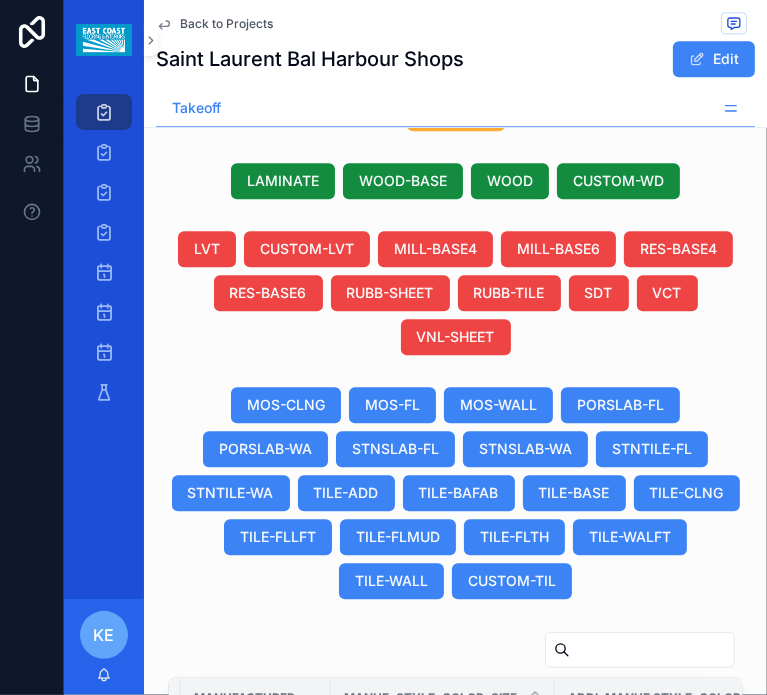 click on "Jan Kath Wool/ Silk/ Nettle Jan Kath Wool/ Silk/ Nettle" at bounding box center [443, 1123] 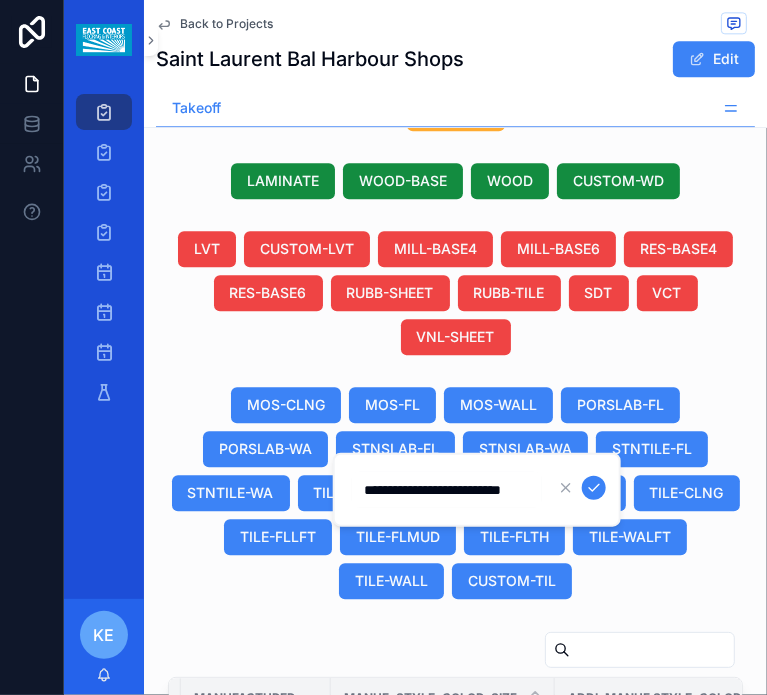 scroll, scrollTop: 0, scrollLeft: 9, axis: horizontal 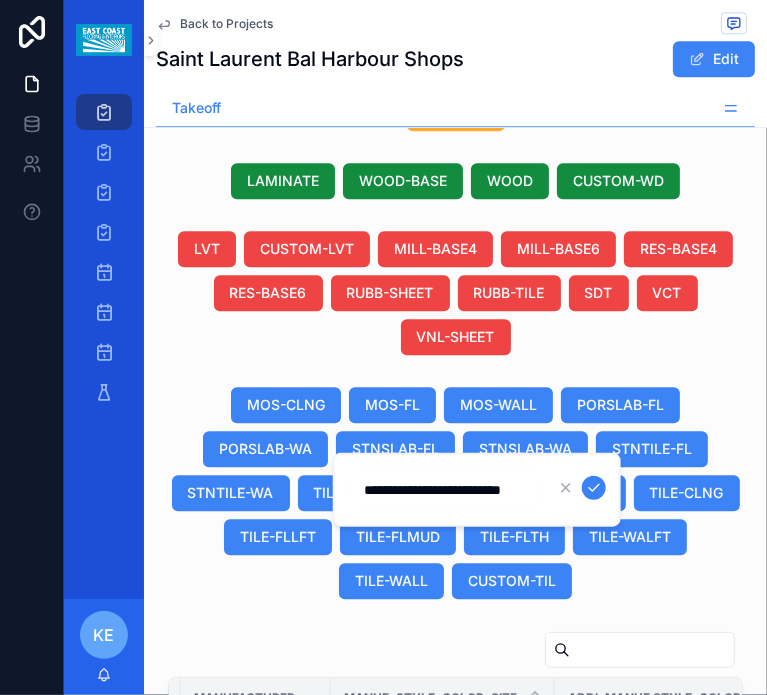 drag, startPoint x: 412, startPoint y: 495, endPoint x: 536, endPoint y: 500, distance: 124.10077 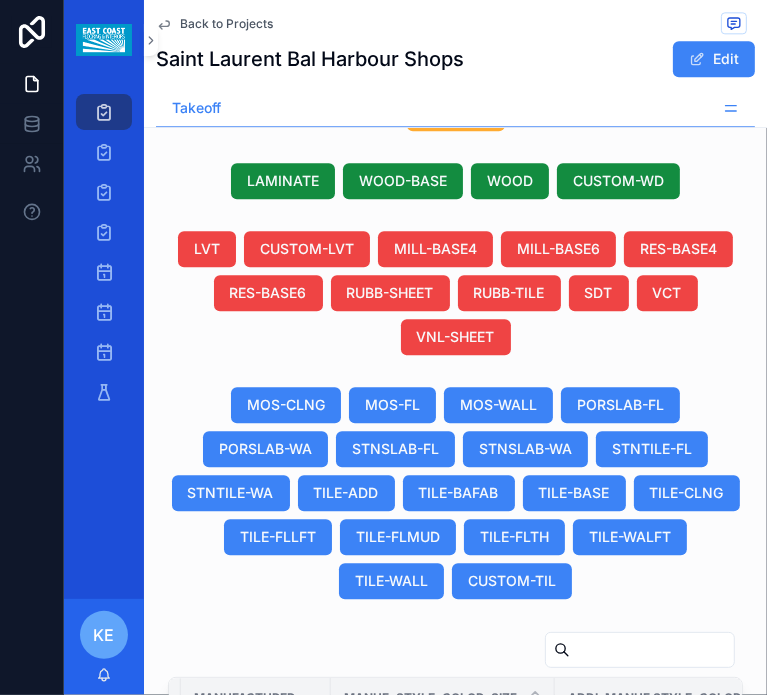 click on "Back to Projects Saint Laurent Bal Harbour Shops Edit Takeoff Takeoff Pricing Schedule Generate Excel Project Saint Laurent Bal Harbour Shops Due Date -- Project Type New Construction Second Product List -- Client Brodson Construction Architect Atmosphere Design & Architecture, PLLC Designer -- Link to M2 Excel -- Architect Address Valhalla [STATE] [POSTAL_CODE], [STATE] Project Address Space G-1145 and G-2335 [NUMBER] [STREET], [CITY], [STATE], [POSTAL_CODE], [COUNTRY] Designer Address , Bid Status Takeoff Finish Schedule STAIRS-CPT STAIRS-LAM STAIRS-LVT STAIRS-RUB STAIRS-TIL STAIRS-TRD STAIRS-WD FLASH DEMO-CPTDS DEMO-CPTGD DEMO-CPTTP DEMO-RES DEMO-TILE DEMO-WOOD LAB-LABOR MISC ATTIC-BASE ATTIC-CPT ATTIC-LVT ATTIC-RUBS ATTIC-RUBT ATTIC-SDT ATTIC-TILE ATTIC-VCT ATTIC-VNLS ATTIC-WOOD PREFAB-BEN PREFAB-CU5 PREFAB-CU8 PREFAB-NIC PREFAB-SHO ANTIFRACT CRACKSOUND PLYWOOD SOUND-LVT SOUND-WOOD WATERPROOF SCHLUTER TRIM-RES TRIM-STN MOISTURE PREP RAMPING SELFLEVEL CONC-POL CONC-SEAL CONC-STAIN EPOXY PROTECT TREAD BATHROOMS LVT" at bounding box center (455, -570) 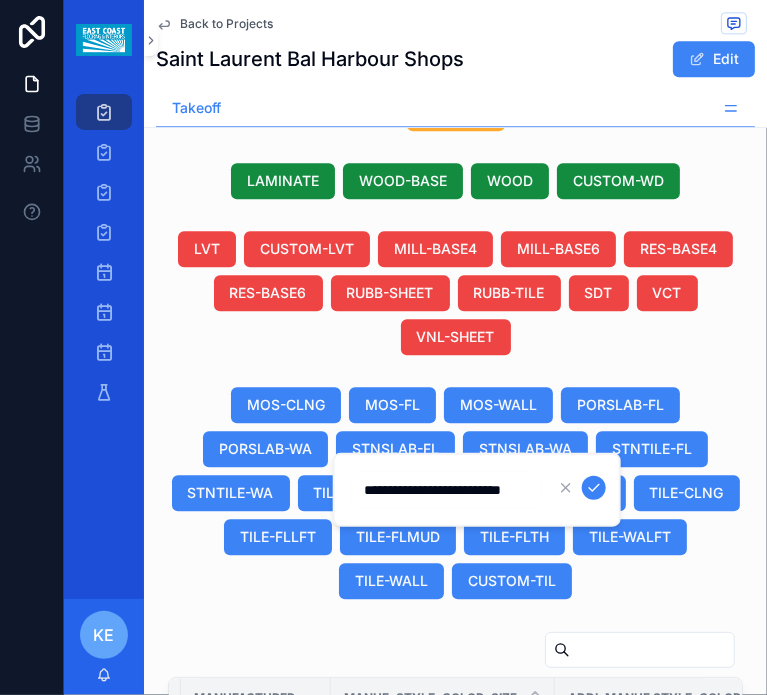 scroll, scrollTop: 0, scrollLeft: 9, axis: horizontal 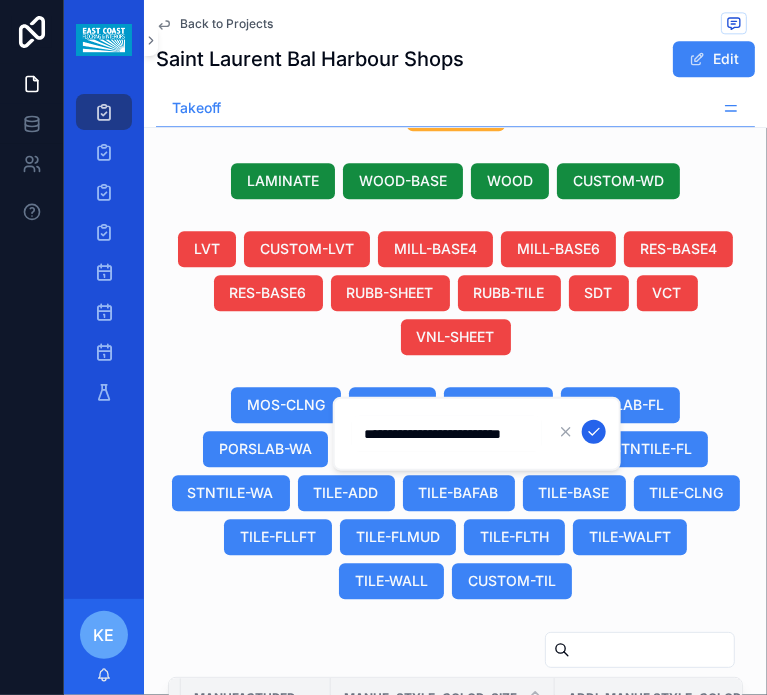 type on "**********" 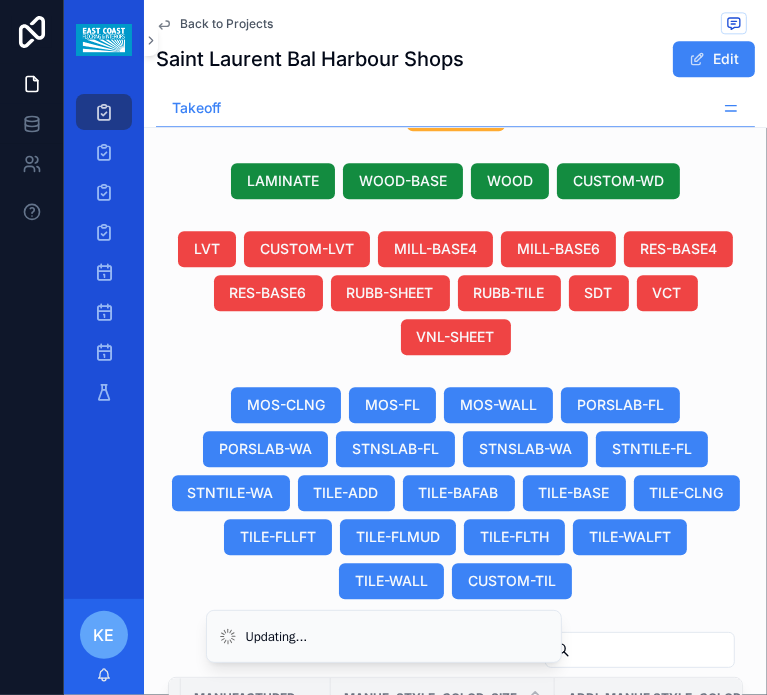 click on "Jan Kath Jan Kath" at bounding box center (443, 1009) 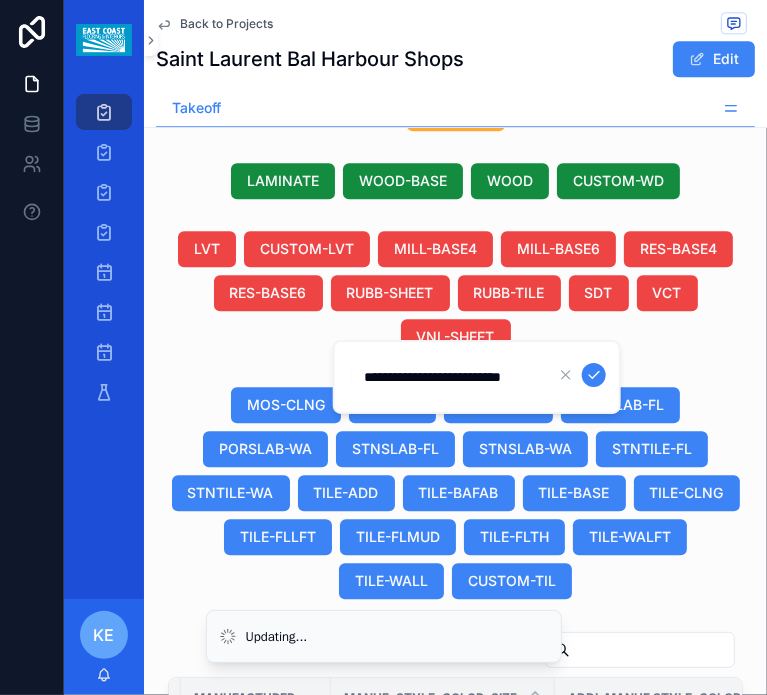 scroll, scrollTop: 0, scrollLeft: 9, axis: horizontal 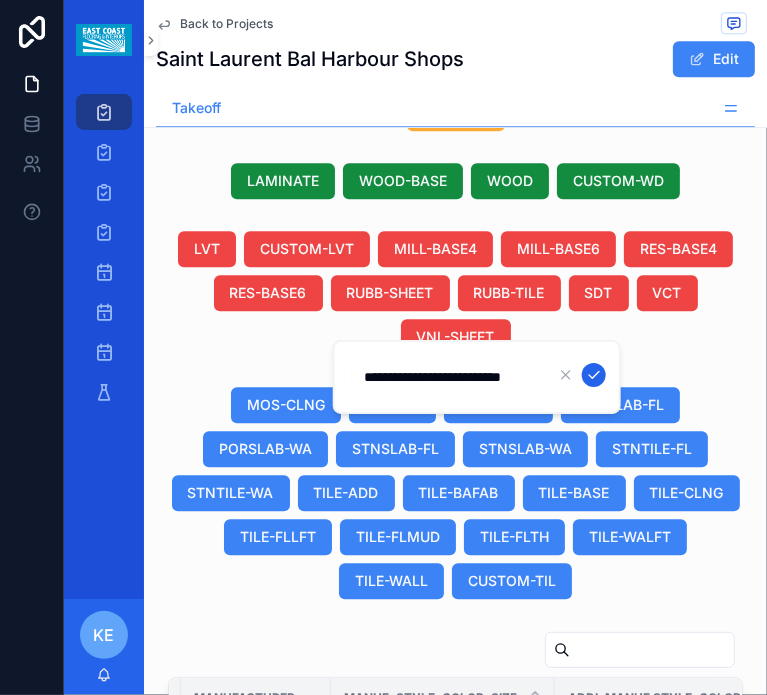 type on "**********" 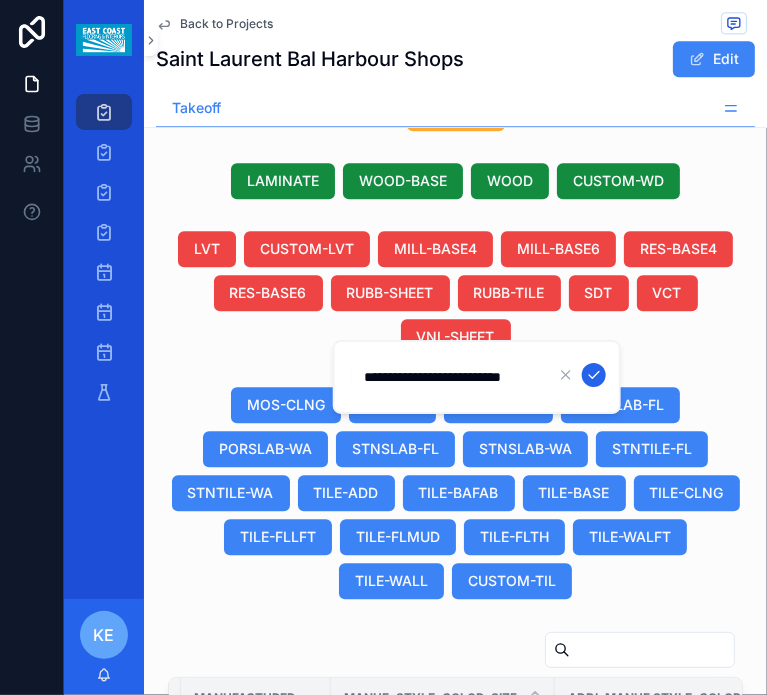 scroll, scrollTop: 0, scrollLeft: 0, axis: both 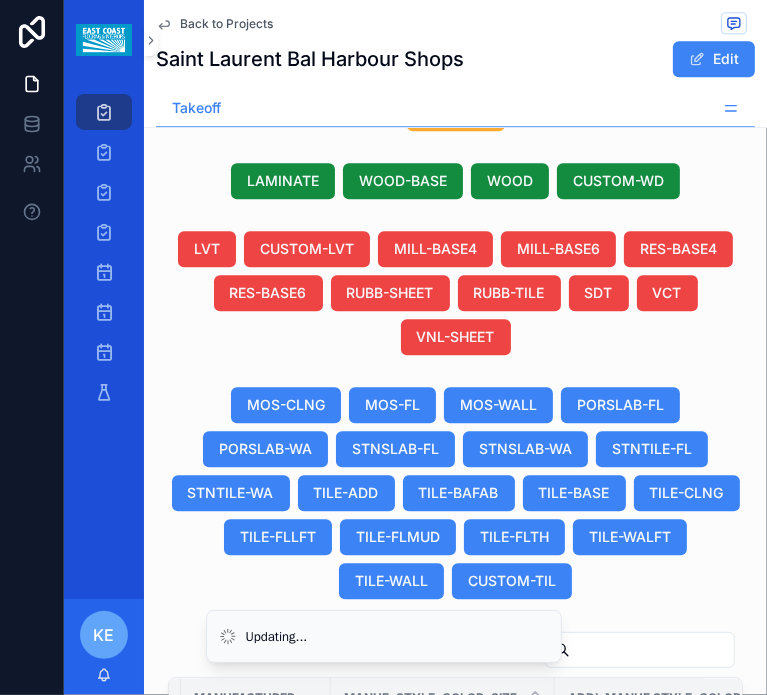 click on "Jan Kath Jan Kath" at bounding box center (443, 952) 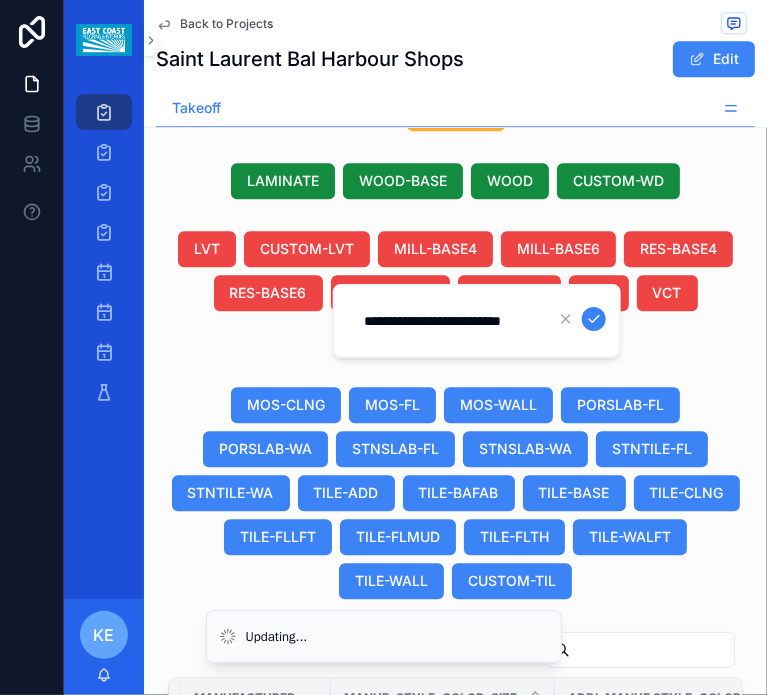 scroll, scrollTop: 0, scrollLeft: 9, axis: horizontal 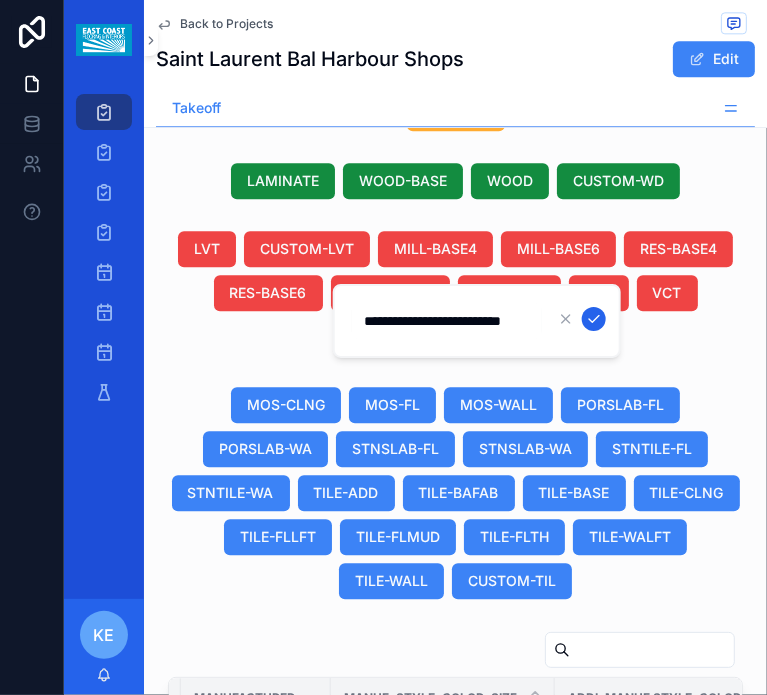 type on "**********" 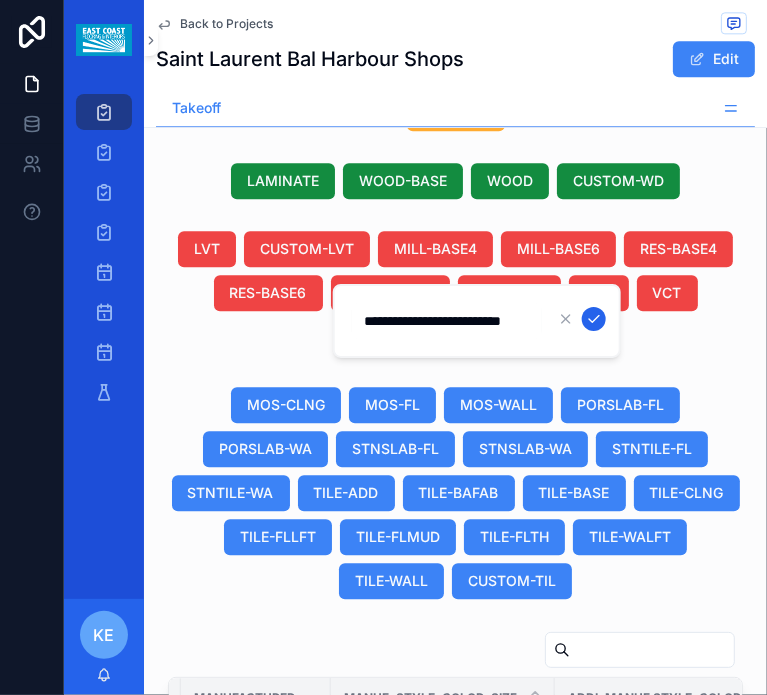 scroll, scrollTop: 0, scrollLeft: 0, axis: both 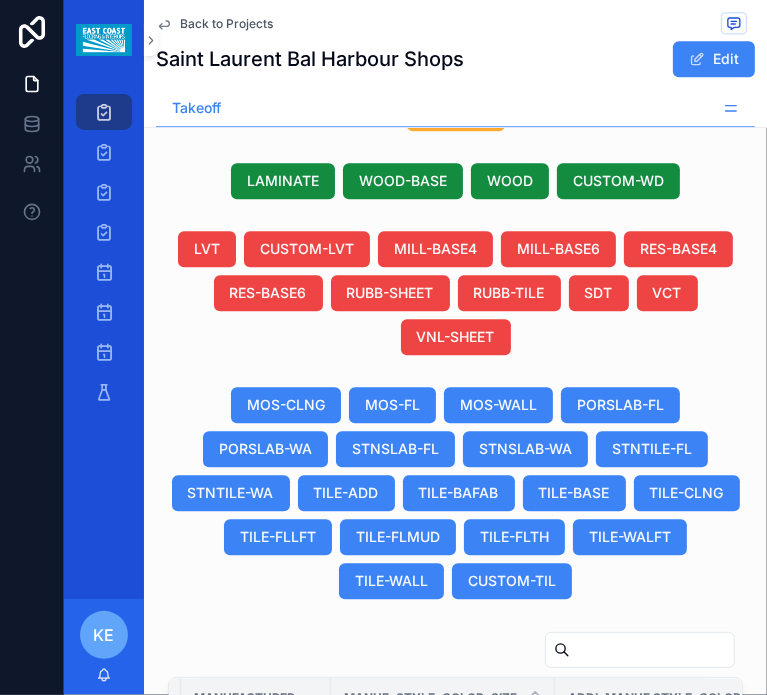click on "Jan Kath Jan Kath" at bounding box center (443, 944) 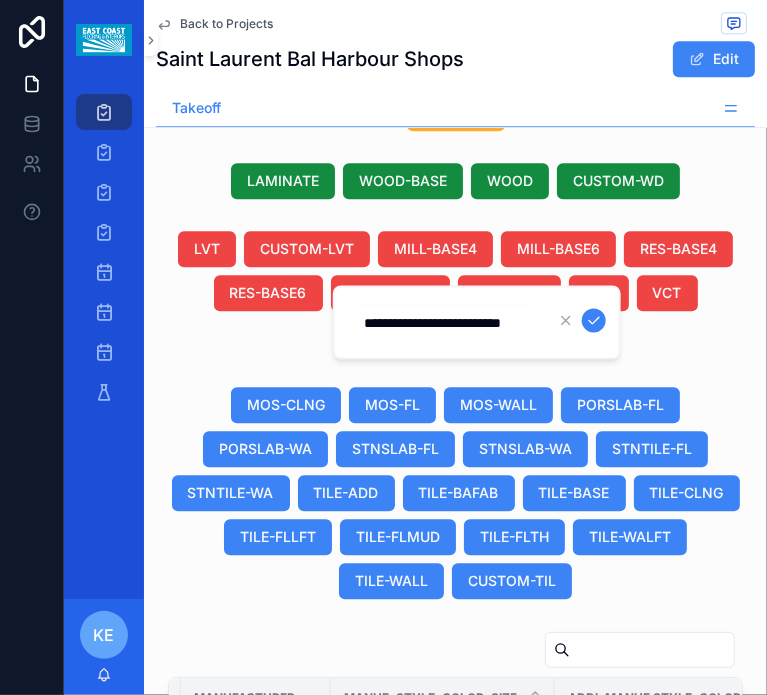 scroll, scrollTop: 0, scrollLeft: 9, axis: horizontal 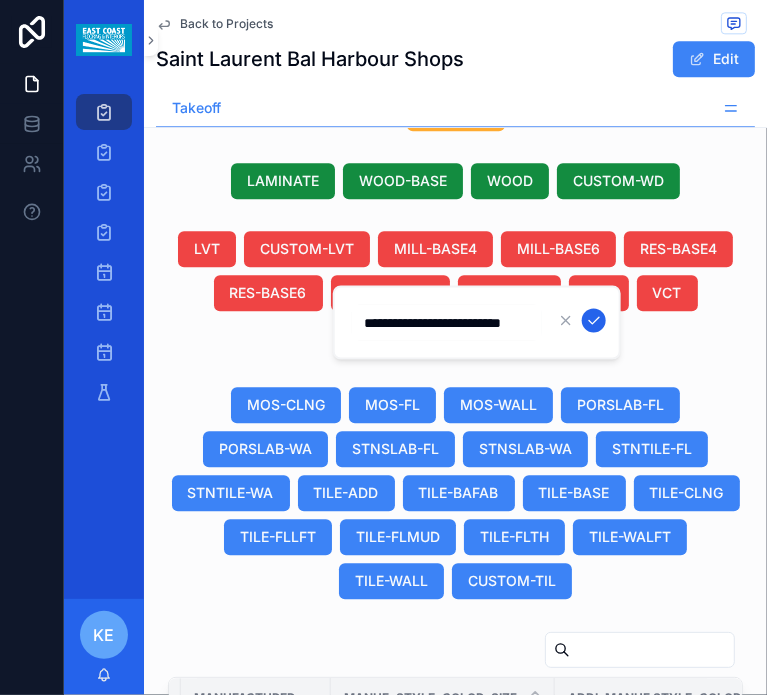 type on "**********" 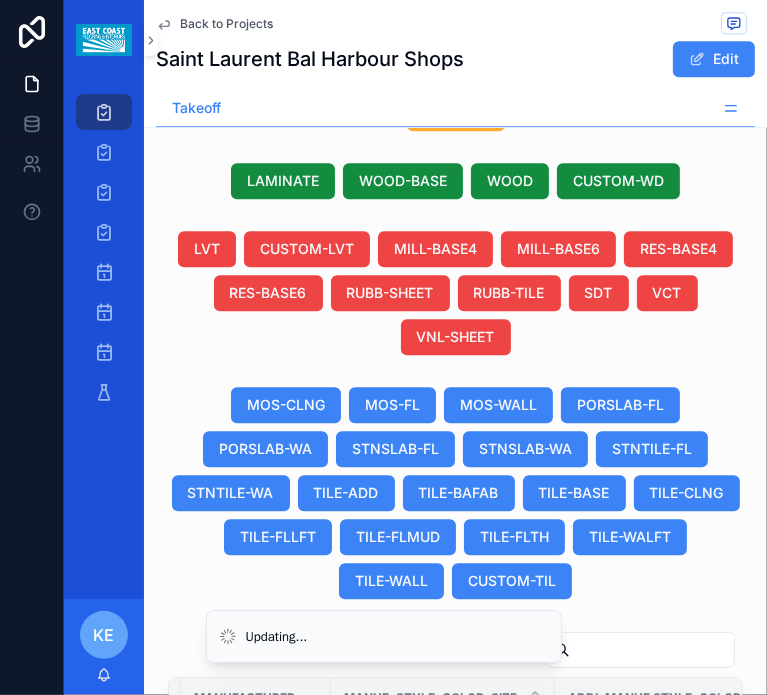 click on "Jan Kath Jan Kath" at bounding box center (443, 879) 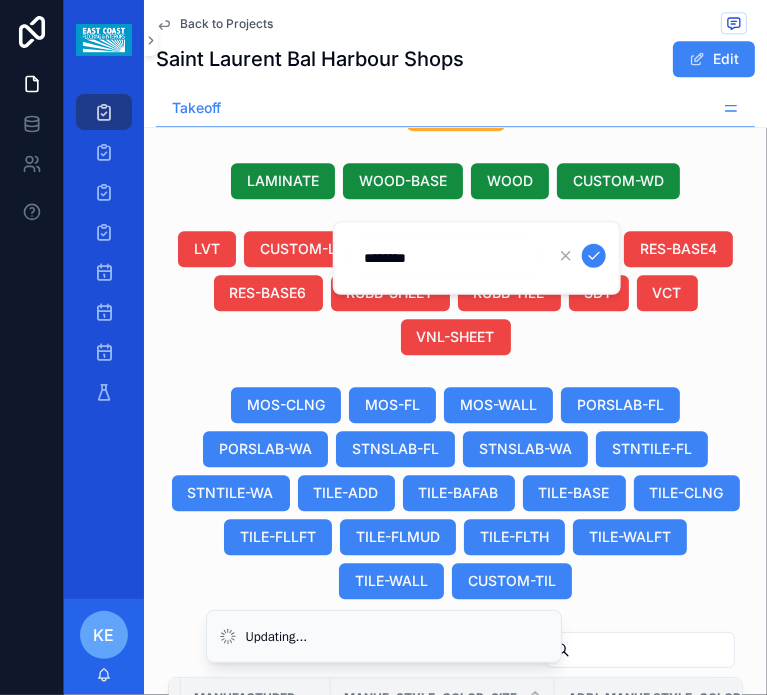 type on "**********" 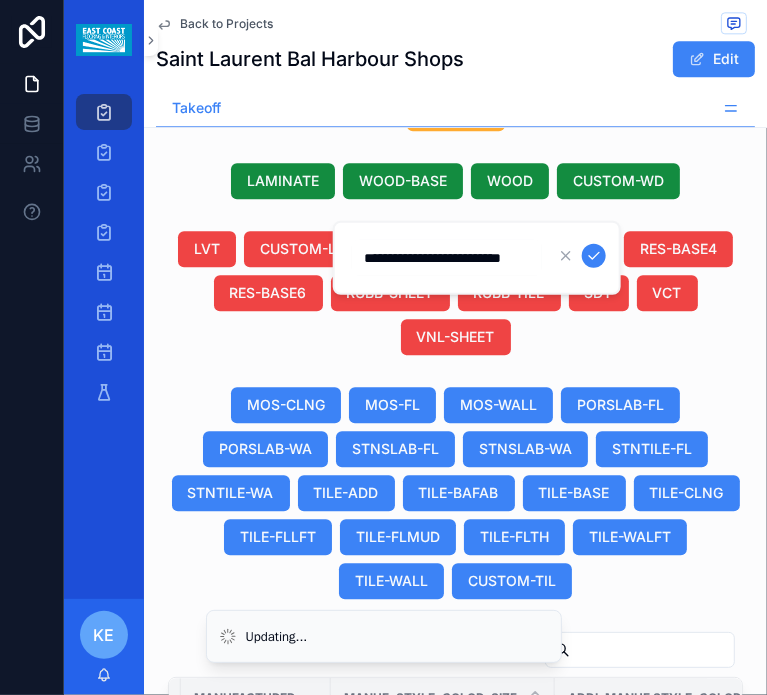 scroll, scrollTop: 0, scrollLeft: 9, axis: horizontal 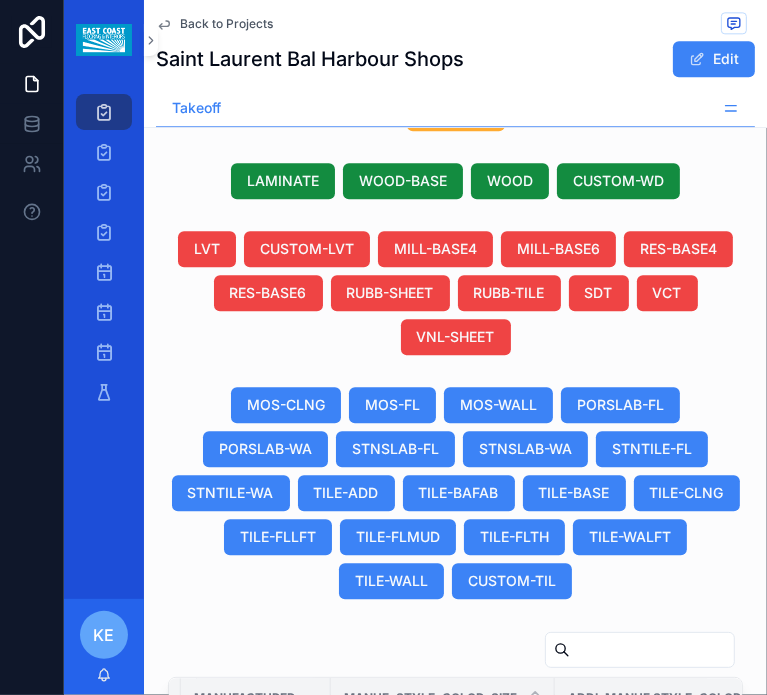 click on "Jan Kath Jan Kath" at bounding box center (443, 946) 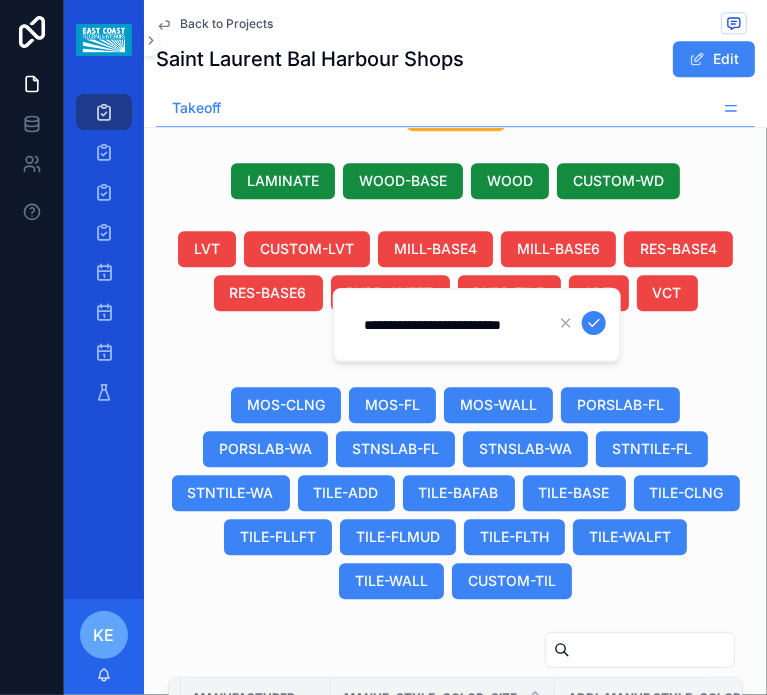 scroll, scrollTop: 0, scrollLeft: 9, axis: horizontal 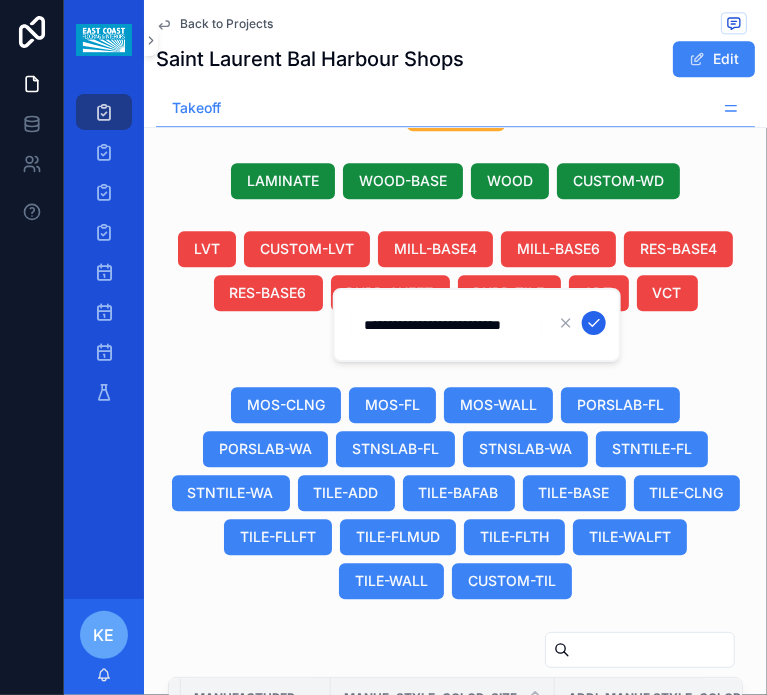 click 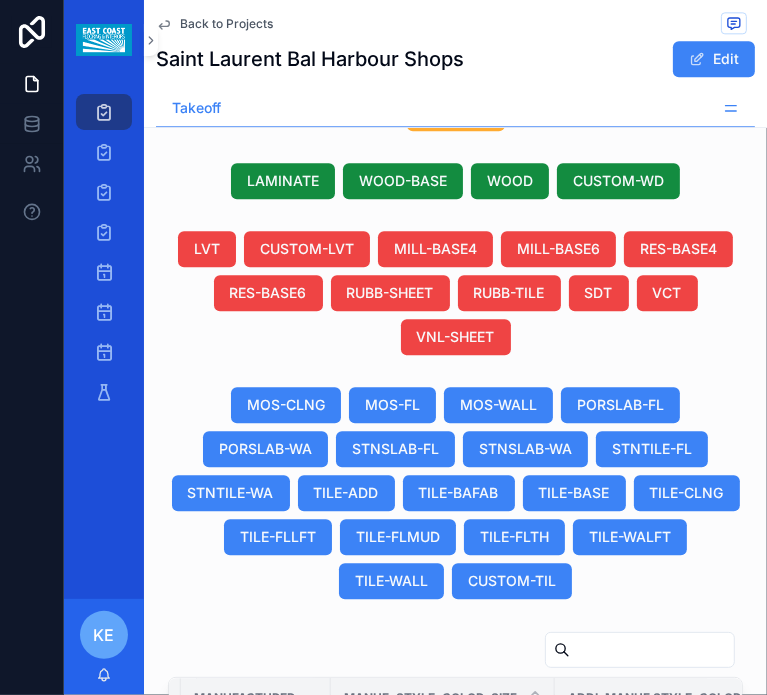 scroll, scrollTop: 68, scrollLeft: 993, axis: both 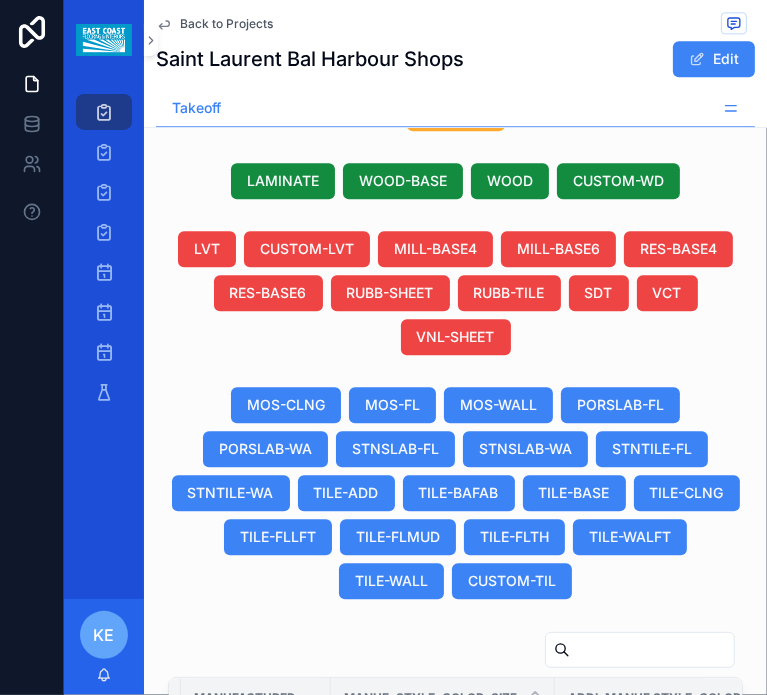 click on "Jan Kath Jan Kath" at bounding box center (443, 955) 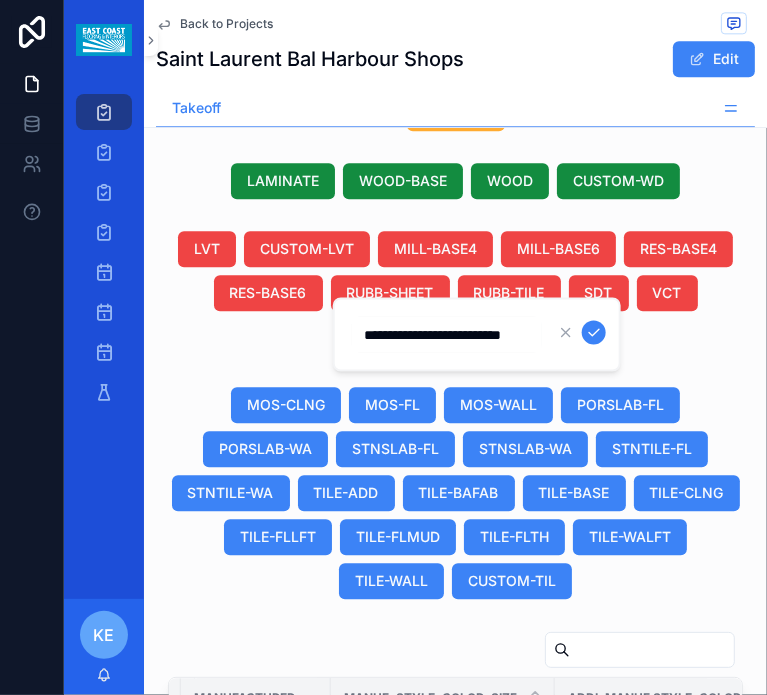 scroll, scrollTop: 0, scrollLeft: 9, axis: horizontal 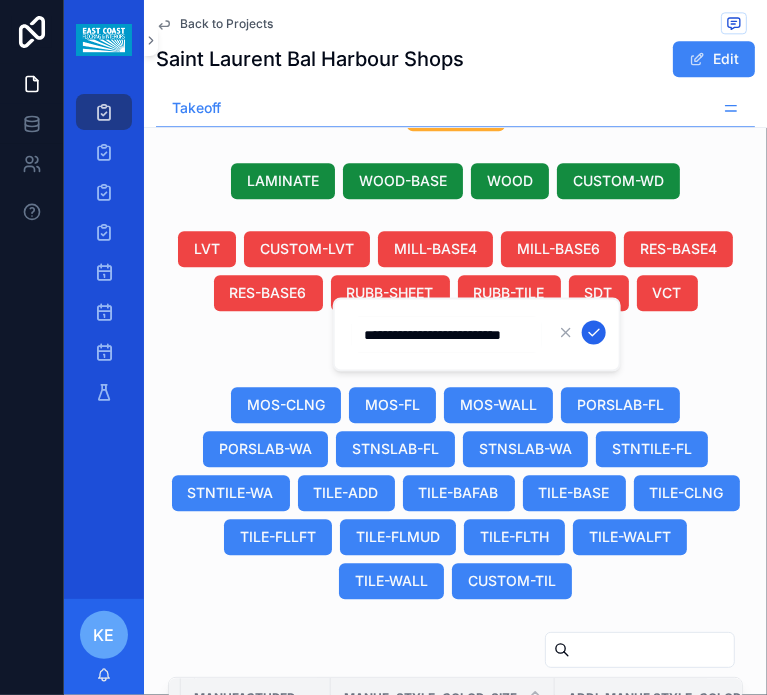 type on "**********" 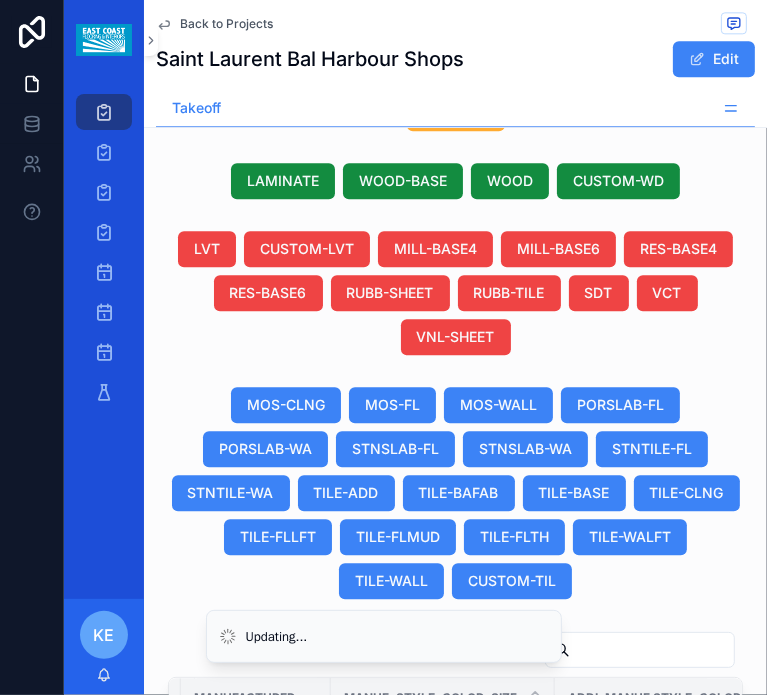 click on "Jan Kath Jan Kath" at bounding box center (443, 898) 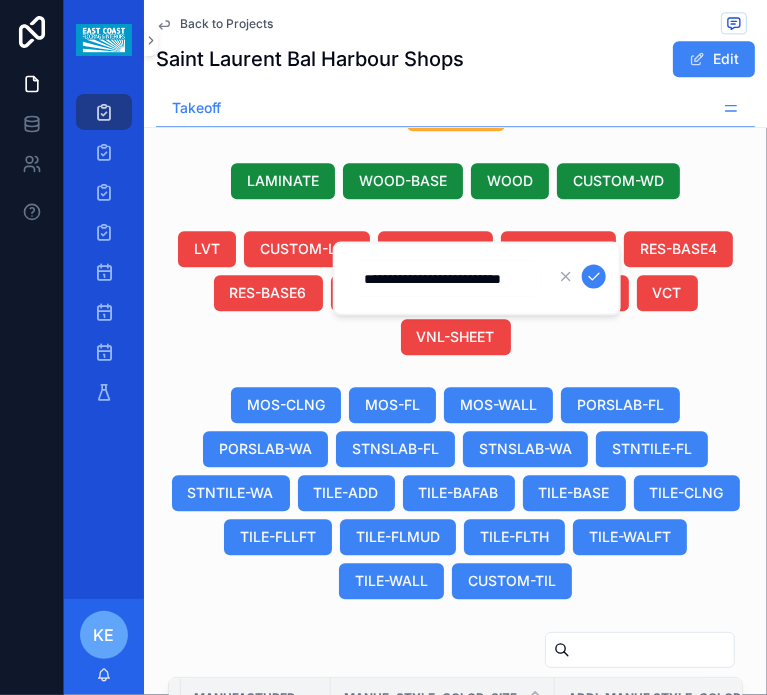 type on "**********" 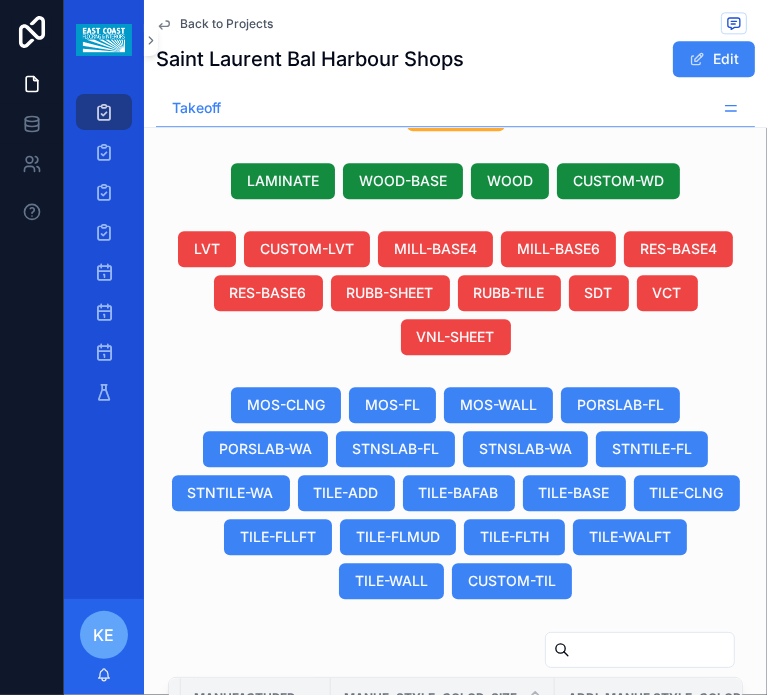 click on "Jan Kath Jan Kath" at bounding box center (443, 898) 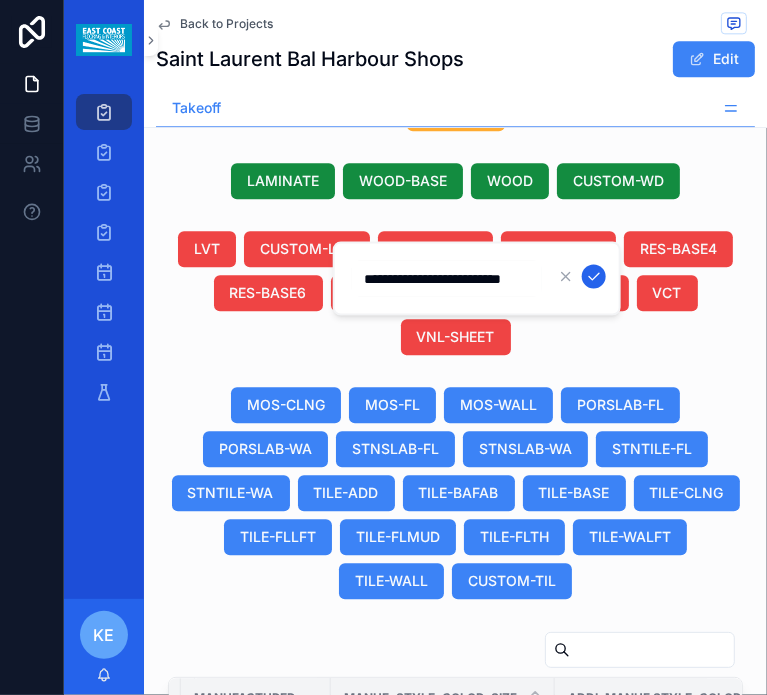 scroll, scrollTop: 0, scrollLeft: 9, axis: horizontal 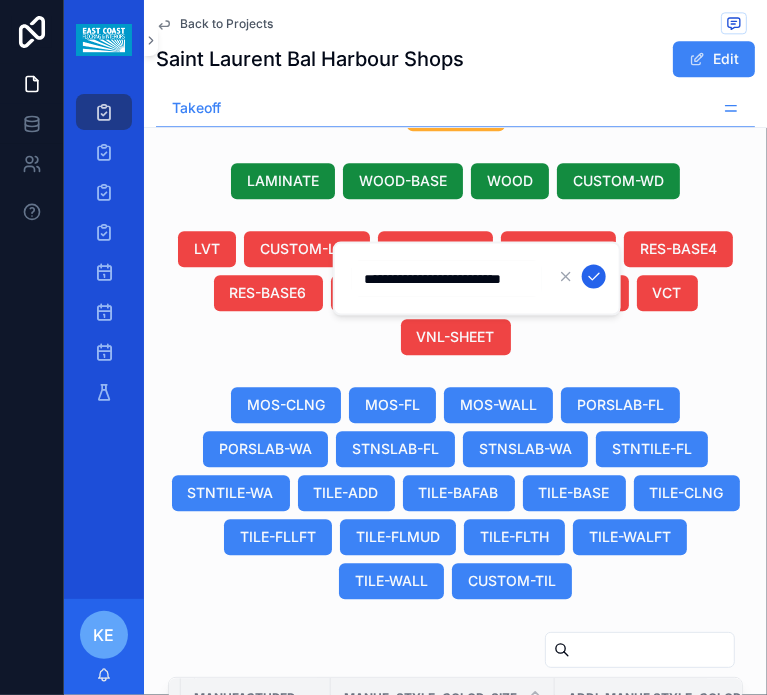 click 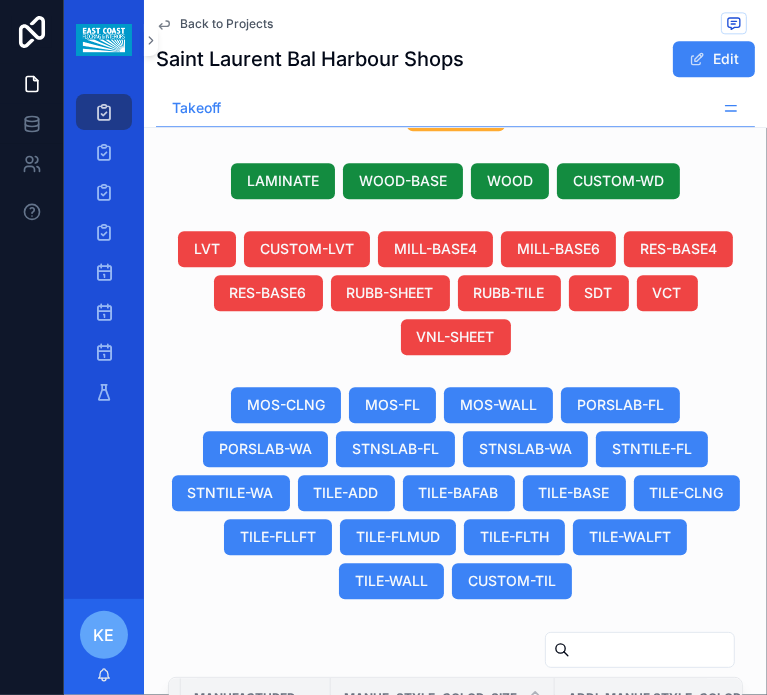 scroll, scrollTop: 0, scrollLeft: 993, axis: horizontal 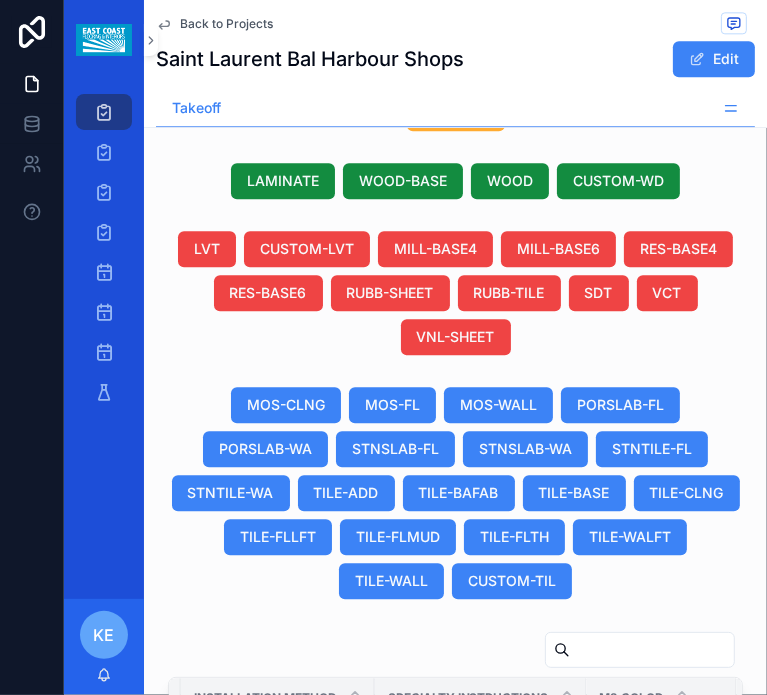 click on "Provid by Owner Install by GC Provid by Owner Install by GC" at bounding box center (481, 1123) 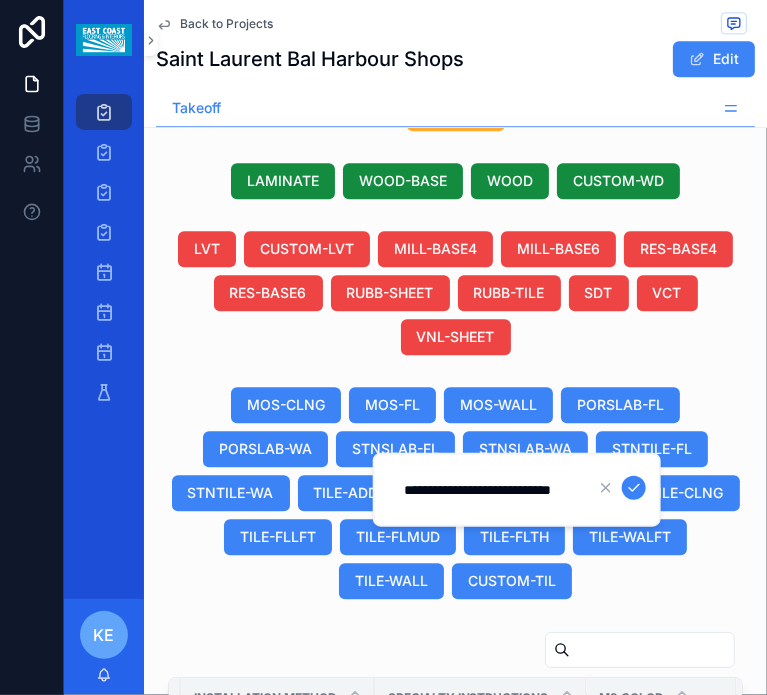 scroll, scrollTop: 0, scrollLeft: 31, axis: horizontal 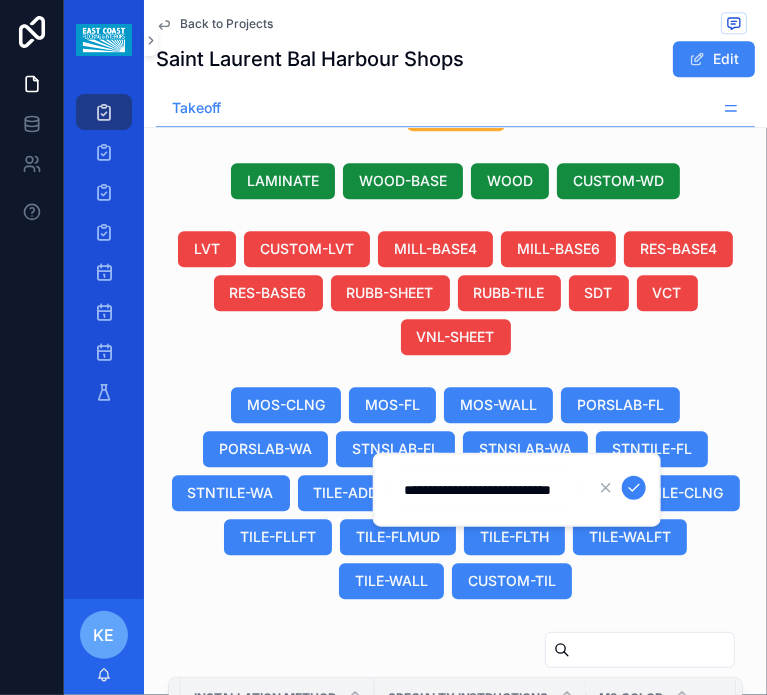 click on "--" at bounding box center (481, 1066) 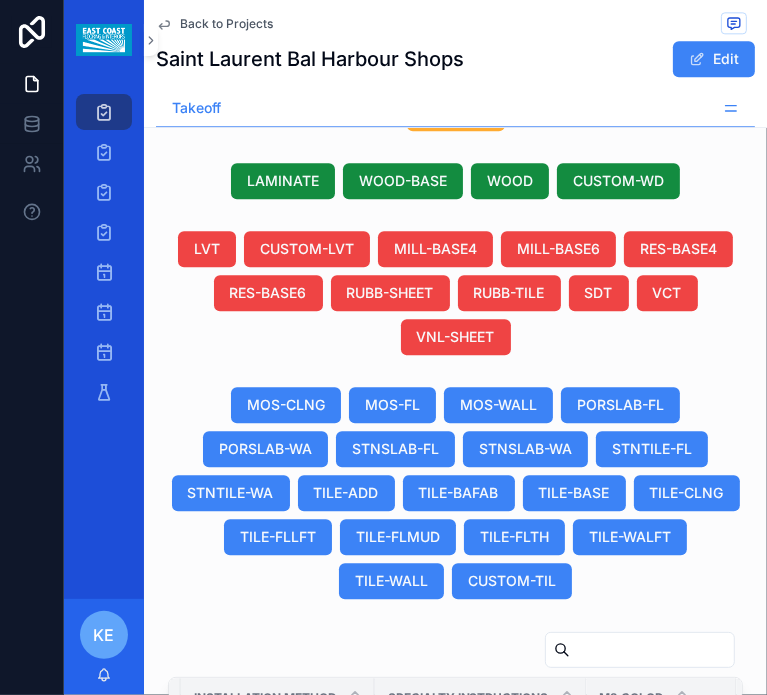 click on "--" at bounding box center (481, 1066) 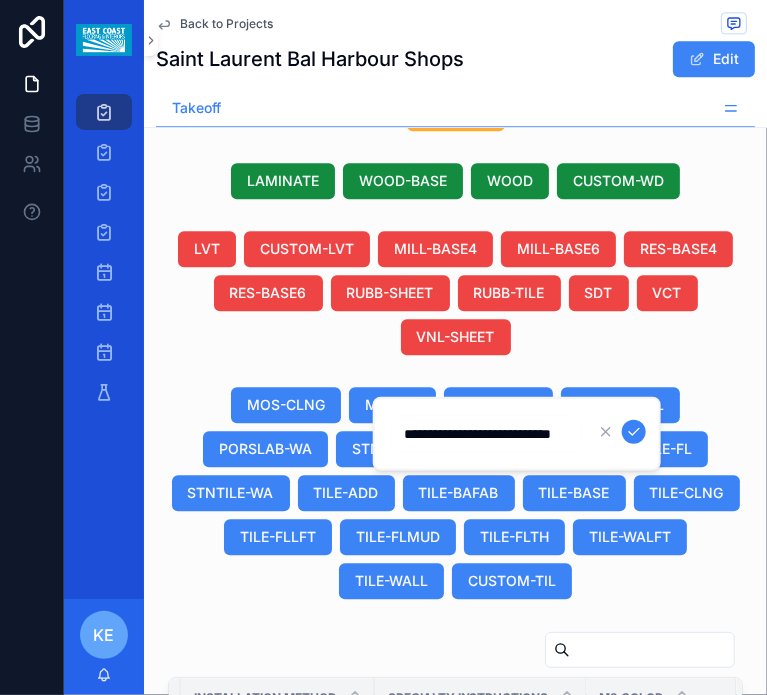scroll, scrollTop: 0, scrollLeft: 31, axis: horizontal 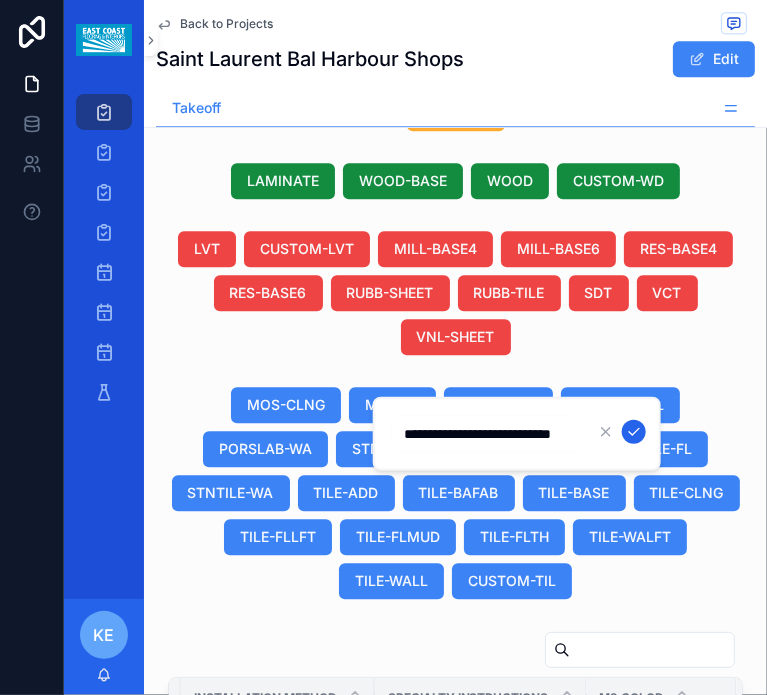 type on "**********" 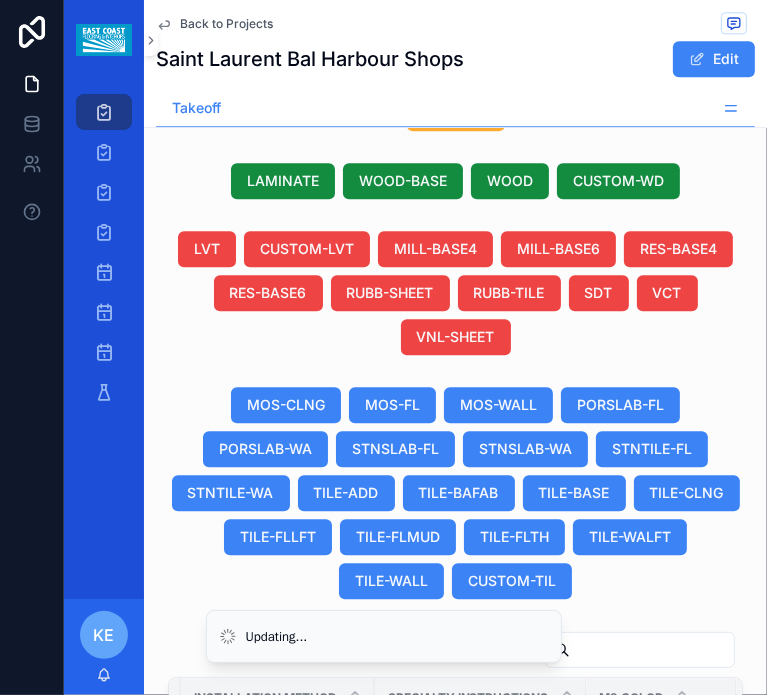click on "--" at bounding box center (481, 1009) 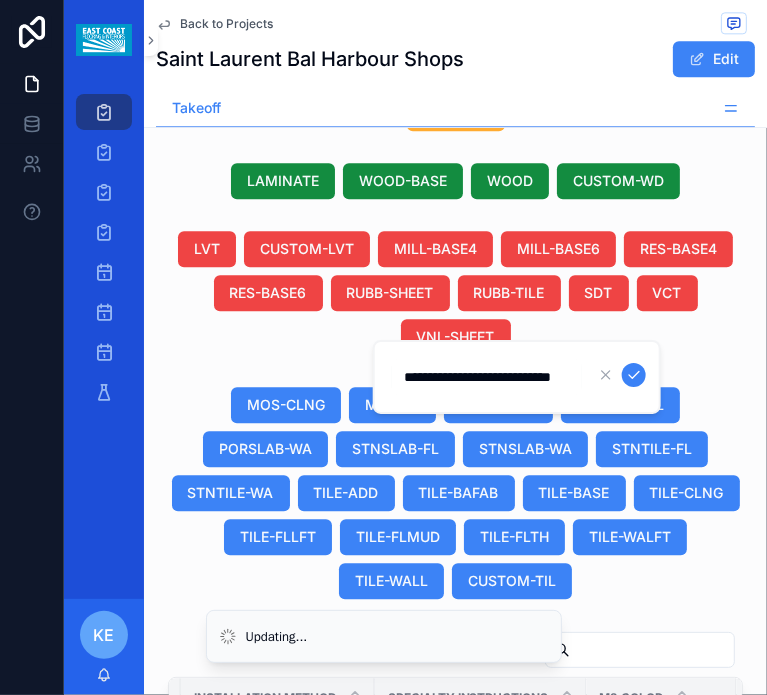 scroll, scrollTop: 0, scrollLeft: 31, axis: horizontal 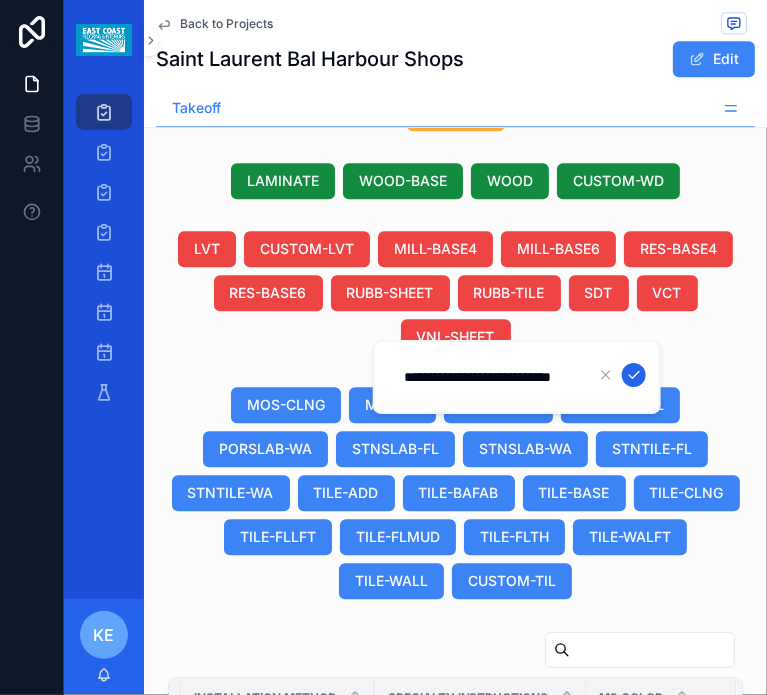 type on "**********" 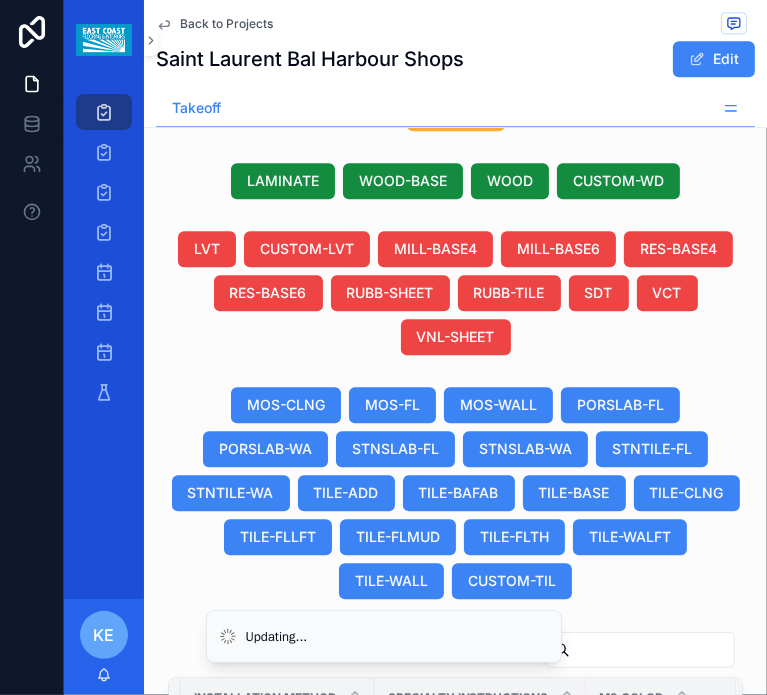 click on "--" at bounding box center (481, 952) 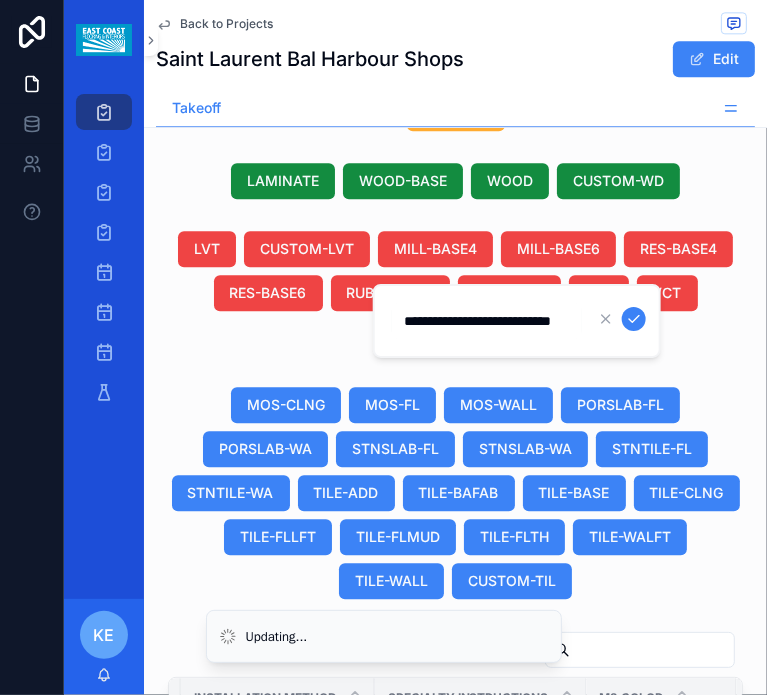 scroll, scrollTop: 0, scrollLeft: 31, axis: horizontal 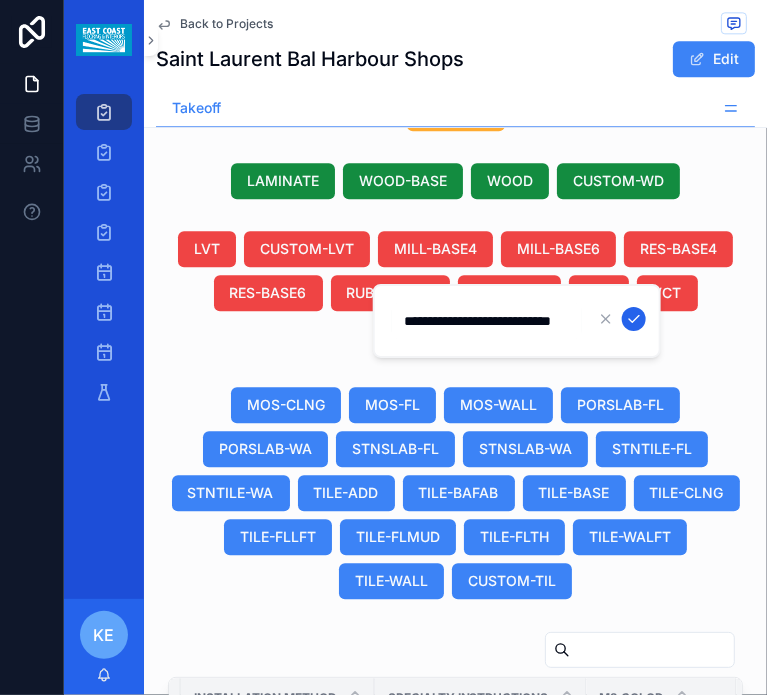 type on "**********" 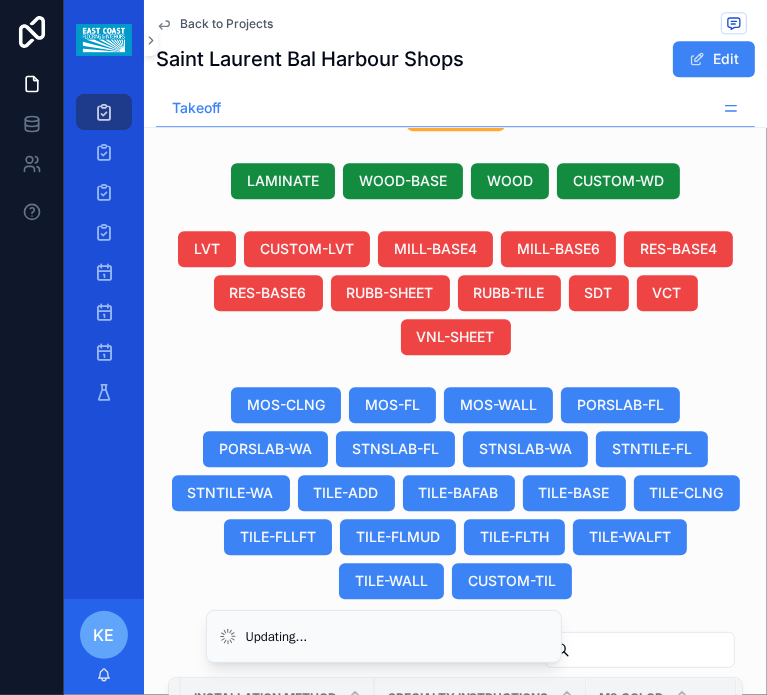 click on "--" at bounding box center [481, 887] 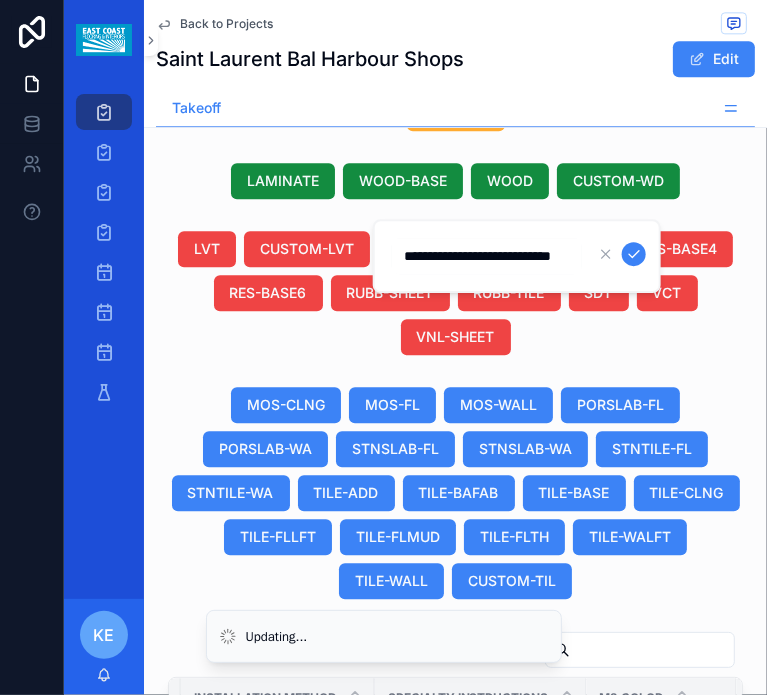 scroll, scrollTop: 0, scrollLeft: 31, axis: horizontal 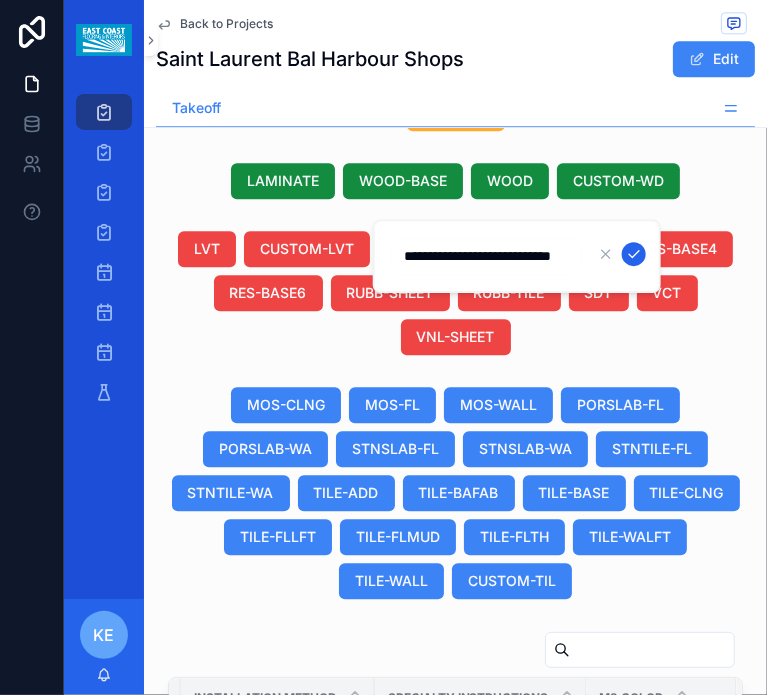 type on "**********" 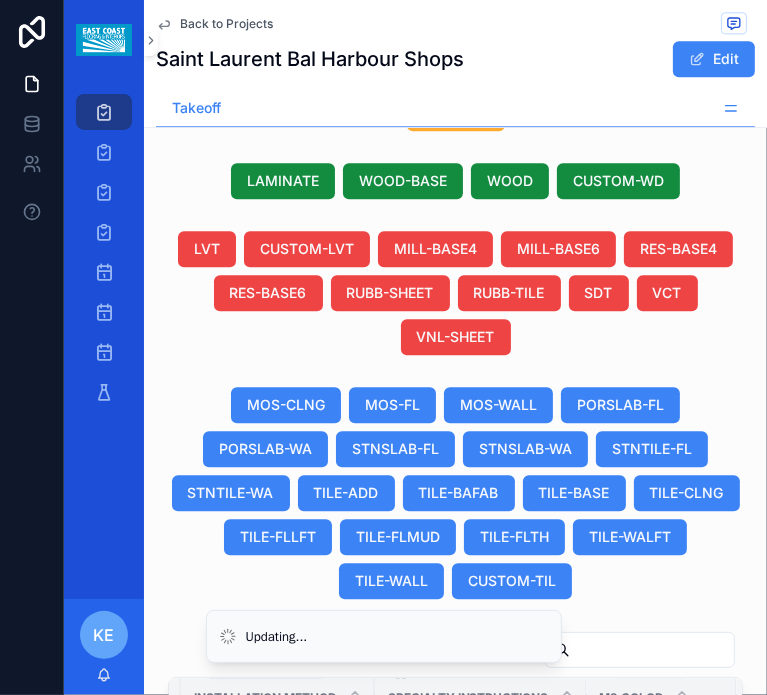 scroll, scrollTop: 168, scrollLeft: 1624, axis: both 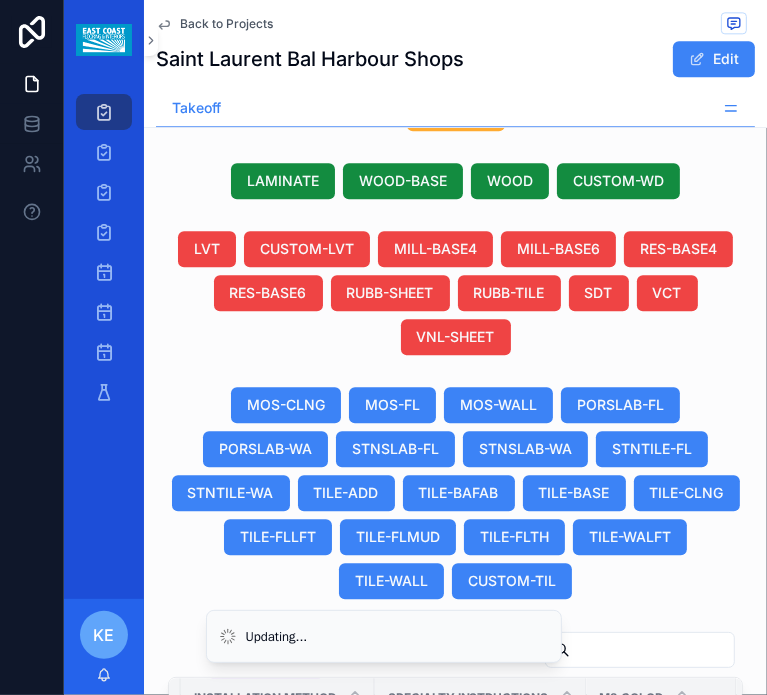 click on "--" at bounding box center [481, 912] 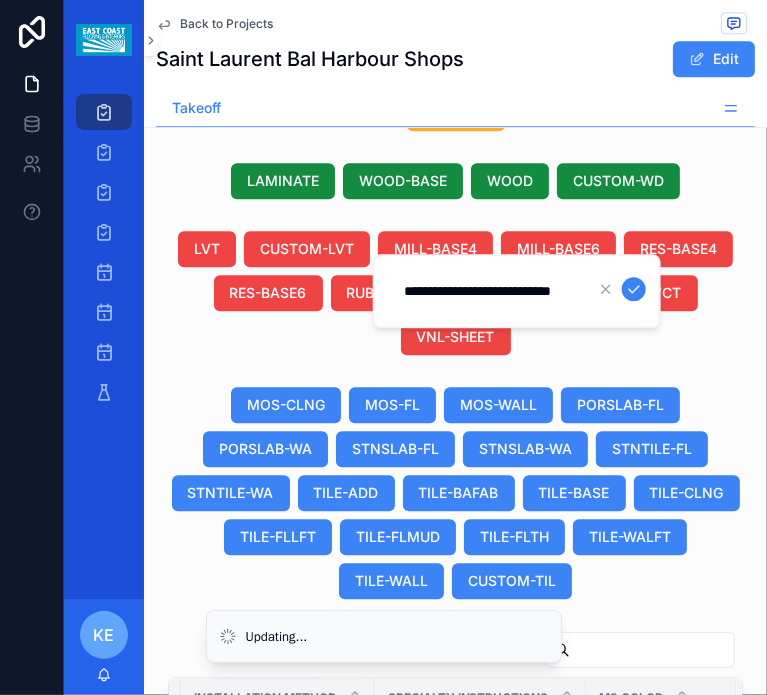scroll, scrollTop: 0, scrollLeft: 31, axis: horizontal 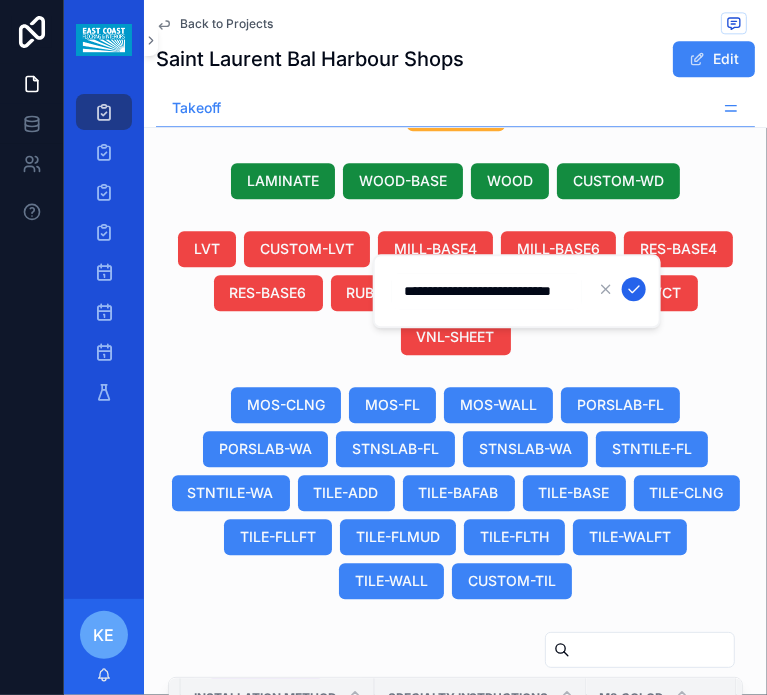 type on "**********" 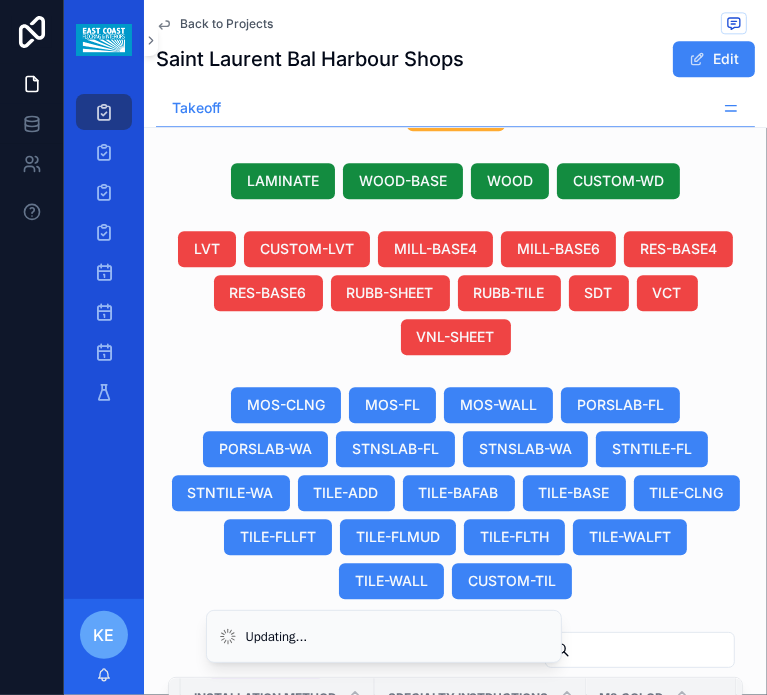 scroll, scrollTop: 68, scrollLeft: 1624, axis: both 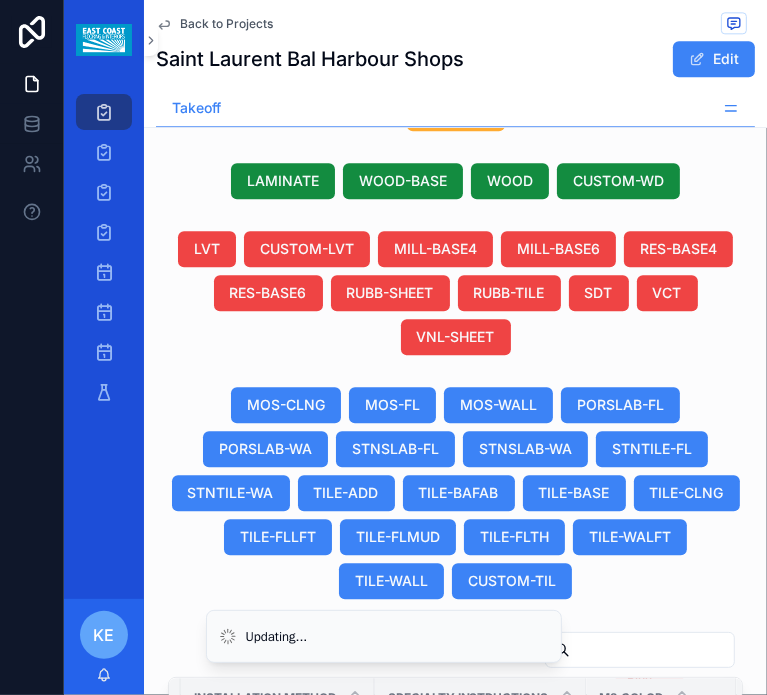 click on "--" at bounding box center [481, 955] 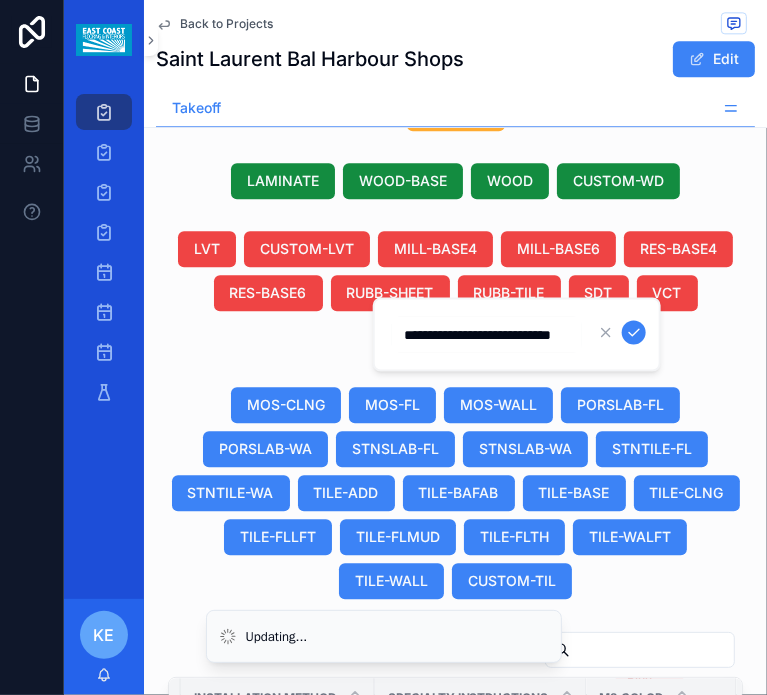 scroll, scrollTop: 0, scrollLeft: 31, axis: horizontal 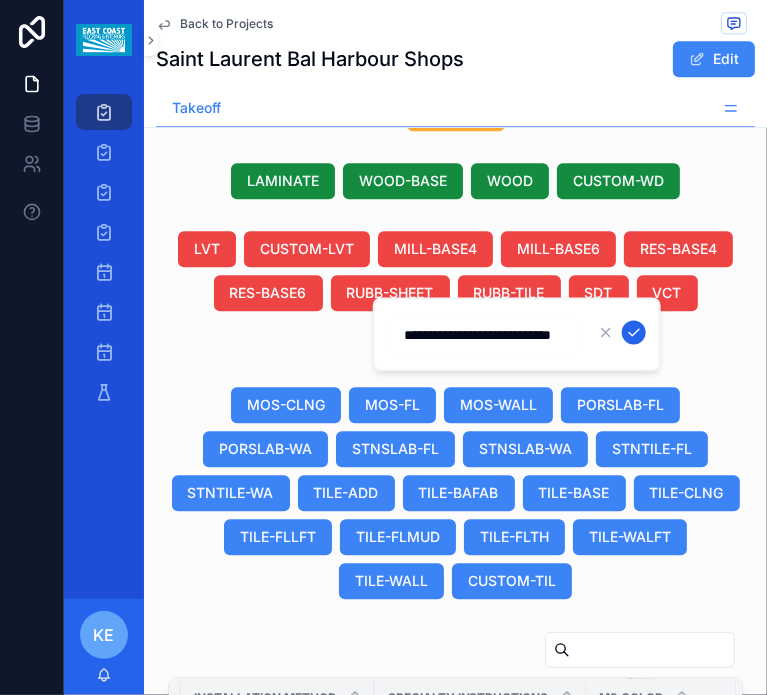 type on "**********" 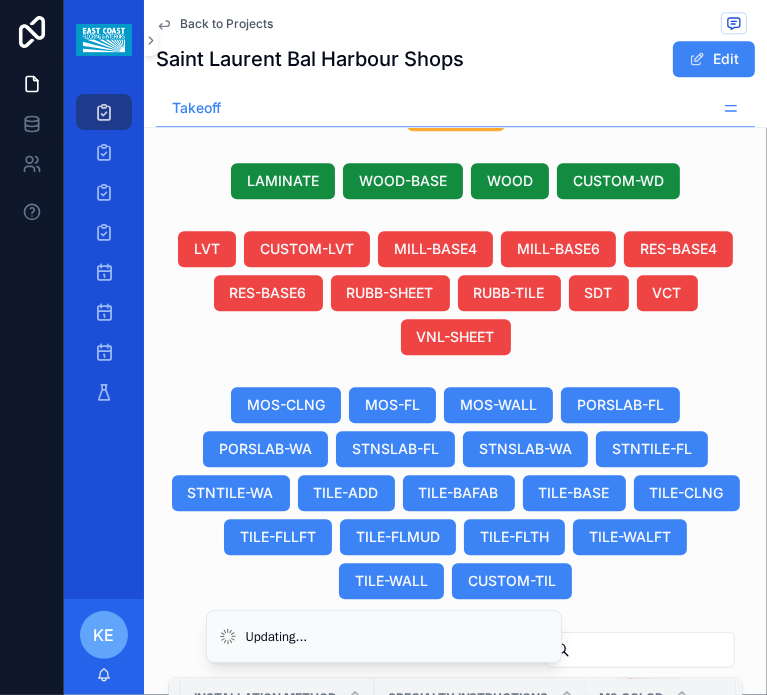 click on "--" at bounding box center (481, 898) 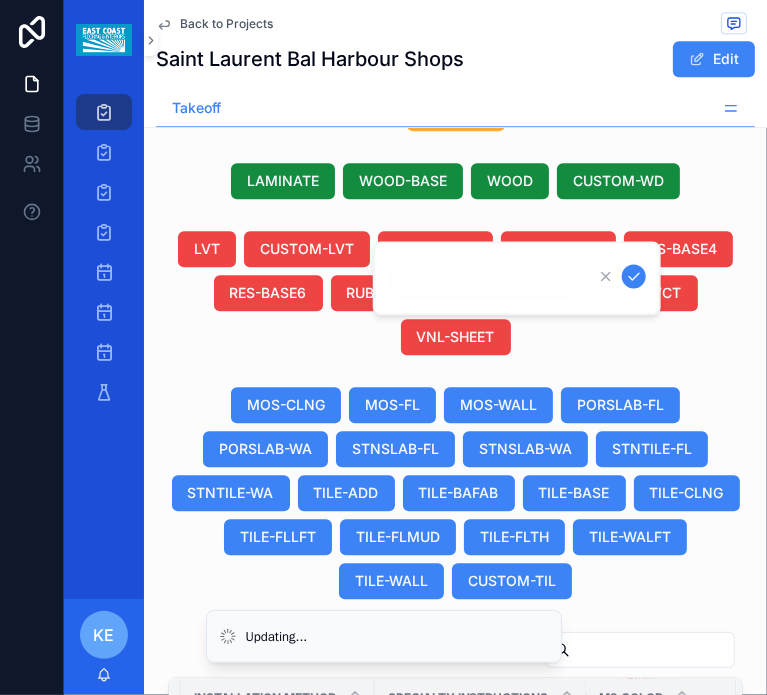 type on "**********" 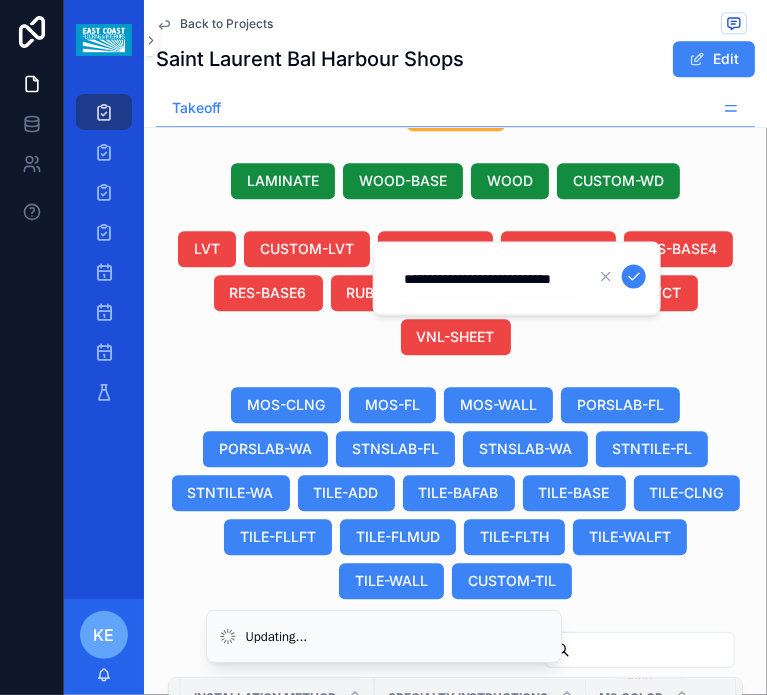 scroll, scrollTop: 0, scrollLeft: 31, axis: horizontal 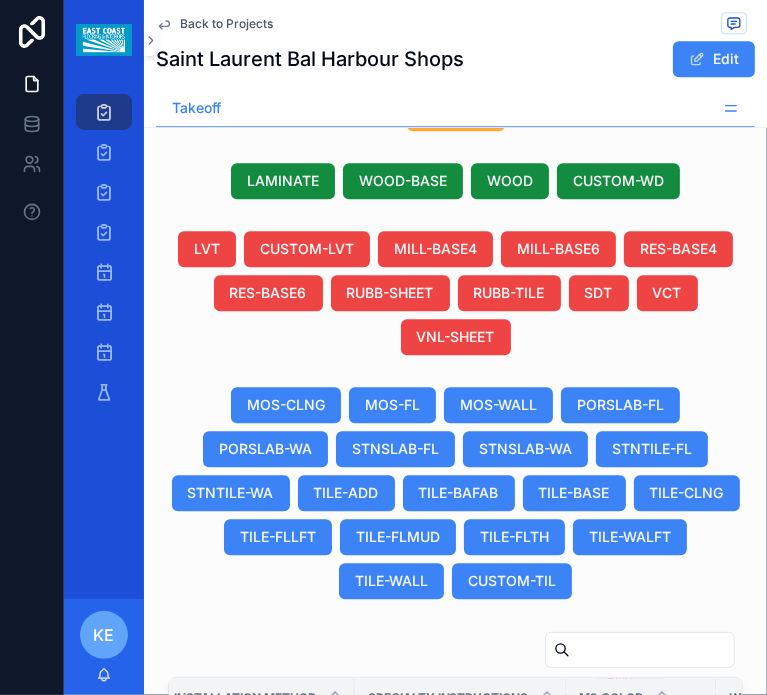 click on "--" at bounding box center [461, 898] 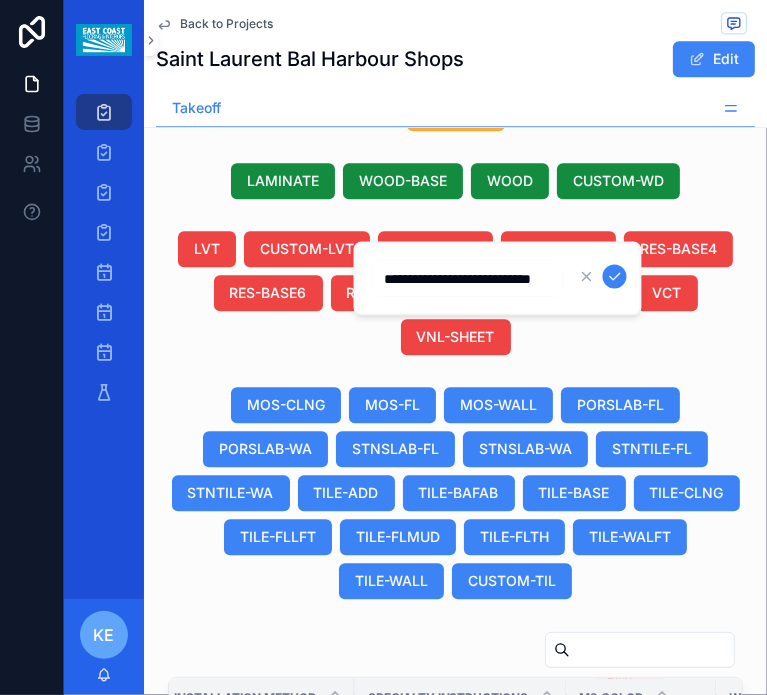 scroll, scrollTop: 0, scrollLeft: 31, axis: horizontal 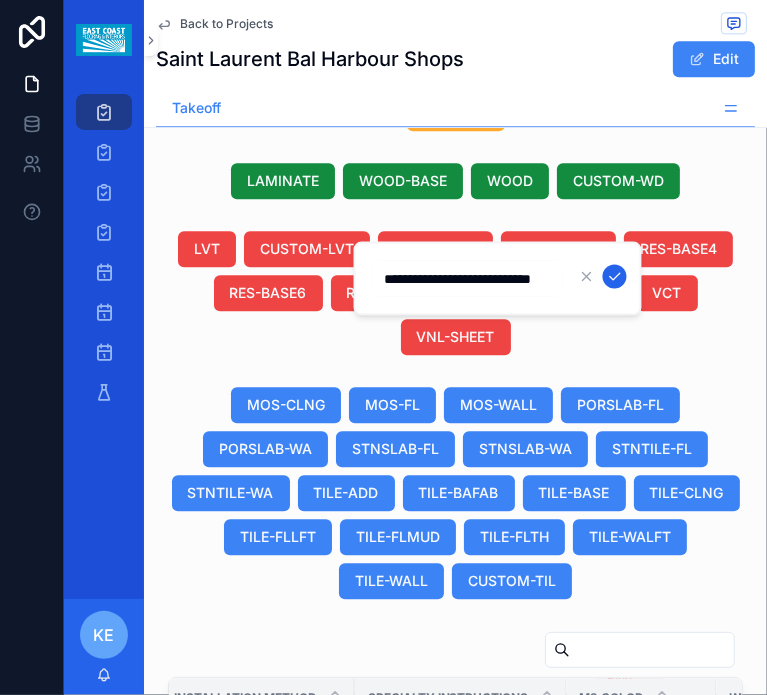 click 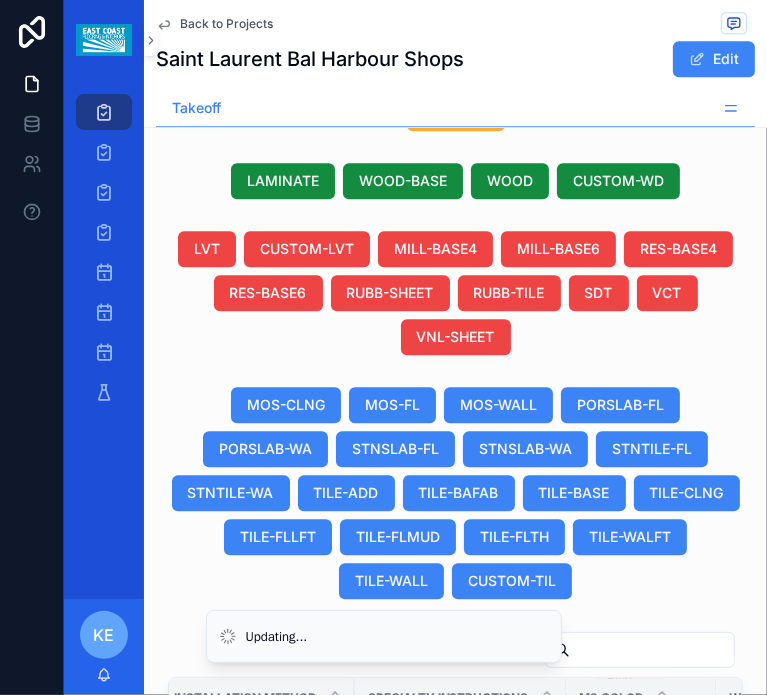 click on "Provid by Owner Install by GC" at bounding box center (459, 898) 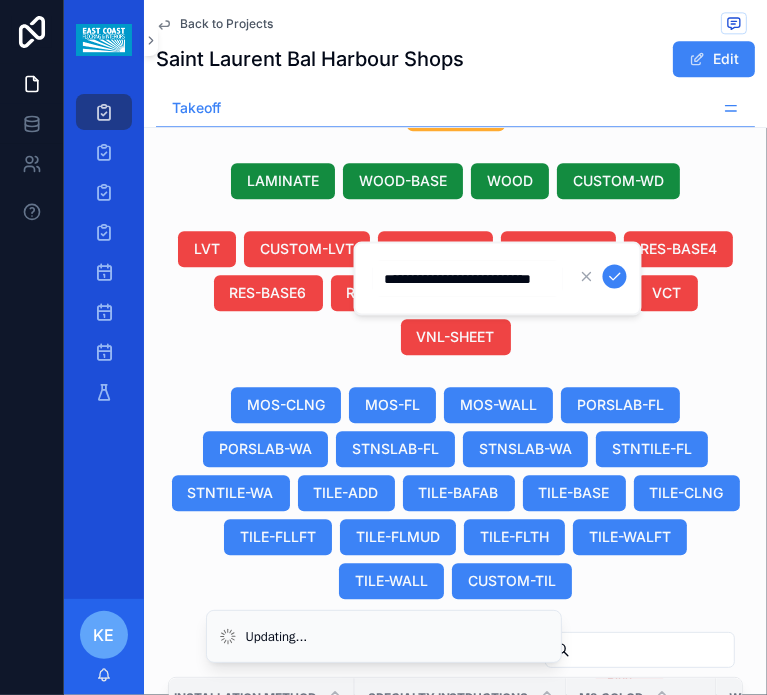 scroll, scrollTop: 0, scrollLeft: 31, axis: horizontal 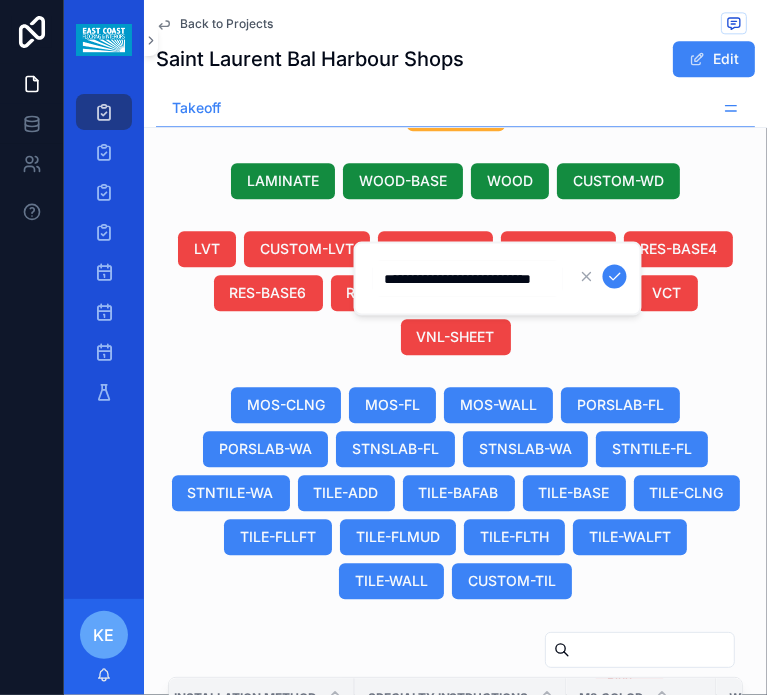 click on "**********" at bounding box center (468, 279) 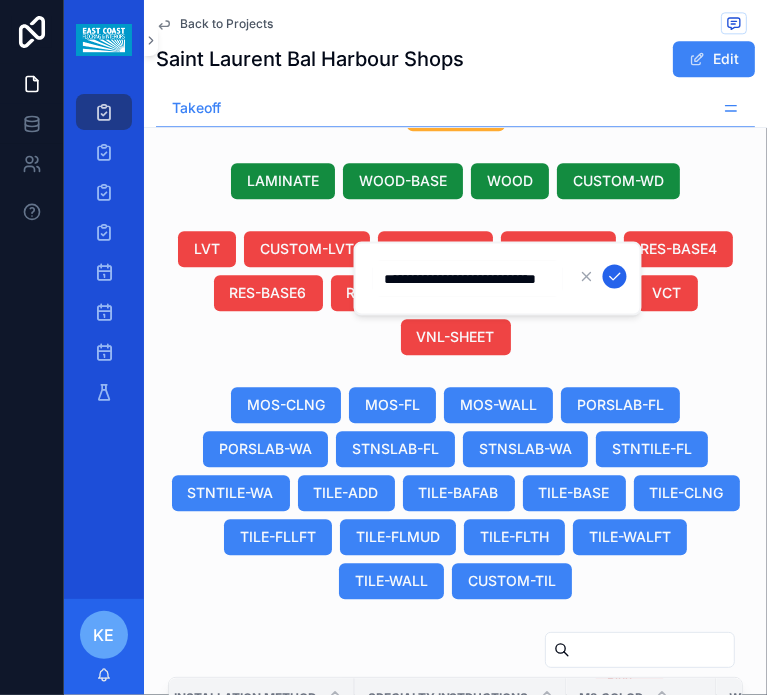 type on "**********" 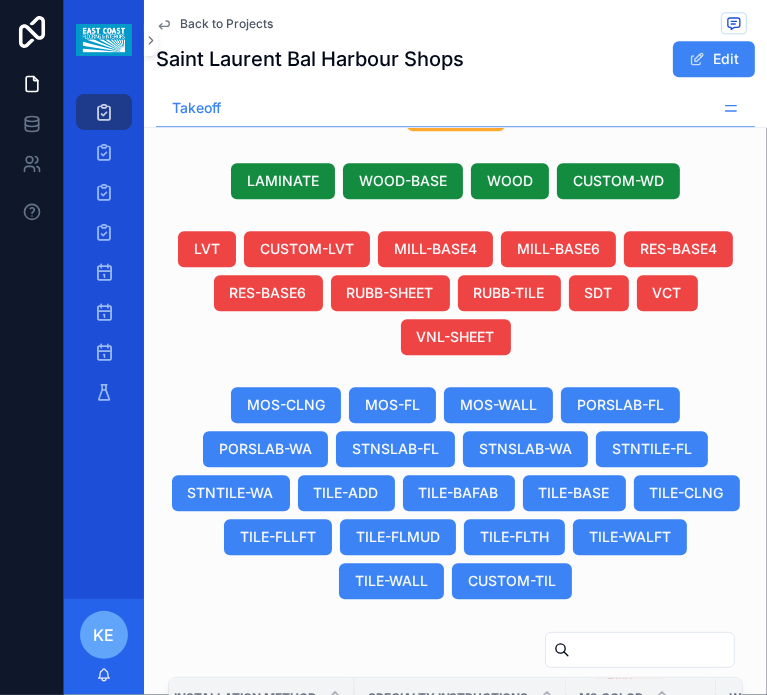 click on "Provide by Owner Install by GC" at bounding box center (461, 902) 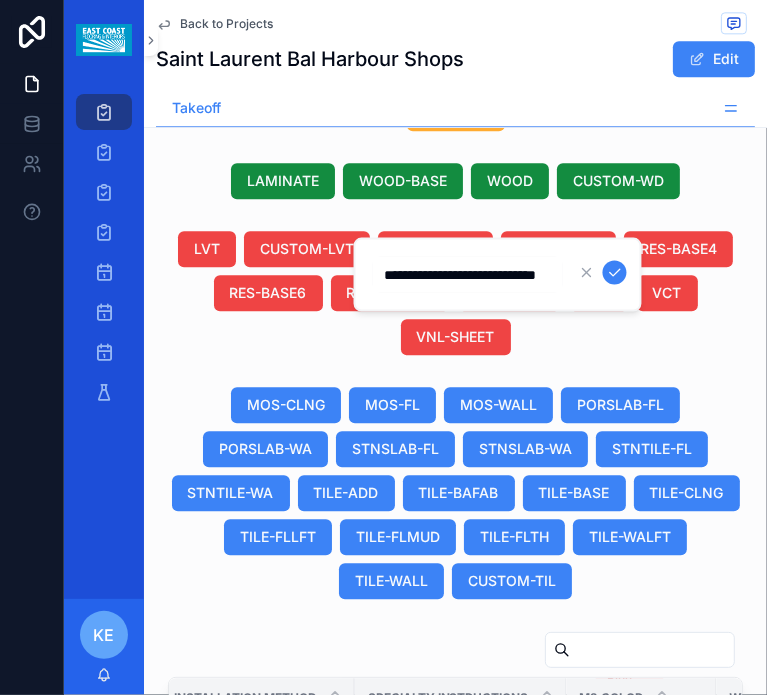 scroll, scrollTop: 0, scrollLeft: 39, axis: horizontal 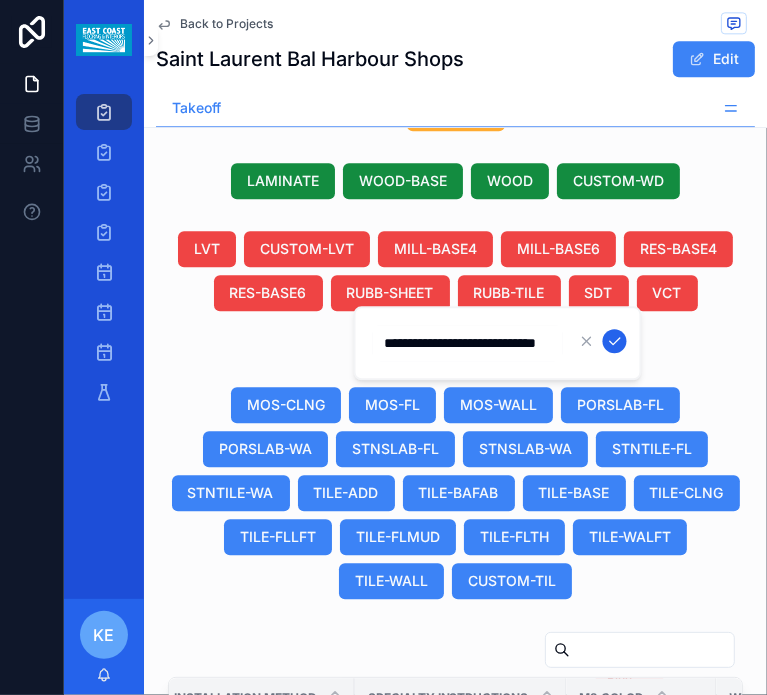 type on "**********" 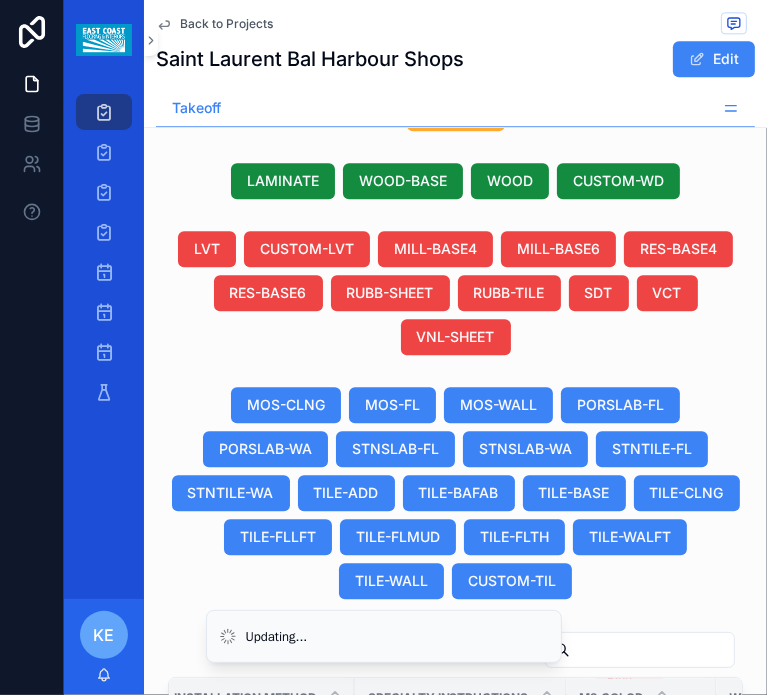click on "Provid by Owner Install by GC Provid by Owner Install by GC" at bounding box center [461, 1028] 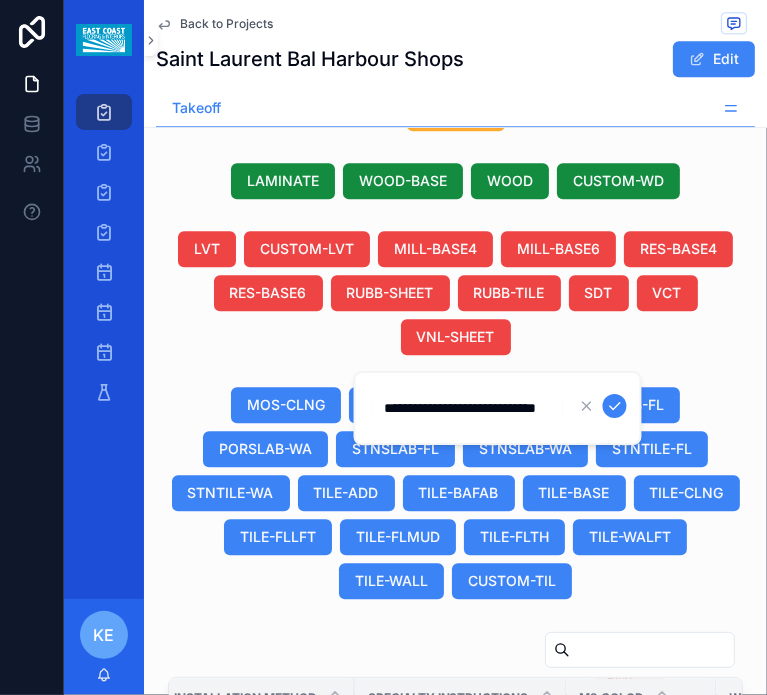 scroll, scrollTop: 0, scrollLeft: 39, axis: horizontal 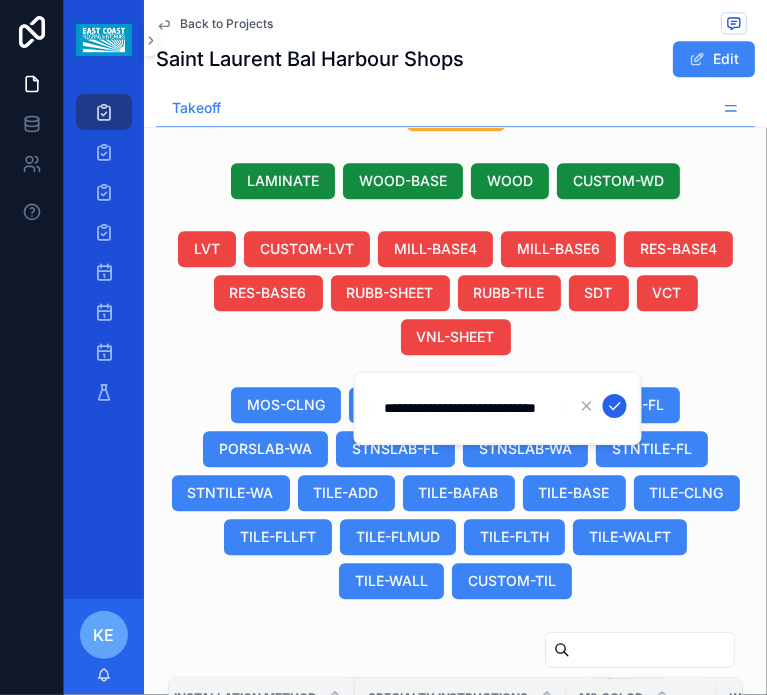 type on "**********" 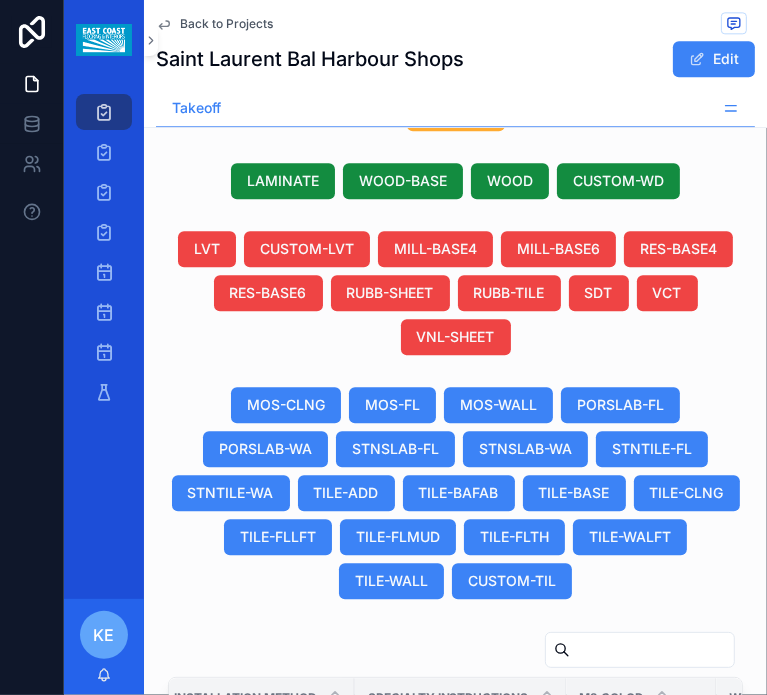 scroll, scrollTop: 168, scrollLeft: 1644, axis: both 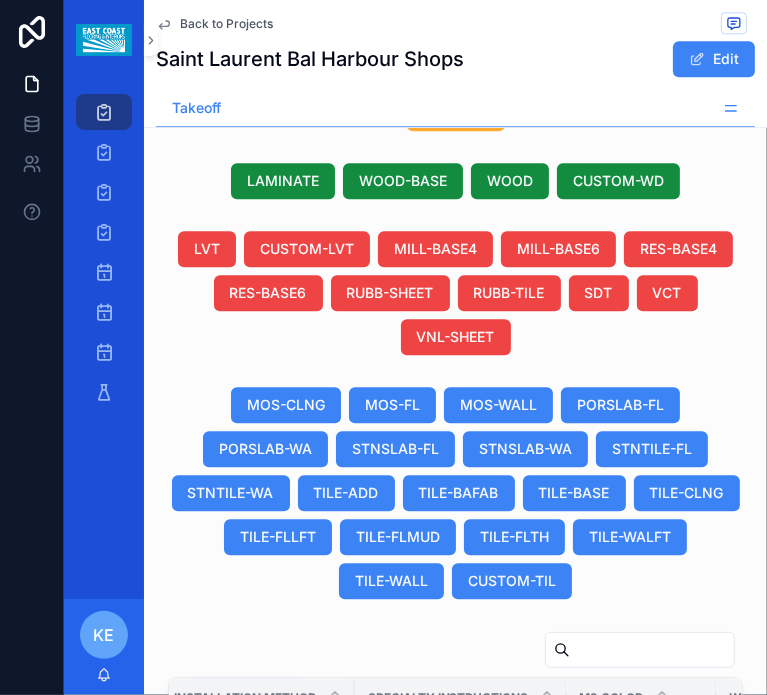 click on "Provid by Owner Install by GC Provid by Owner Install by GC" at bounding box center [461, 1001] 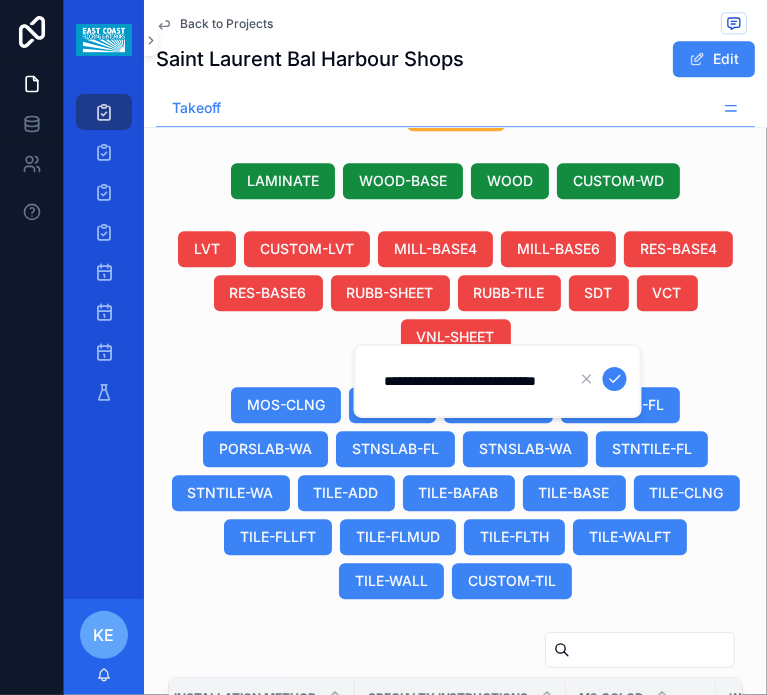 scroll, scrollTop: 0, scrollLeft: 39, axis: horizontal 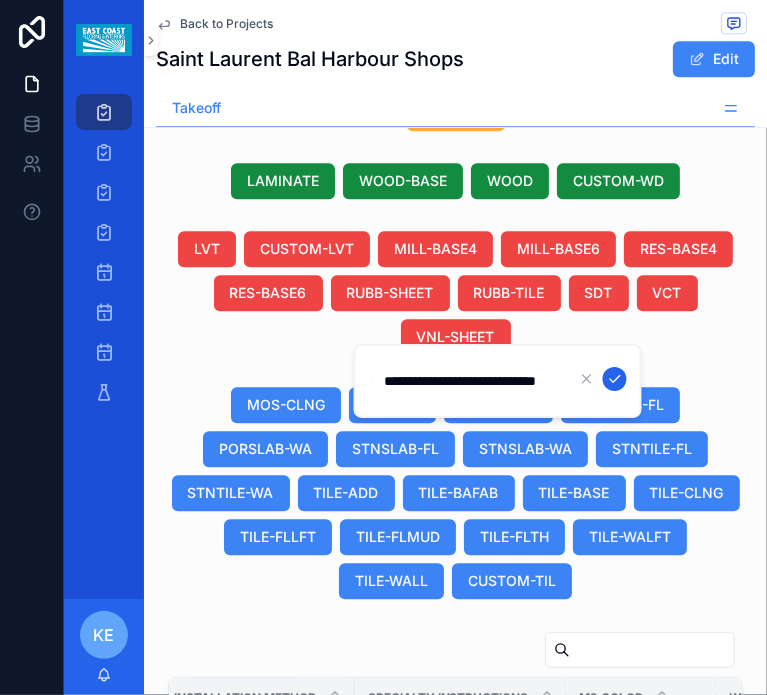 type on "**********" 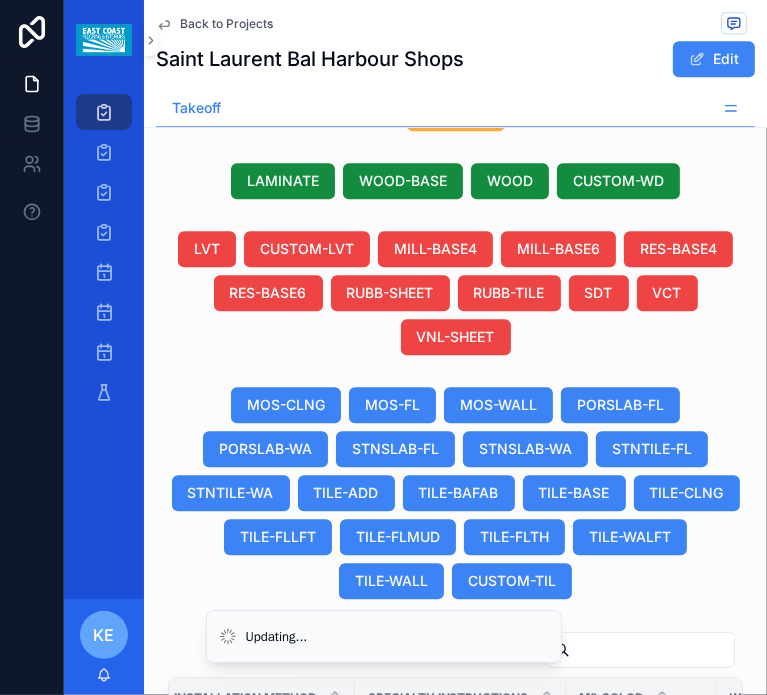 click on "Provid by Owner Install by GC" at bounding box center (459, 1066) 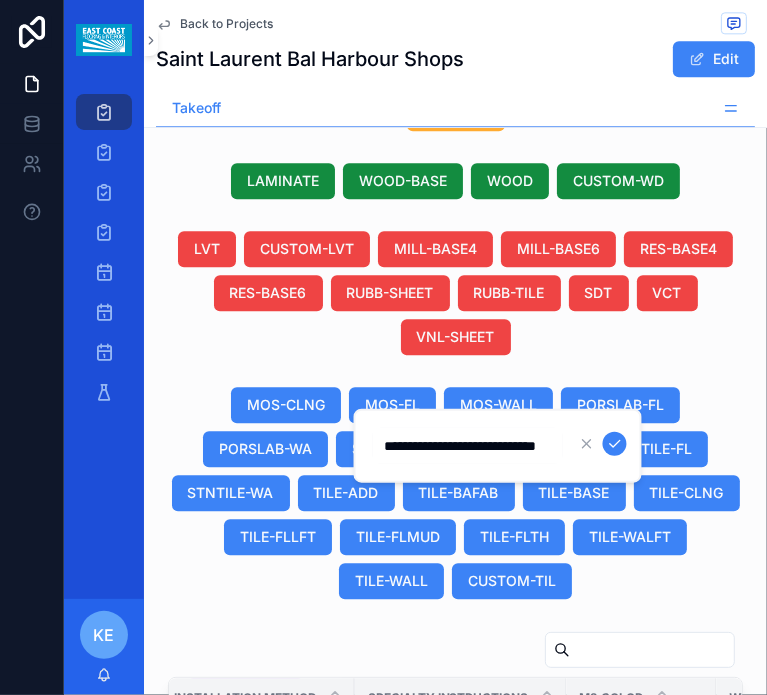 scroll, scrollTop: 0, scrollLeft: 39, axis: horizontal 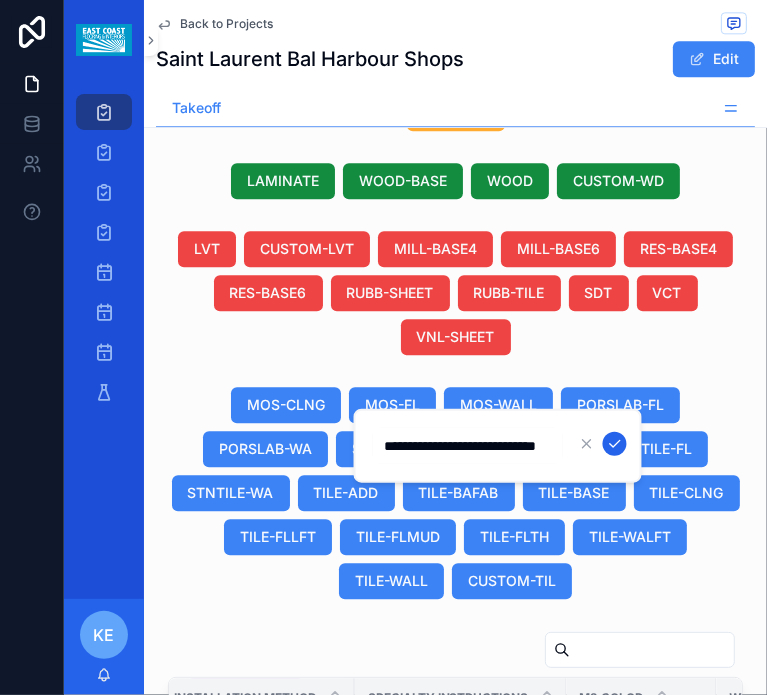 type on "**********" 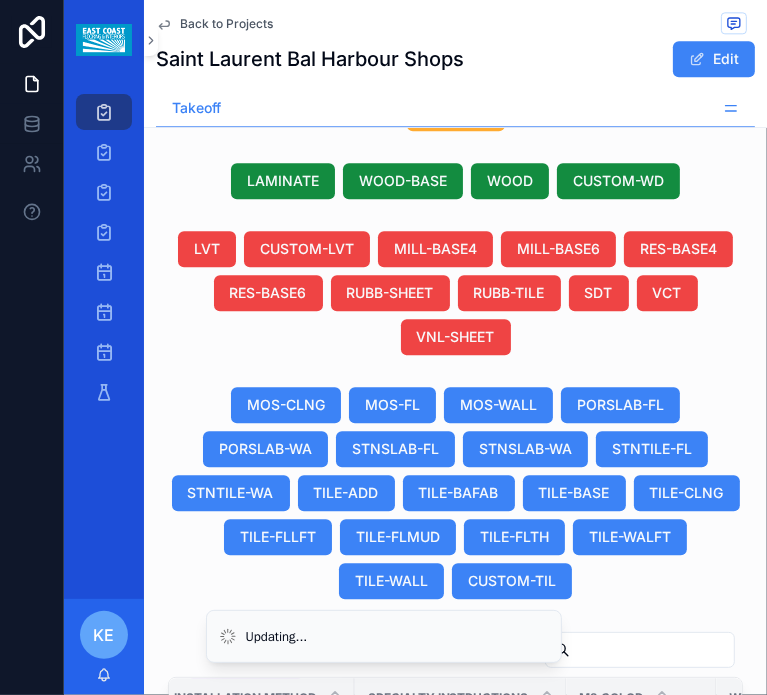 scroll, scrollTop: 301, scrollLeft: 1644, axis: both 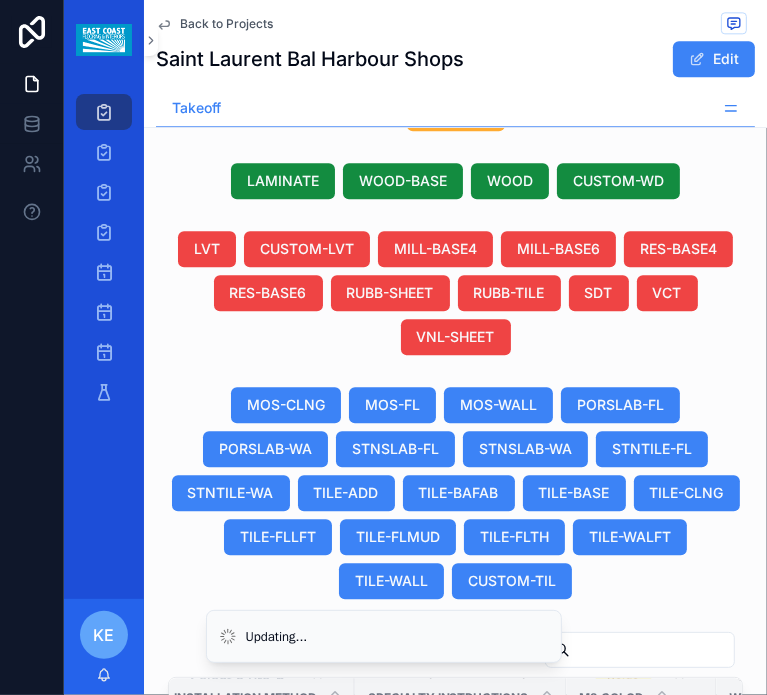 click on "Provid by Owner Install by GC" at bounding box center (459, 1009) 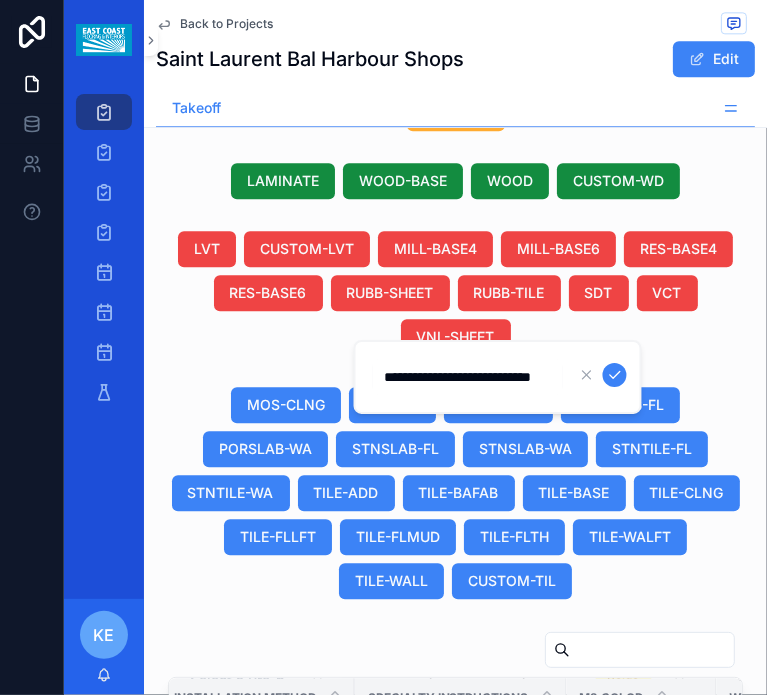 scroll, scrollTop: 0, scrollLeft: 31, axis: horizontal 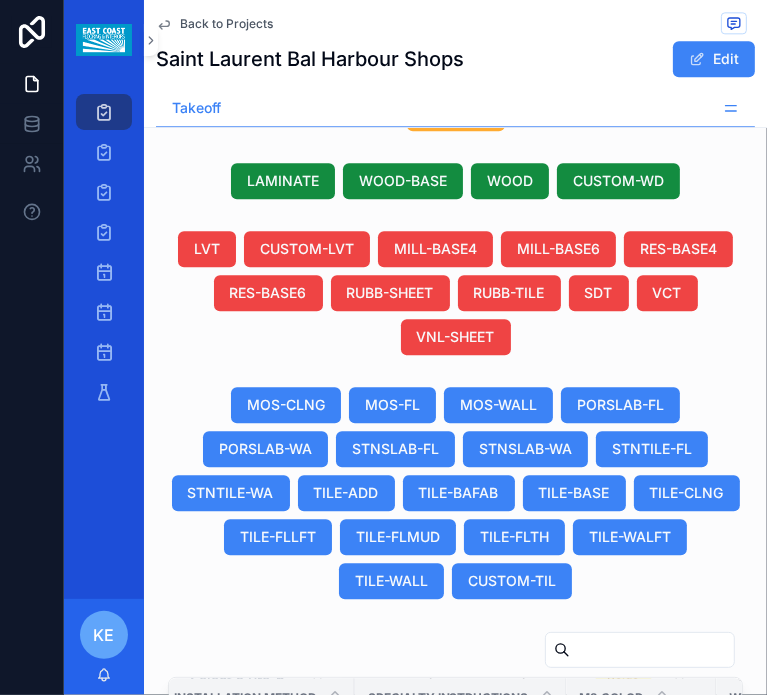 click on "Provid by Owner Install by GC Provid by Owner Install by GC" at bounding box center (461, 1009) 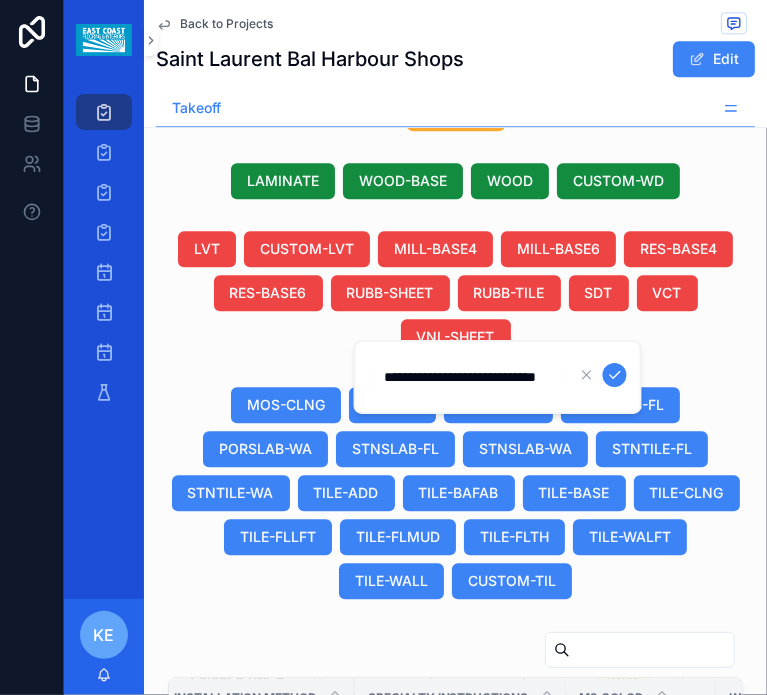 scroll, scrollTop: 0, scrollLeft: 39, axis: horizontal 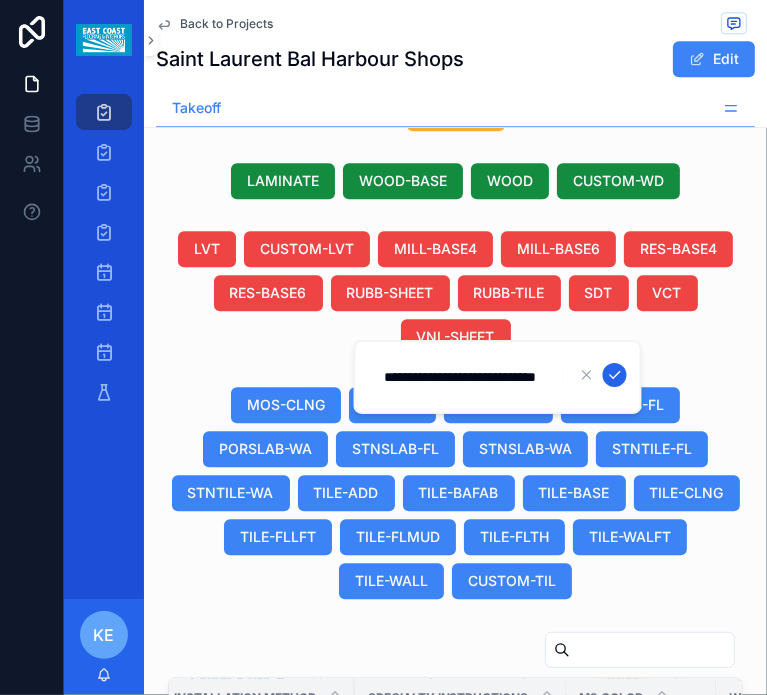 type on "**********" 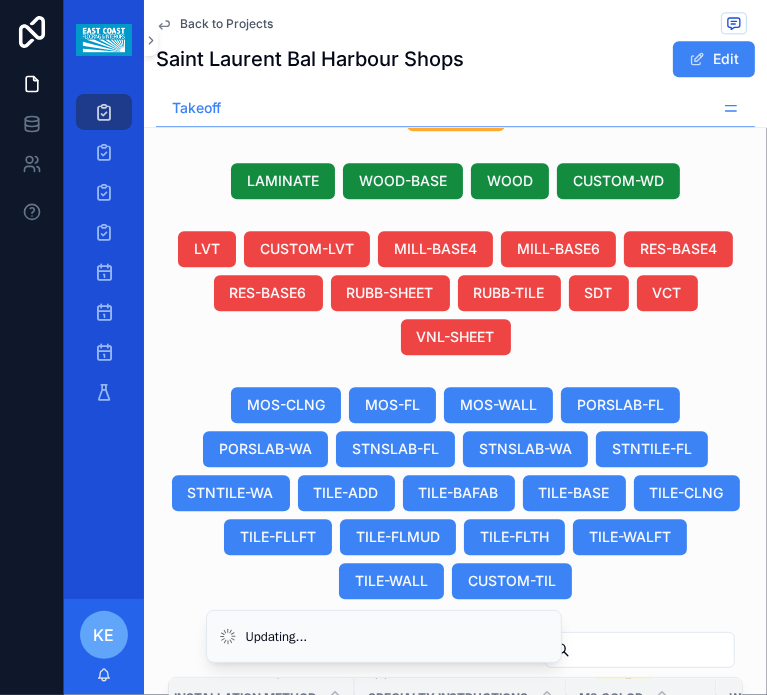 click on "Provid by Owner Install by GC" at bounding box center (459, 1066) 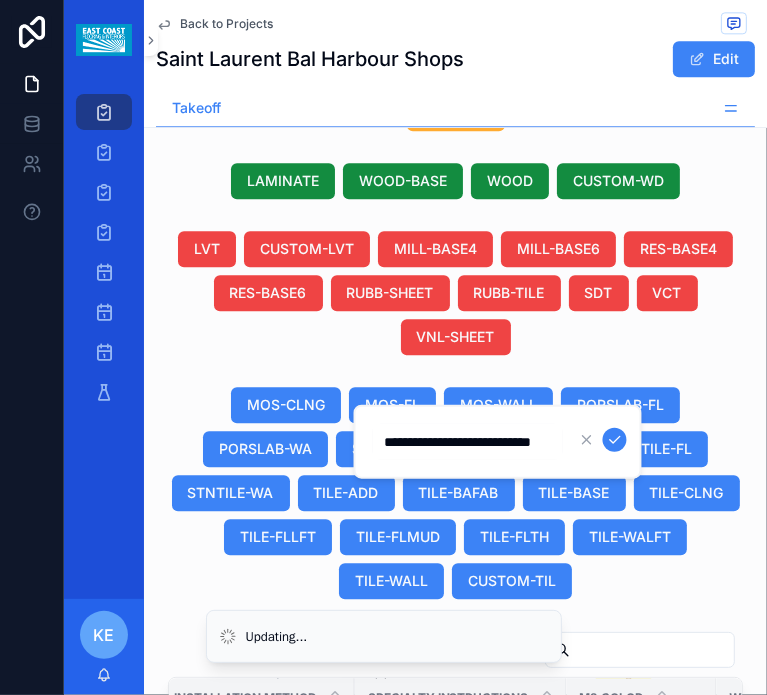 scroll, scrollTop: 0, scrollLeft: 31, axis: horizontal 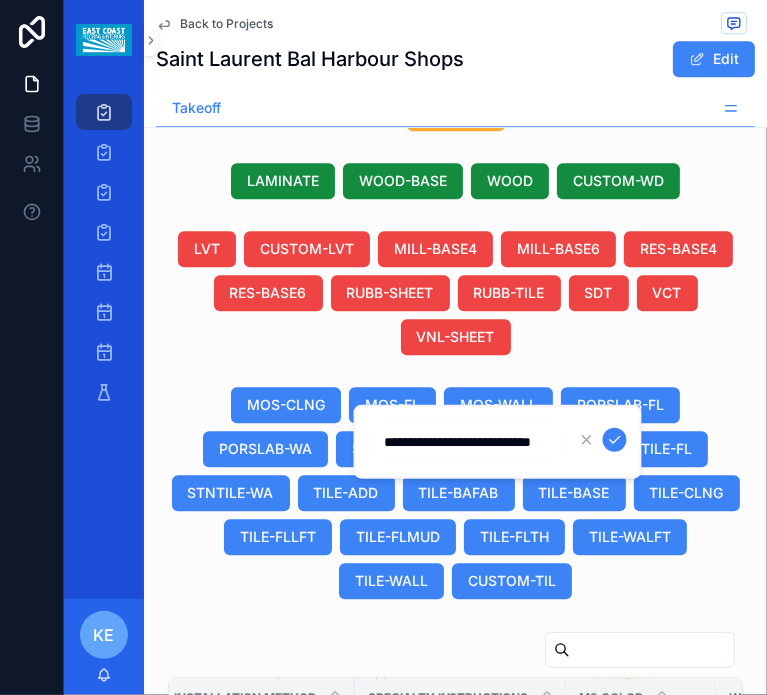 type on "**********" 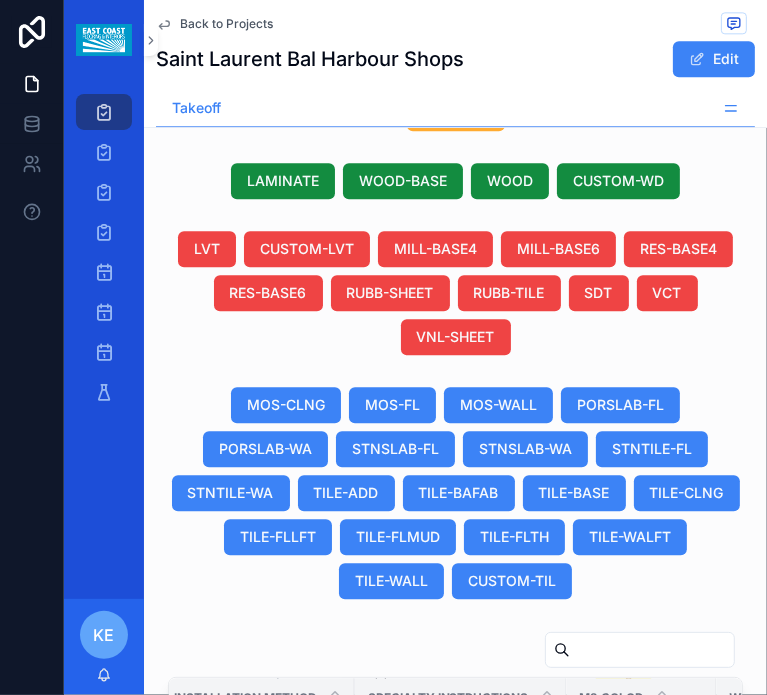click on "Provid by Owner Install by GC" at bounding box center [459, 1066] 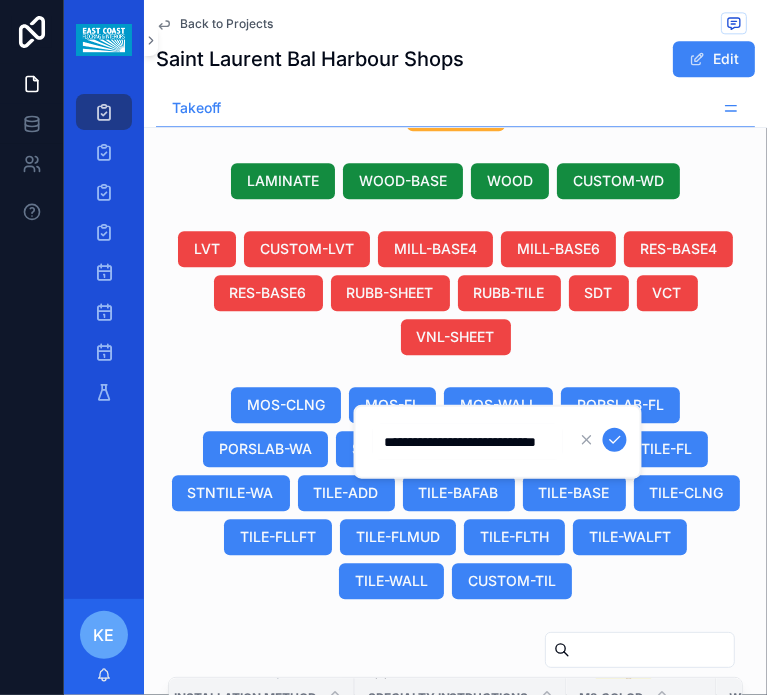 scroll, scrollTop: 0, scrollLeft: 39, axis: horizontal 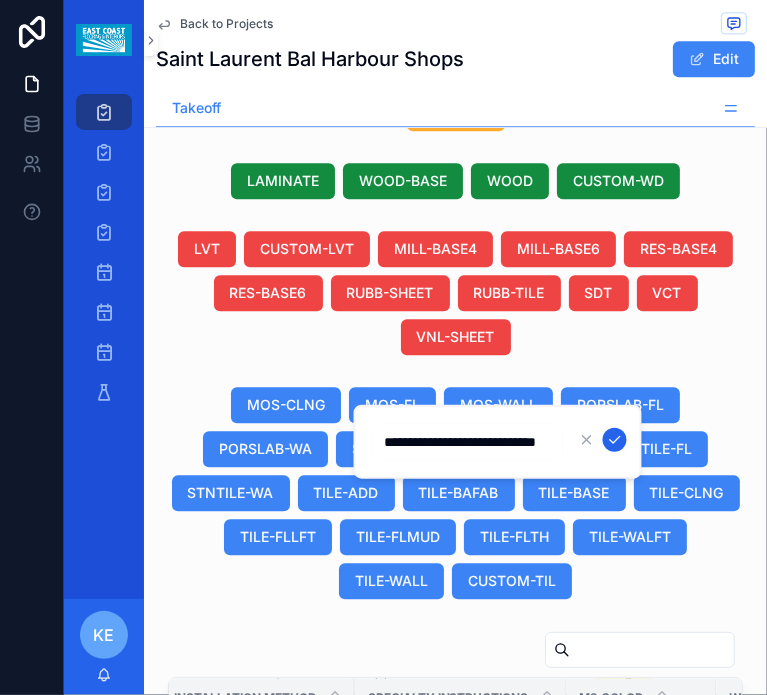 click 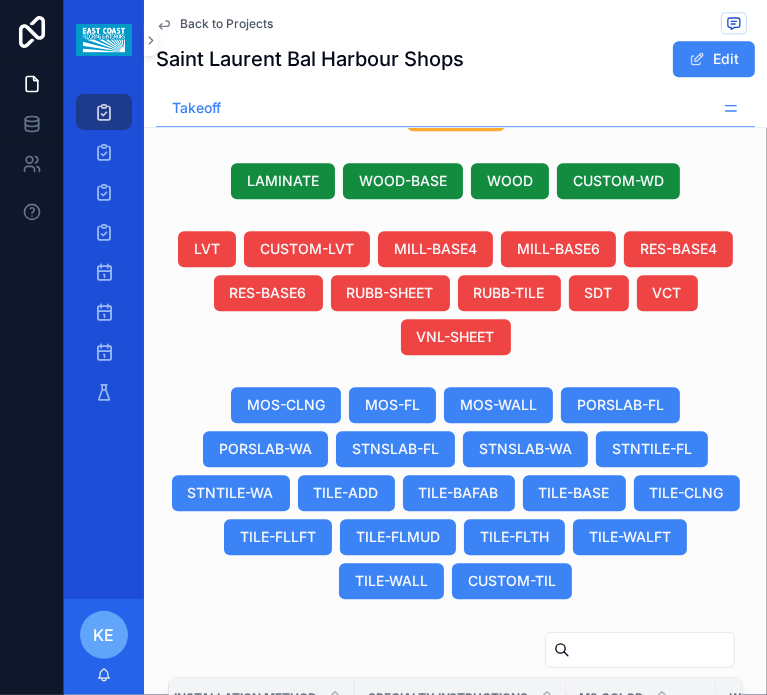 scroll, scrollTop: 318, scrollLeft: 1644, axis: both 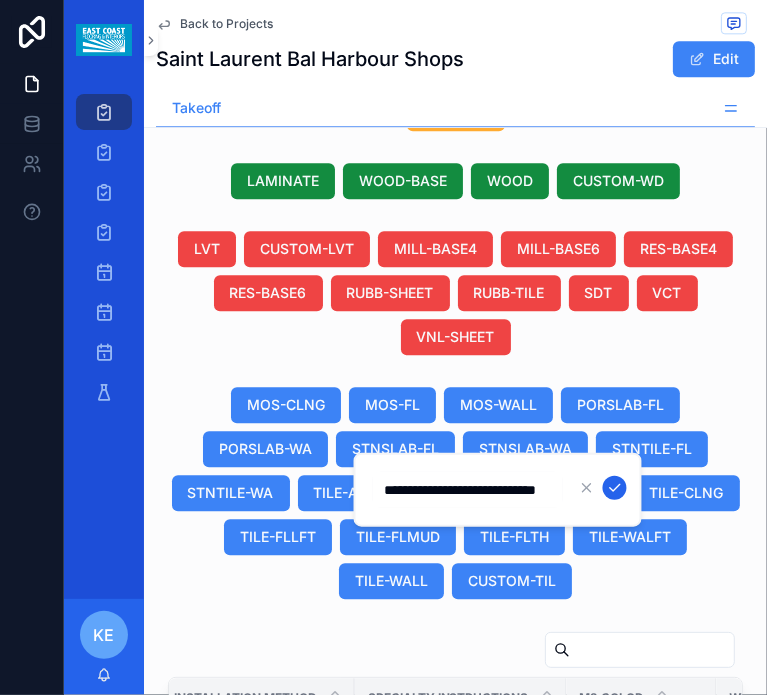 type on "**********" 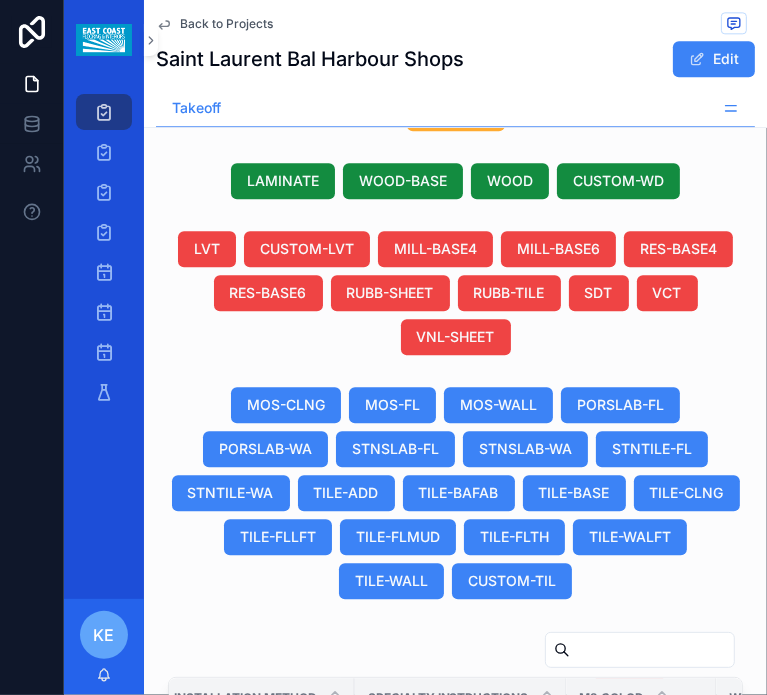 scroll, scrollTop: 0, scrollLeft: 1644, axis: horizontal 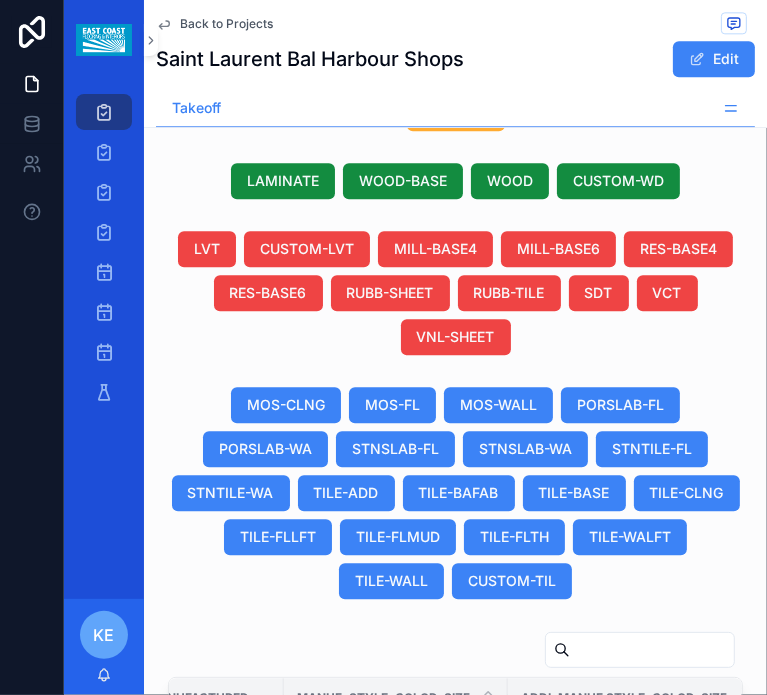 drag, startPoint x: 429, startPoint y: 534, endPoint x: 458, endPoint y: 536, distance: 29.068884 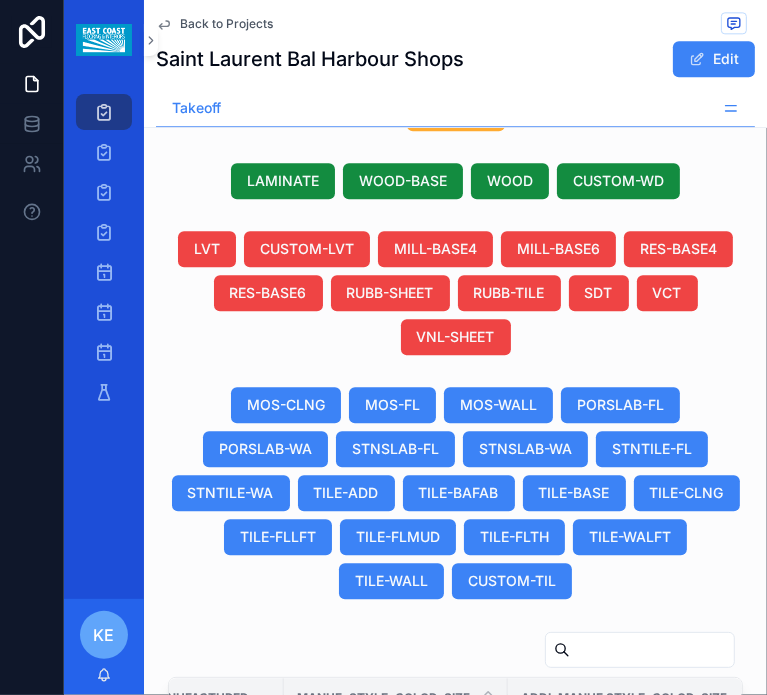 click on "Showing 11 of 11 results Previous Next" at bounding box center [455, 1175] 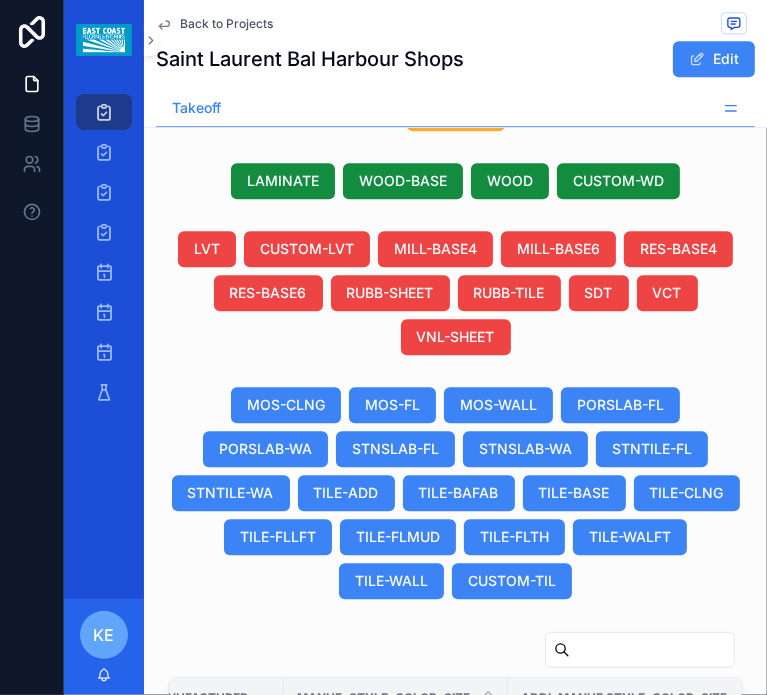 scroll, scrollTop: 327, scrollLeft: 1040, axis: both 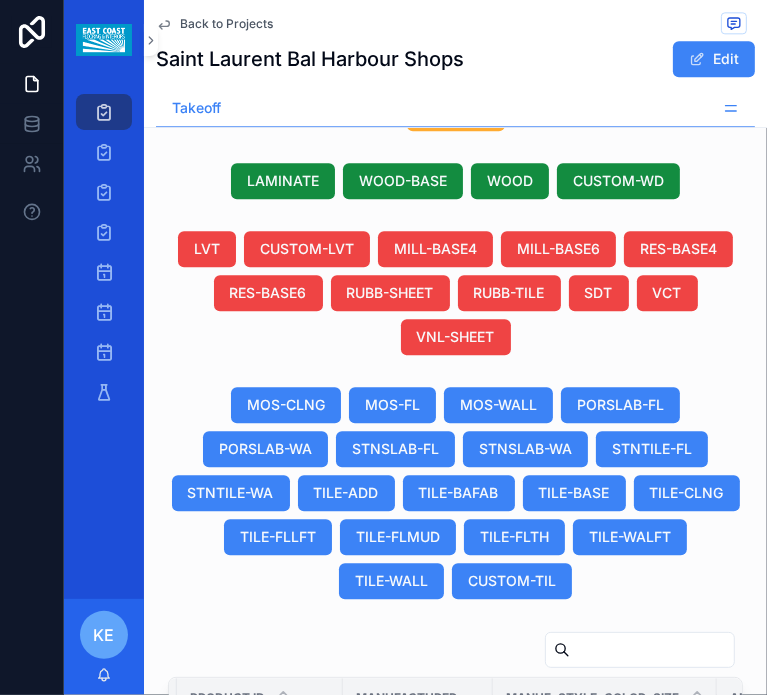 click at bounding box center [418, 901] 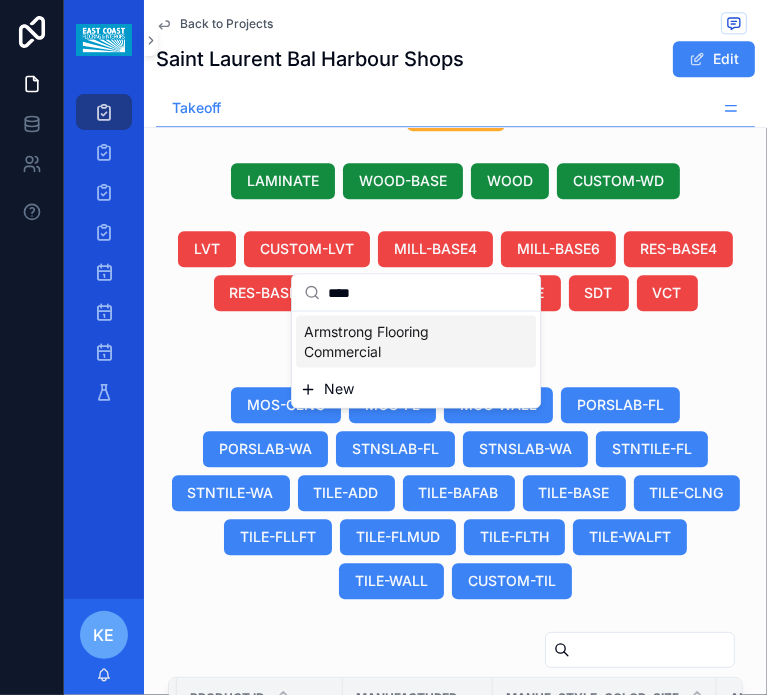 type on "****" 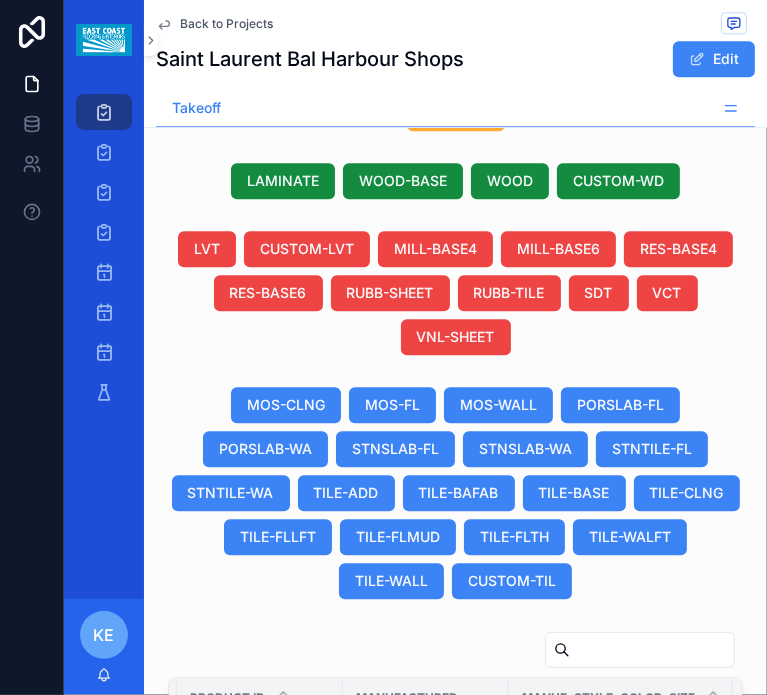 click at bounding box center [426, 828] 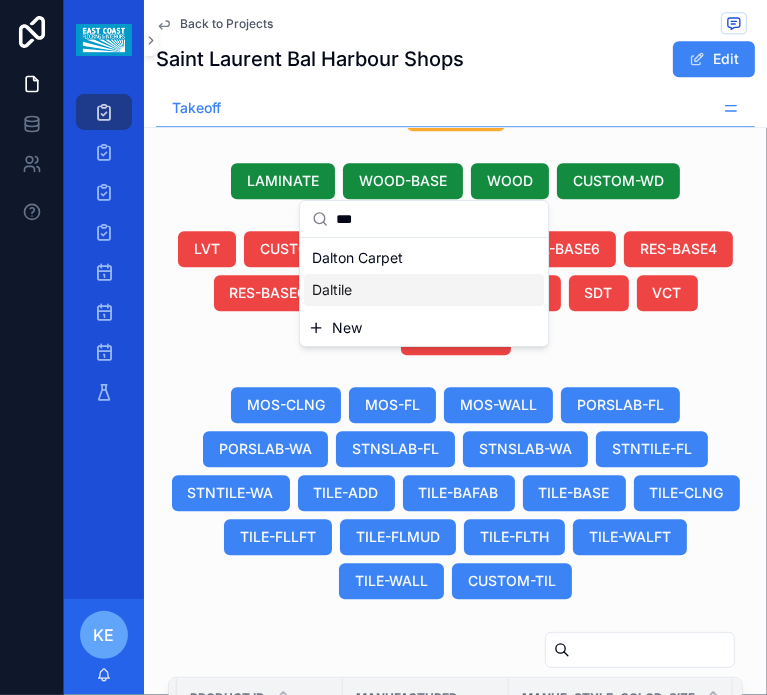type on "***" 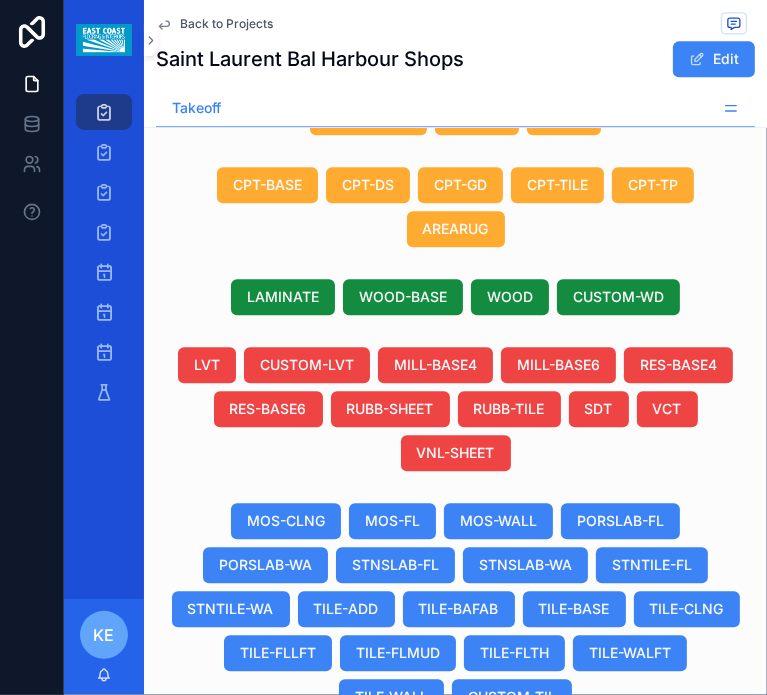scroll, scrollTop: 2351, scrollLeft: 0, axis: vertical 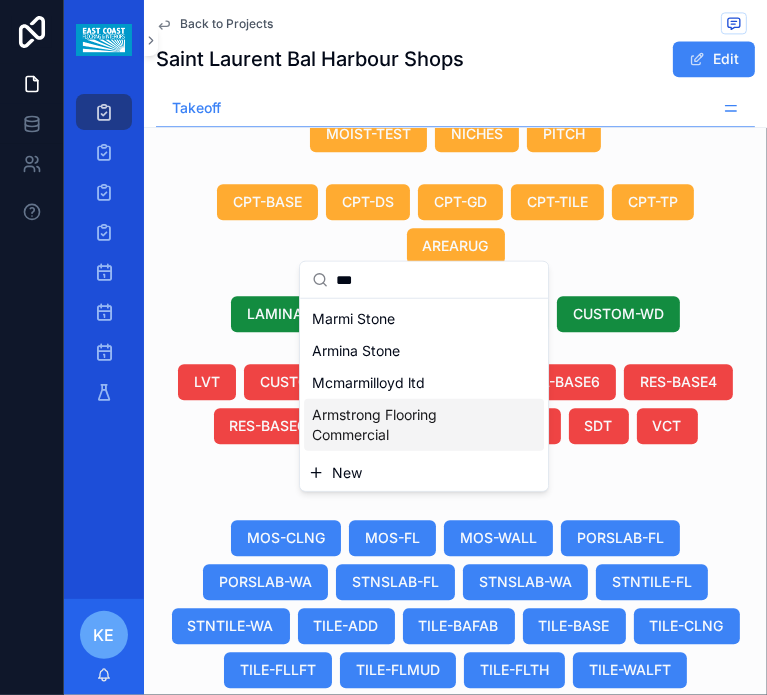 type on "***" 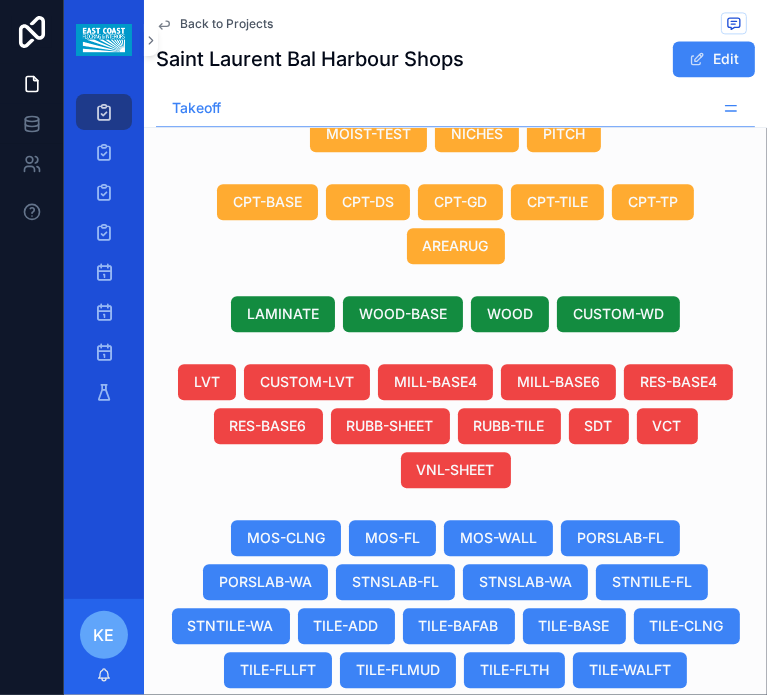 scroll, scrollTop: 133, scrollLeft: 831, axis: both 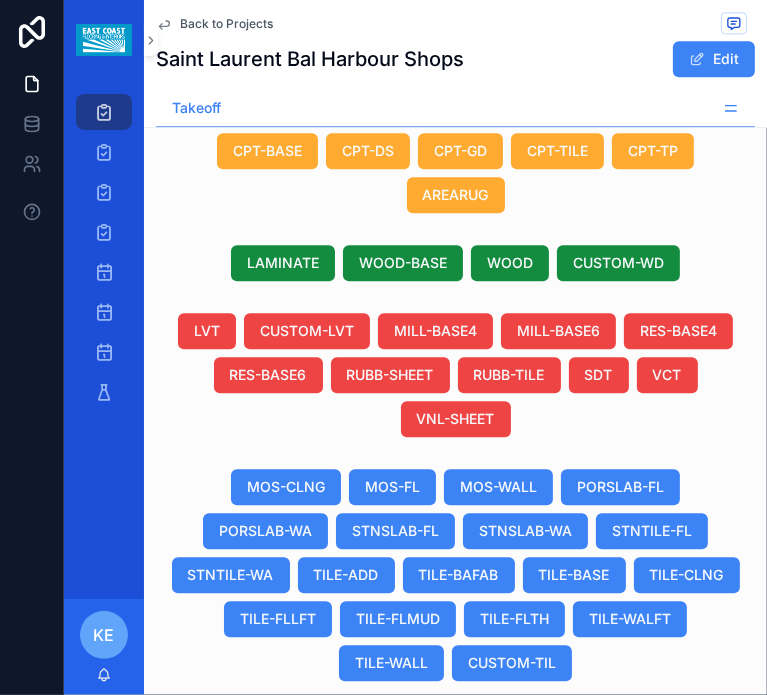 click on "Armstrong" at bounding box center [424, 983] 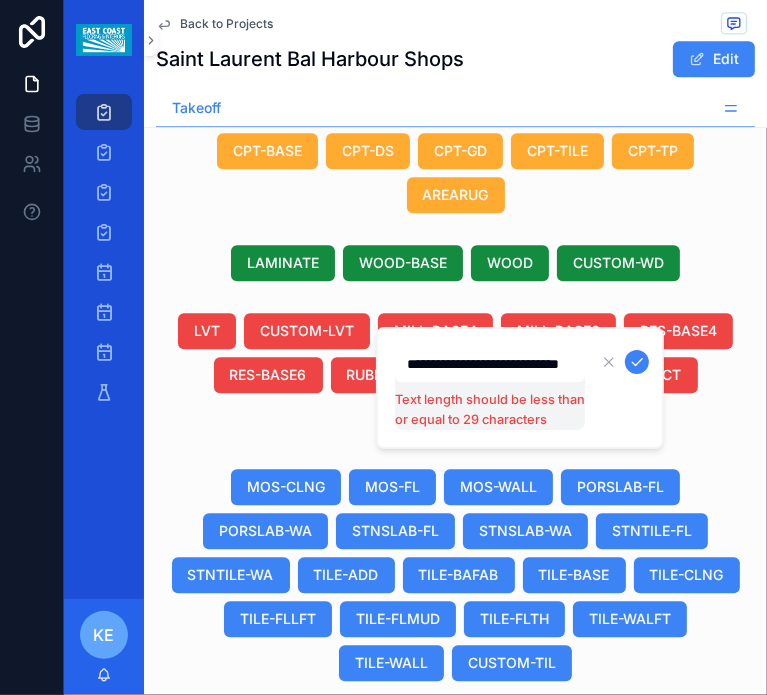 scroll, scrollTop: 0, scrollLeft: 53, axis: horizontal 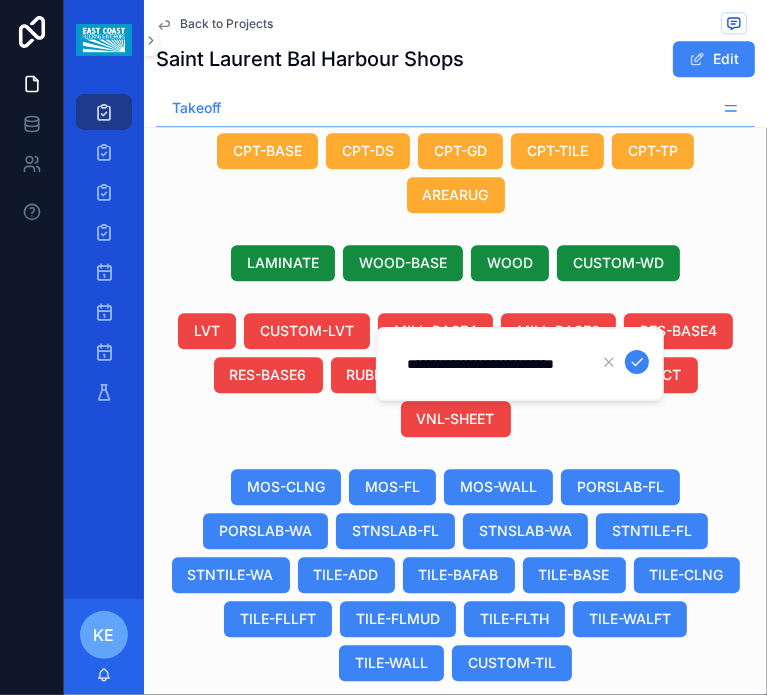 click at bounding box center [637, 362] 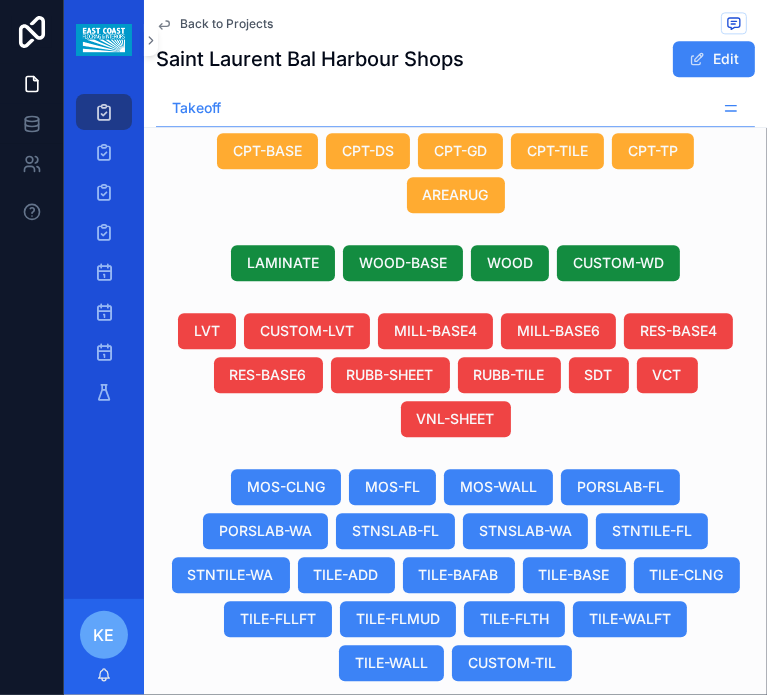 click on "Excel FCN FCL Trade Custom Product ID Product ID Manufacturer Manuf, Style, Color, Size Addl Manuf Style, Color, Size Installation Method Specialty Instructions M2 Color Width Length Unit Calc Method Product List 02 02 B RES-BASE4 -- B-02 Resilient Base - 4" B-02 Resilient Base - 4" Armstrong Flooring Commercial Armstrong Armstrong Using Allowance Using Allowance Select a Pre-populated Installation Method -- Blue Violet -- -- LF Waste Add-on List 1 Duplicate View Details 03 03 F TILE-FLTH -- F-03 Floor Tile F-03 Floor Tile Daltile Daltile Daltile Using Allowance Using Allowance Thinset Application -- Beige 12" 12" 24" 24" SF Cut and Fit List 1 Duplicate View Details 02 02 F VCT -- F-02 Vinyl Composition Tile F-02 Vinyl Composition Tile Armstrong Flooring Commercial Armstrong Commercial Standard Armstrong Commercial Standard Using Allowance Using Allowance Gluedown Installation -- Dark Gold 12" 12" 12" 12" SF Cut and Fit List 1 Duplicate View Details 24 24 CP AREARUGS -- CP-24 Area Rug CP-24 Area Rug Jan Kath" at bounding box center [455, 1020] 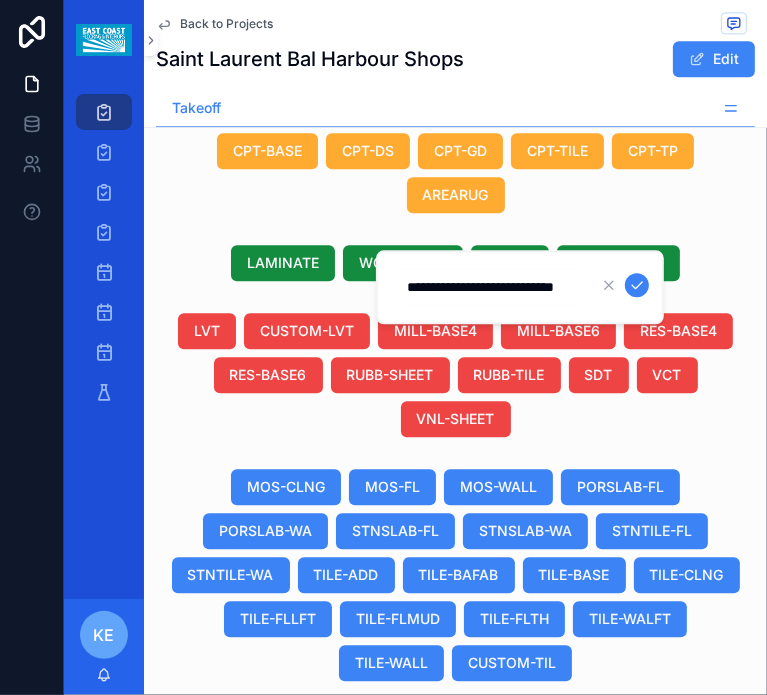 scroll, scrollTop: 0, scrollLeft: 49, axis: horizontal 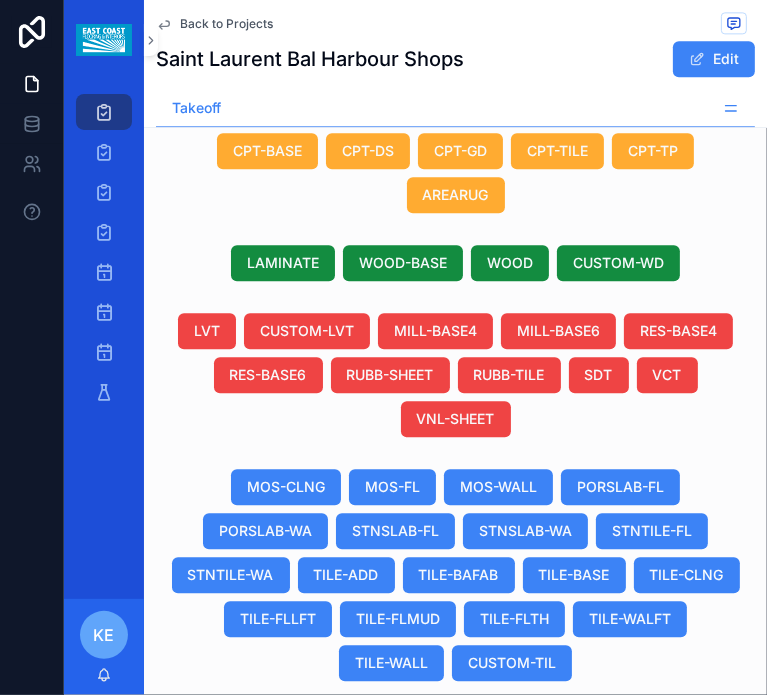 click on "Using Allowance" at bounding box center [502, 915] 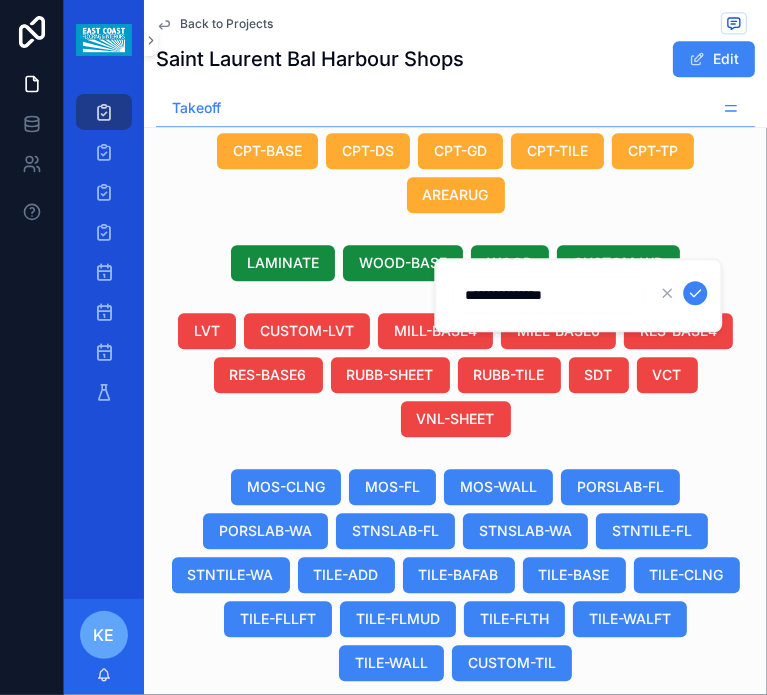 click on "Armstrong Commercial Standard" at bounding box center (323, 915) 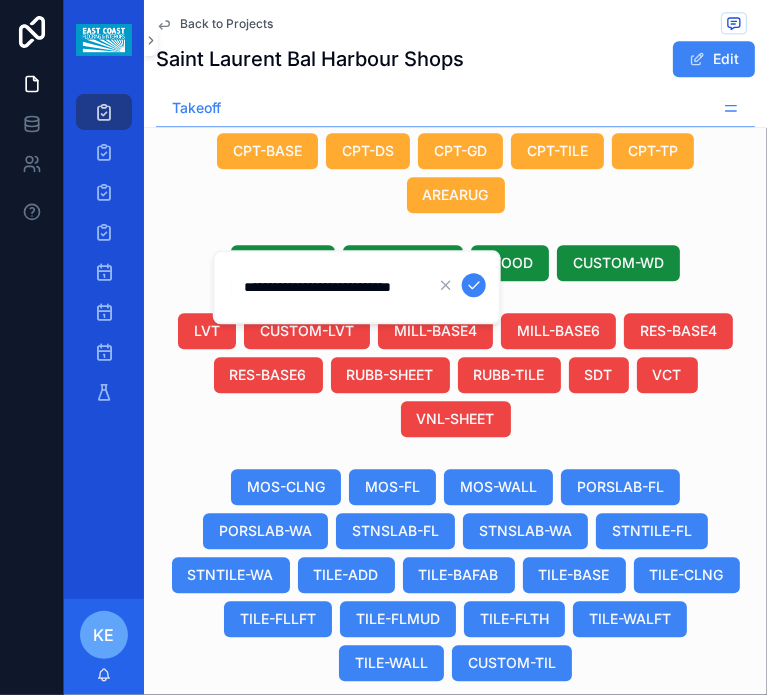 scroll, scrollTop: 0, scrollLeft: 49, axis: horizontal 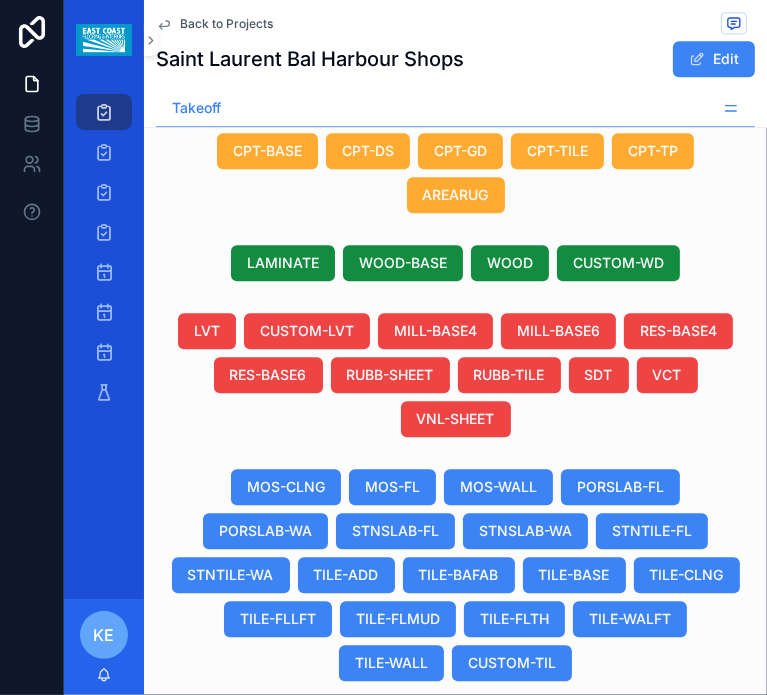 click on "Using Allowance Using Allowance" at bounding box center [512, 915] 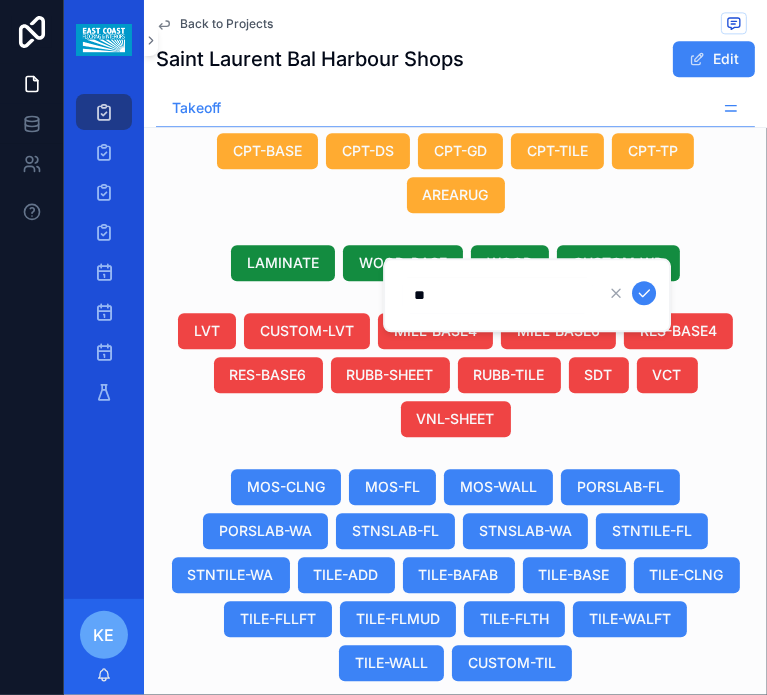 type on "*" 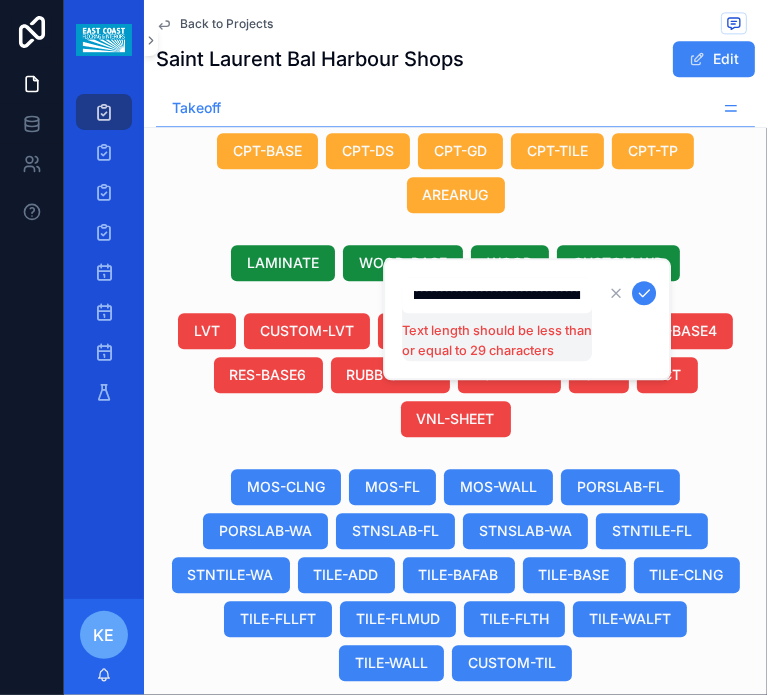 scroll, scrollTop: 0, scrollLeft: 0, axis: both 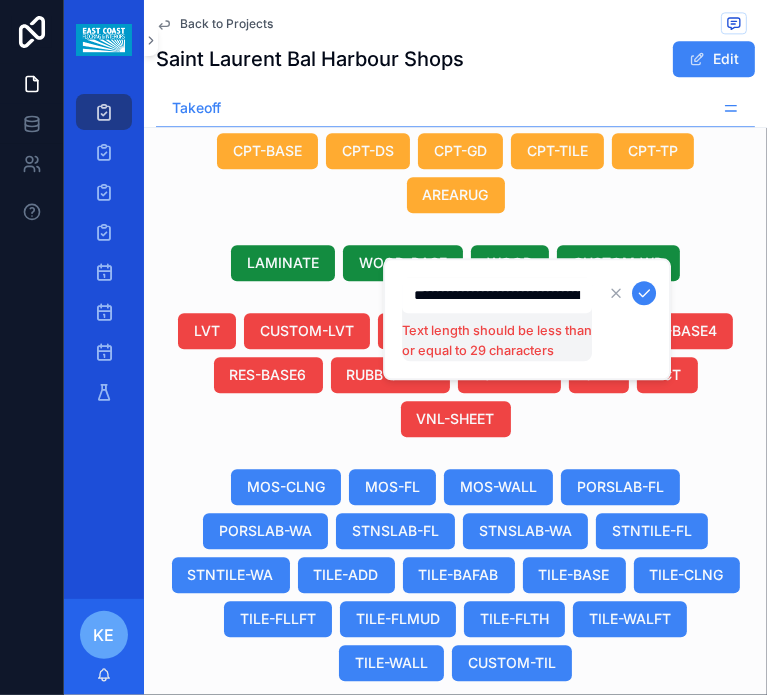 drag, startPoint x: 468, startPoint y: 304, endPoint x: 413, endPoint y: 303, distance: 55.00909 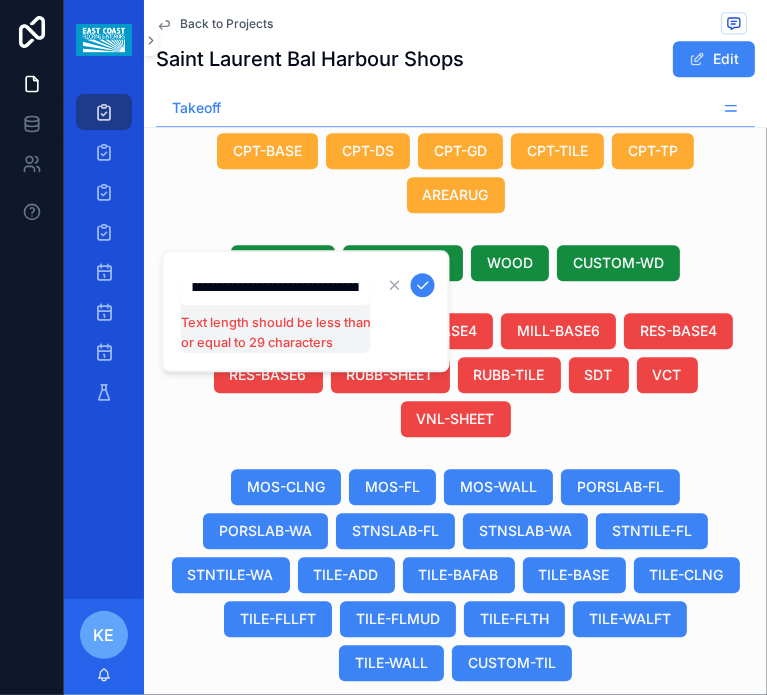 scroll, scrollTop: 0, scrollLeft: 158, axis: horizontal 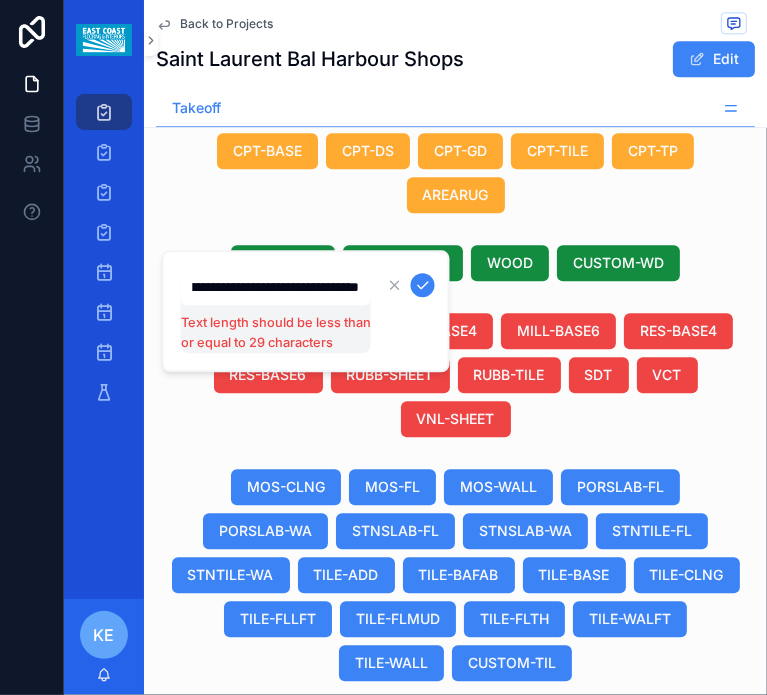 click on "**********" at bounding box center [276, 287] 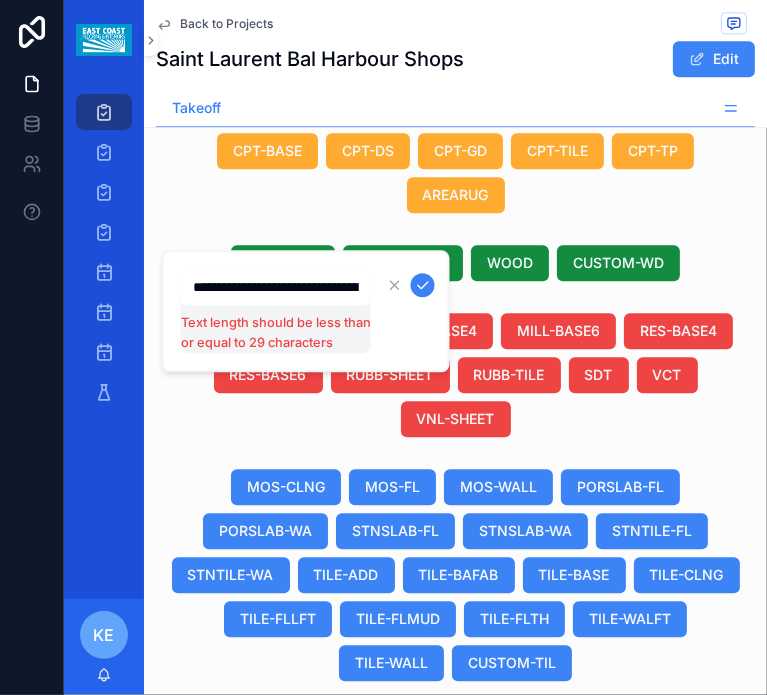click on "Duplicate View Details" at bounding box center [619, 879] 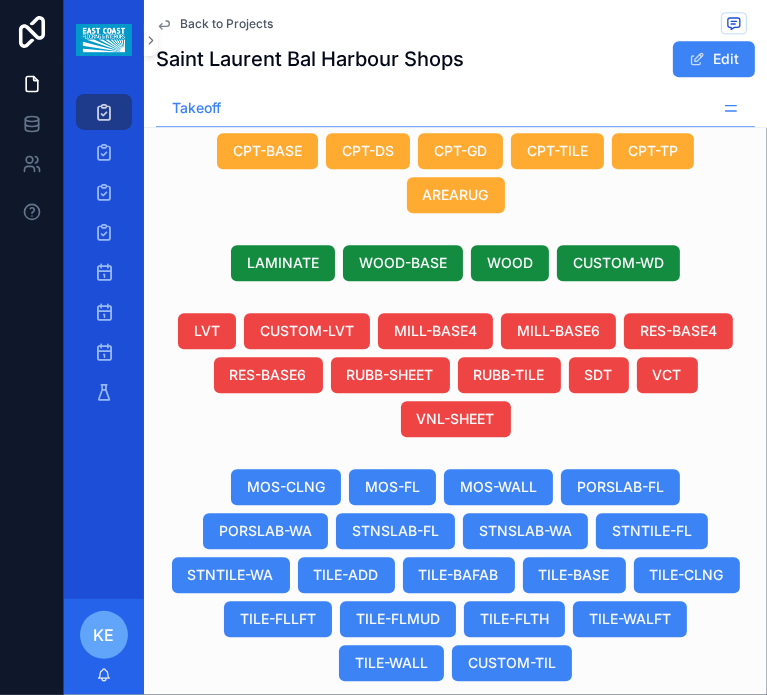 click on "Using Allowance Using Allowance" at bounding box center (512, 915) 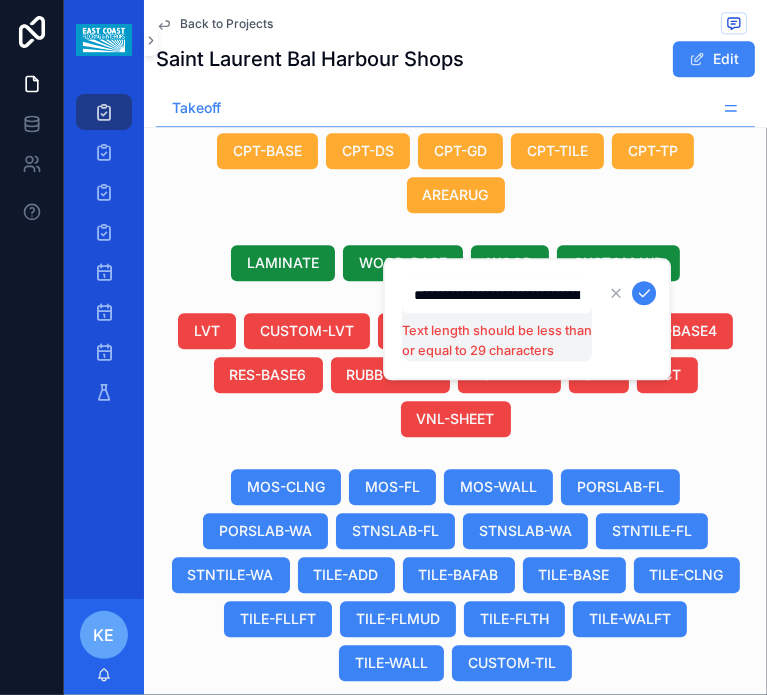 scroll, scrollTop: 0, scrollLeft: 110, axis: horizontal 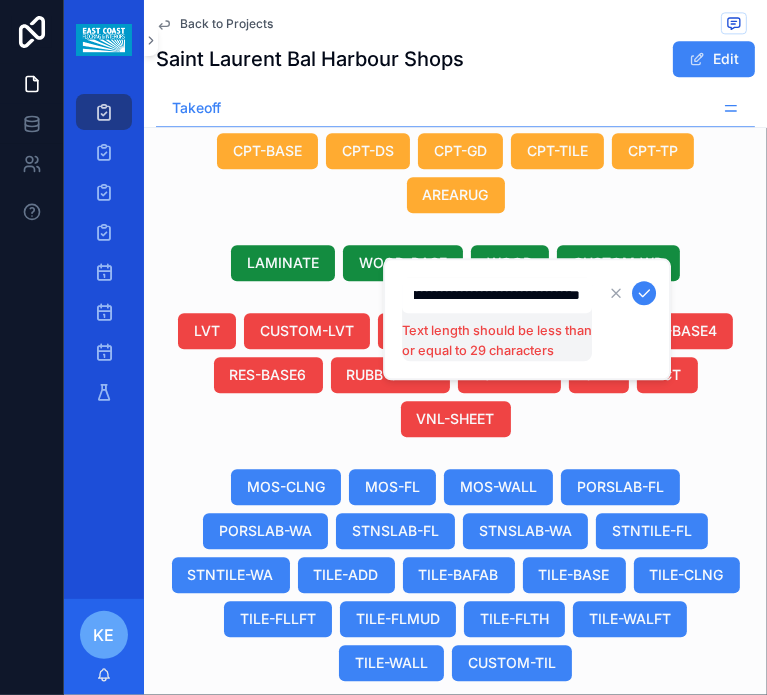 click on "**********" at bounding box center [497, 295] 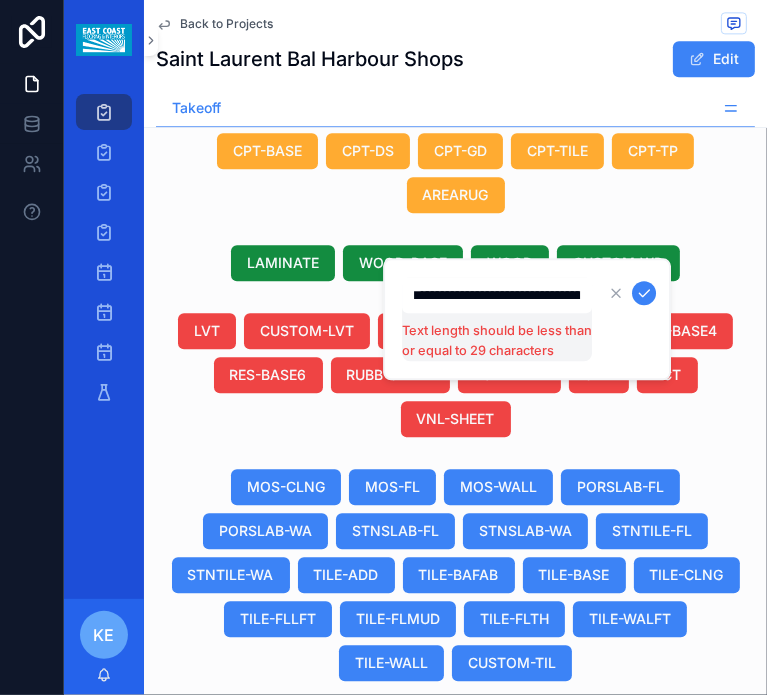 scroll, scrollTop: 0, scrollLeft: 0, axis: both 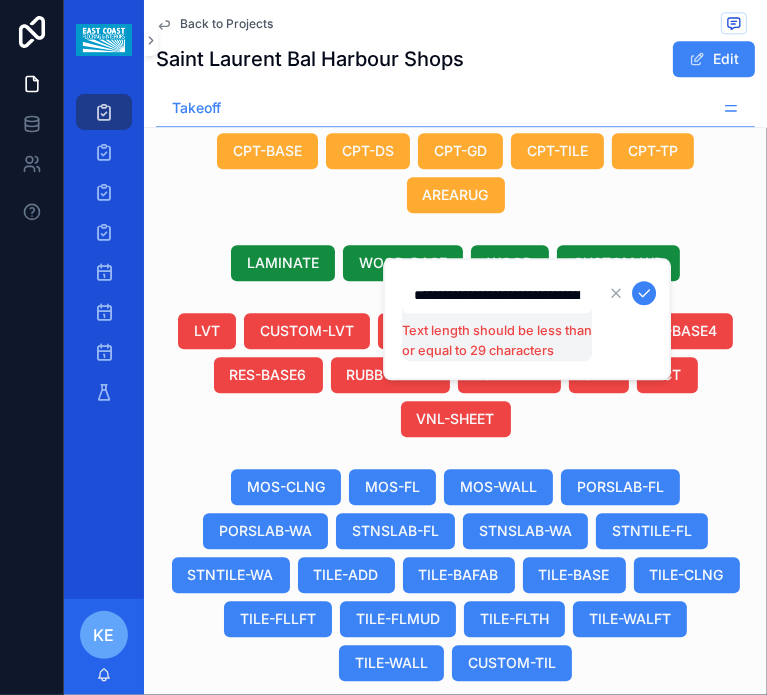 click on "**********" at bounding box center (497, 295) 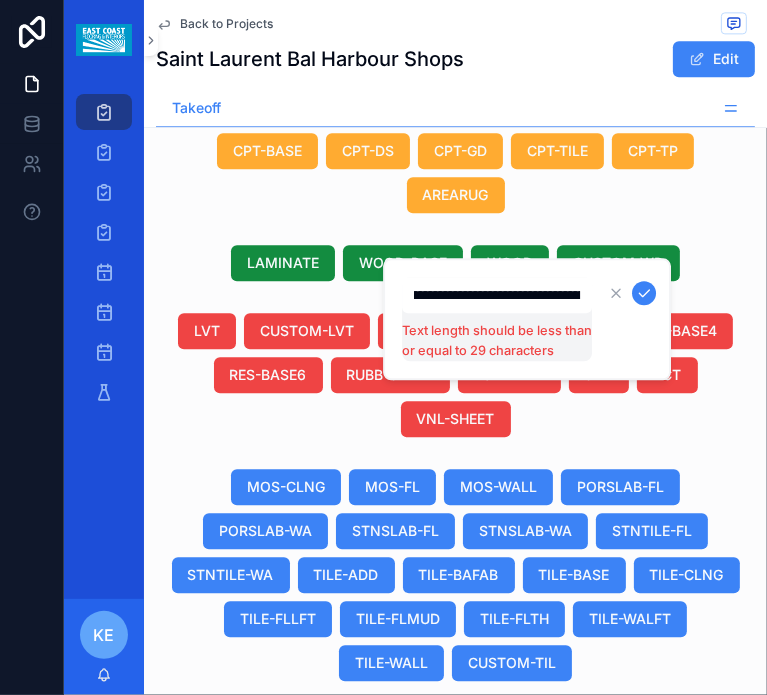 scroll, scrollTop: 0, scrollLeft: 0, axis: both 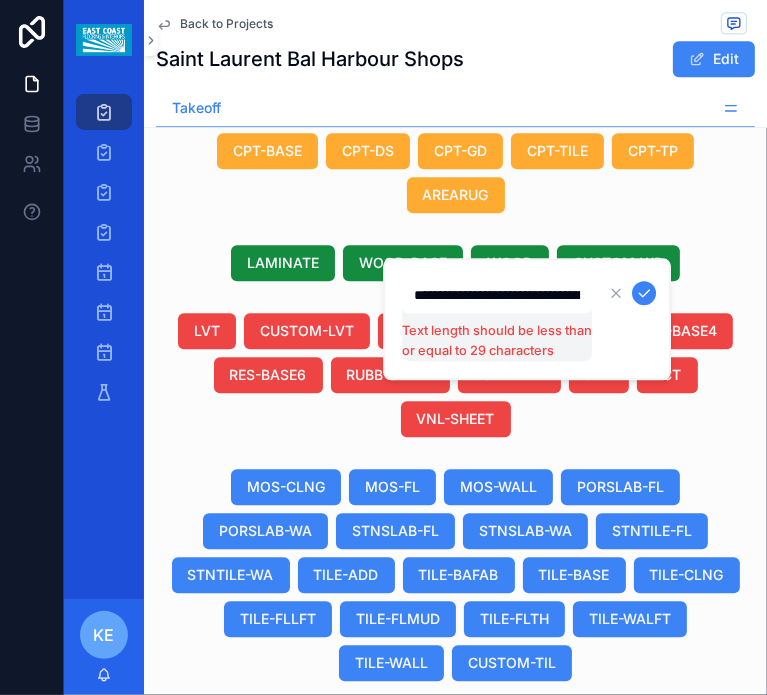 drag, startPoint x: 461, startPoint y: 301, endPoint x: 459, endPoint y: 331, distance: 30.066593 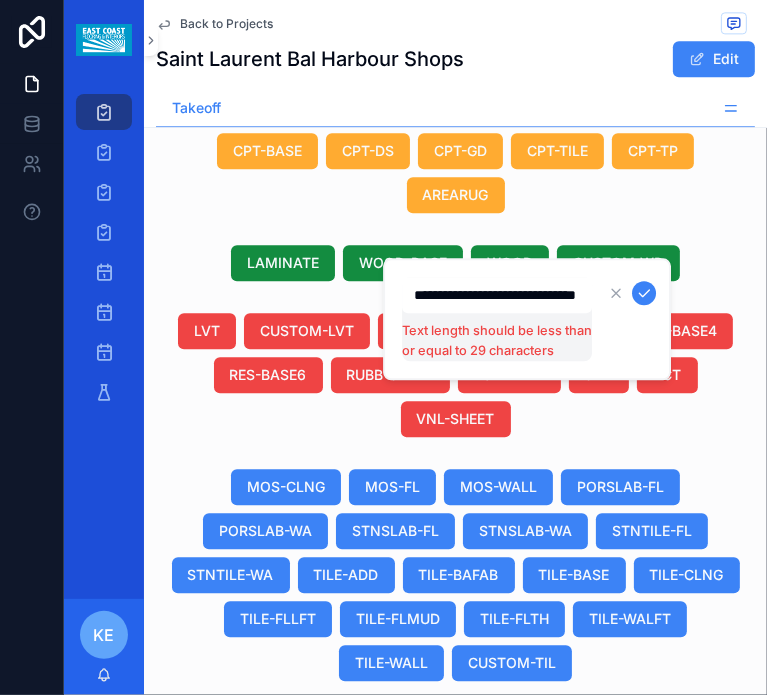 click on "**********" at bounding box center (497, 295) 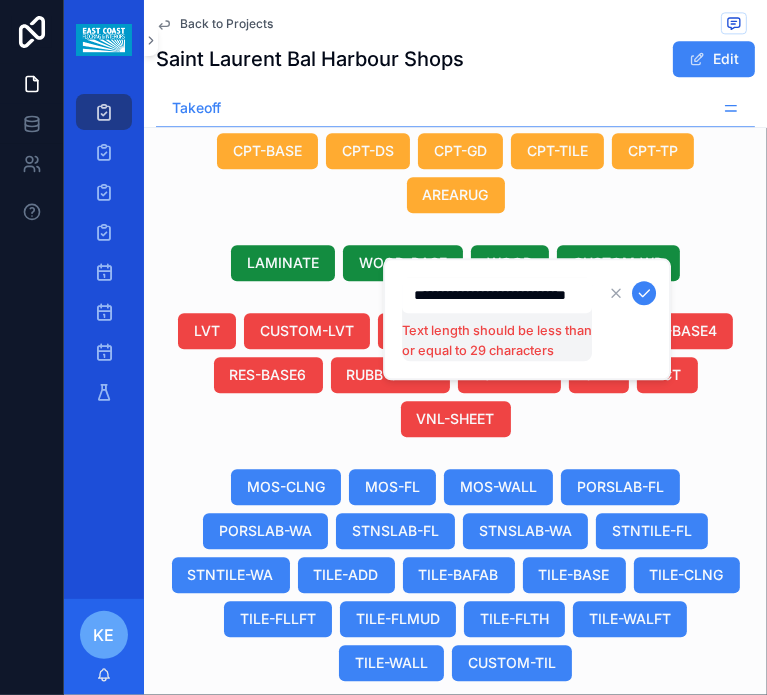 scroll, scrollTop: 0, scrollLeft: 38, axis: horizontal 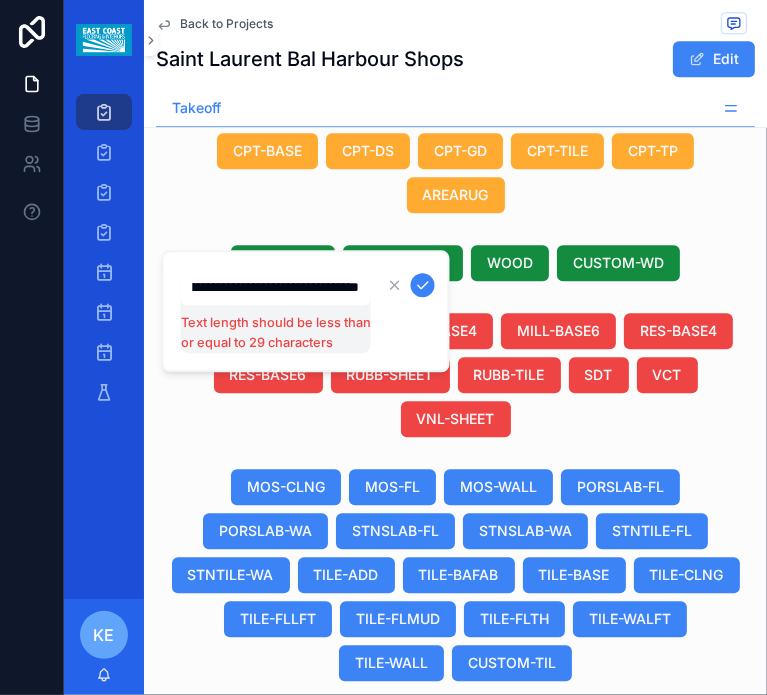 click on "**********" at bounding box center (276, 287) 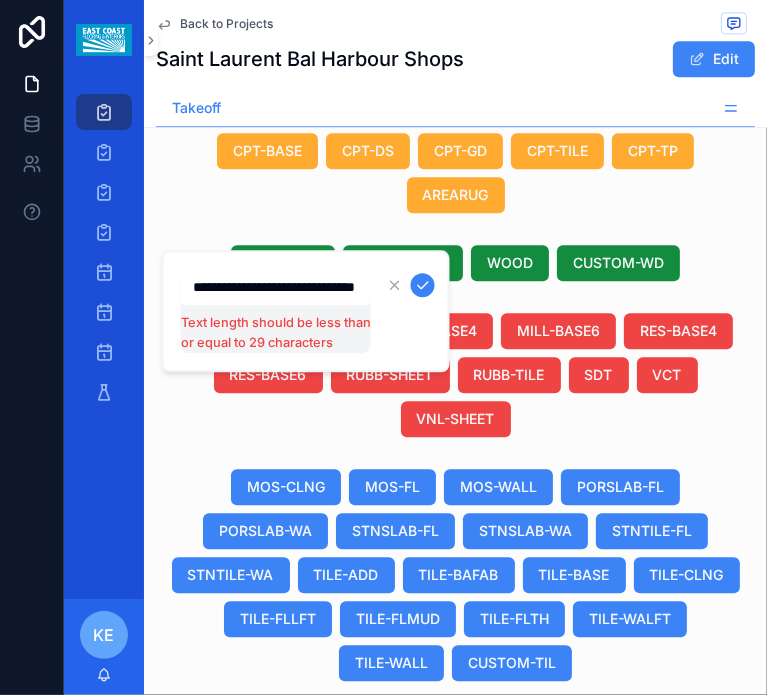scroll, scrollTop: 0, scrollLeft: 68, axis: horizontal 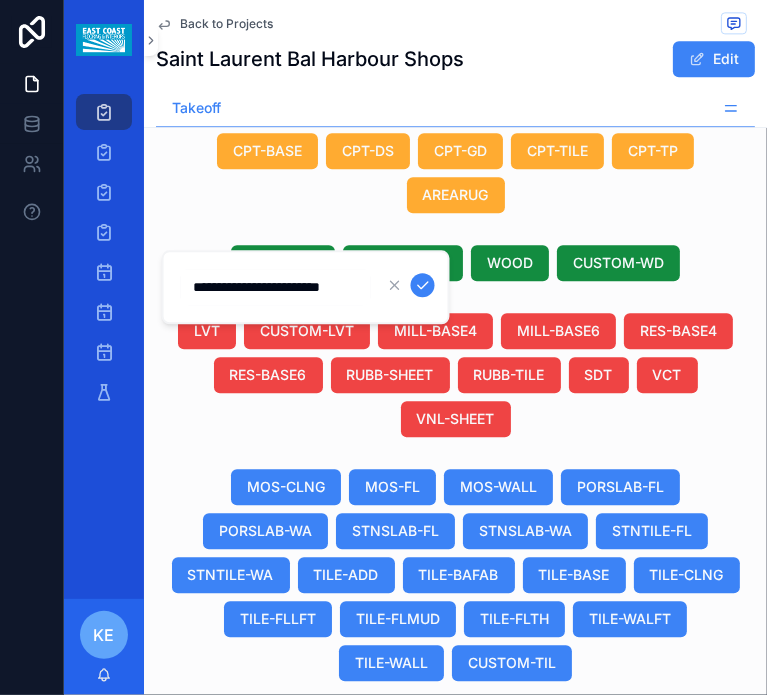 type on "**********" 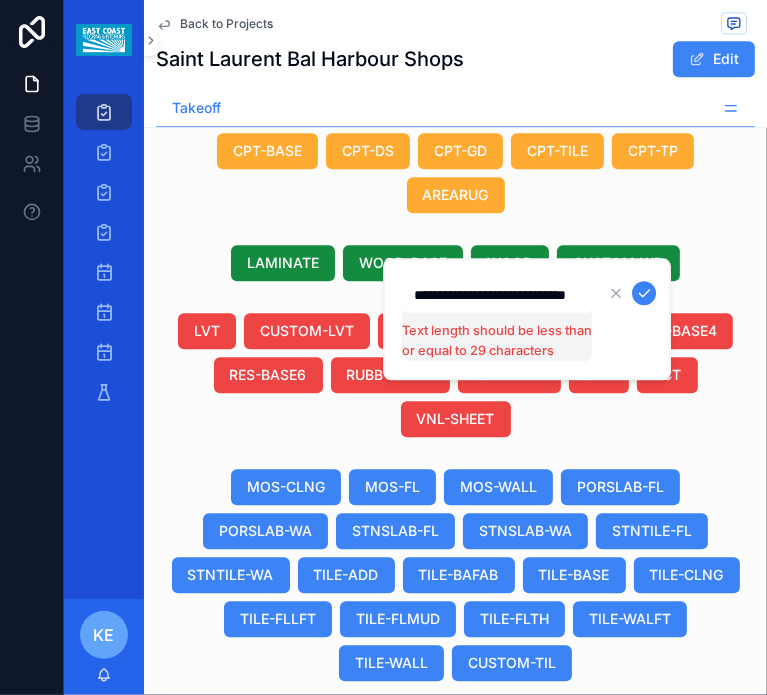 scroll, scrollTop: 0, scrollLeft: 0, axis: both 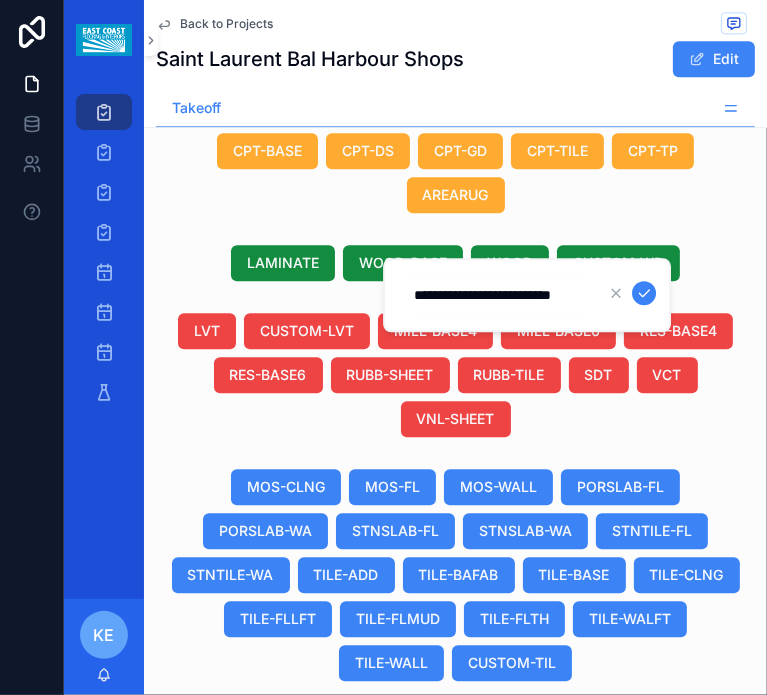 type on "**********" 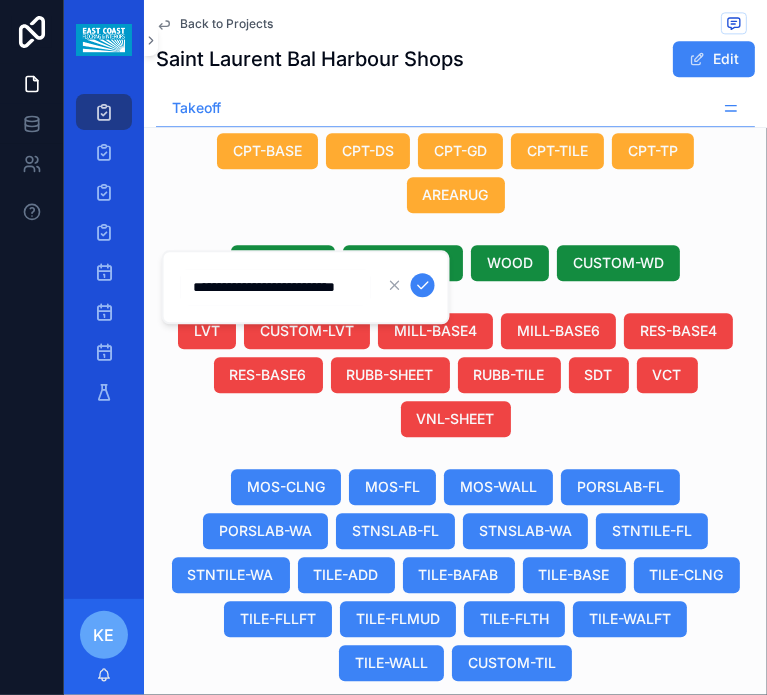 scroll, scrollTop: 0, scrollLeft: 42, axis: horizontal 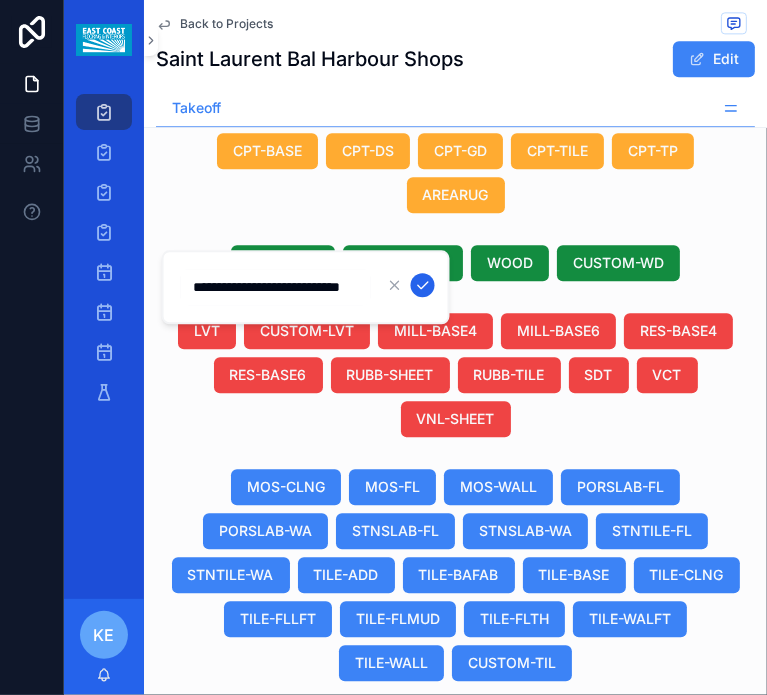 type on "**********" 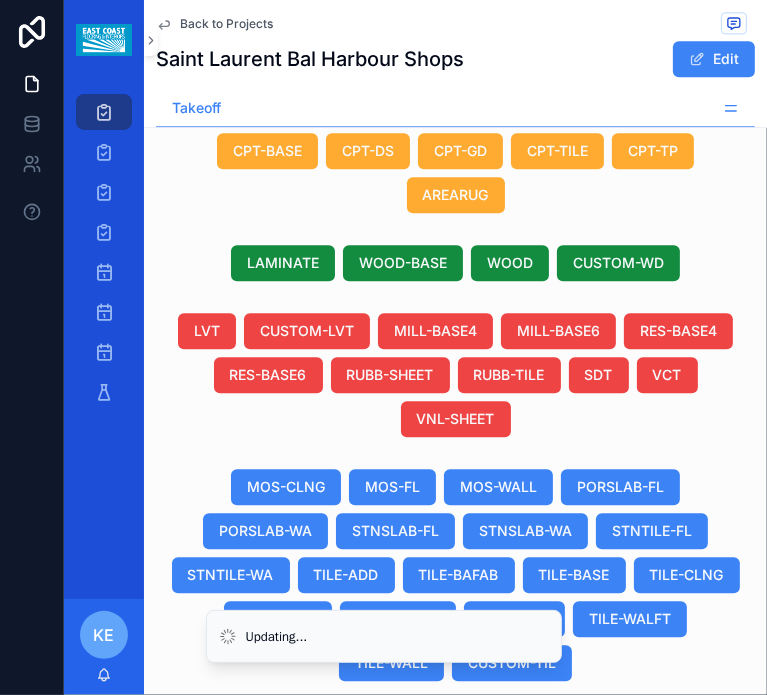 click on "Armstrong Com Sta Exc Imp Tex" at bounding box center (272, 915) 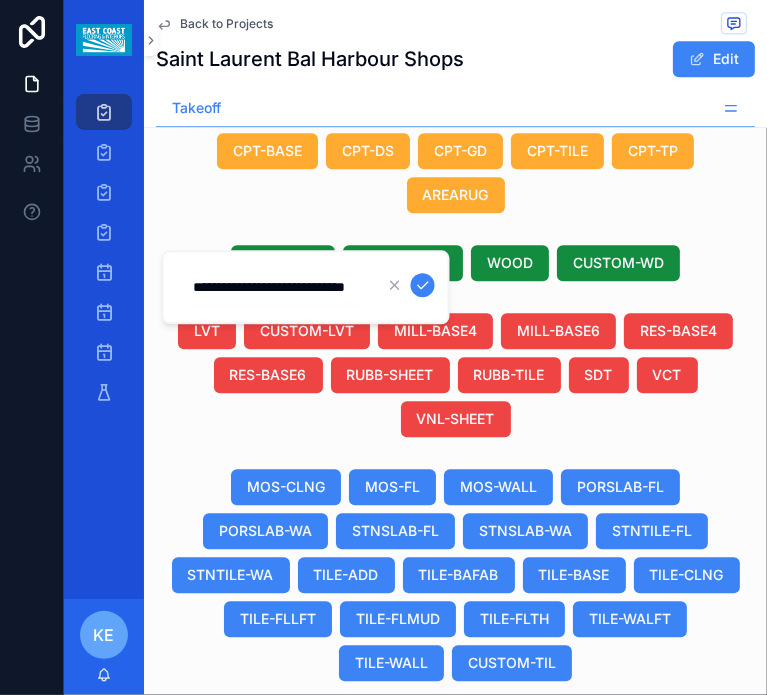 scroll, scrollTop: 0, scrollLeft: 51, axis: horizontal 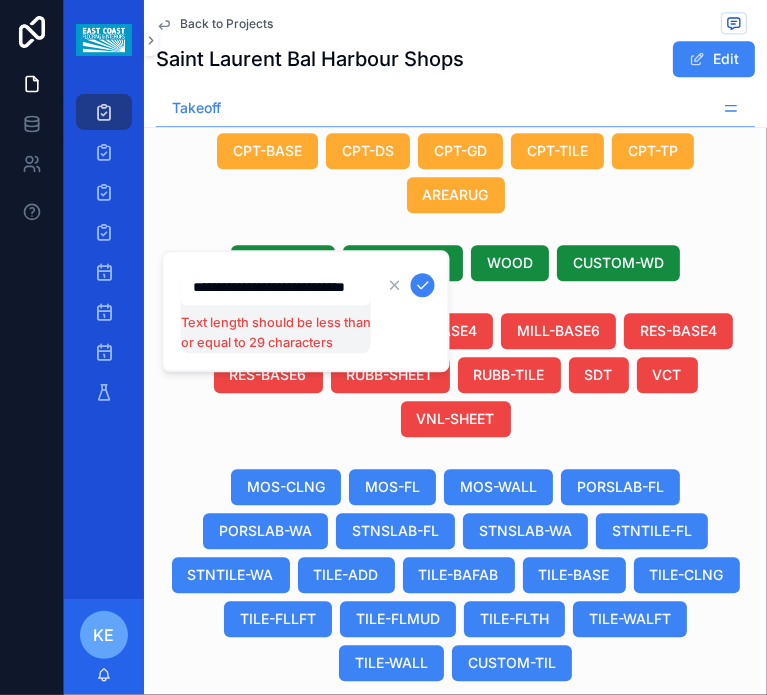 type on "**********" 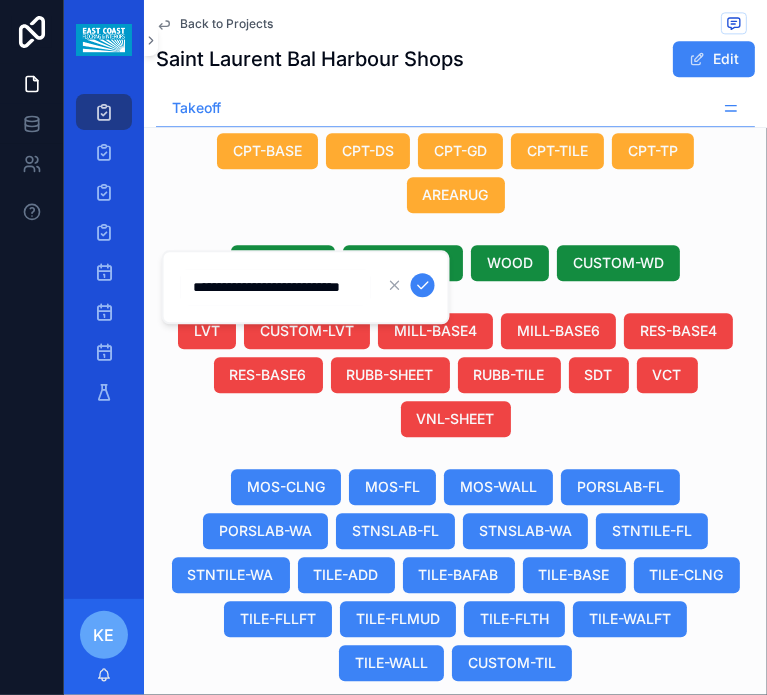 scroll, scrollTop: 0, scrollLeft: 47, axis: horizontal 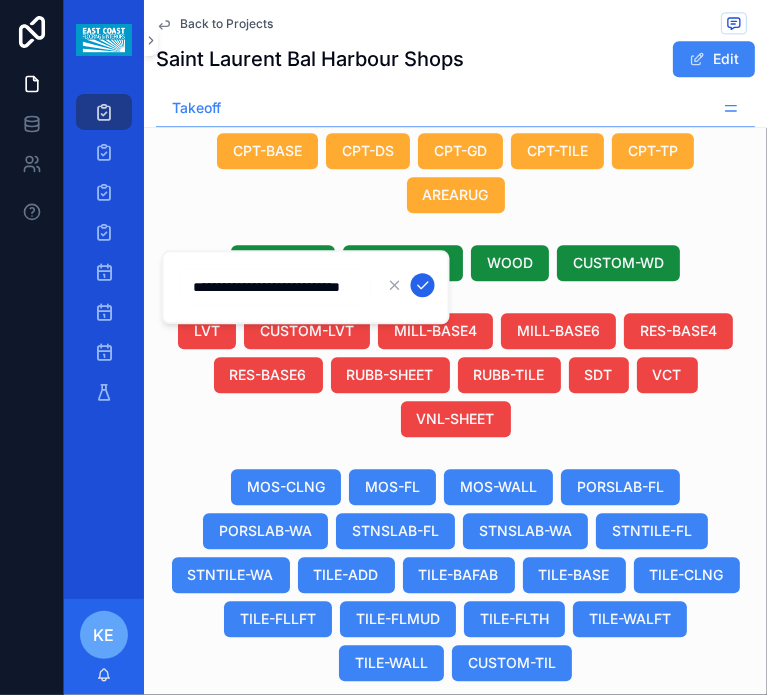 click 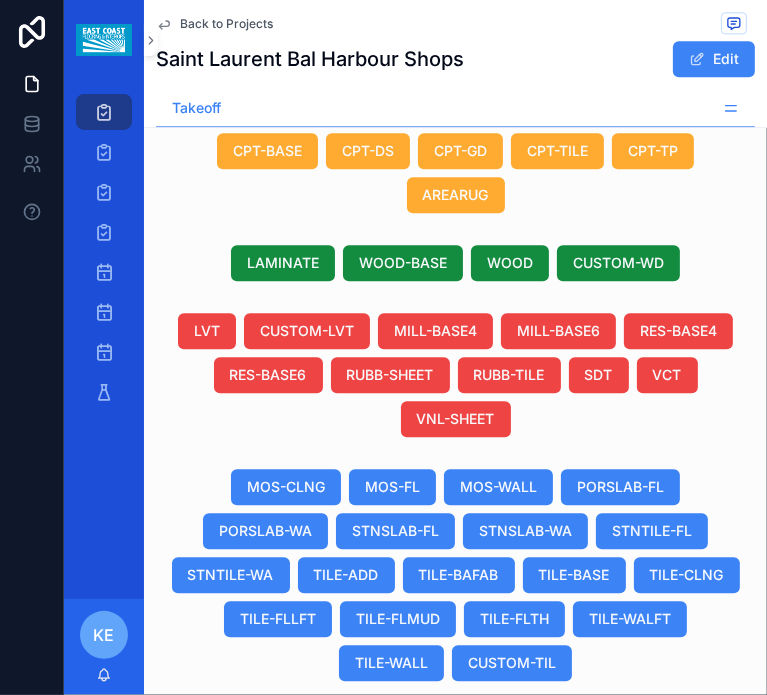 click on "Cla Bla 51910 12"X12"X1/8"" at bounding box center [480, 915] 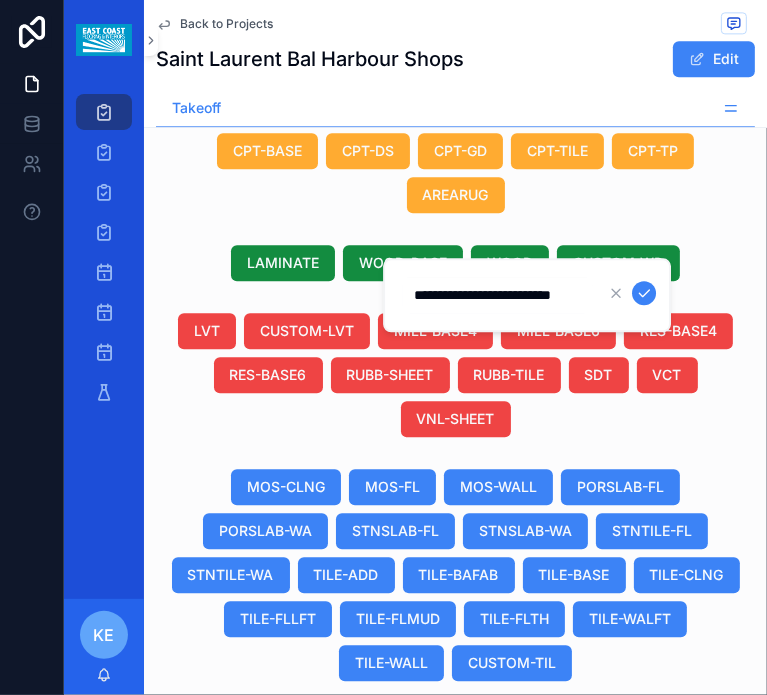 scroll, scrollTop: 0, scrollLeft: 15, axis: horizontal 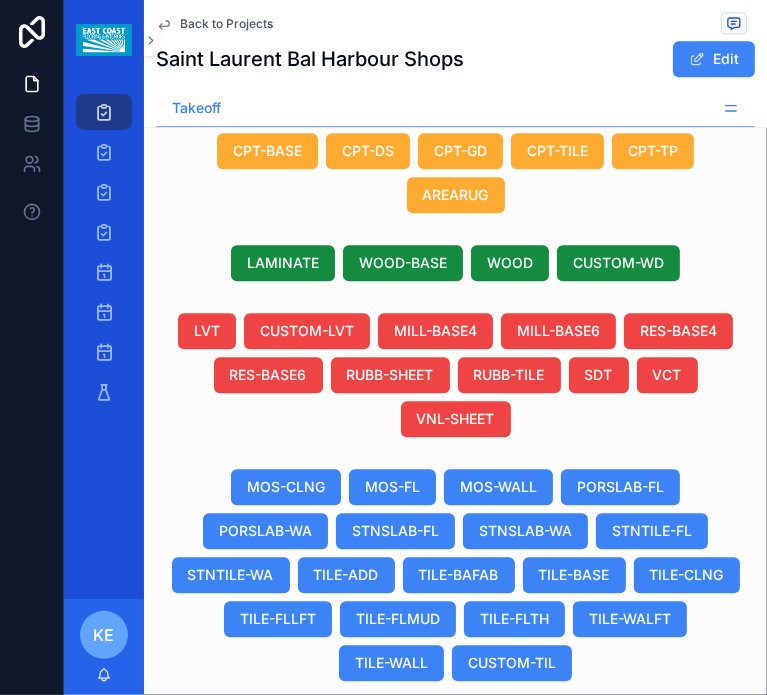 click on "Armstrong Com Sta Exc Imp Tex" at bounding box center [394, 915] 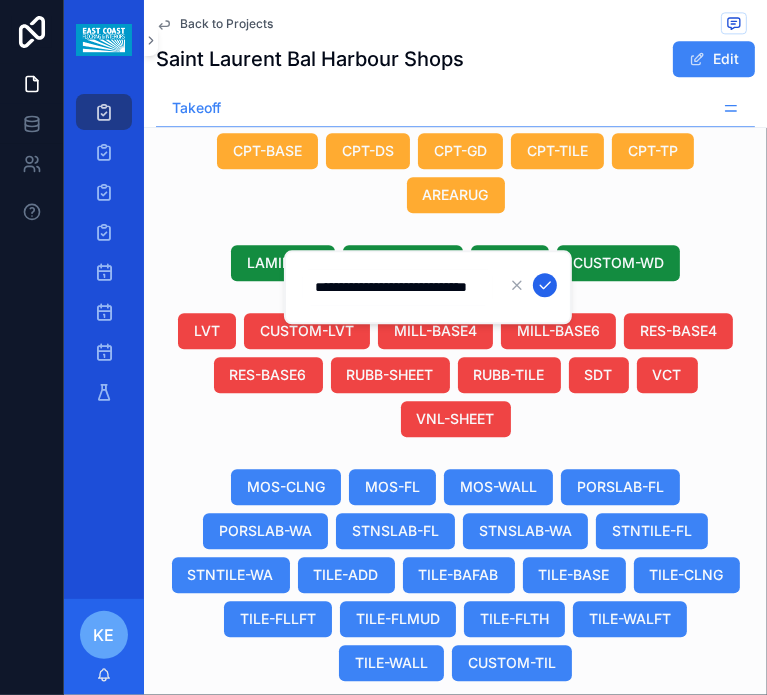 scroll, scrollTop: 0, scrollLeft: 51, axis: horizontal 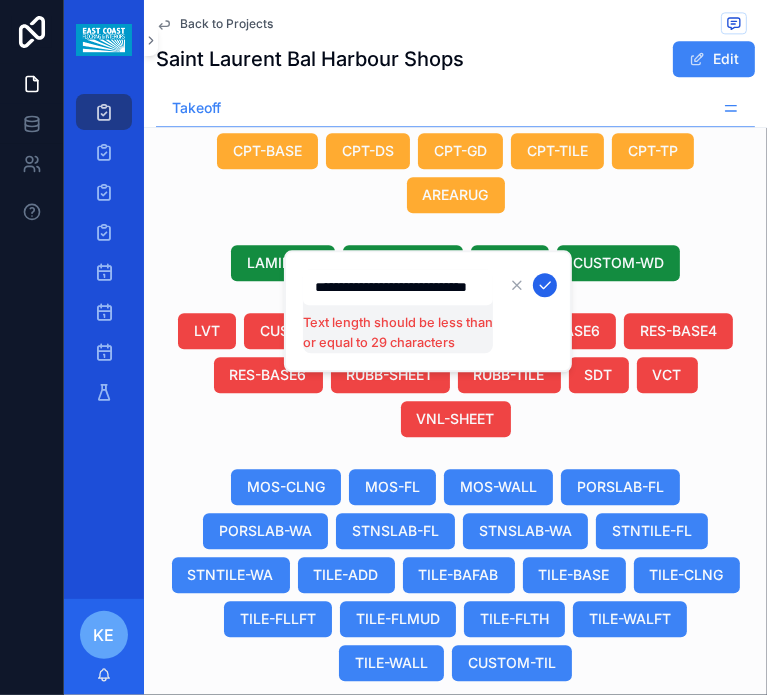type on "**********" 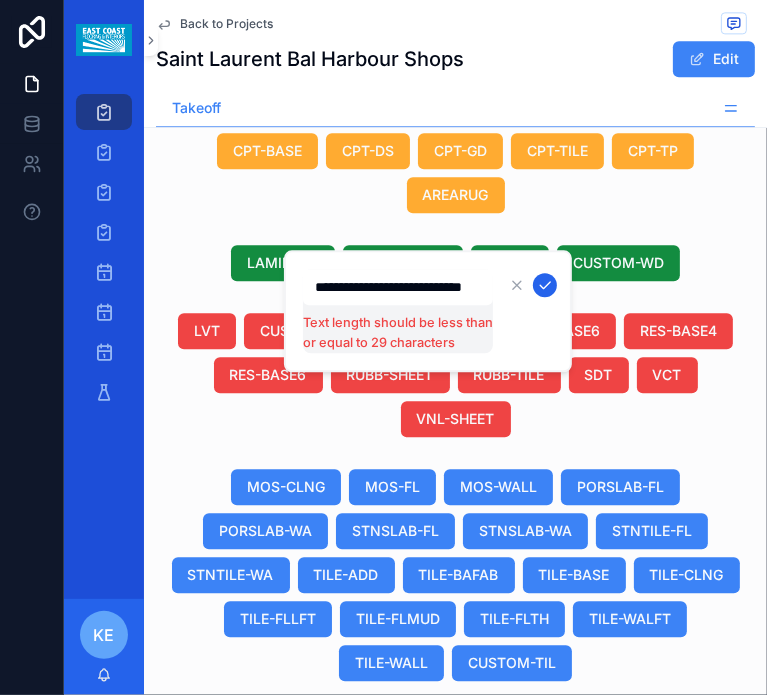 scroll, scrollTop: 0, scrollLeft: 47, axis: horizontal 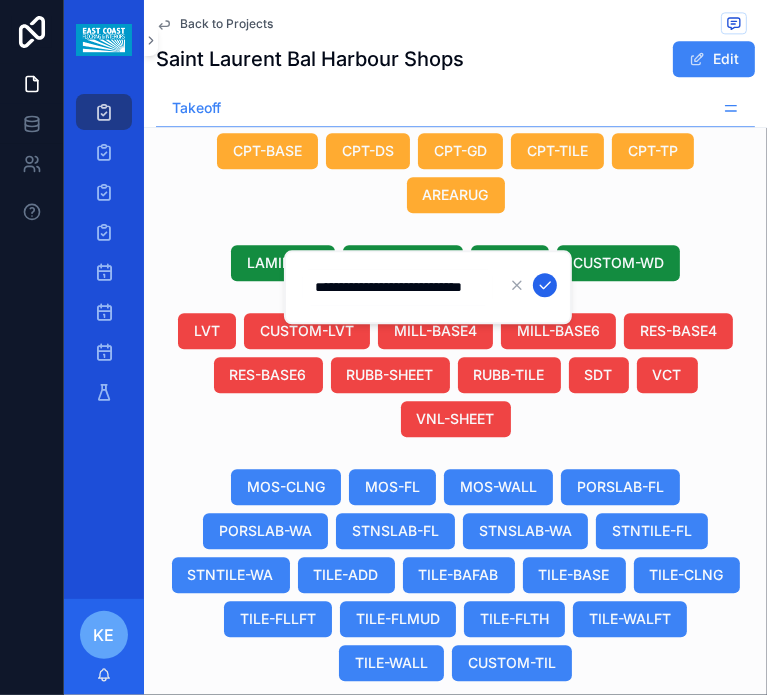 click 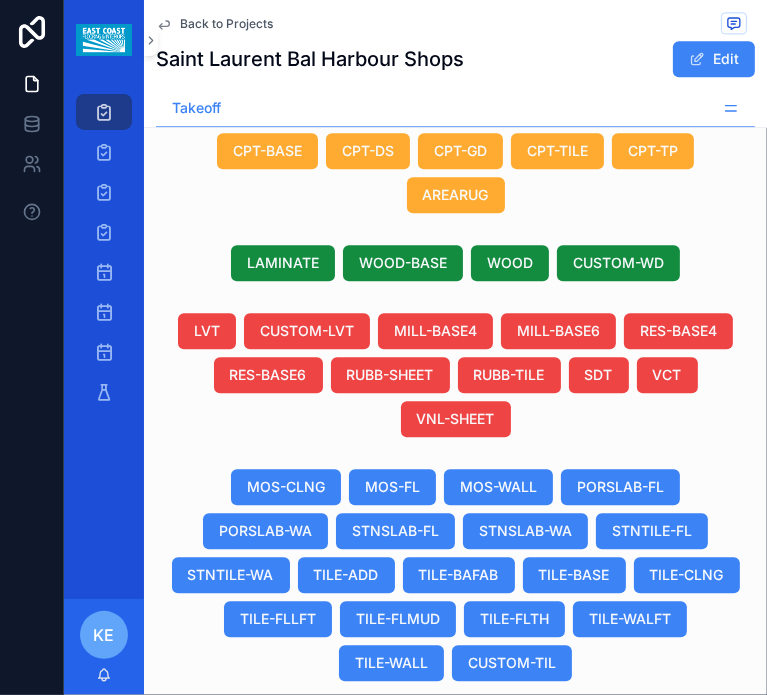 click on "Cla Bla 51910 12"X12"X1/8"  Cla Bla 51910 12"X12"X1/8"" at bounding box center (634, 915) 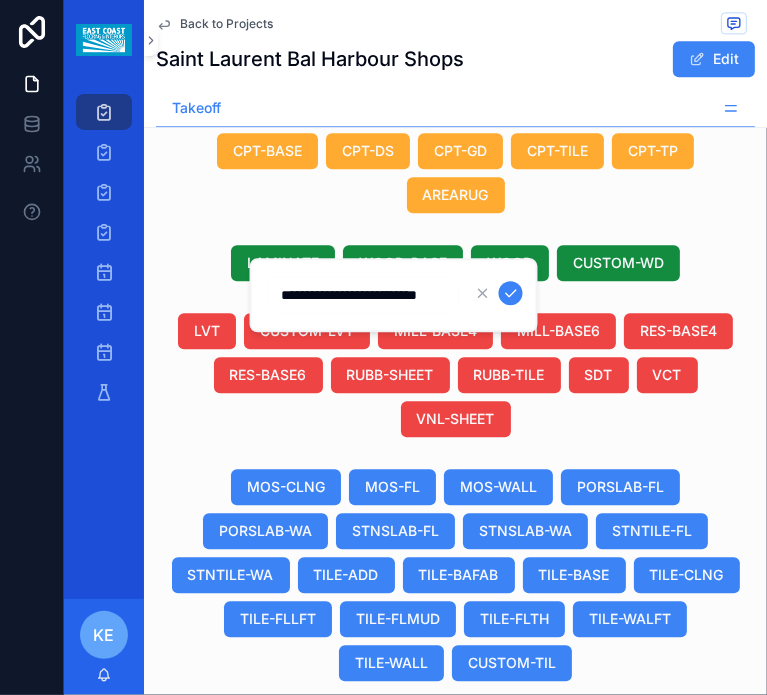 scroll, scrollTop: 0, scrollLeft: 0, axis: both 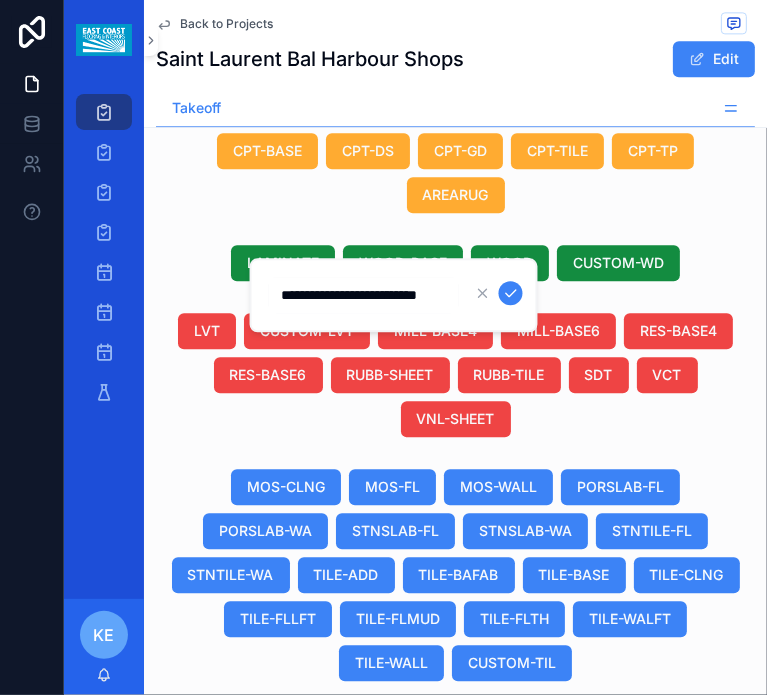 click on "**********" at bounding box center (364, 295) 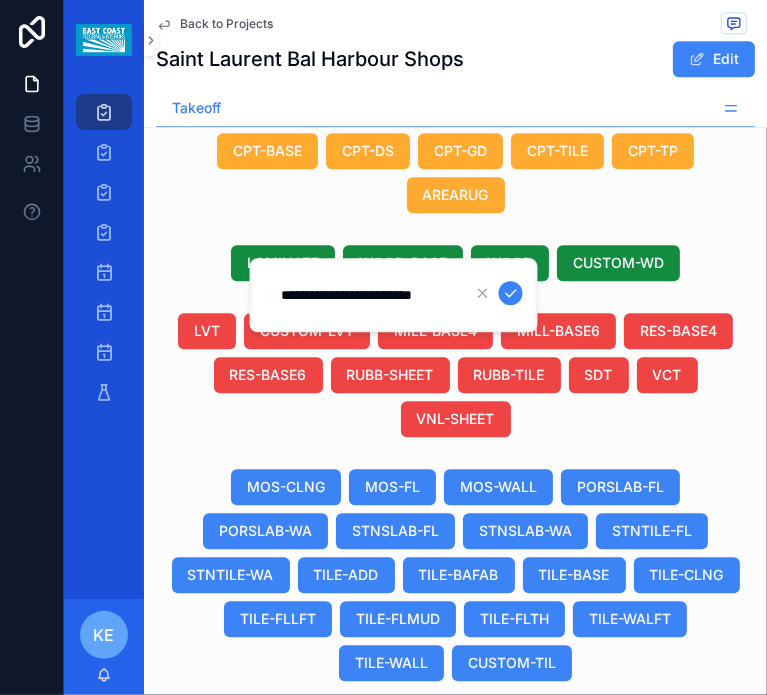 click on "**********" at bounding box center (364, 295) 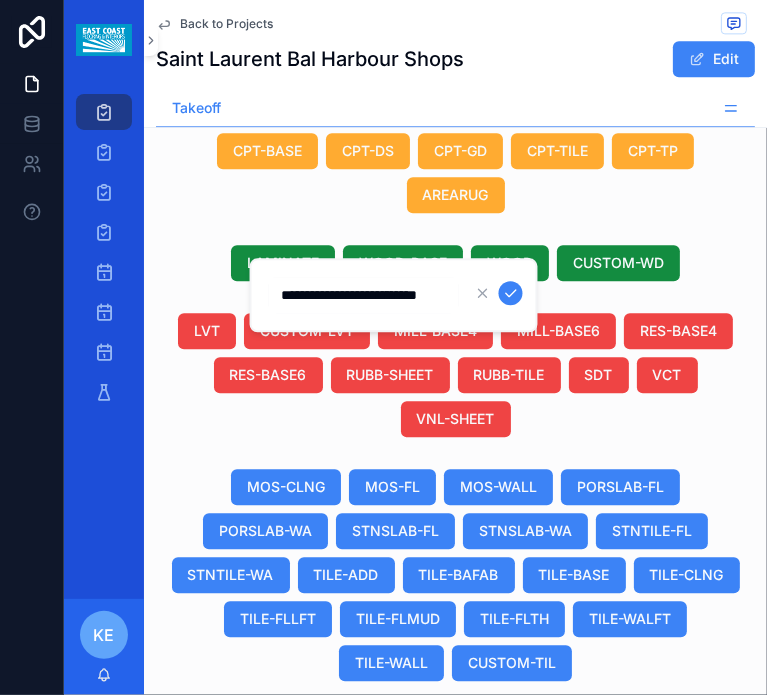click on "**********" at bounding box center [364, 295] 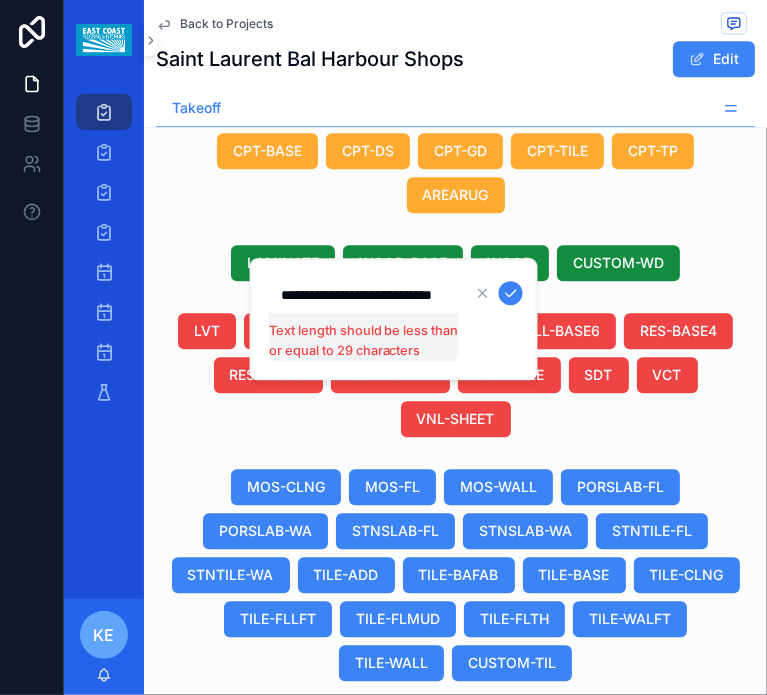 type on "**********" 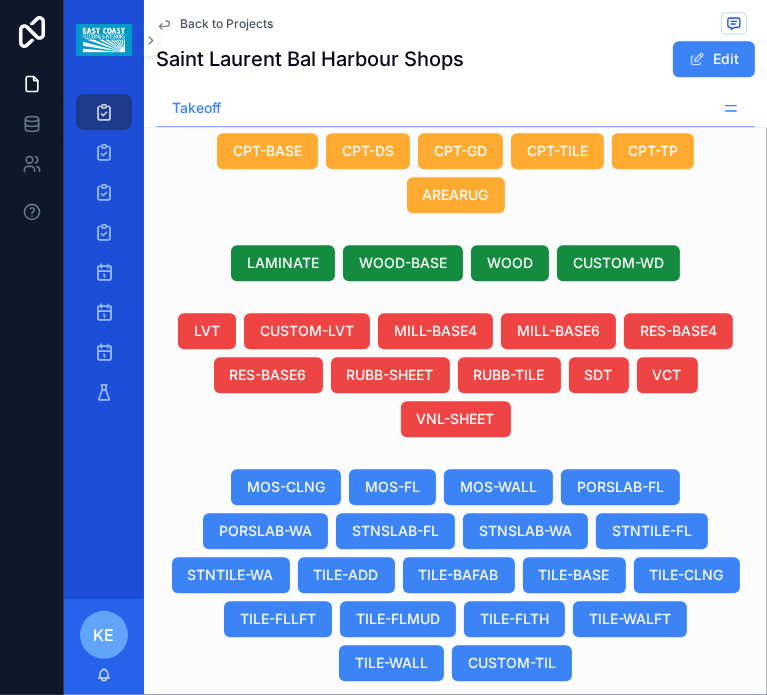 scroll, scrollTop: 35, scrollLeft: 1058, axis: both 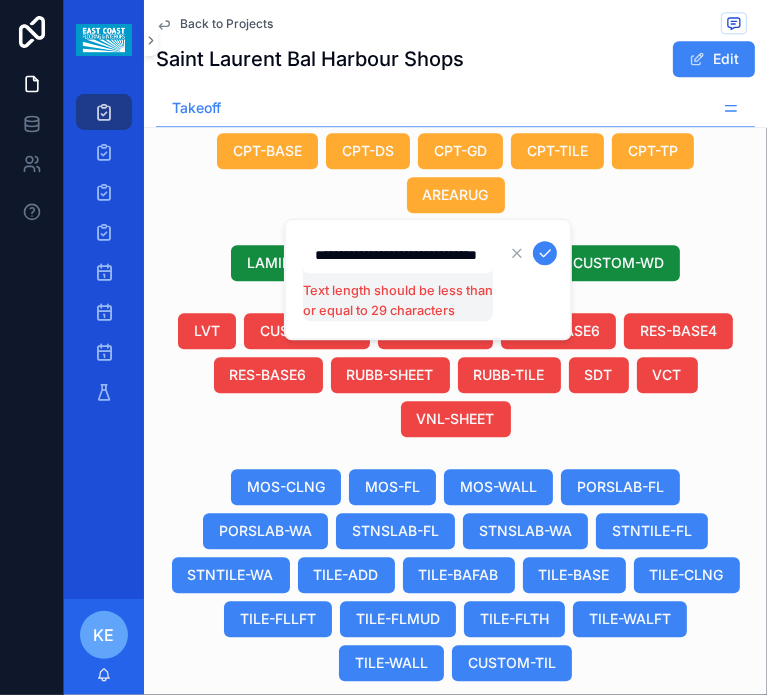 type on "**********" 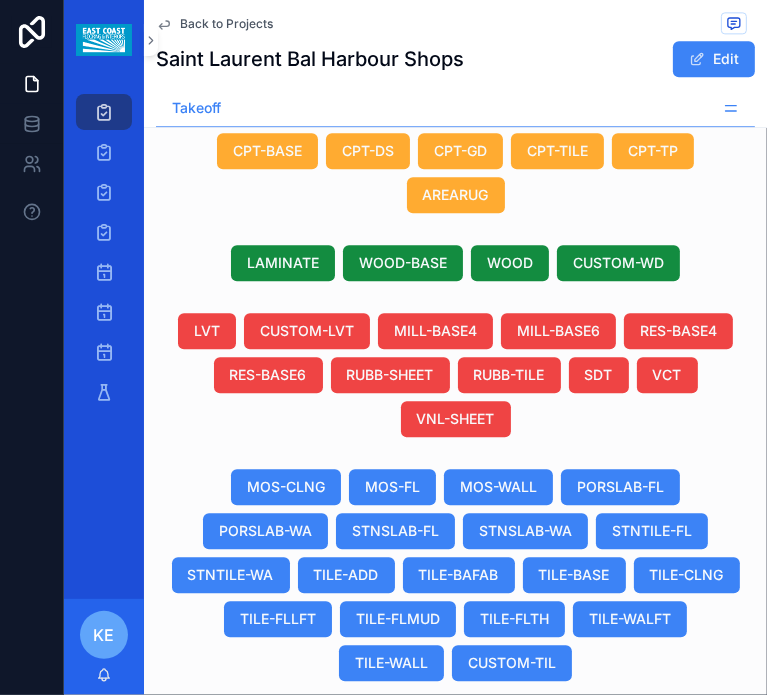 click on "Using Allowance Using Allowance" at bounding box center [634, 875] 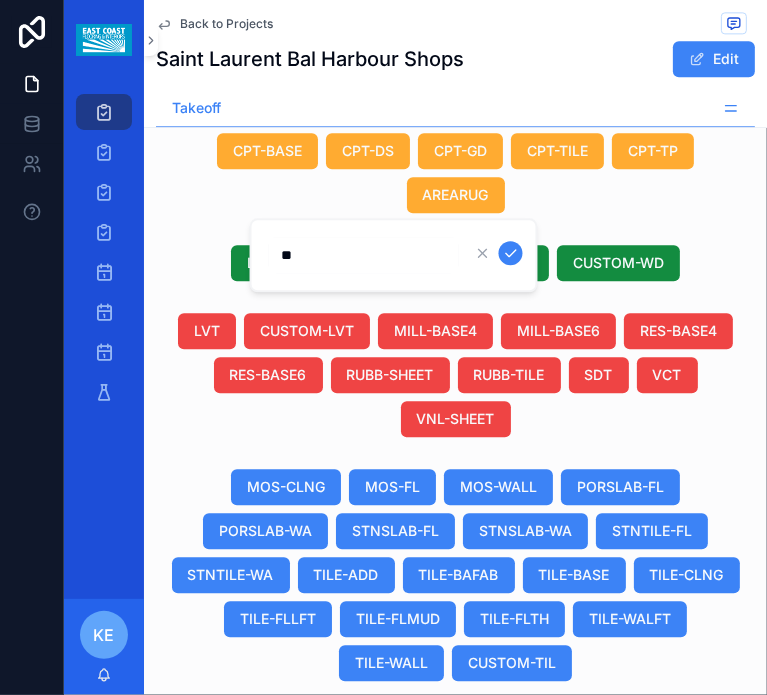 type on "*" 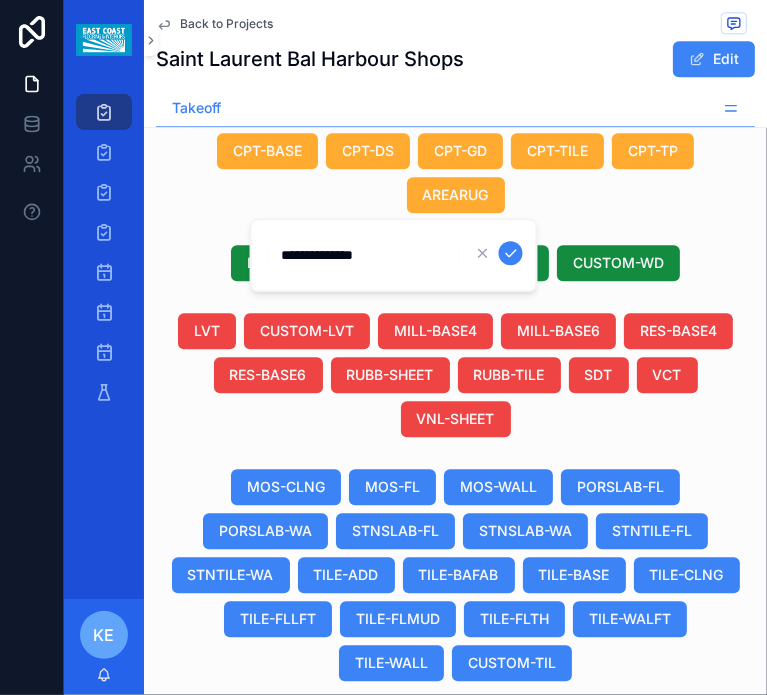 type on "**********" 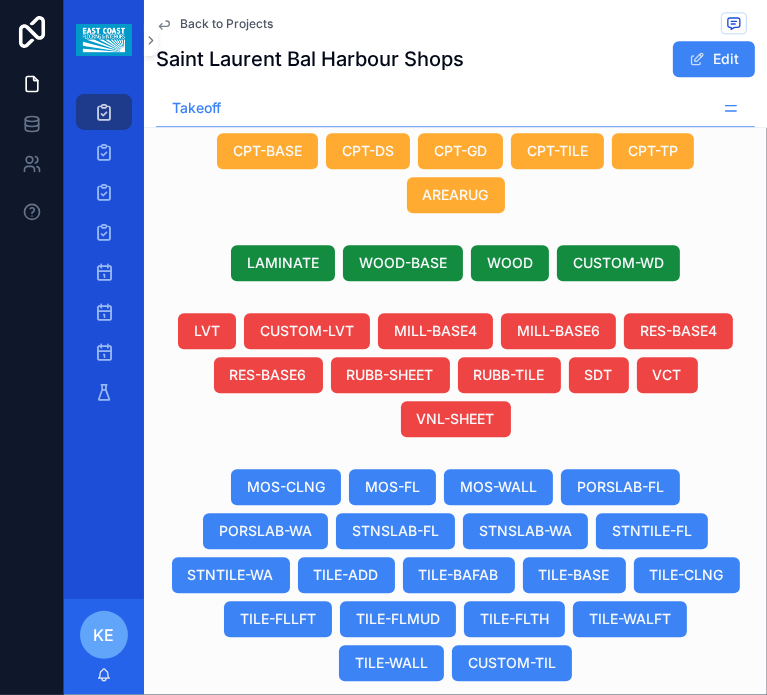 click on "Daltile Daltile" at bounding box center (394, 875) 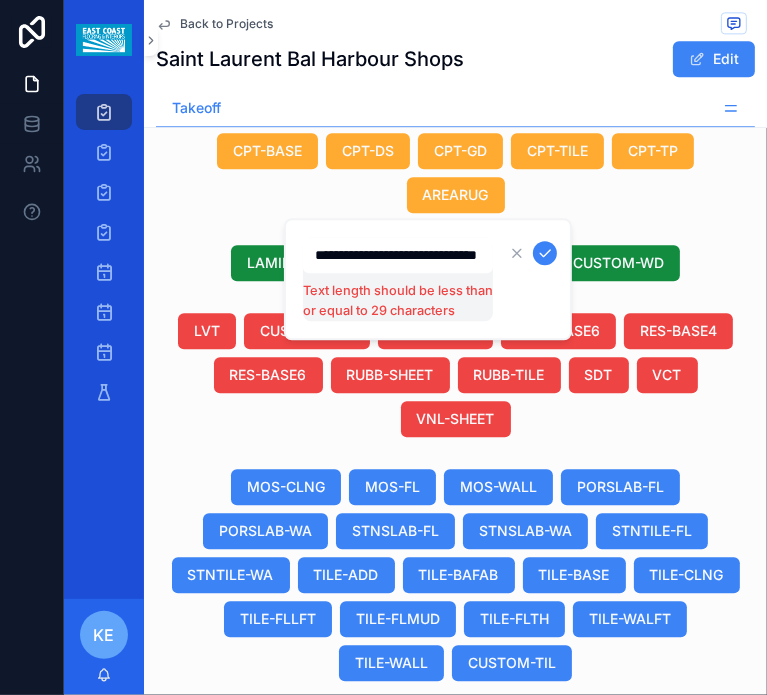 scroll, scrollTop: 0, scrollLeft: 43, axis: horizontal 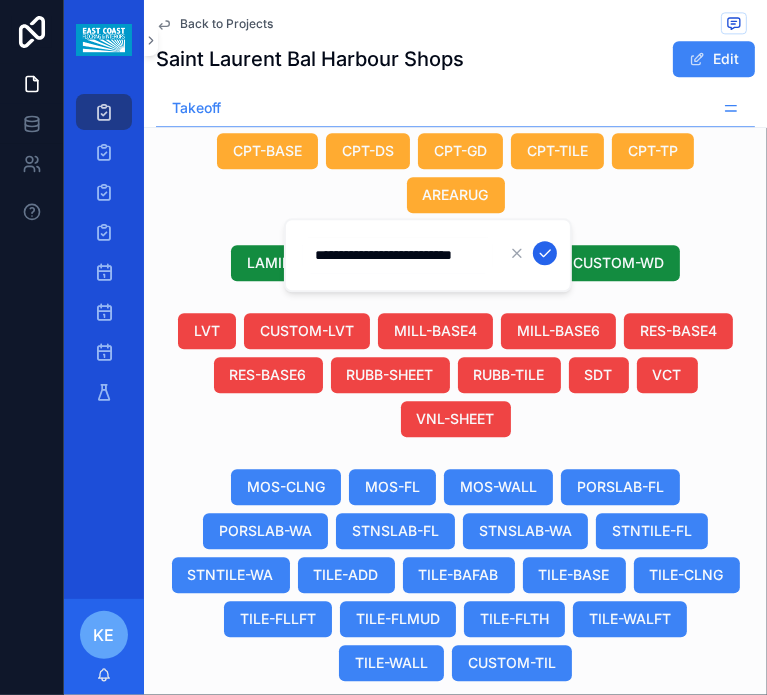 type on "**********" 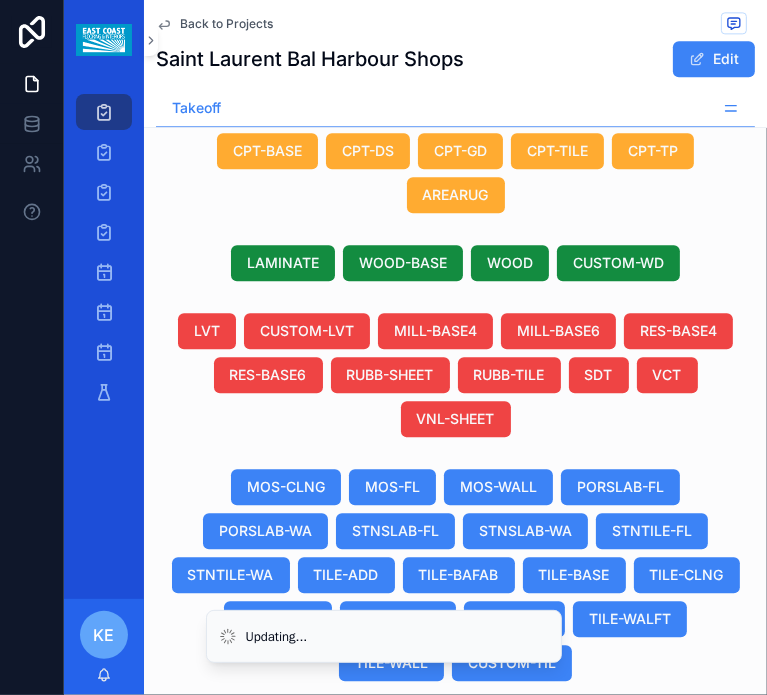 click on "Duplicate View Details" at bounding box center (619, 839) 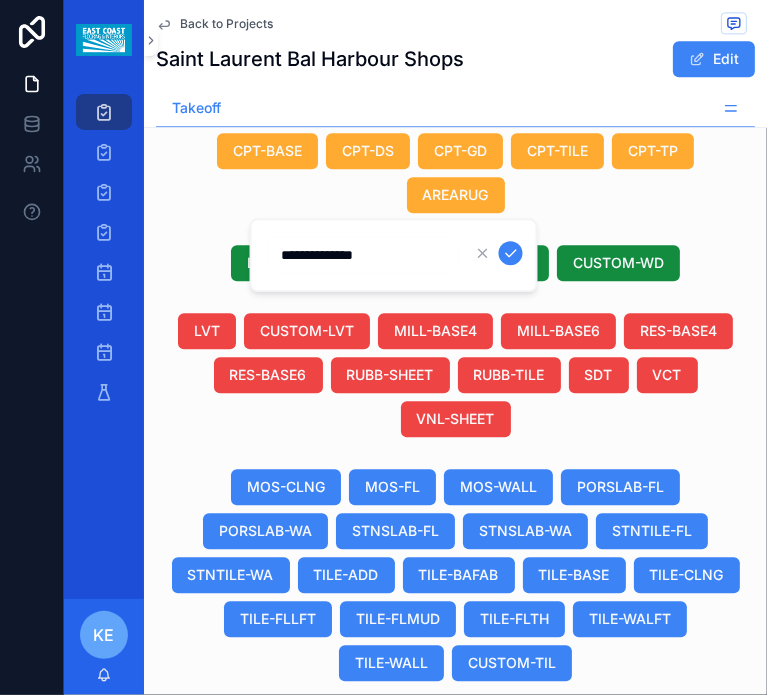 click on "**********" at bounding box center (364, 255) 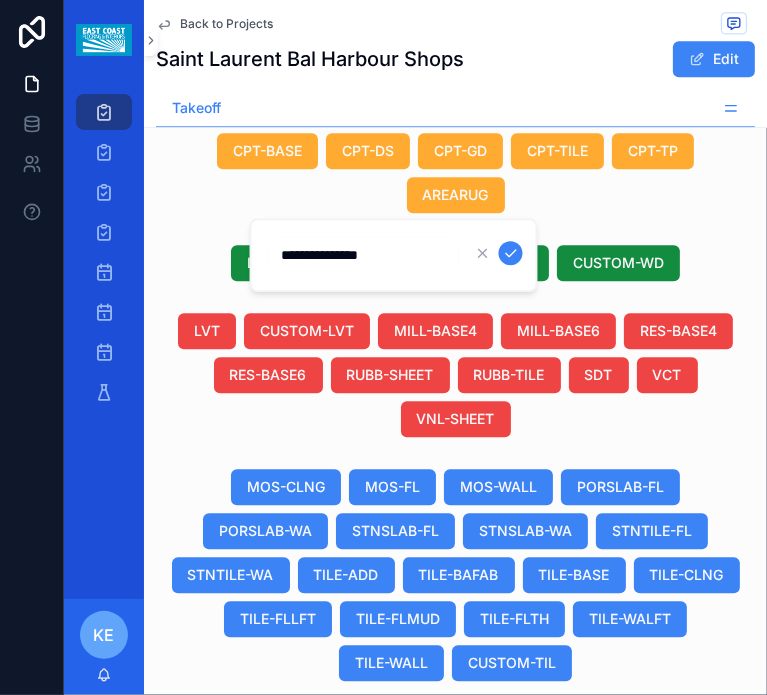 type on "**********" 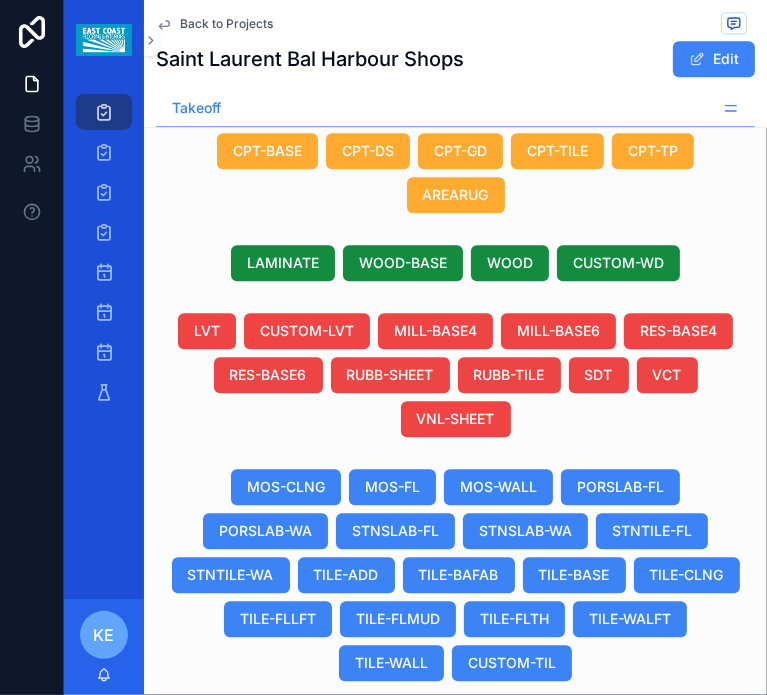 click on "Daltile Dal Unity Porcelain Daltile Dal Unity Porcelain" at bounding box center [394, 875] 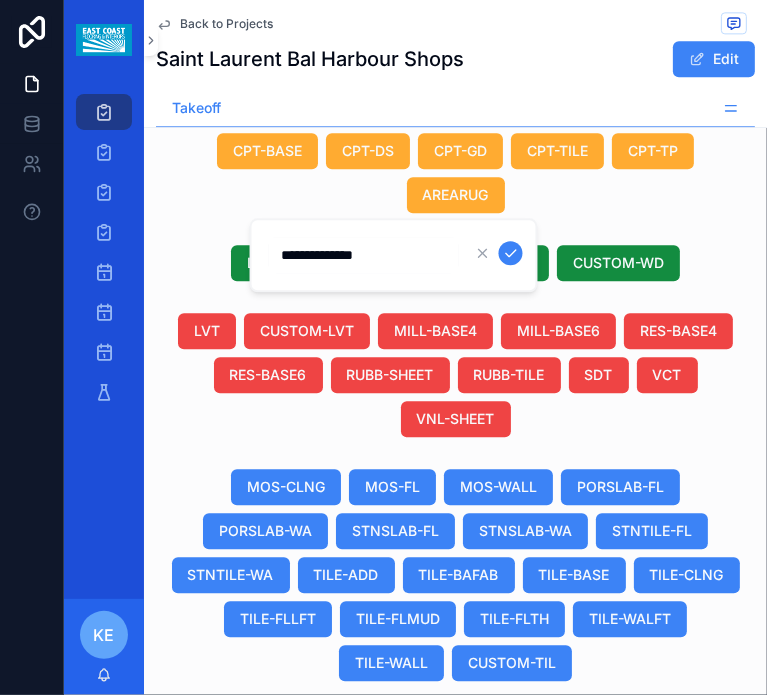 click on "**********" at bounding box center [364, 255] 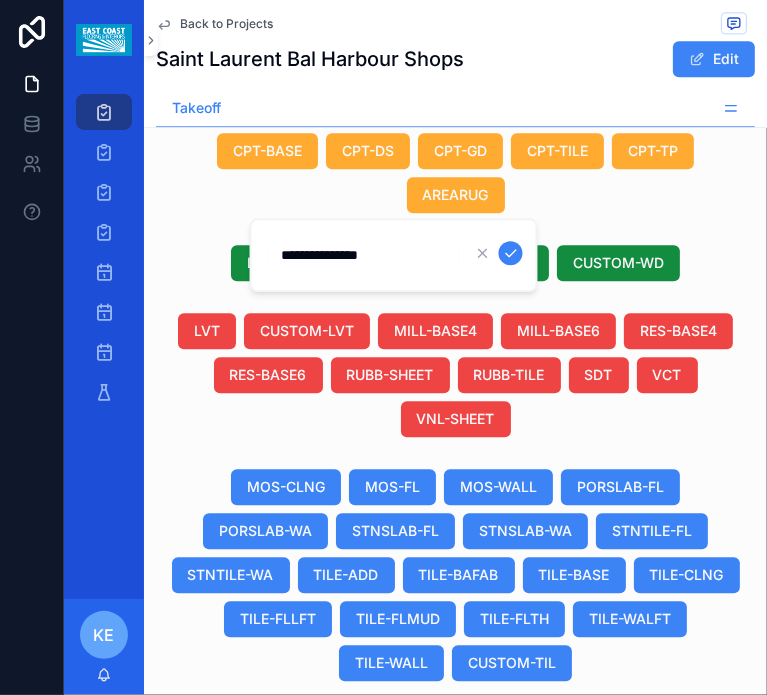 click on "**********" at bounding box center [364, 255] 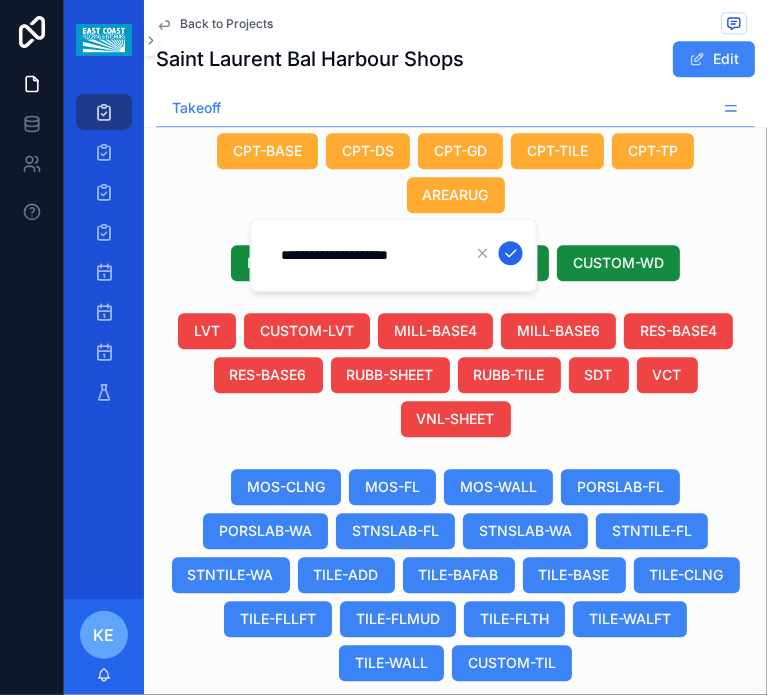 type on "**********" 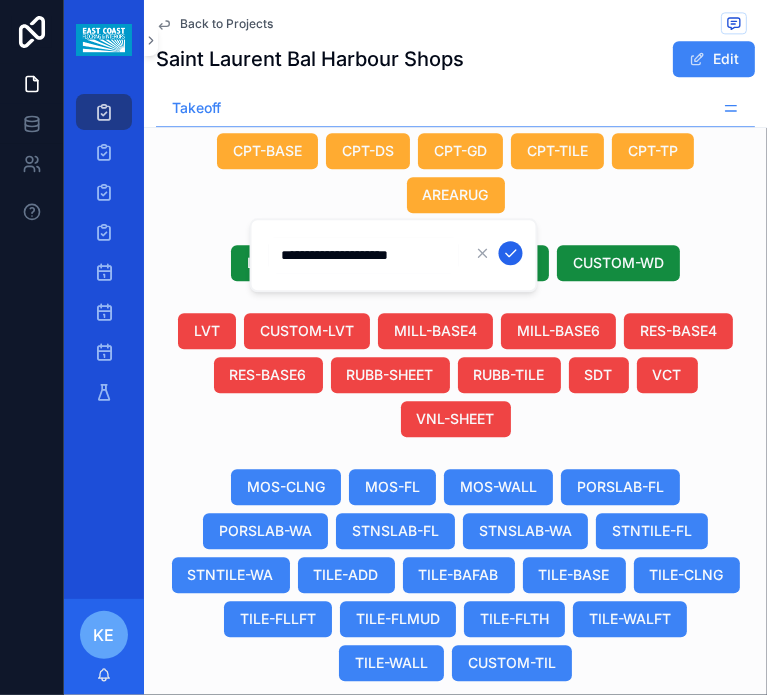click 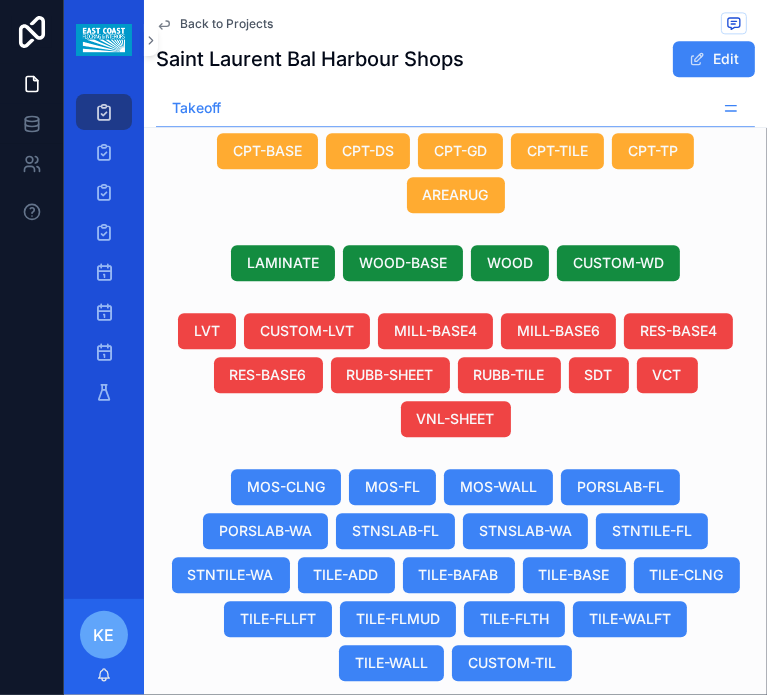 click on "P405 Ashgrey 12"X12"  P405 Ashgrey 12"X12"" at bounding box center (634, 875) 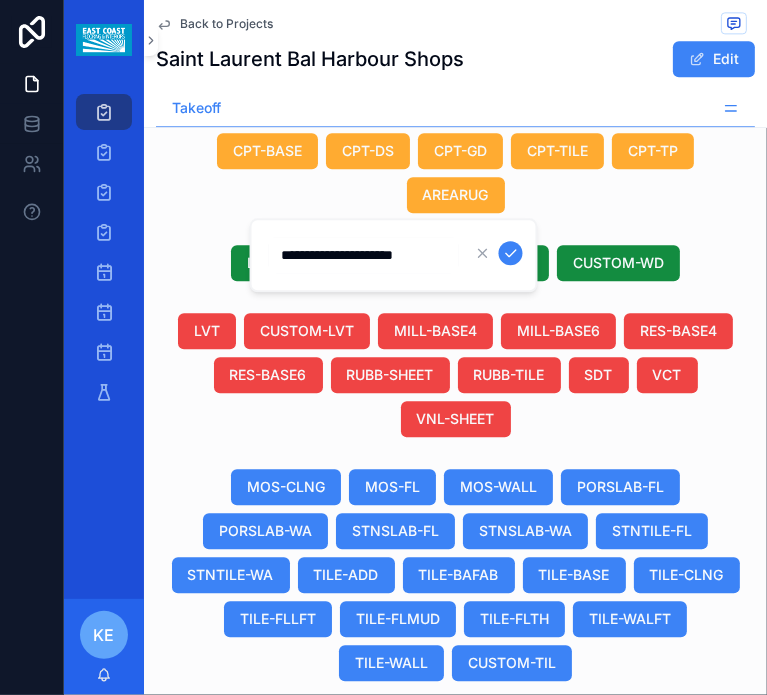 scroll, scrollTop: 0, scrollLeft: 0, axis: both 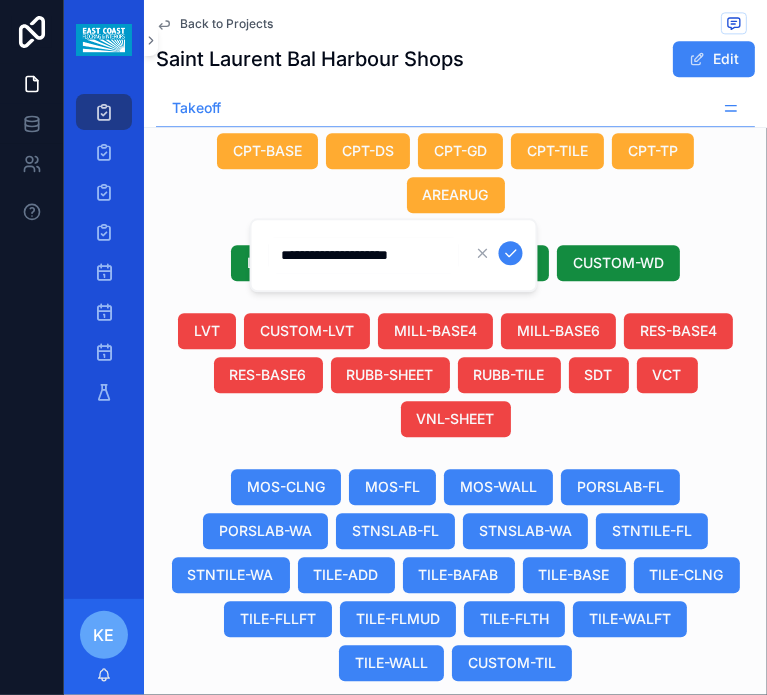 click at bounding box center [511, 253] 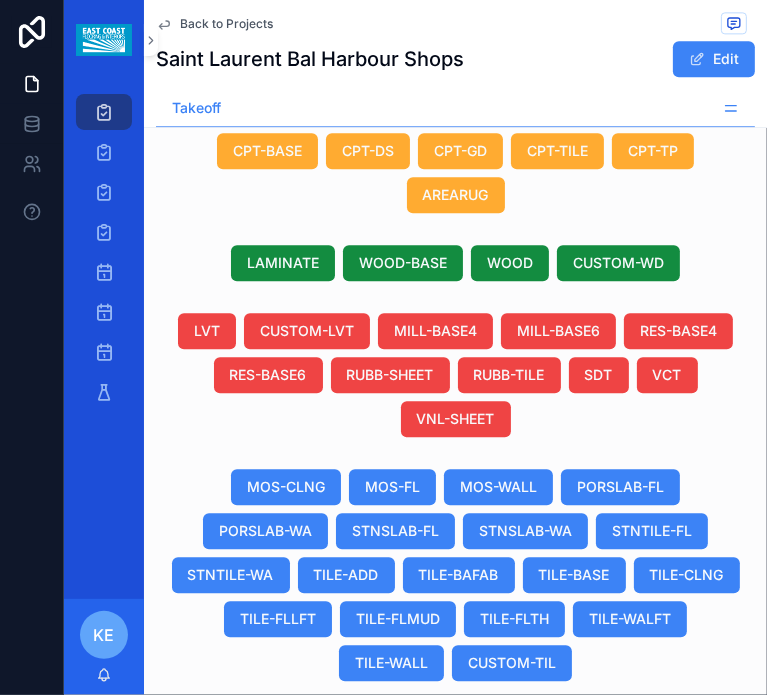 scroll, scrollTop: 0, scrollLeft: 1058, axis: horizontal 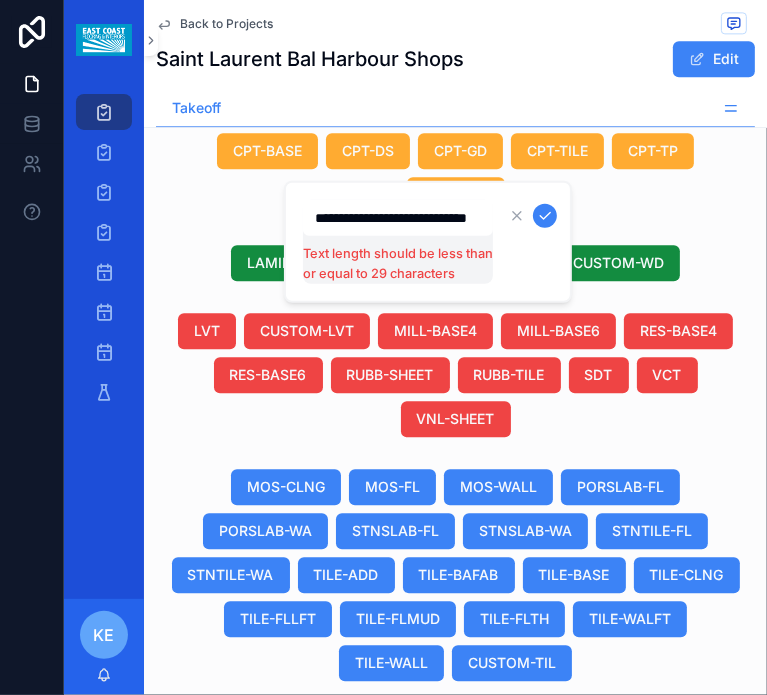 type on "**********" 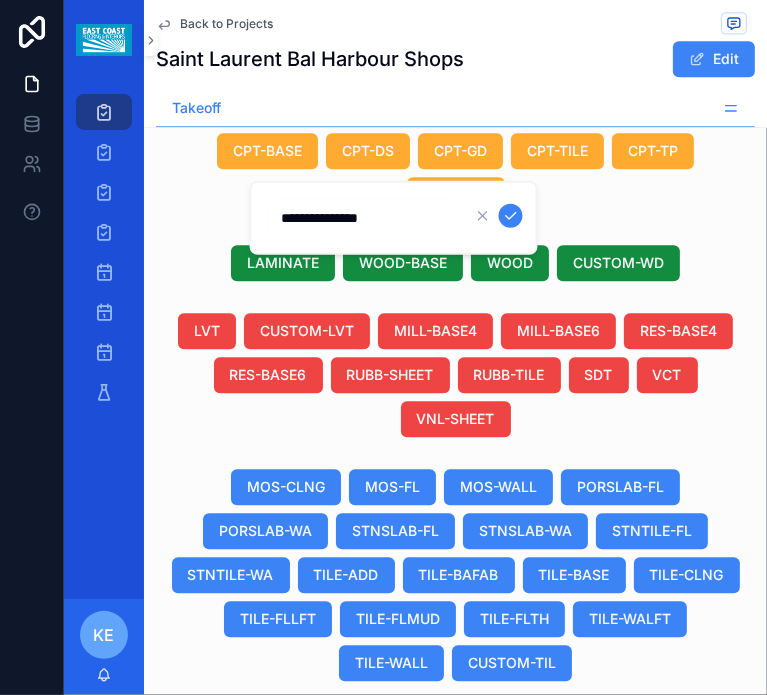 drag, startPoint x: 402, startPoint y: 218, endPoint x: 274, endPoint y: 238, distance: 129.55309 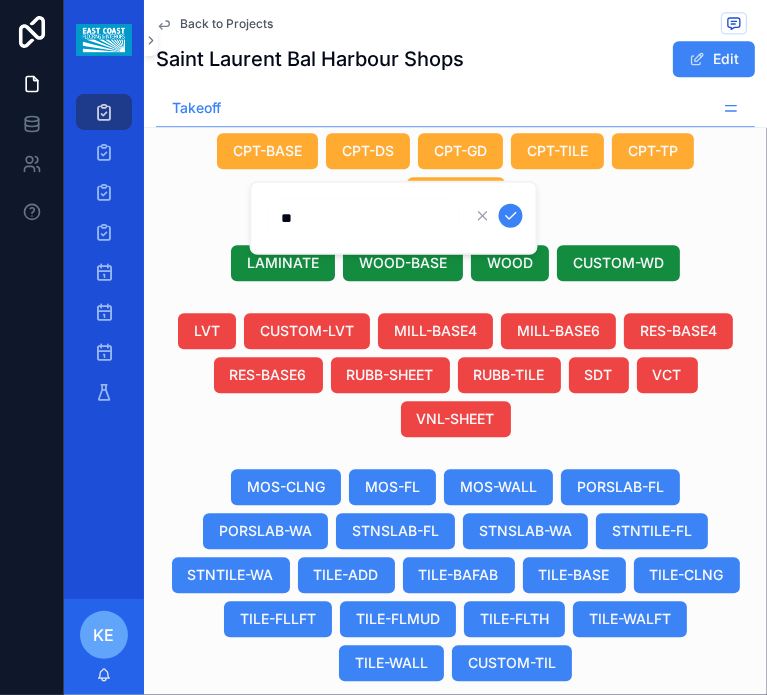 type on "*" 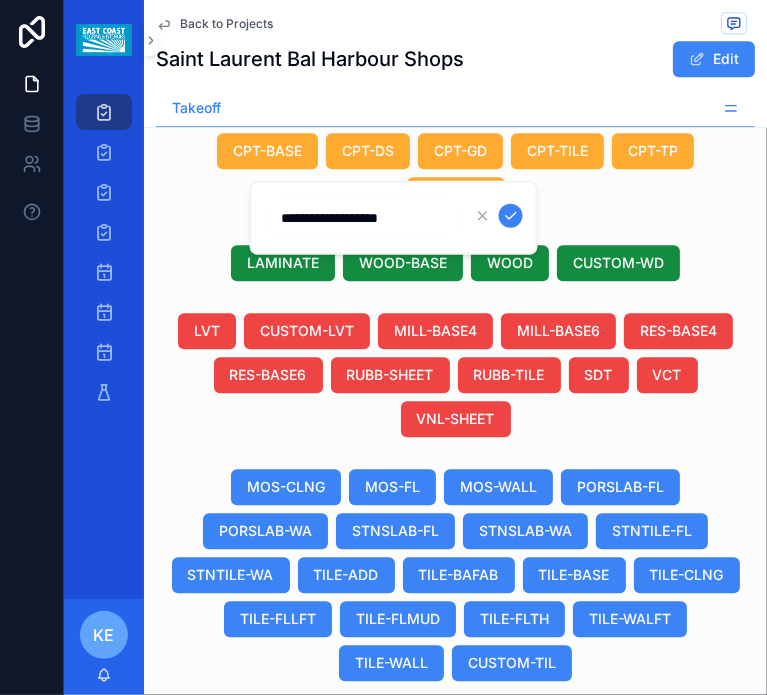 type on "**********" 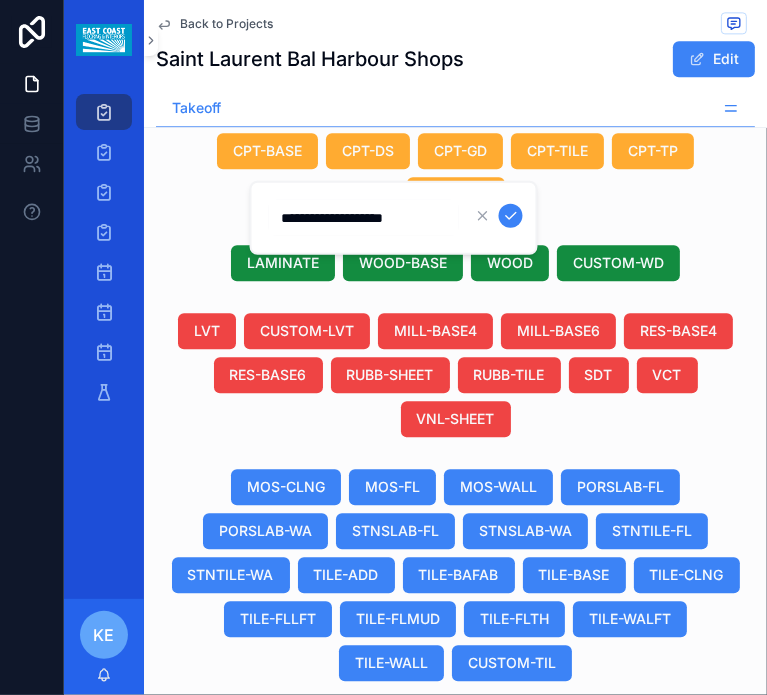 click at bounding box center [511, 216] 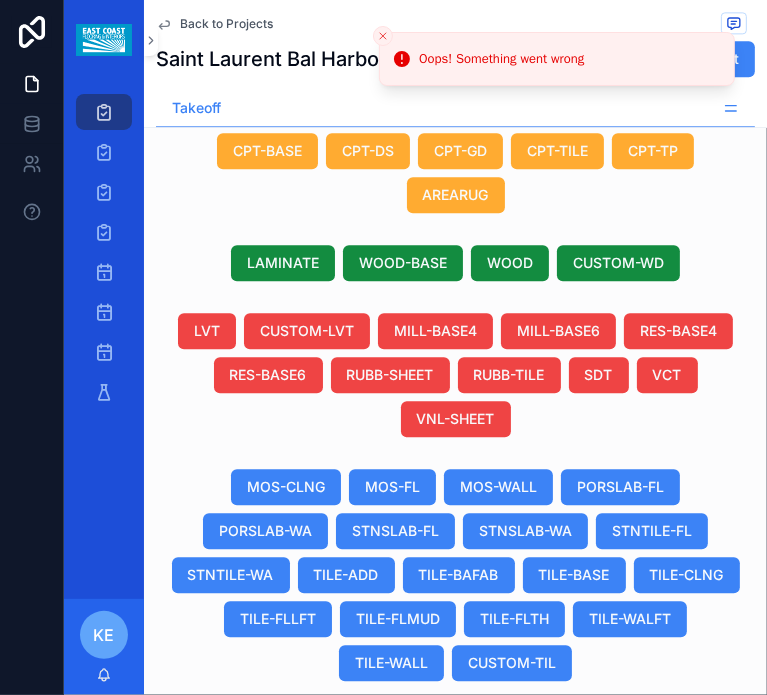 click on "Armstrong" at bounding box center (332, 837) 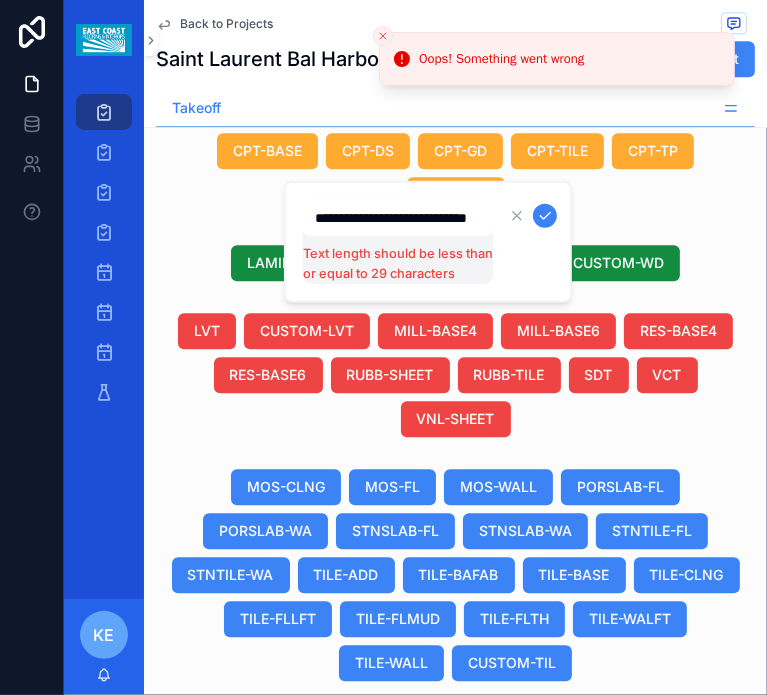 scroll, scrollTop: 0, scrollLeft: 53, axis: horizontal 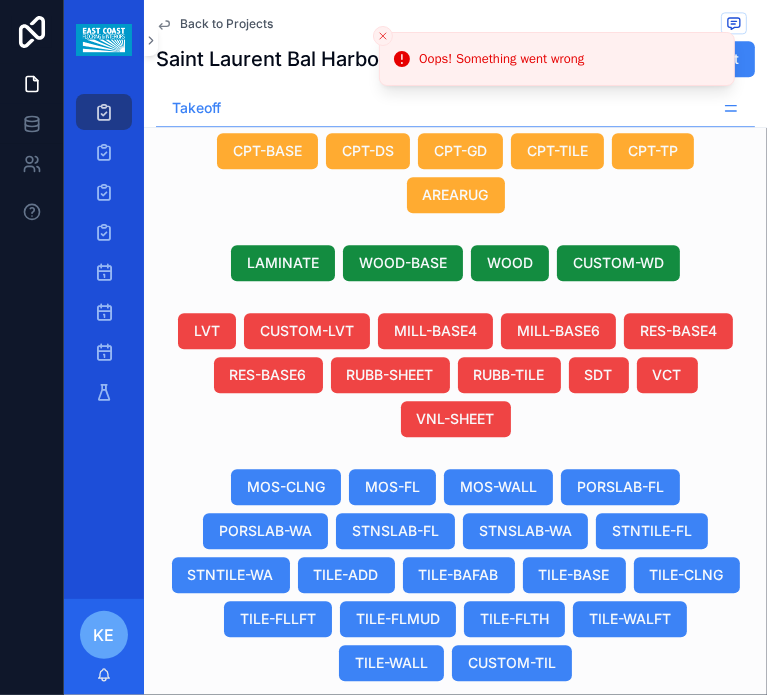 click on "Using Allowance" at bounding box center (573, 837) 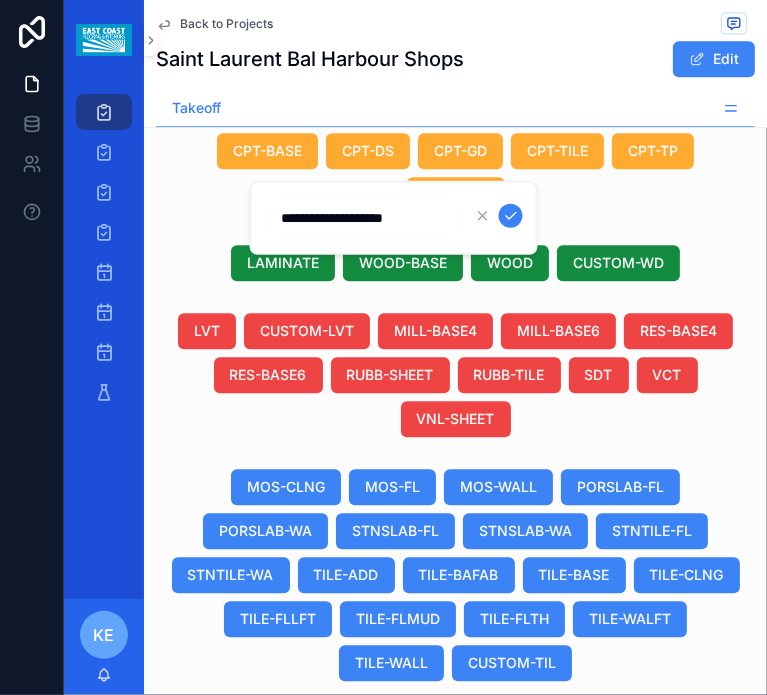 click on "**********" at bounding box center [364, 218] 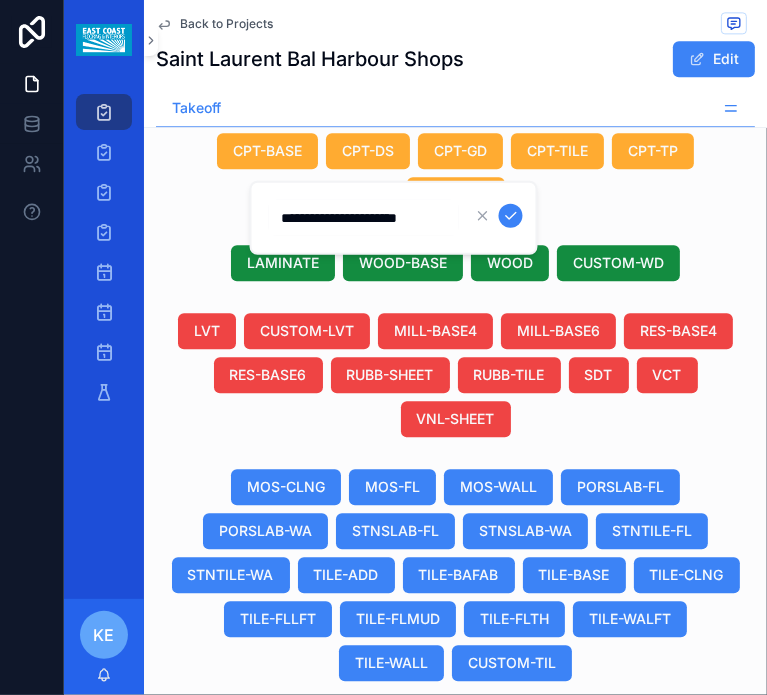 scroll, scrollTop: 0, scrollLeft: 9, axis: horizontal 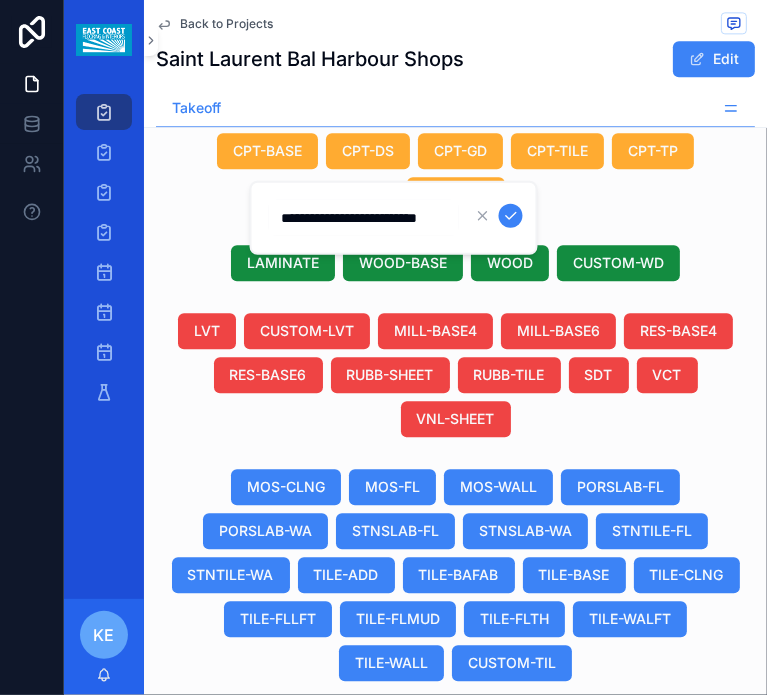 type on "**********" 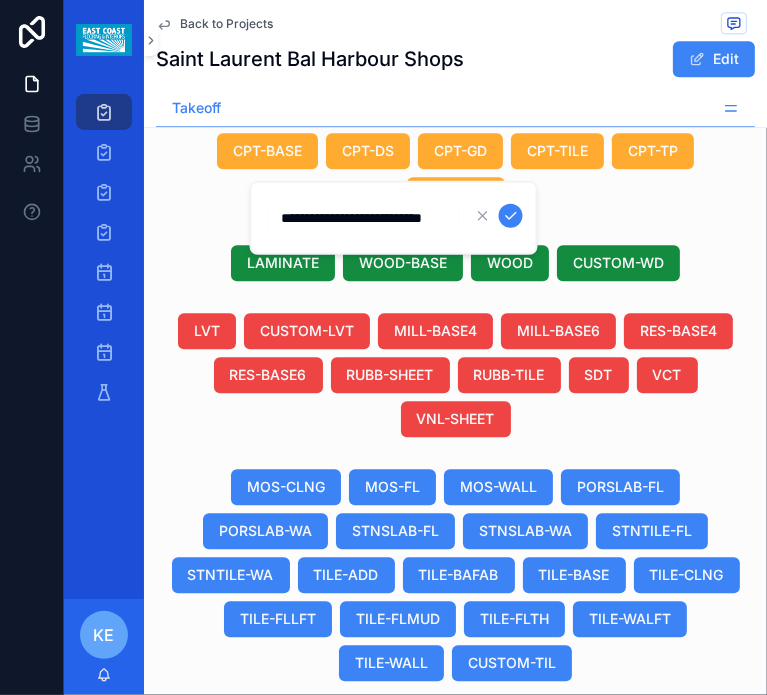 scroll, scrollTop: 0, scrollLeft: 44, axis: horizontal 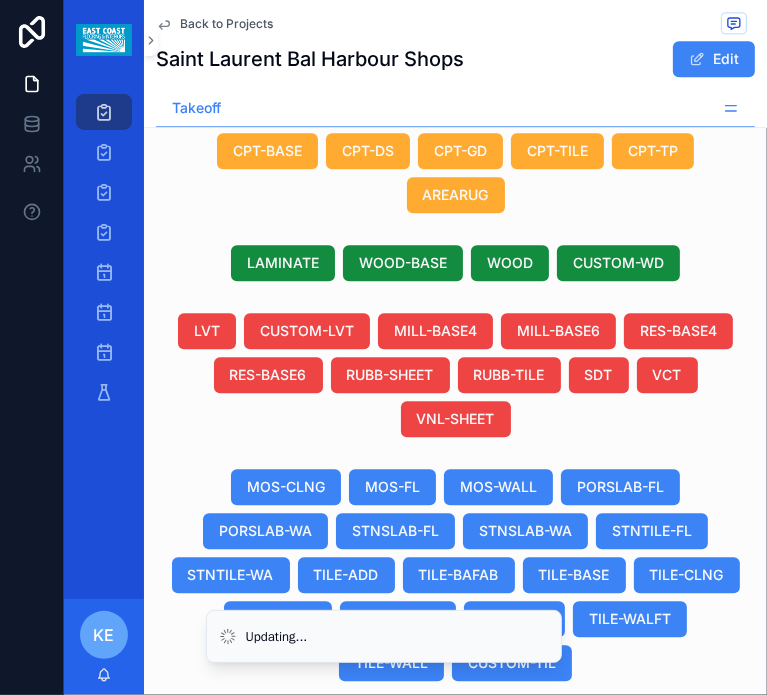 click on "Covebase Ebony R41EB 4"X1/8" Covebase Ebony R41EB 4"X1/8"" at bounding box center [634, 837] 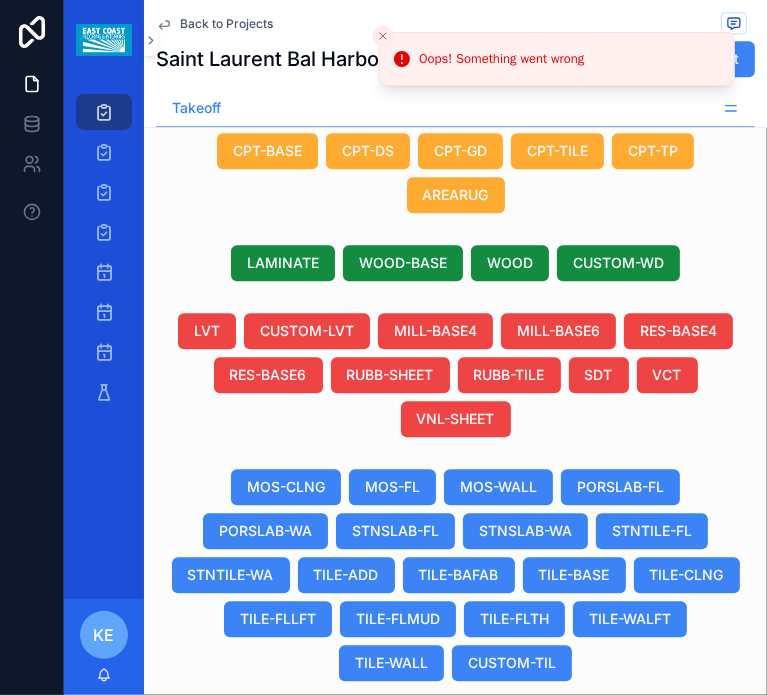 click on "Using Allowance Using Allowance" at bounding box center (634, 837) 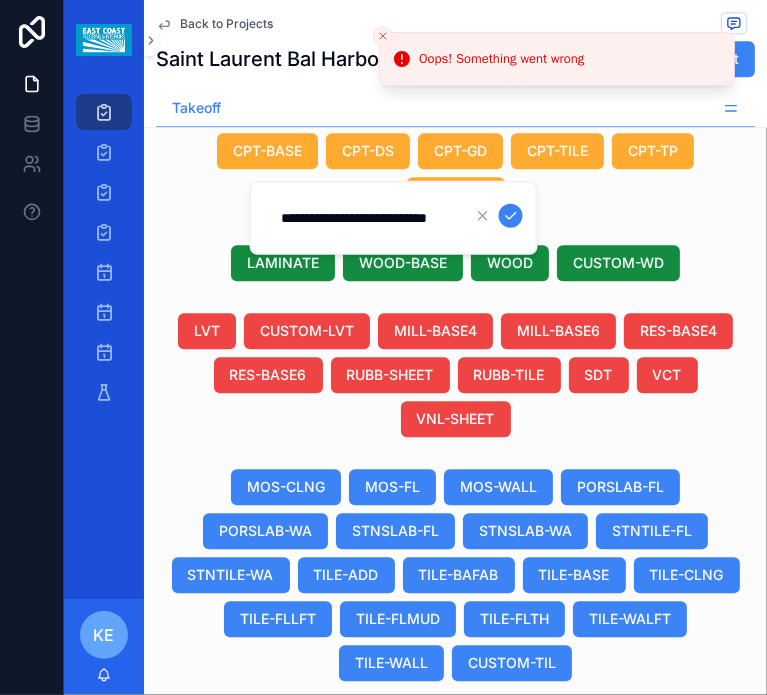 type on "**********" 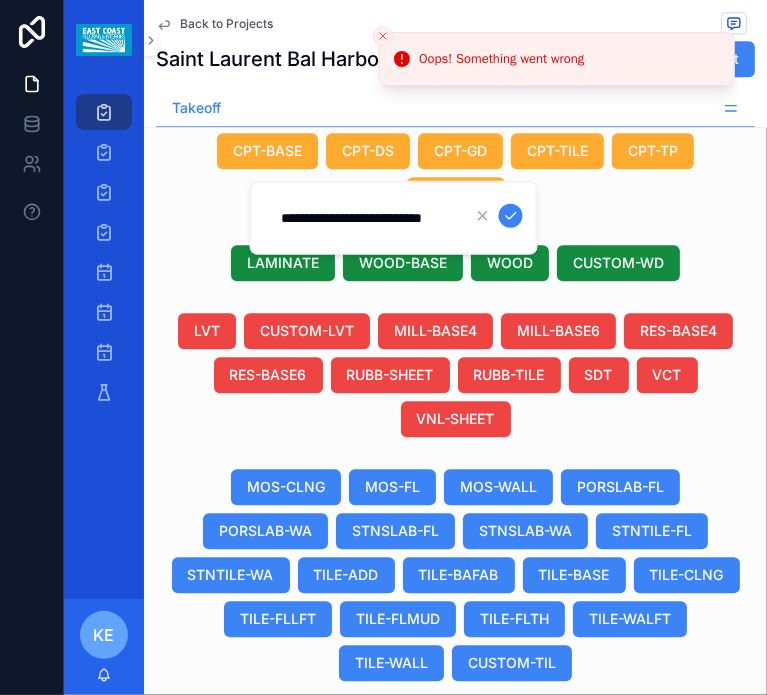 scroll, scrollTop: 0, scrollLeft: 44, axis: horizontal 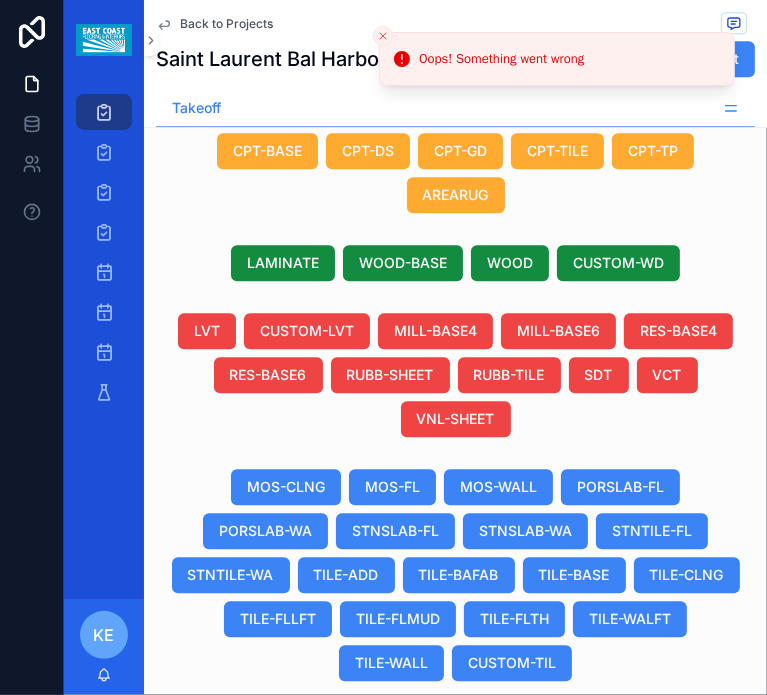 click on "Armstrong Armstrong" at bounding box center (394, 837) 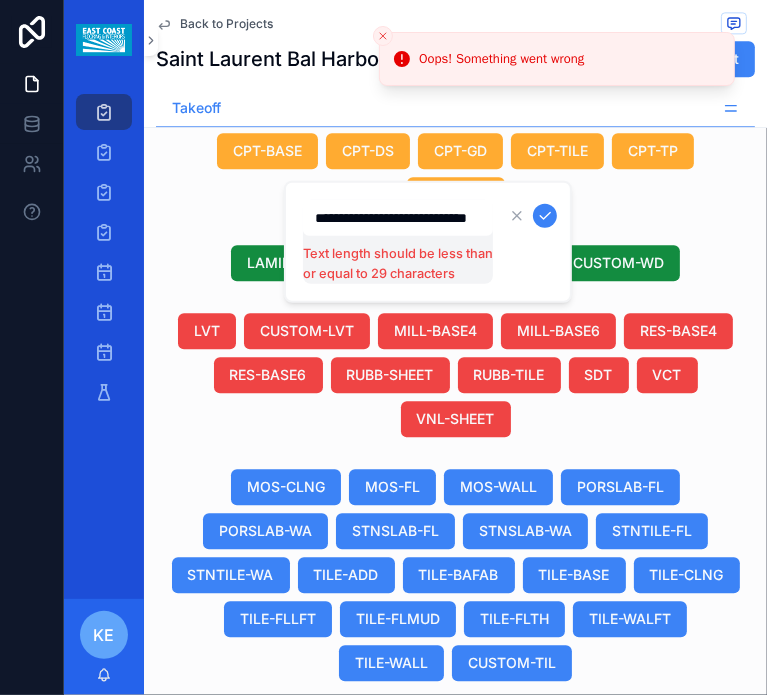 scroll, scrollTop: 0, scrollLeft: 53, axis: horizontal 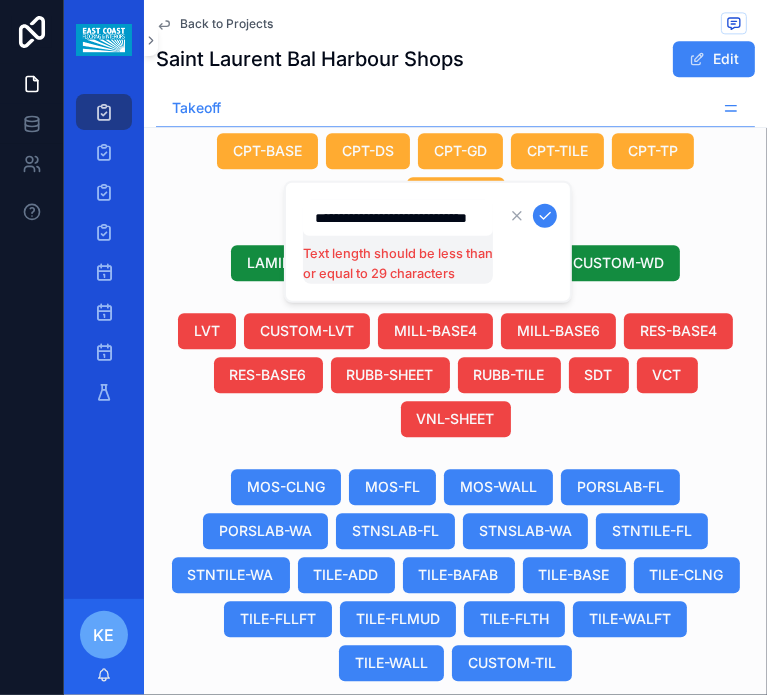 click on "**********" at bounding box center (398, 218) 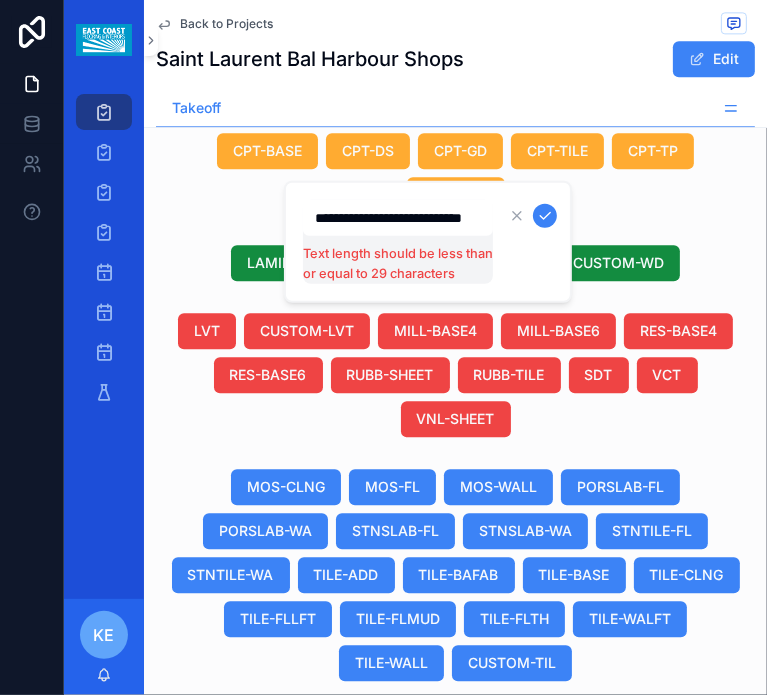 scroll, scrollTop: 0, scrollLeft: 45, axis: horizontal 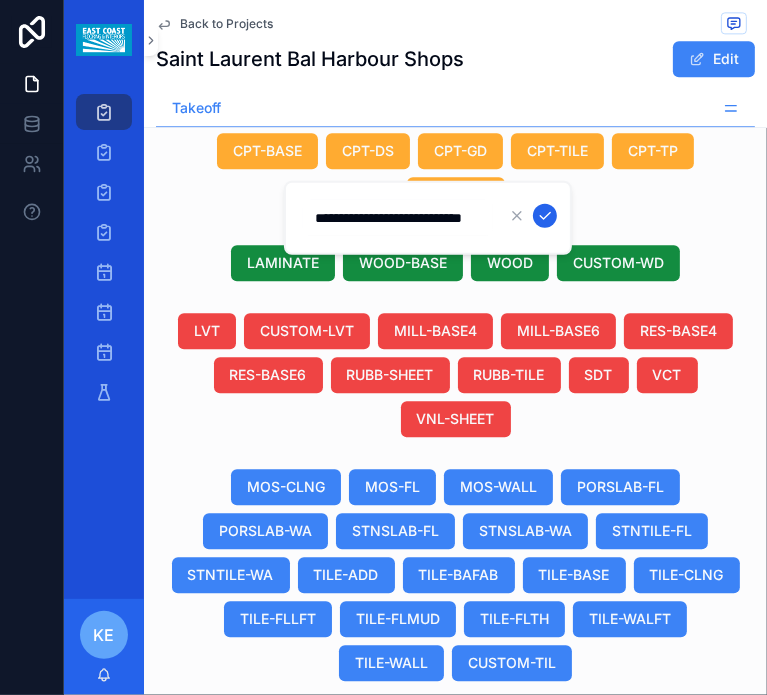 type on "**********" 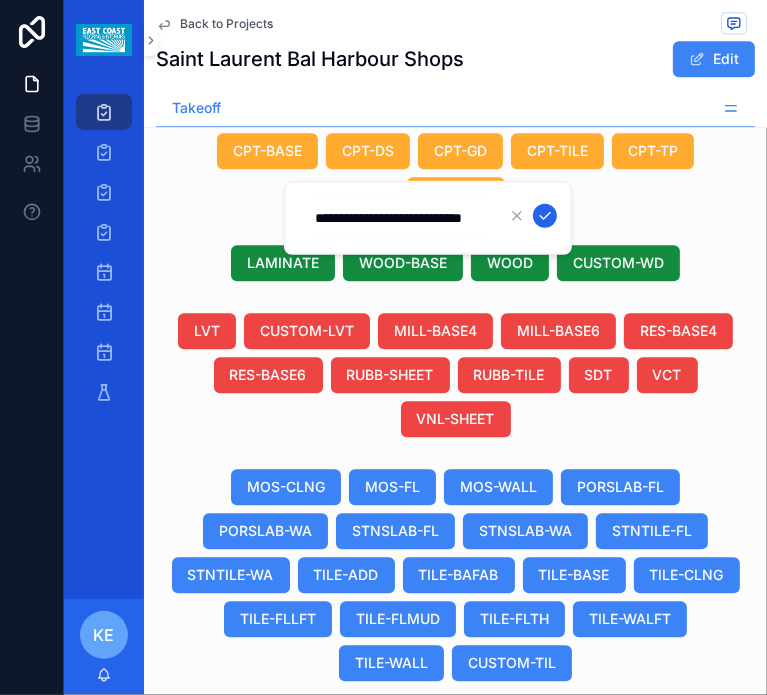 scroll, scrollTop: 0, scrollLeft: 0, axis: both 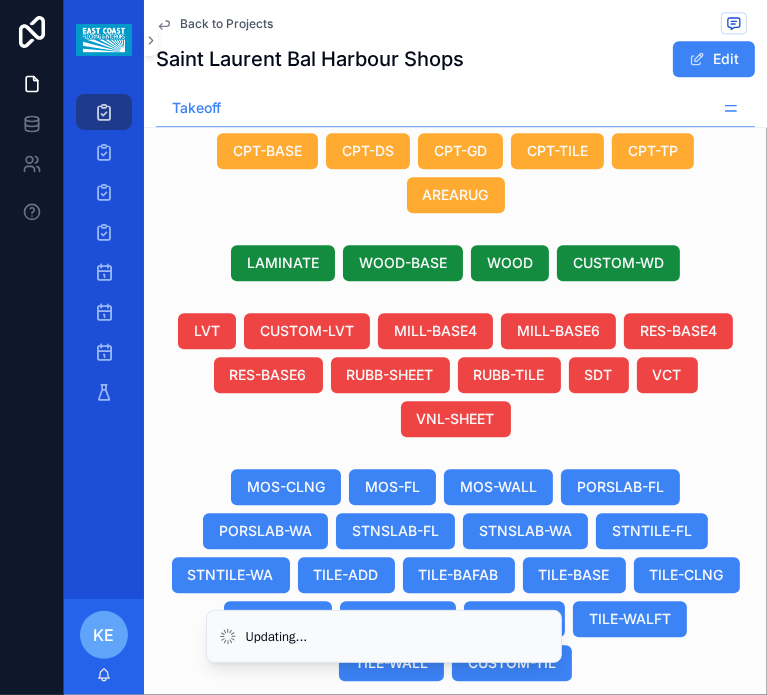 click on "Armstrong Thermoplastic Ruber" at bounding box center [393, 837] 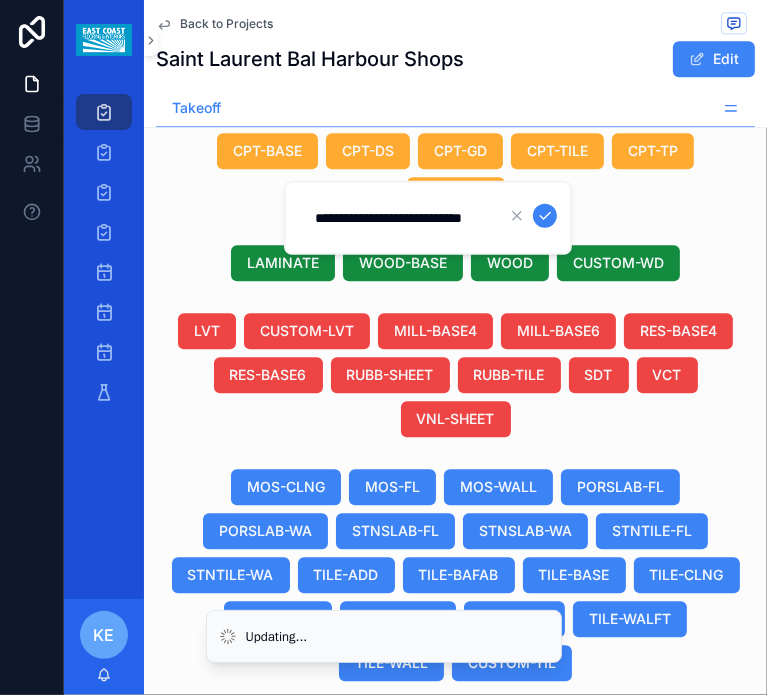 scroll, scrollTop: 0, scrollLeft: 45, axis: horizontal 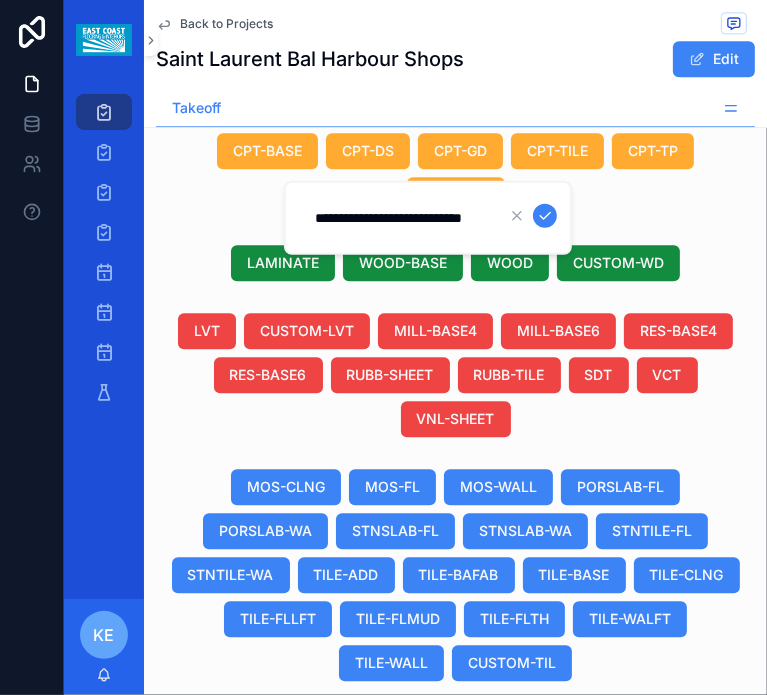 drag, startPoint x: 464, startPoint y: 214, endPoint x: 466, endPoint y: 336, distance: 122.016396 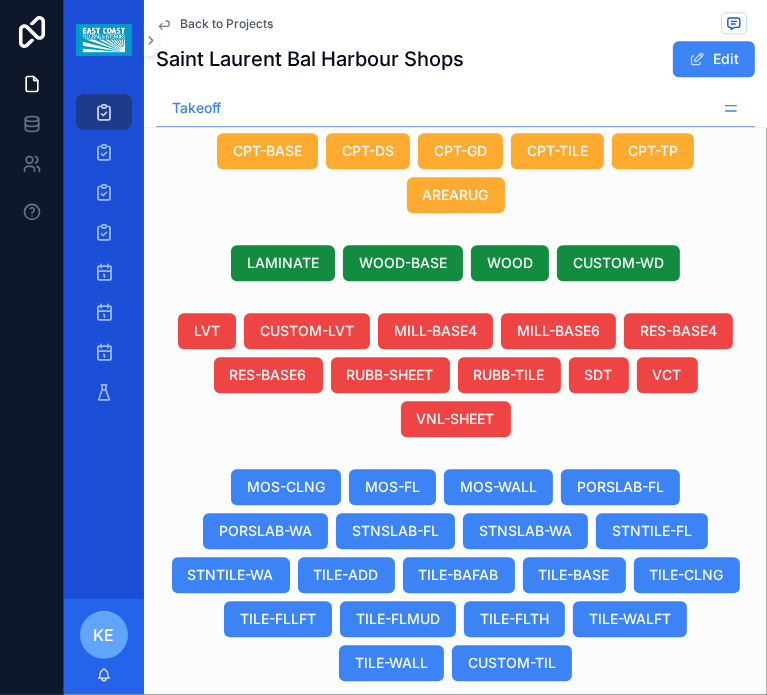 click on "Armstrong Thermoplastic Ruber Armstrong Thermoplastic Ruber" at bounding box center (394, 837) 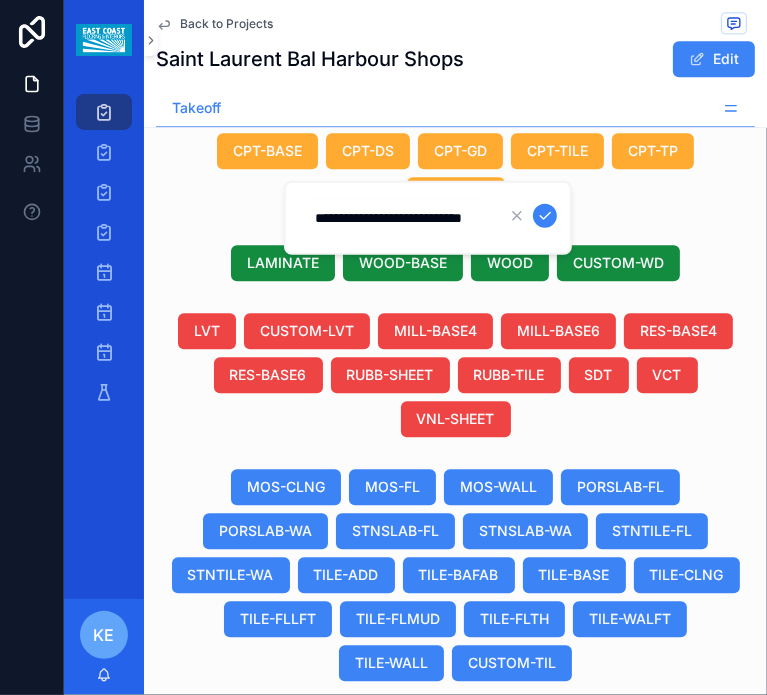 scroll, scrollTop: 0, scrollLeft: 45, axis: horizontal 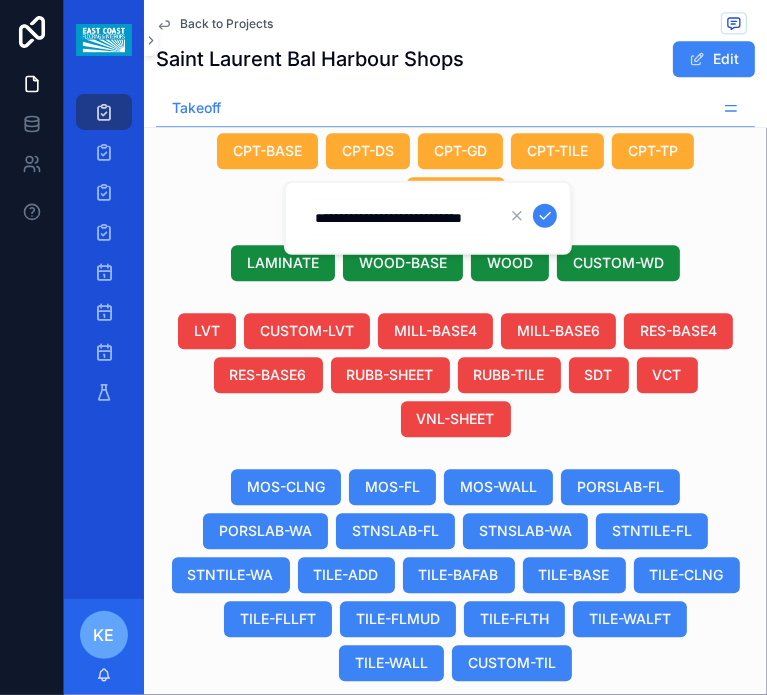 drag, startPoint x: 467, startPoint y: 225, endPoint x: 468, endPoint y: 253, distance: 28.01785 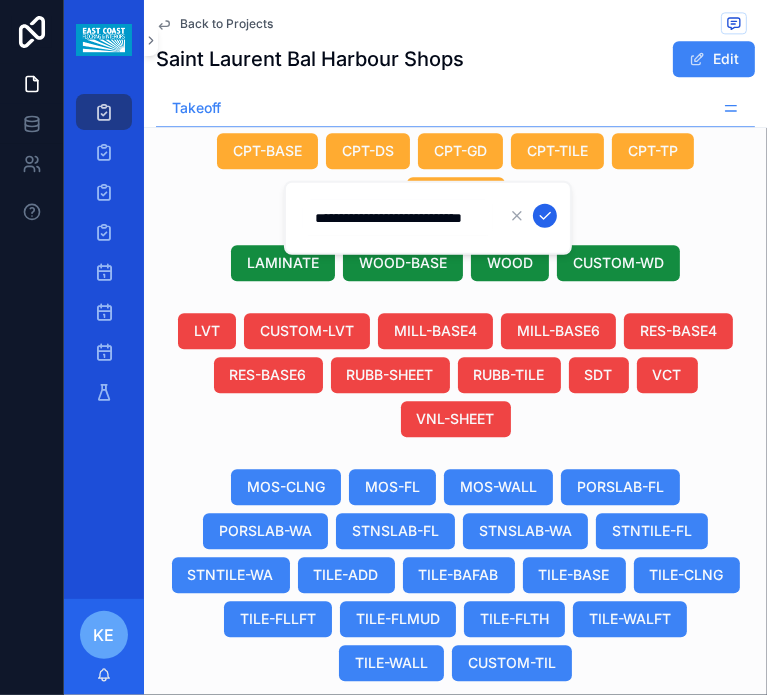type on "**********" 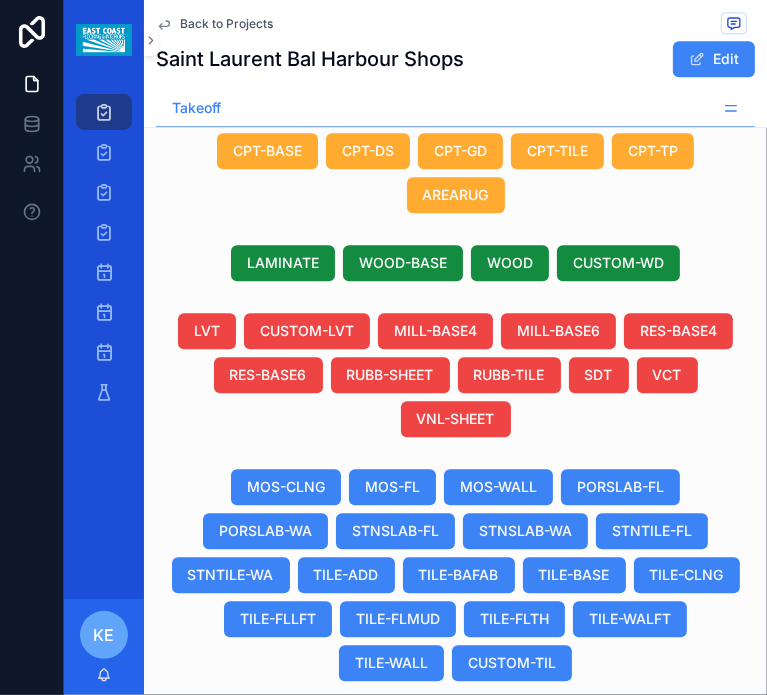 click on "Covebase Ebony R41EB 4"X1/8"" at bounding box center (616, 837) 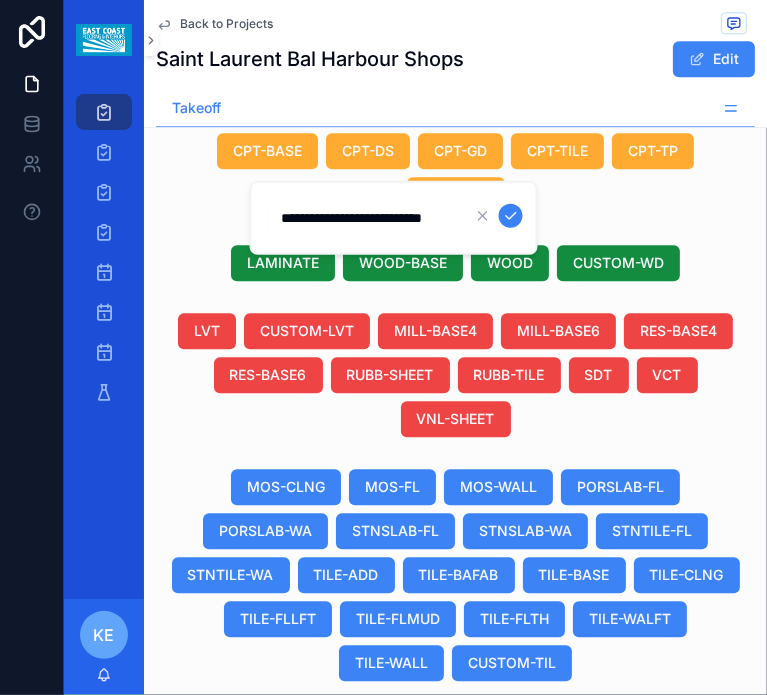 scroll, scrollTop: 0, scrollLeft: 44, axis: horizontal 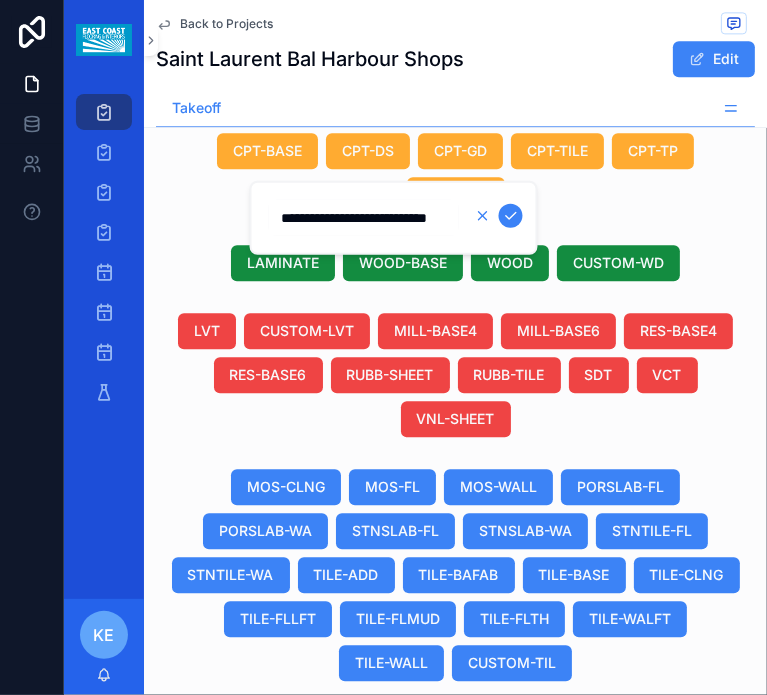 type on "**********" 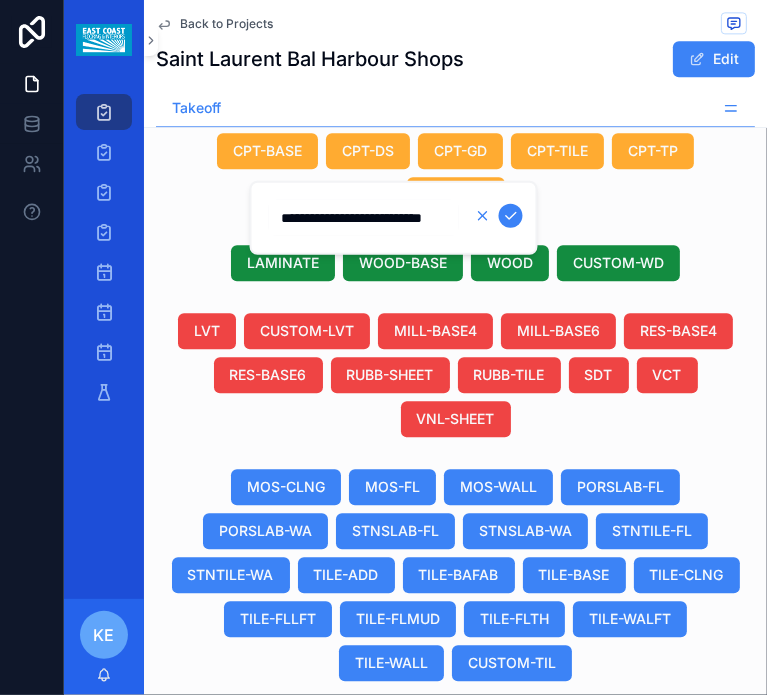 scroll, scrollTop: 0, scrollLeft: 44, axis: horizontal 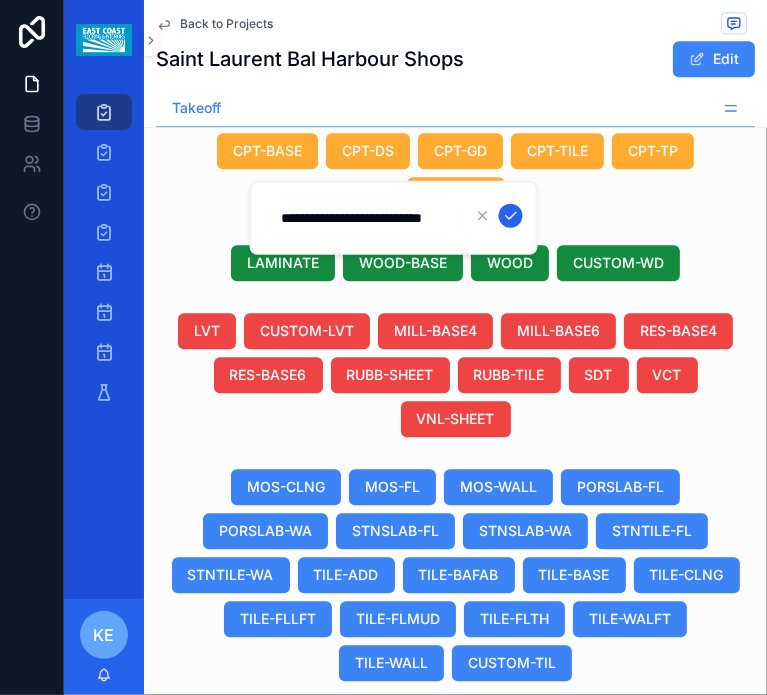 click 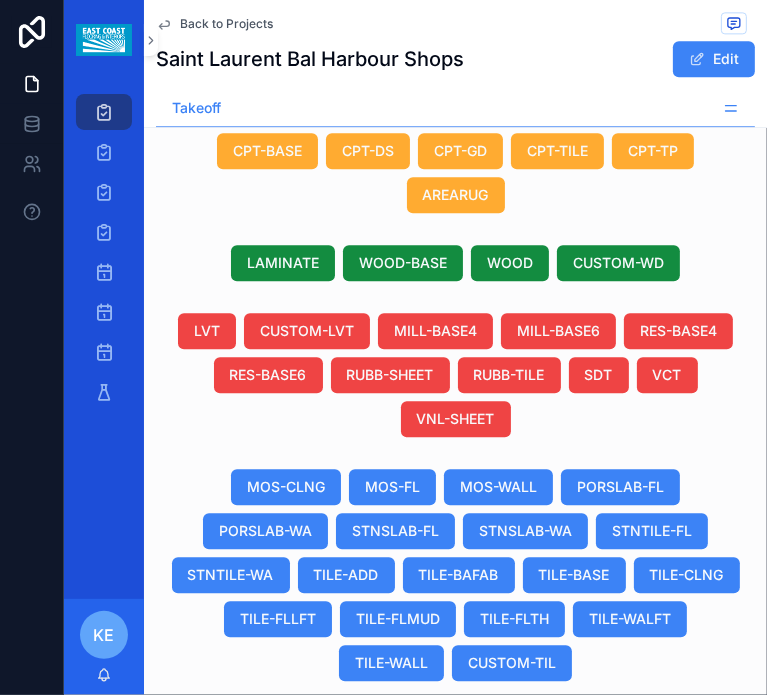 click on "Armstrong Thermoplastic Rubbe" at bounding box center [394, 837] 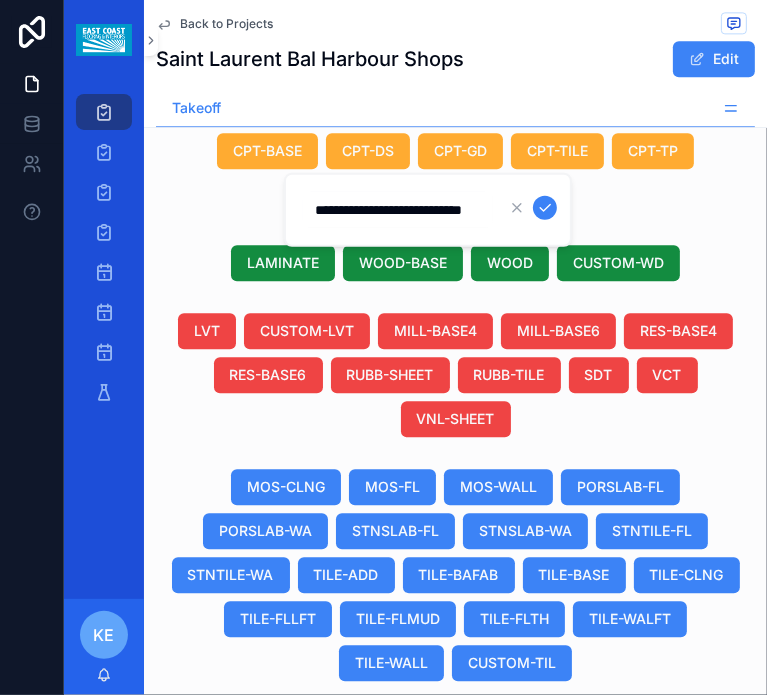 scroll, scrollTop: 0, scrollLeft: 48, axis: horizontal 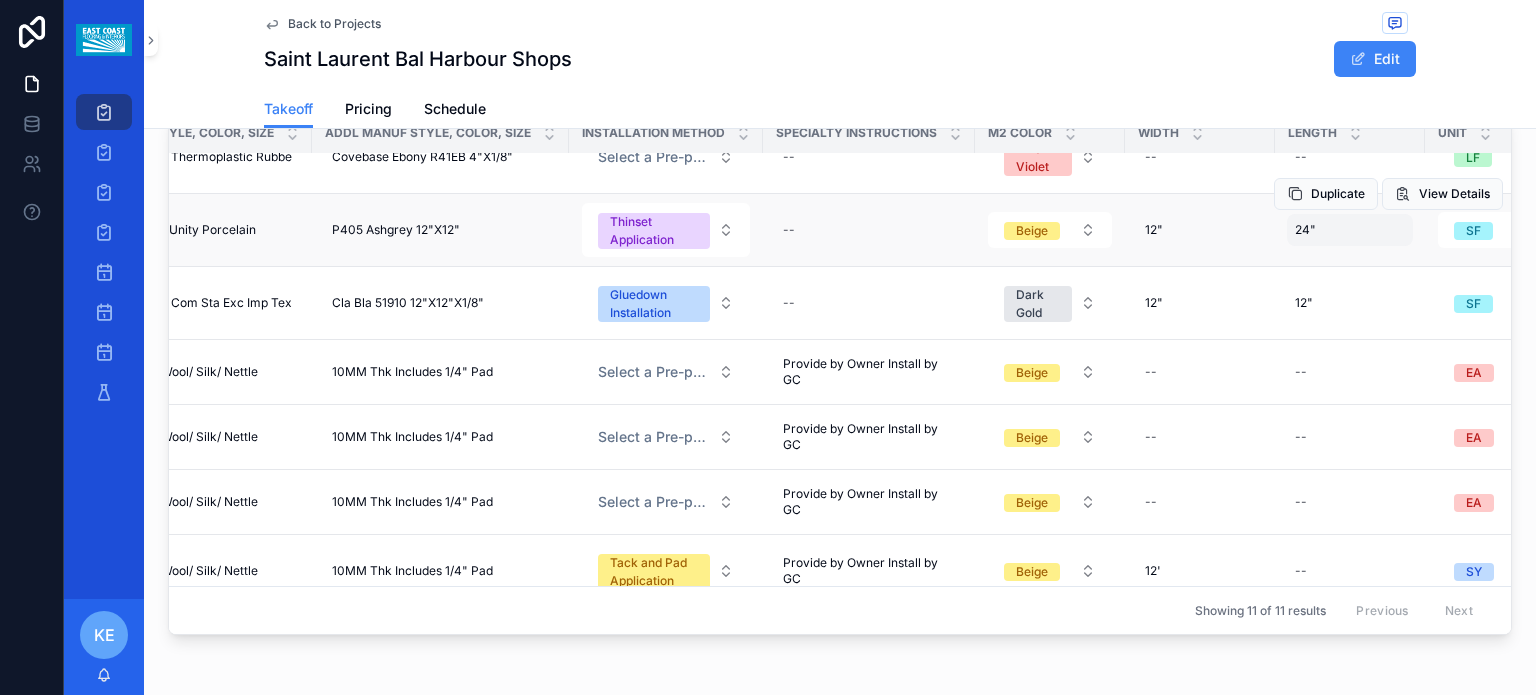 click on "24" 24"" at bounding box center [1350, 230] 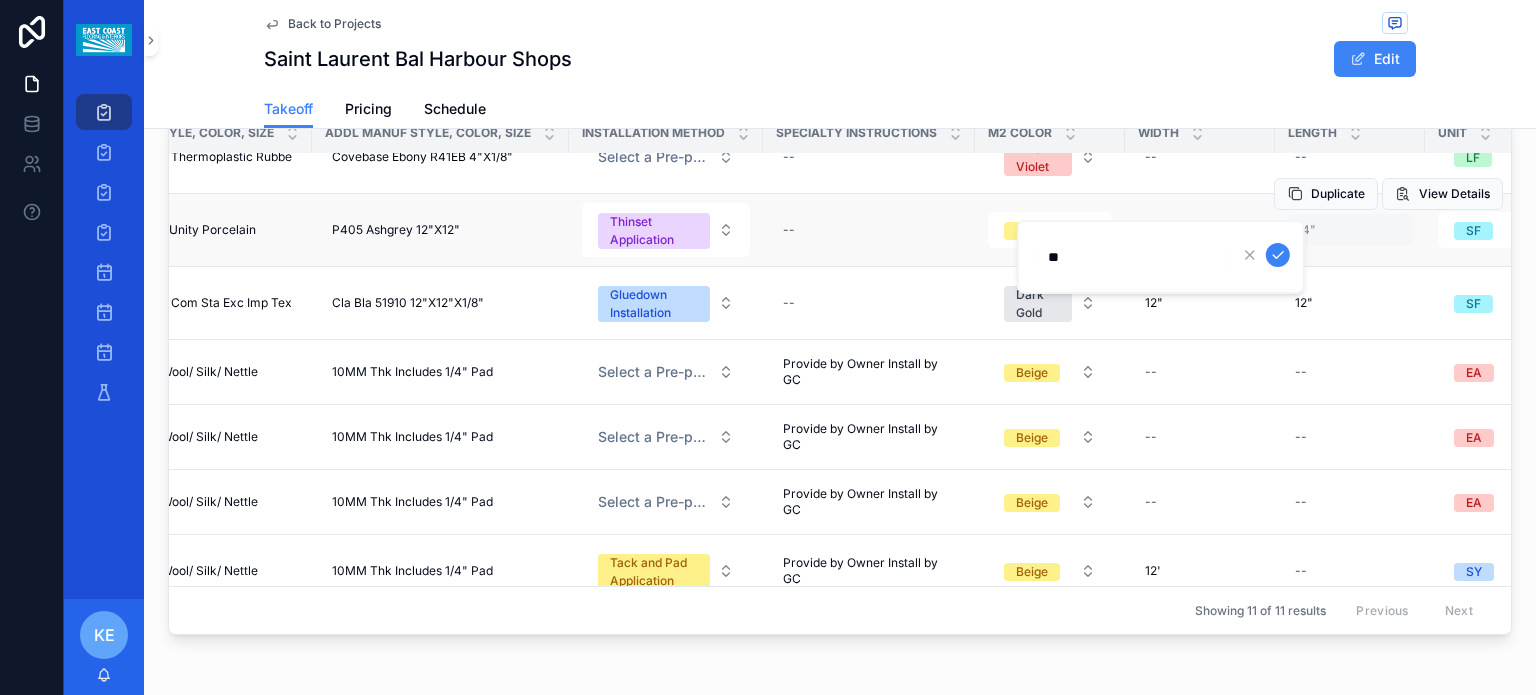 type on "*" 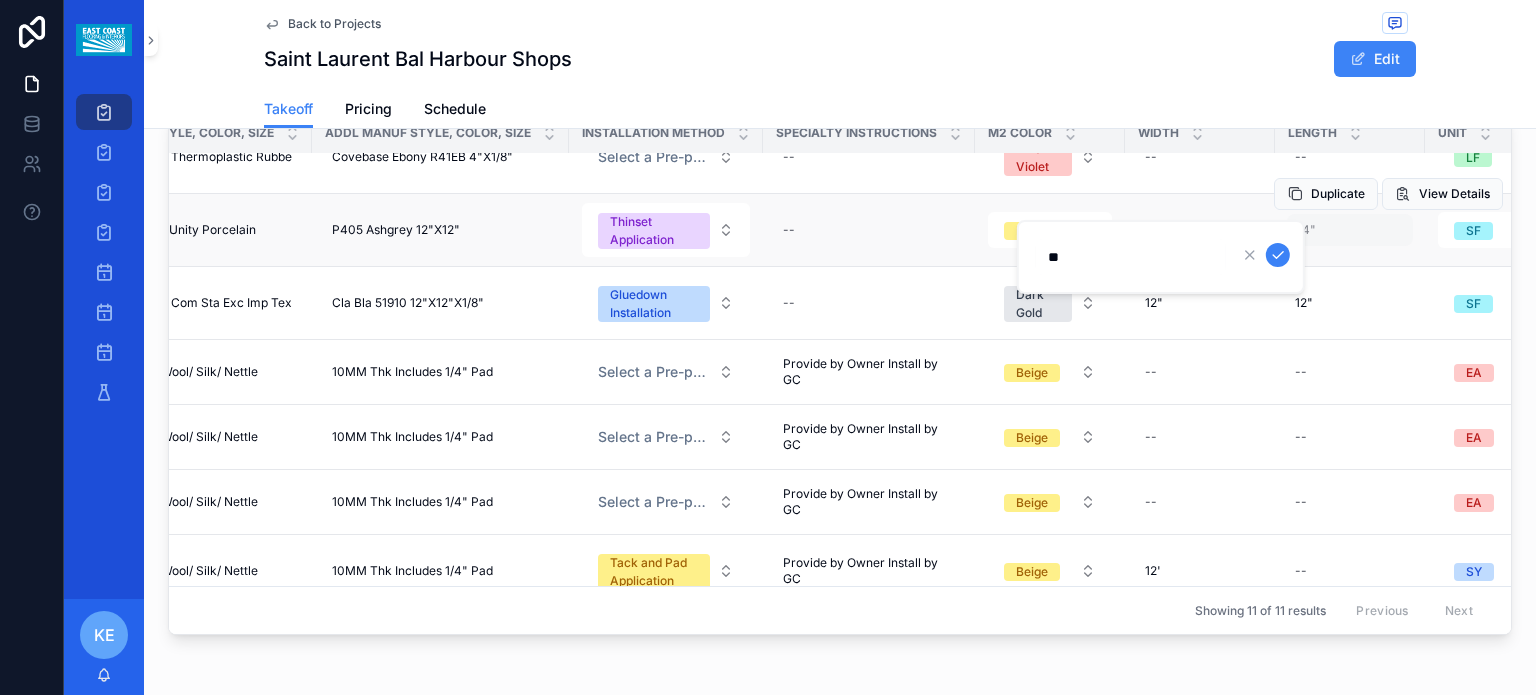type on "***" 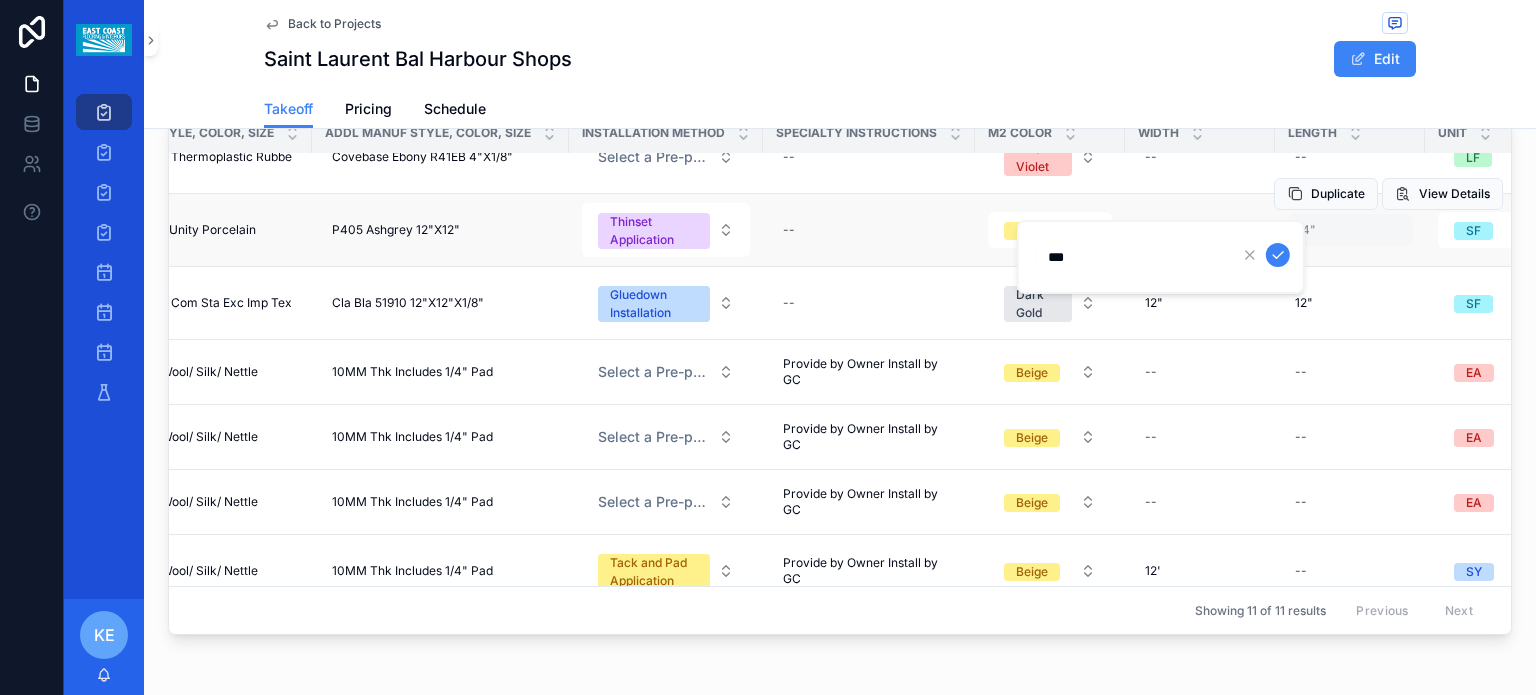 click at bounding box center (1278, 255) 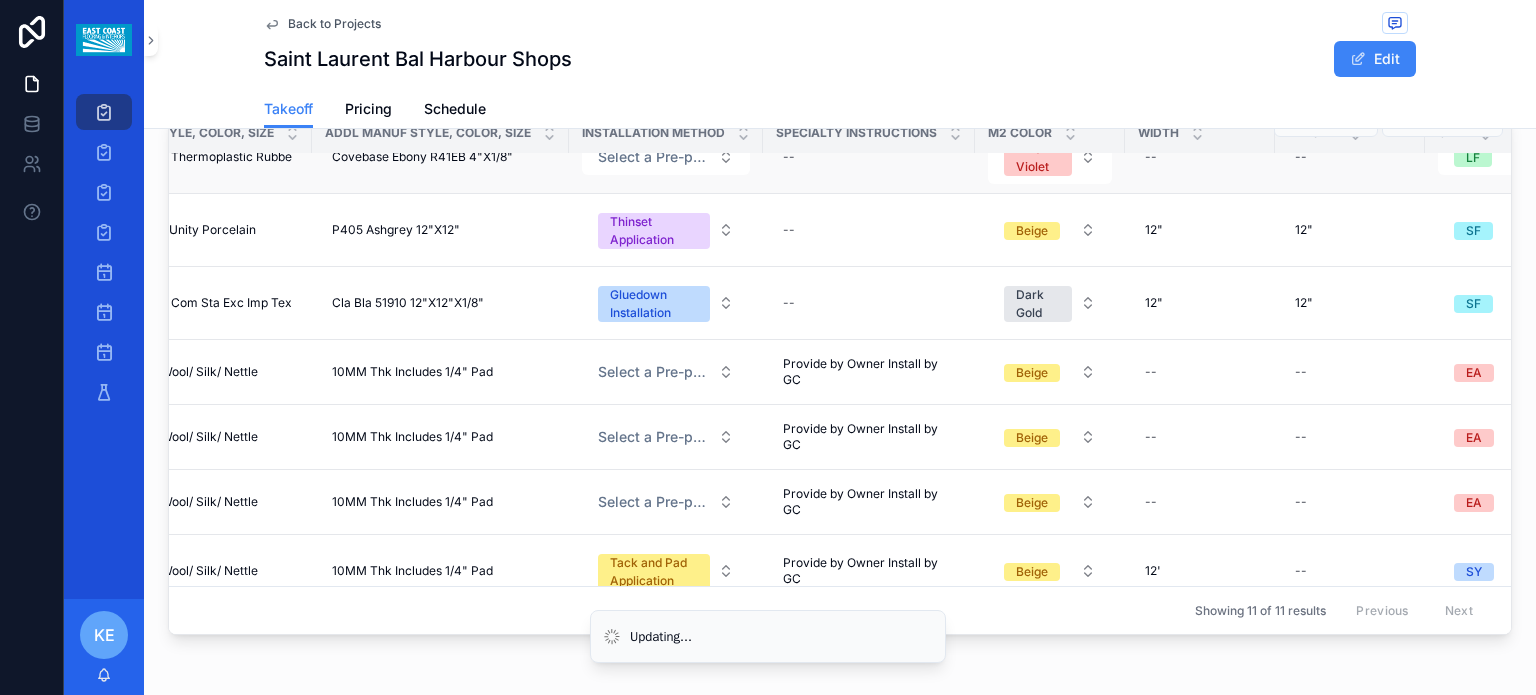 scroll, scrollTop: 0, scrollLeft: 1252, axis: horizontal 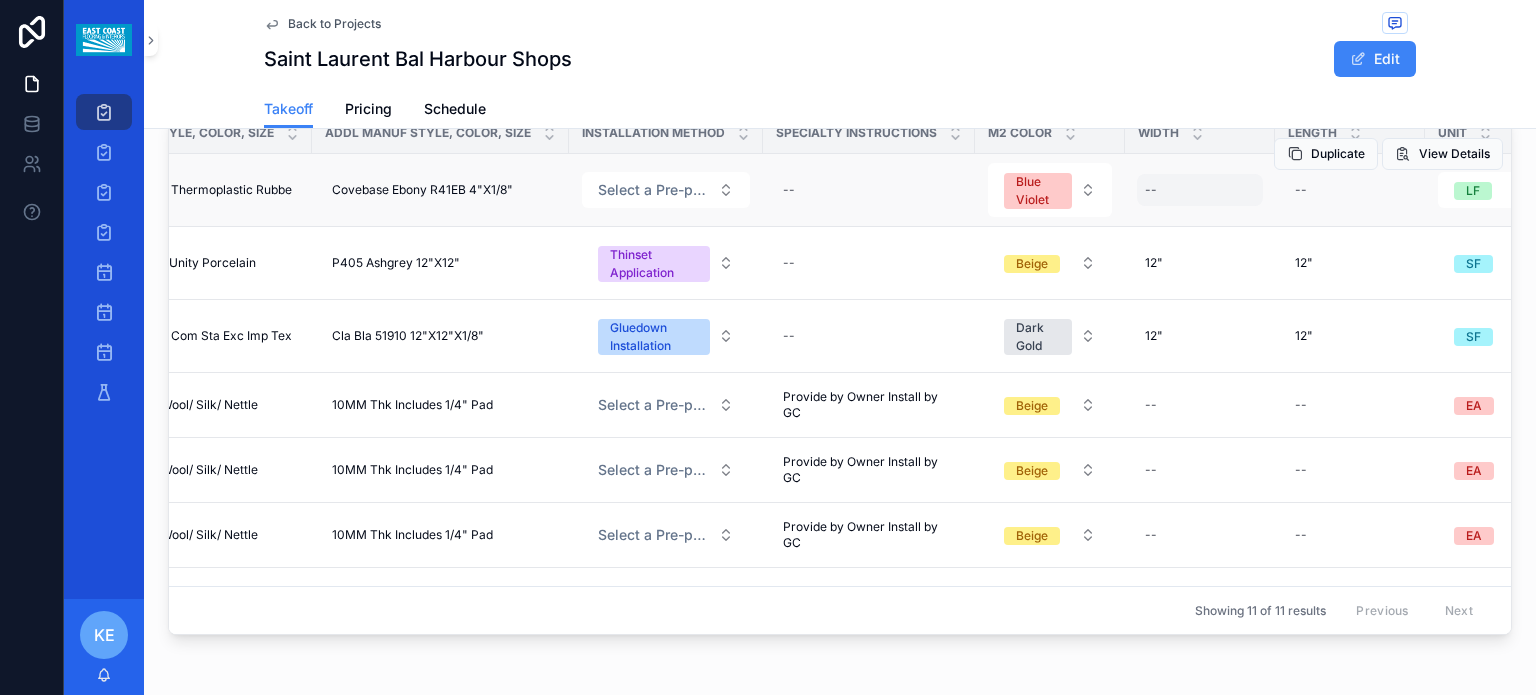 click on "--" at bounding box center (1151, 190) 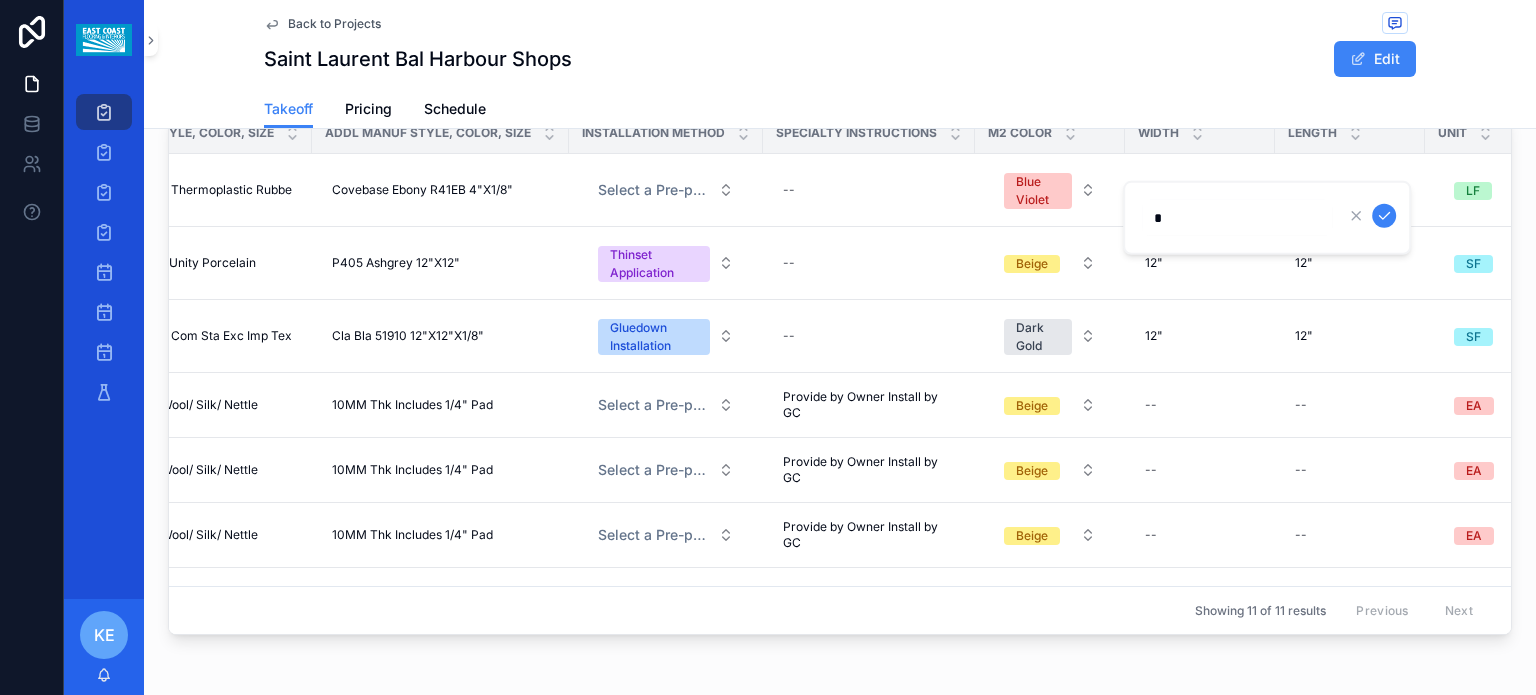 type on "**" 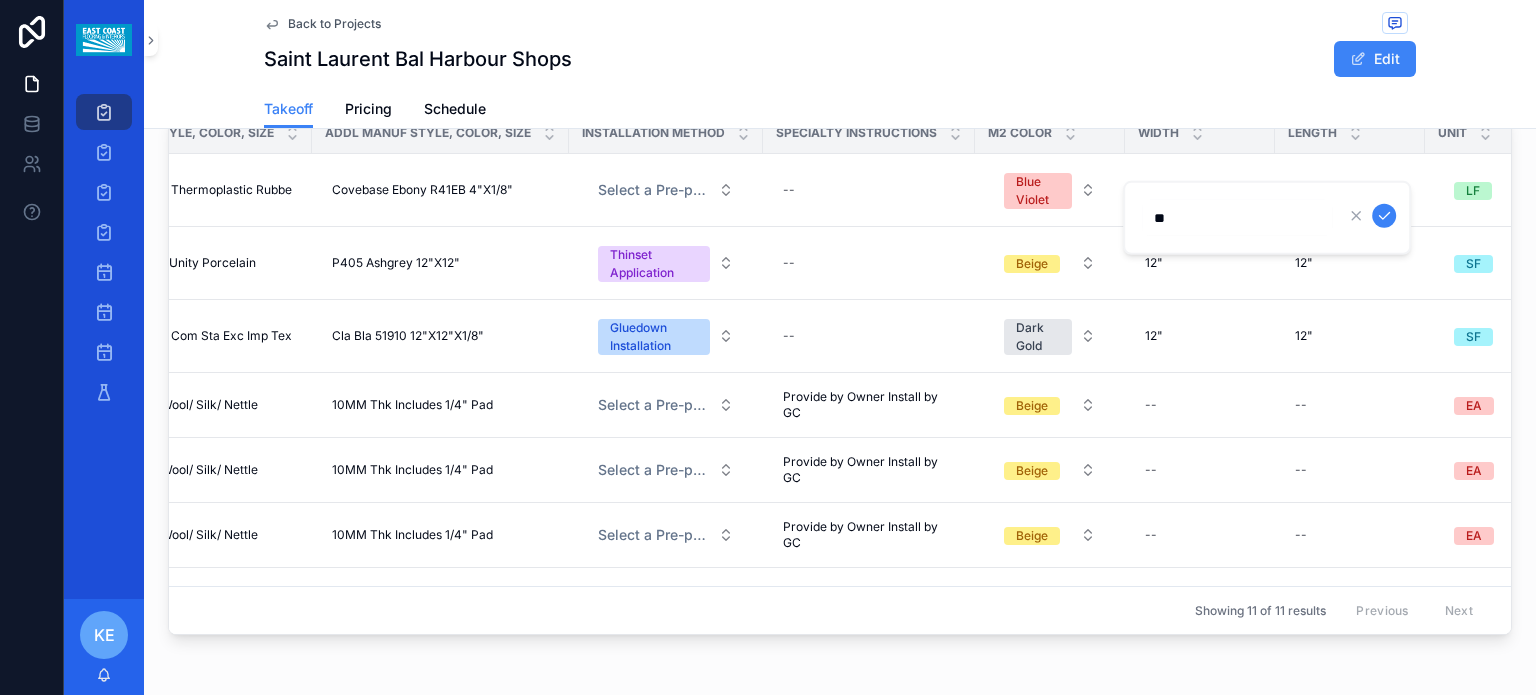 click at bounding box center [1384, 216] 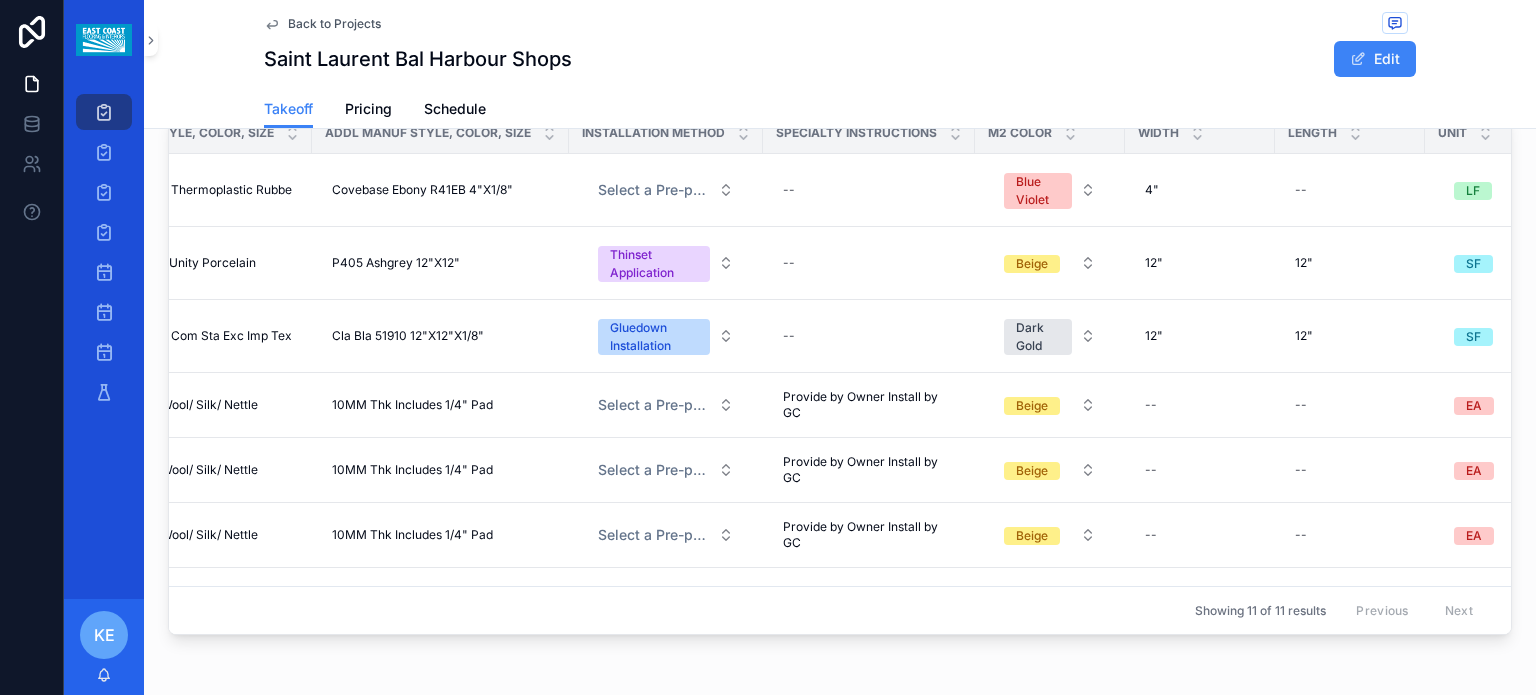 scroll, scrollTop: 267, scrollLeft: 1252, axis: both 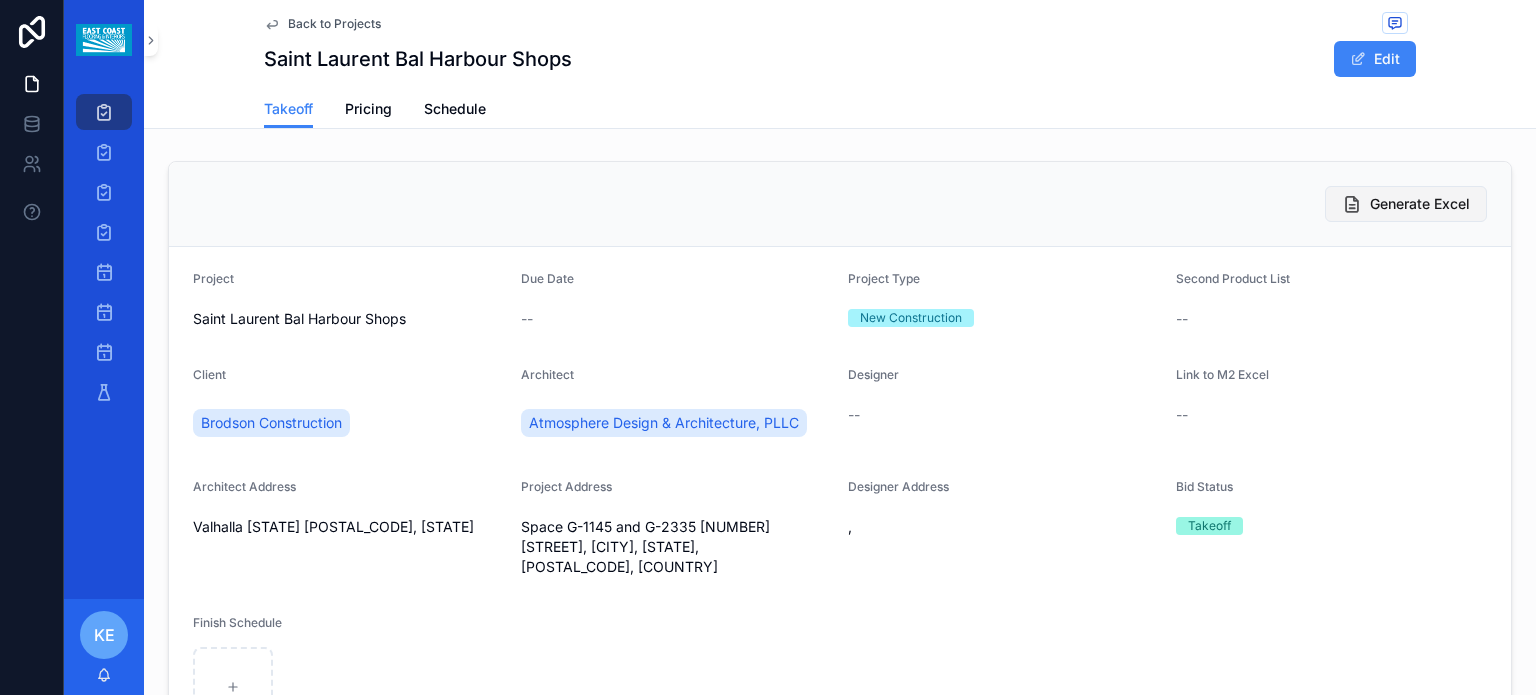 click on "Generate Excel" at bounding box center [1420, 204] 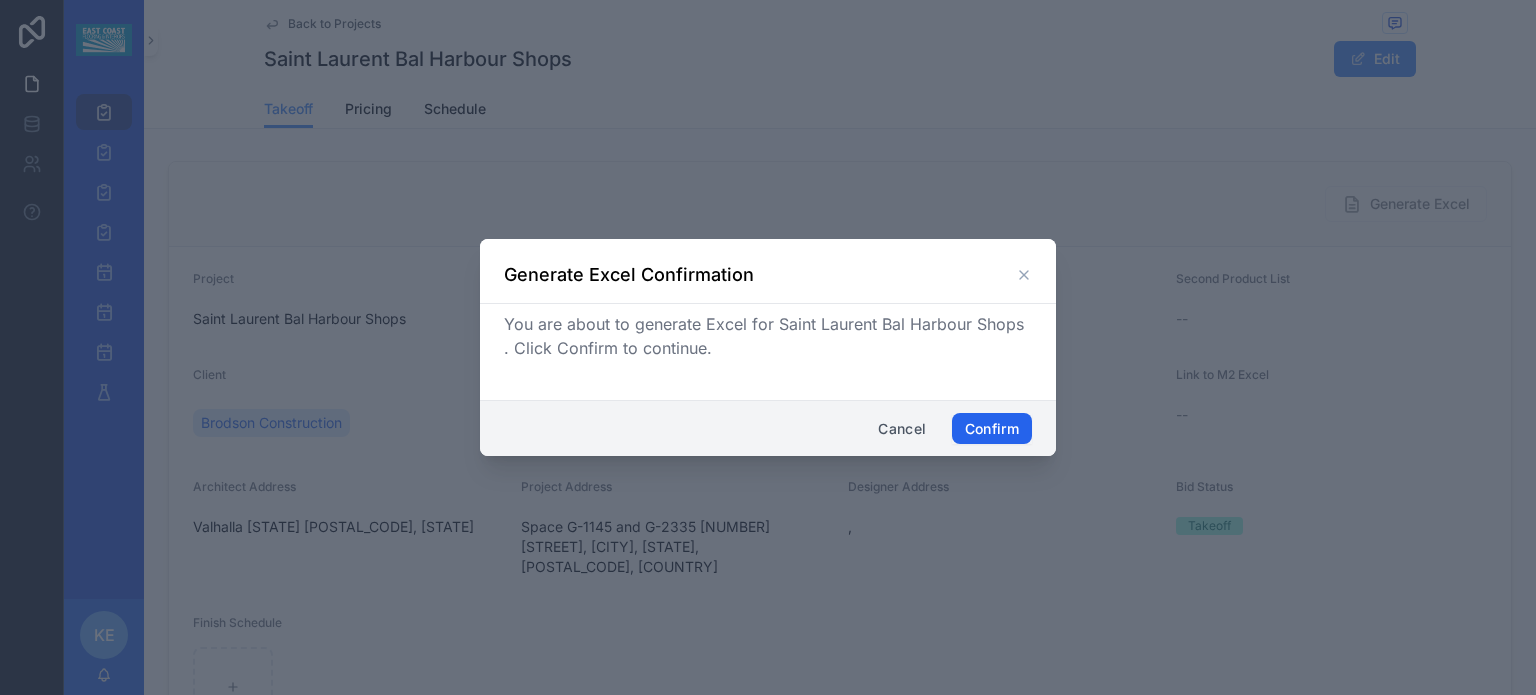 click on "Confirm" at bounding box center (992, 429) 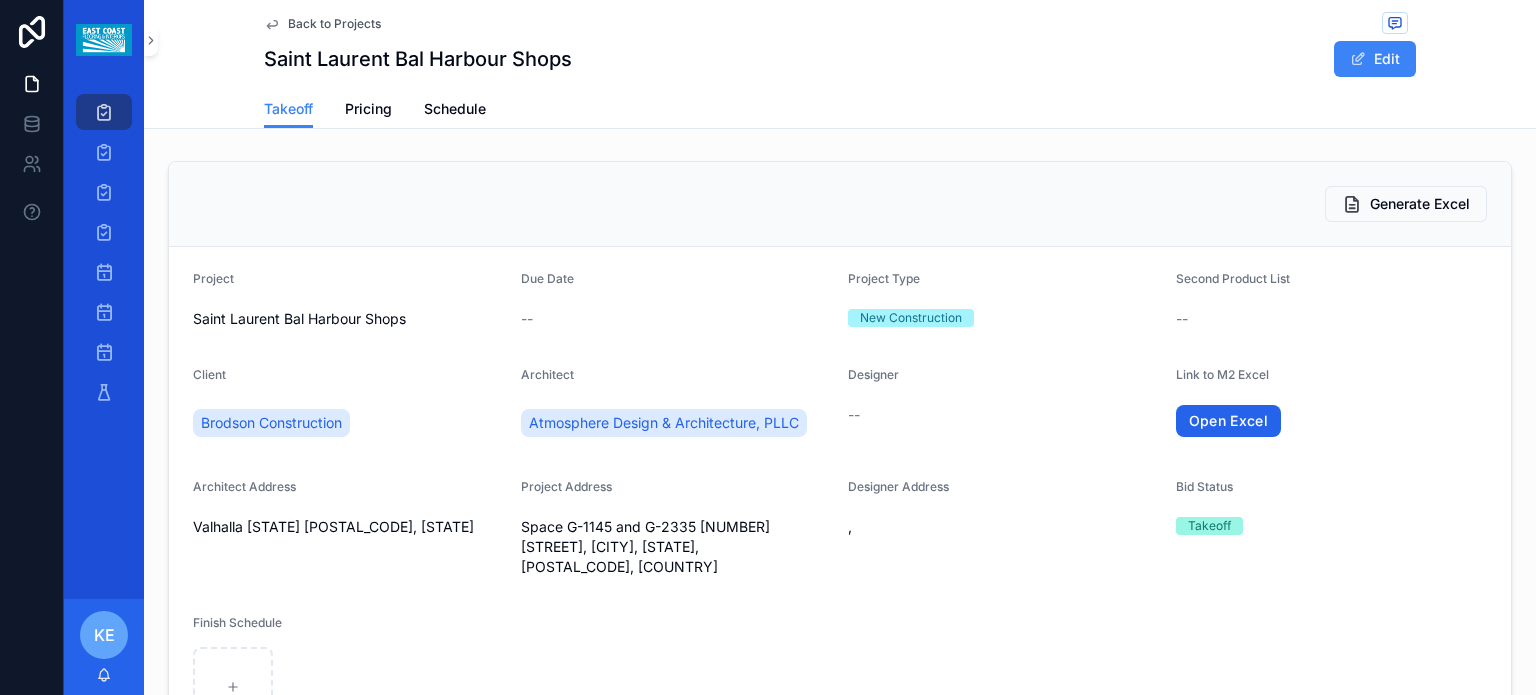 click on "Open Excel" at bounding box center (1229, 421) 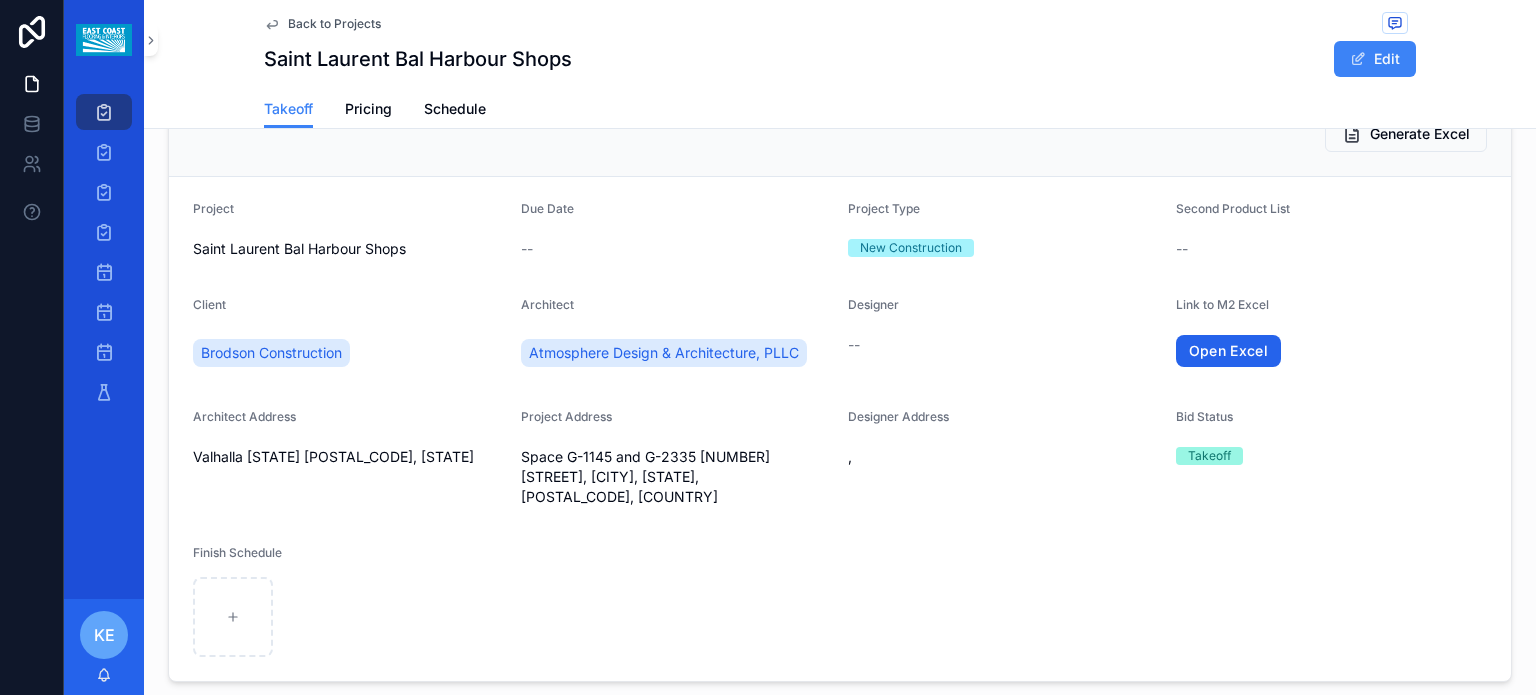 scroll, scrollTop: 160, scrollLeft: 0, axis: vertical 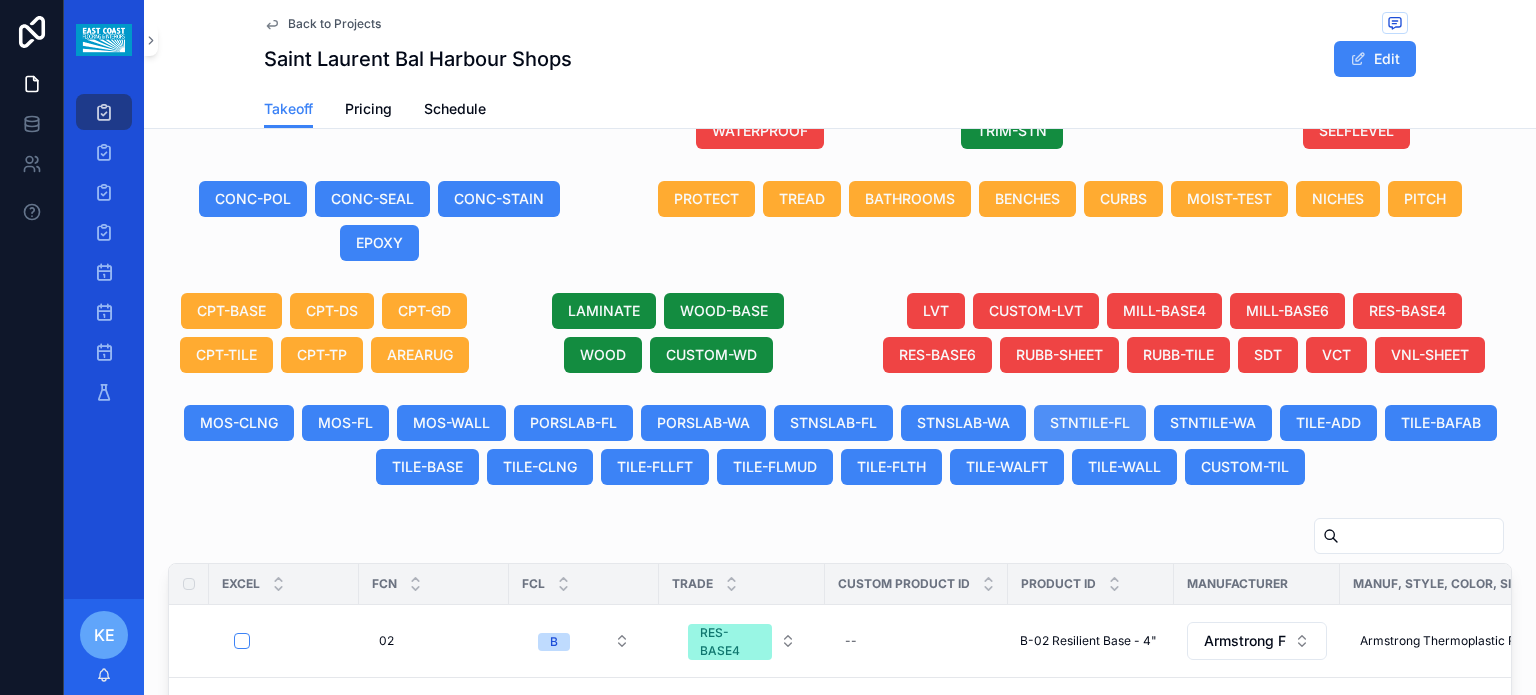 click on "STNTILE-FL" at bounding box center (1090, 423) 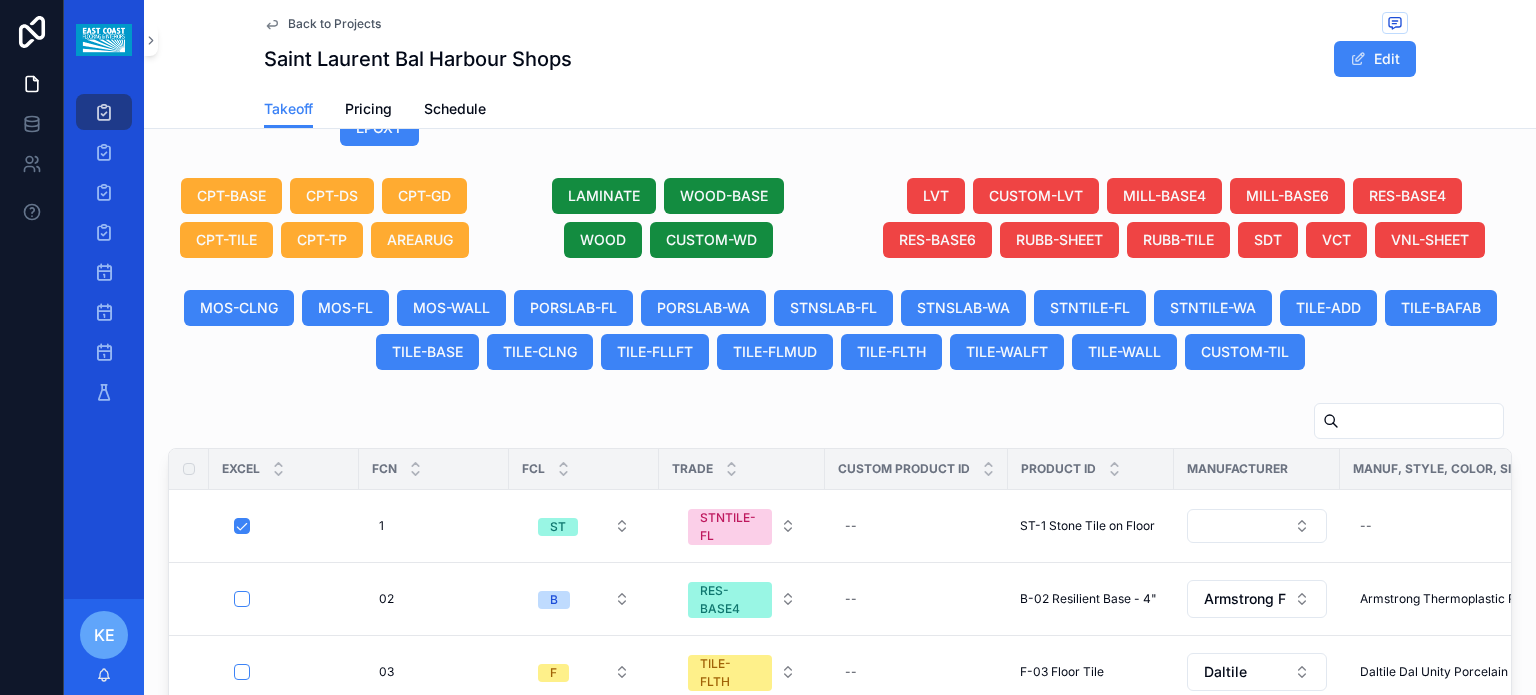 scroll, scrollTop: 1072, scrollLeft: 0, axis: vertical 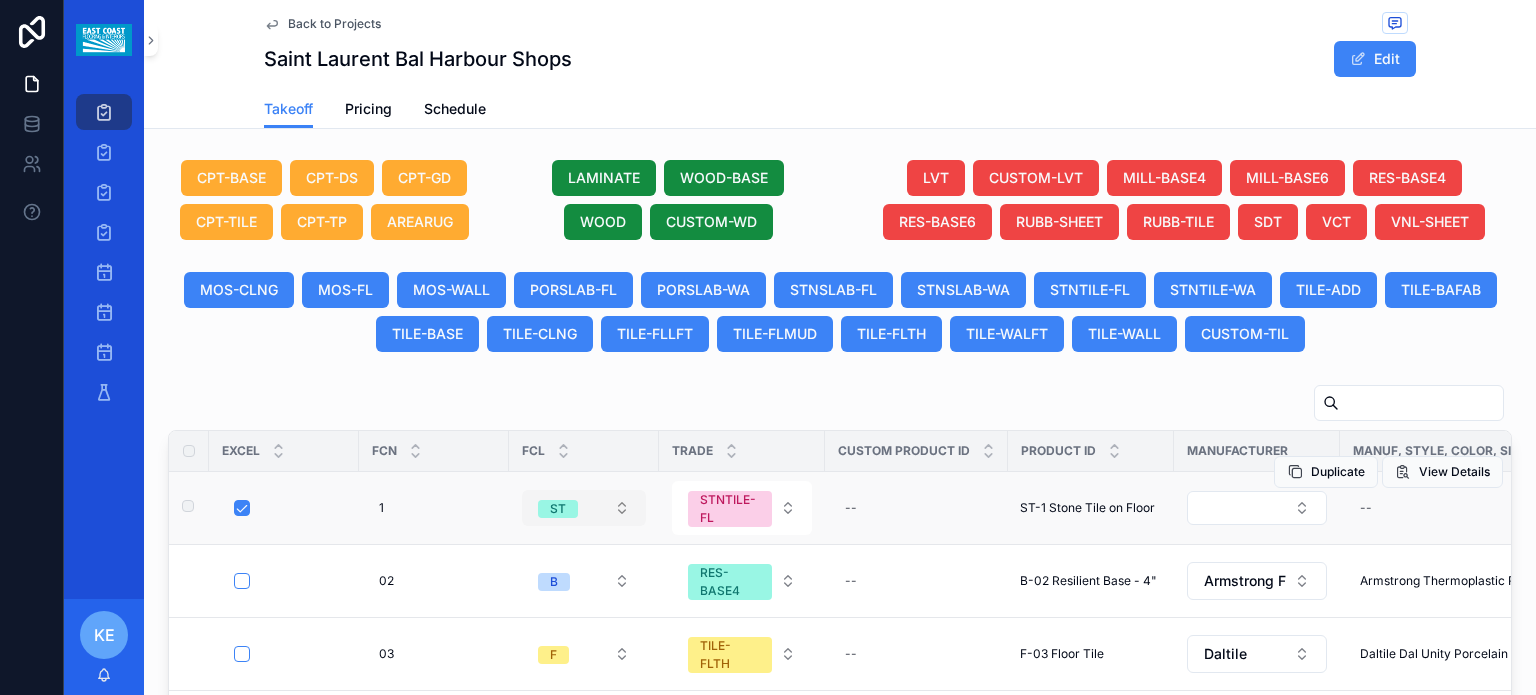 click on "ST" at bounding box center [584, 508] 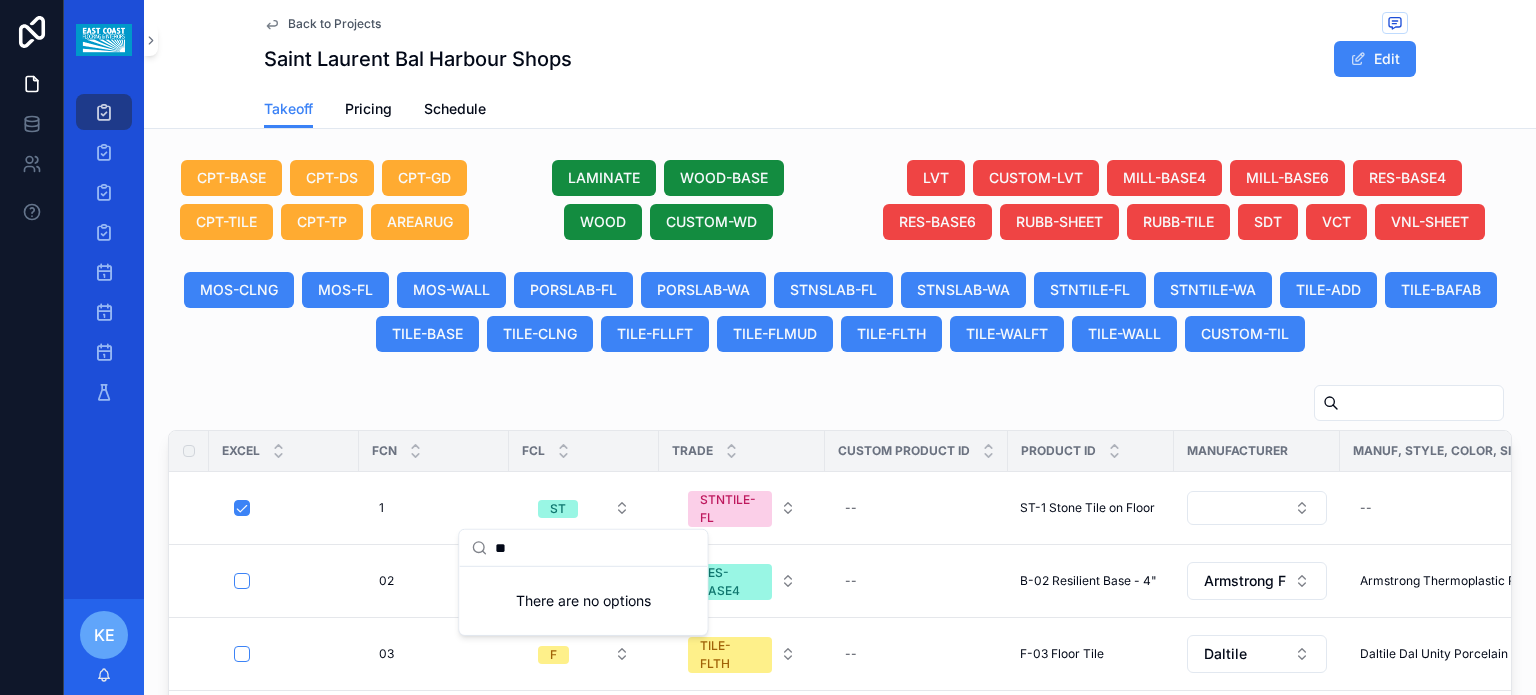 type on "*" 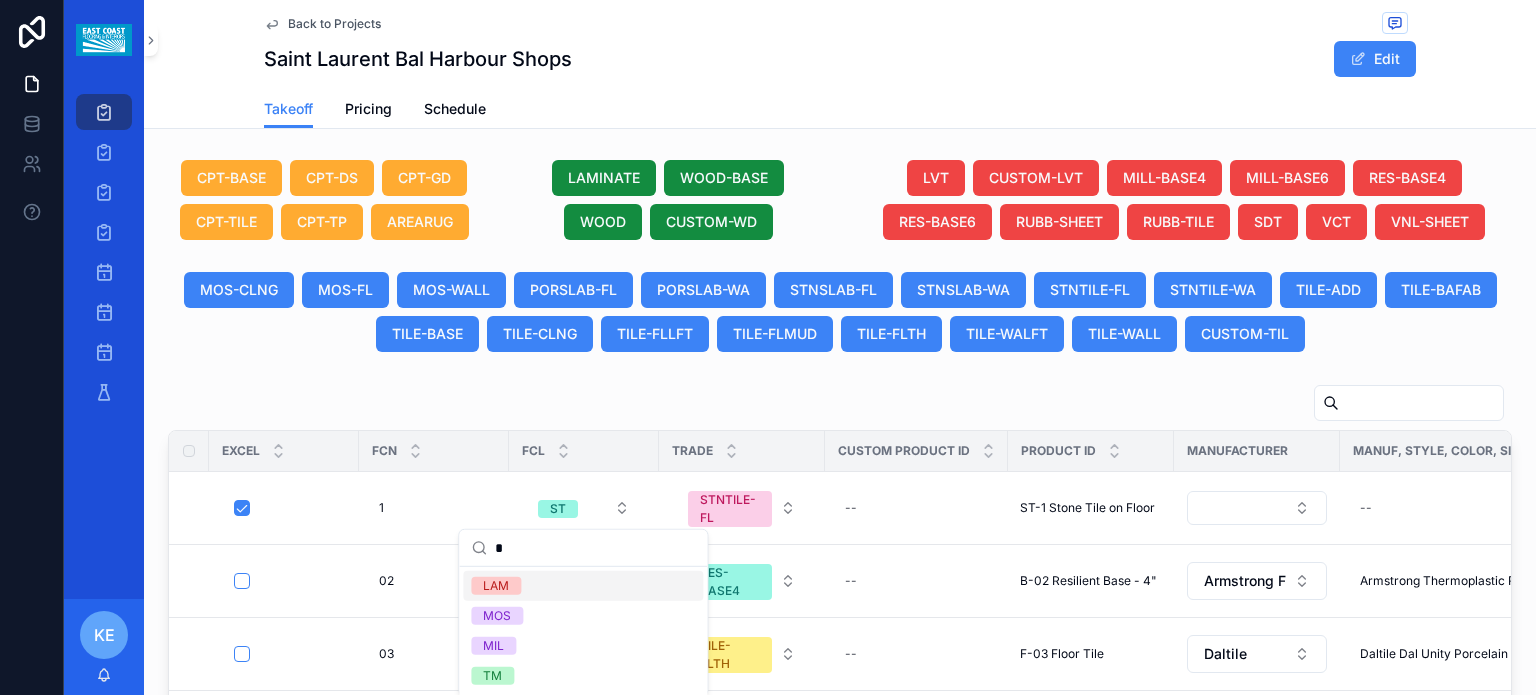 type 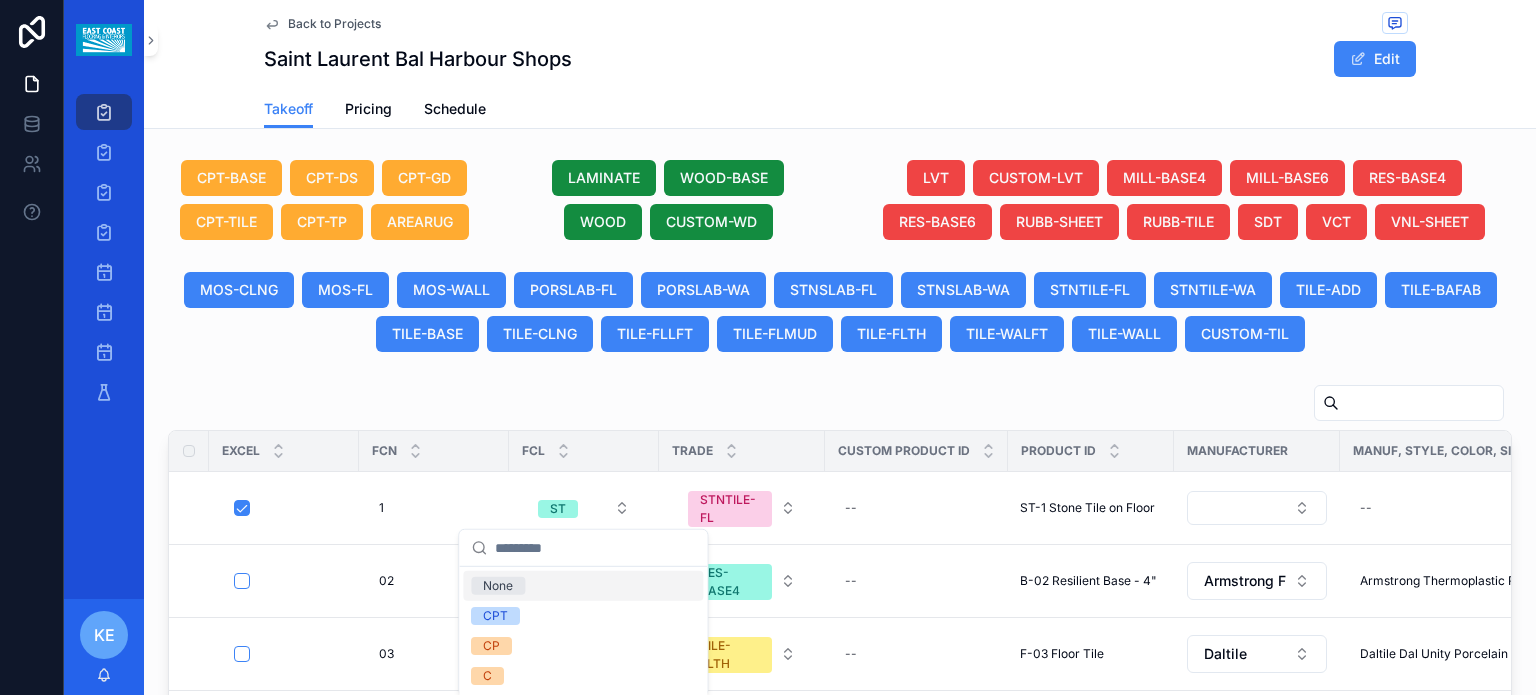 scroll, scrollTop: 694, scrollLeft: 0, axis: vertical 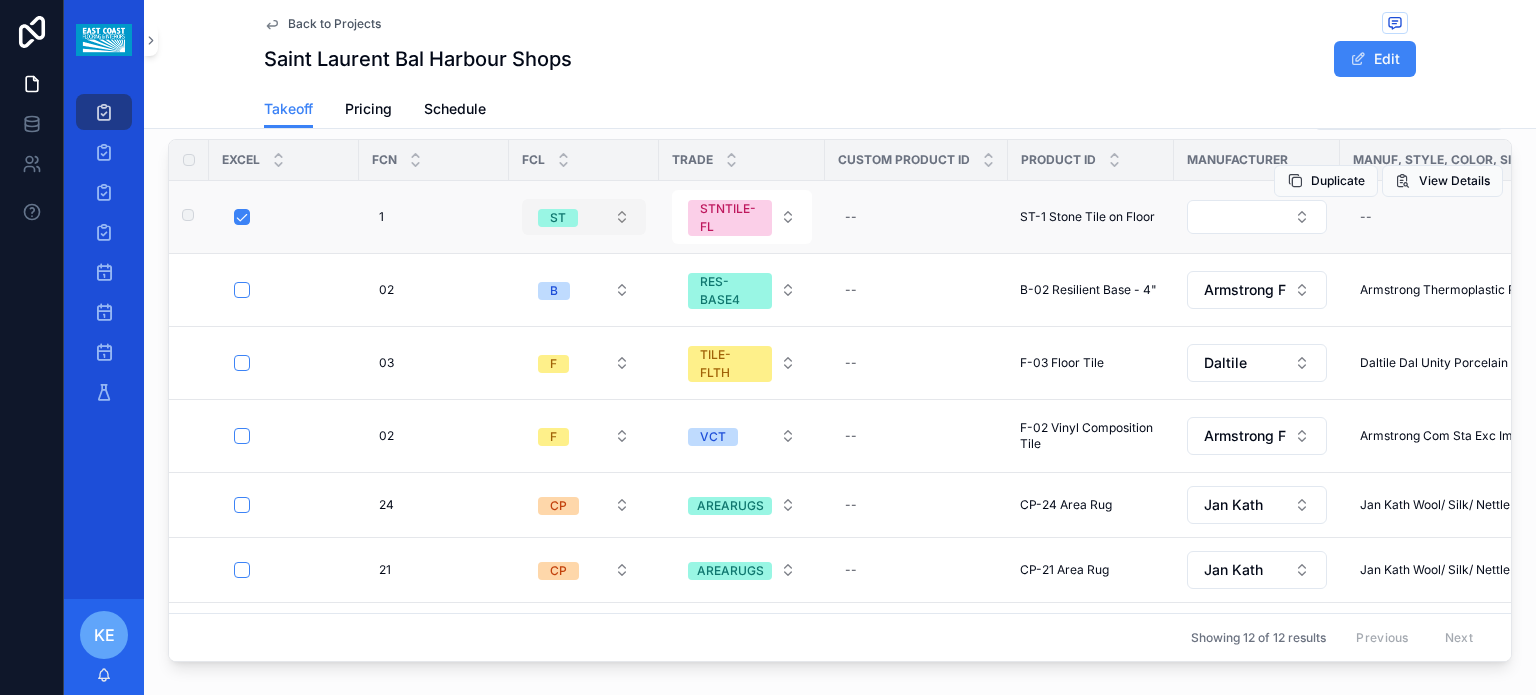 click on "ST" at bounding box center [584, 217] 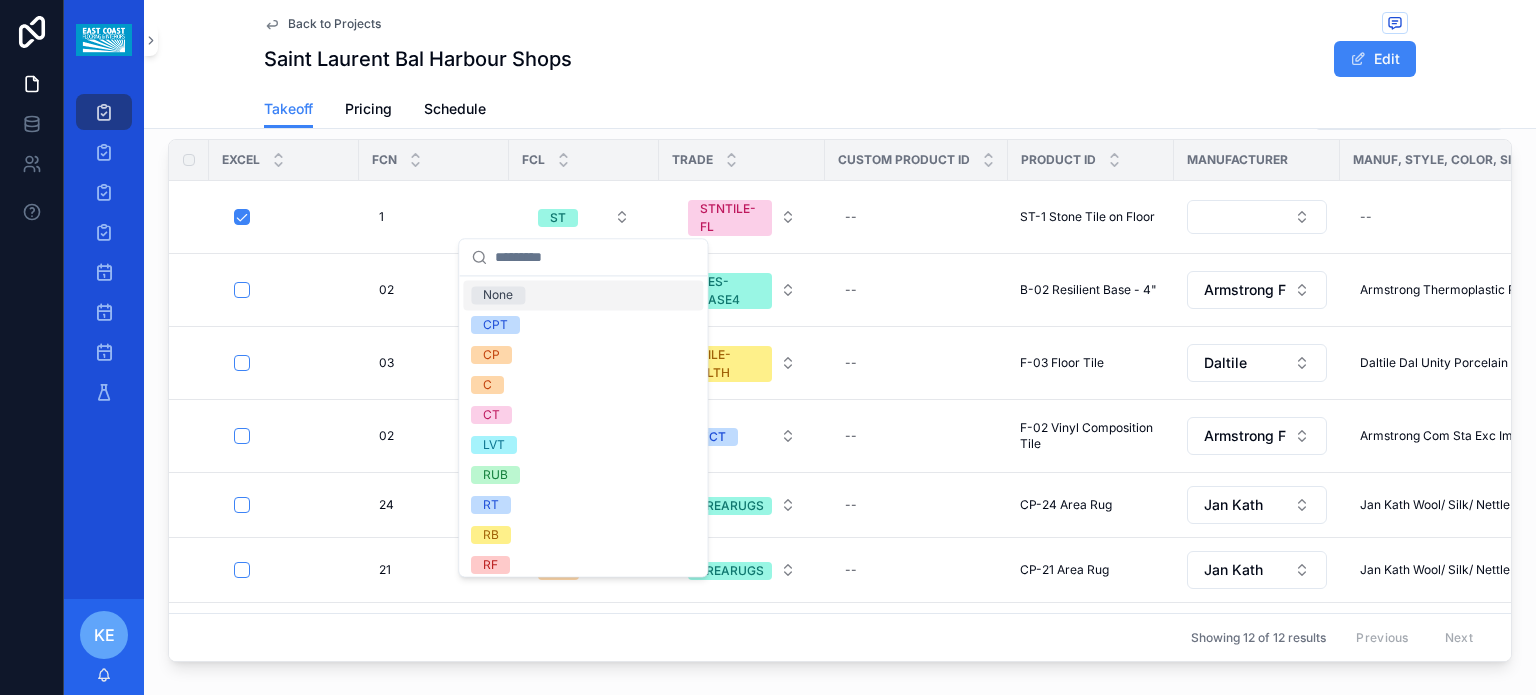 click on "None" at bounding box center [498, 295] 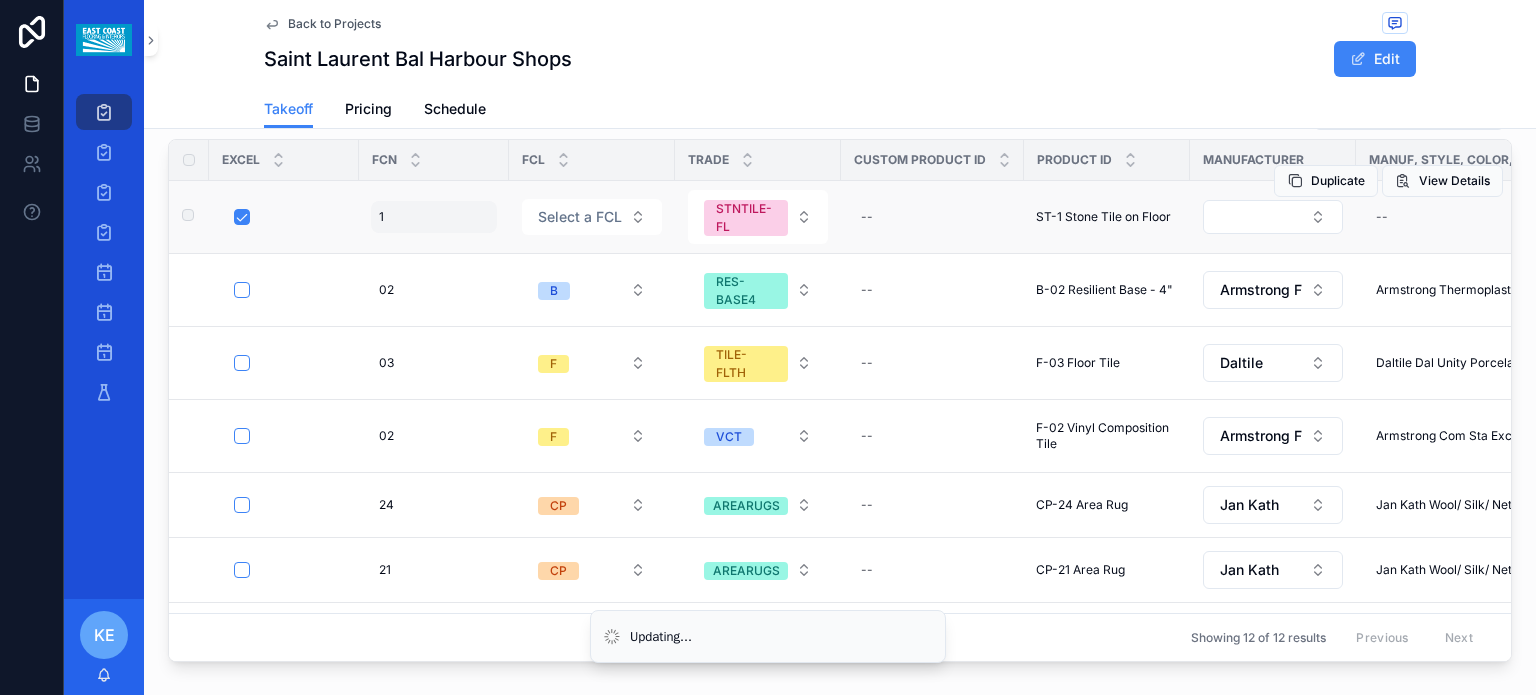 click on "1 1" at bounding box center (434, 217) 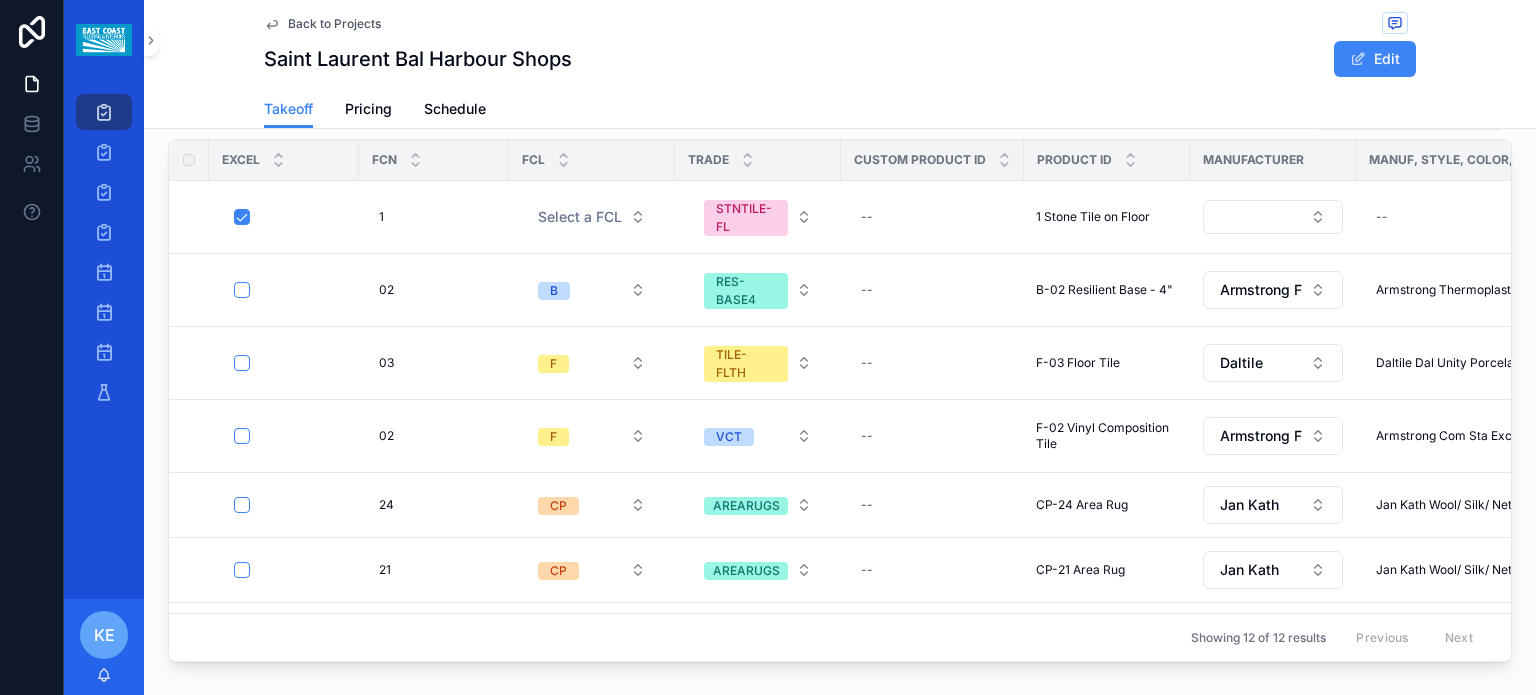 click on "1 1" at bounding box center [434, 217] 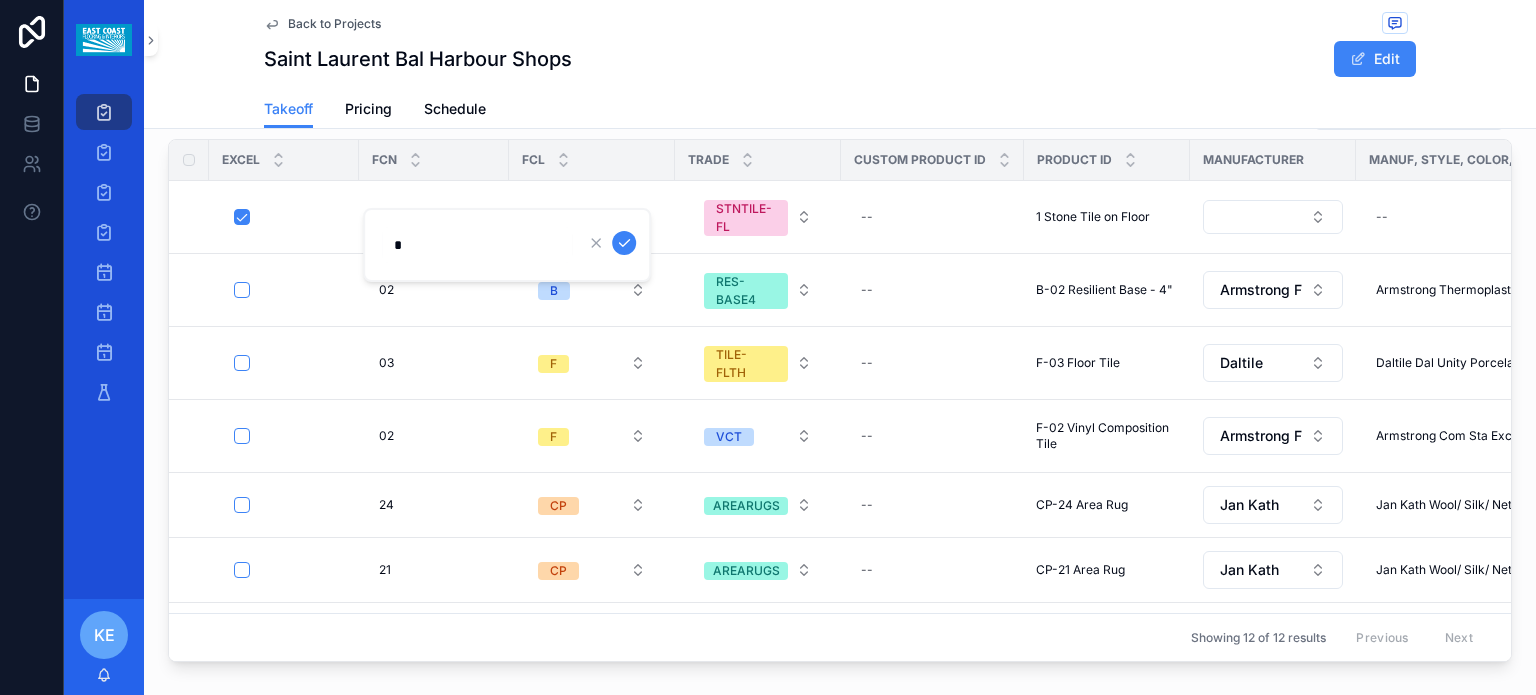 type 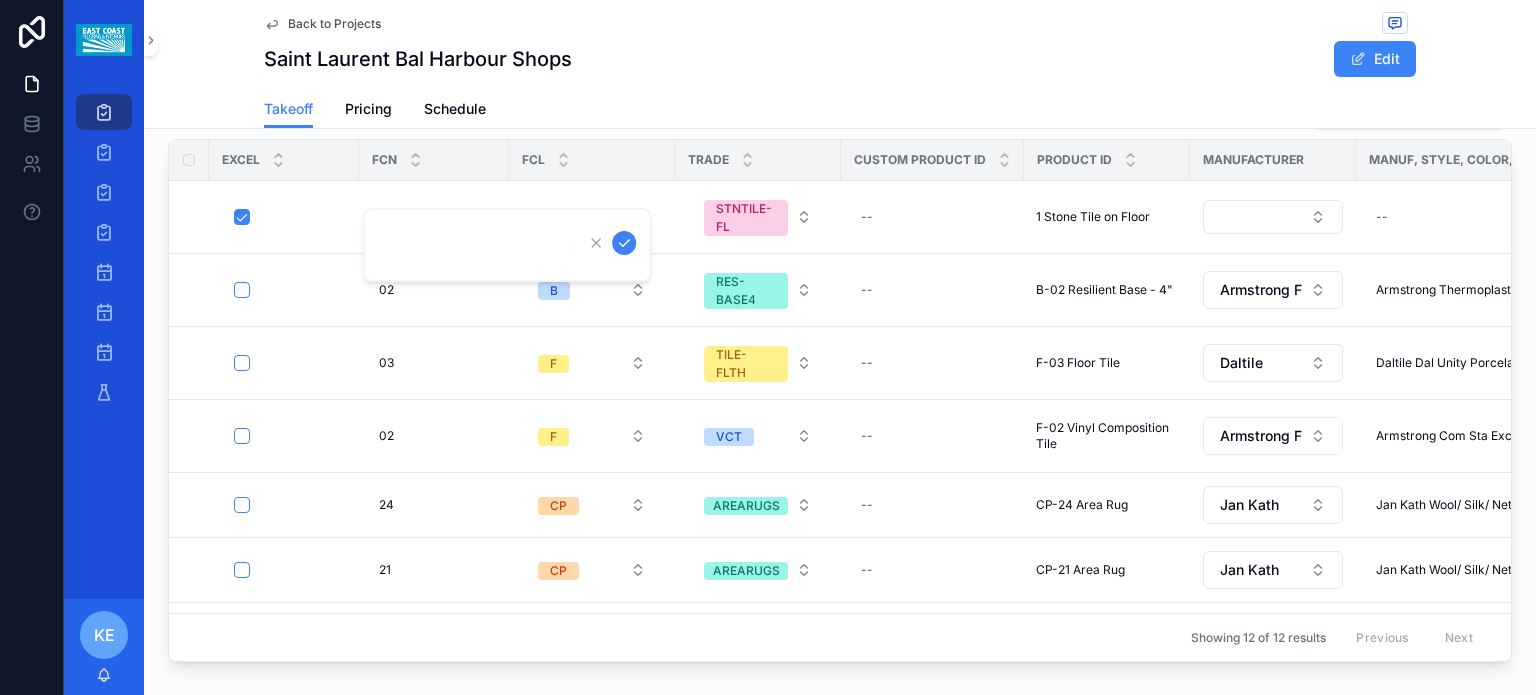 click at bounding box center [624, 243] 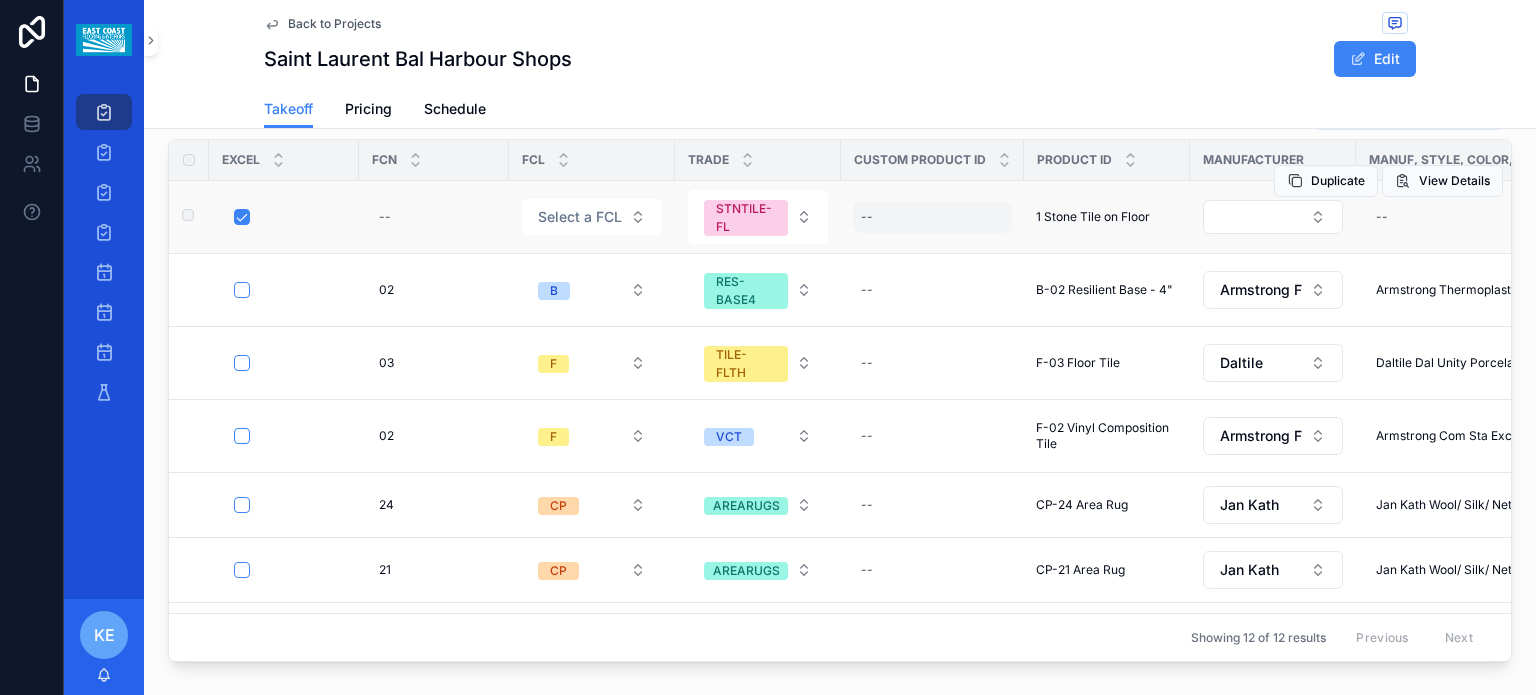 click on "--" at bounding box center [932, 217] 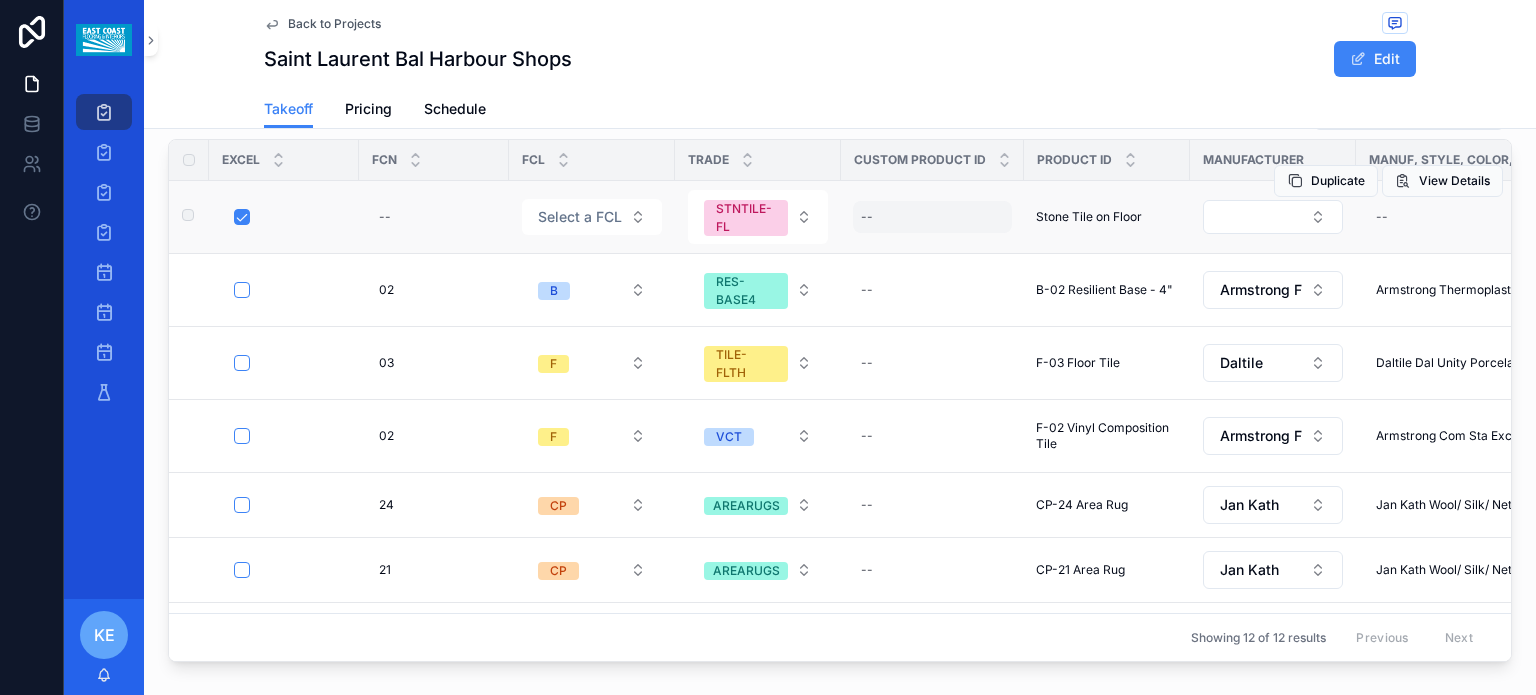 click on "--" at bounding box center (932, 217) 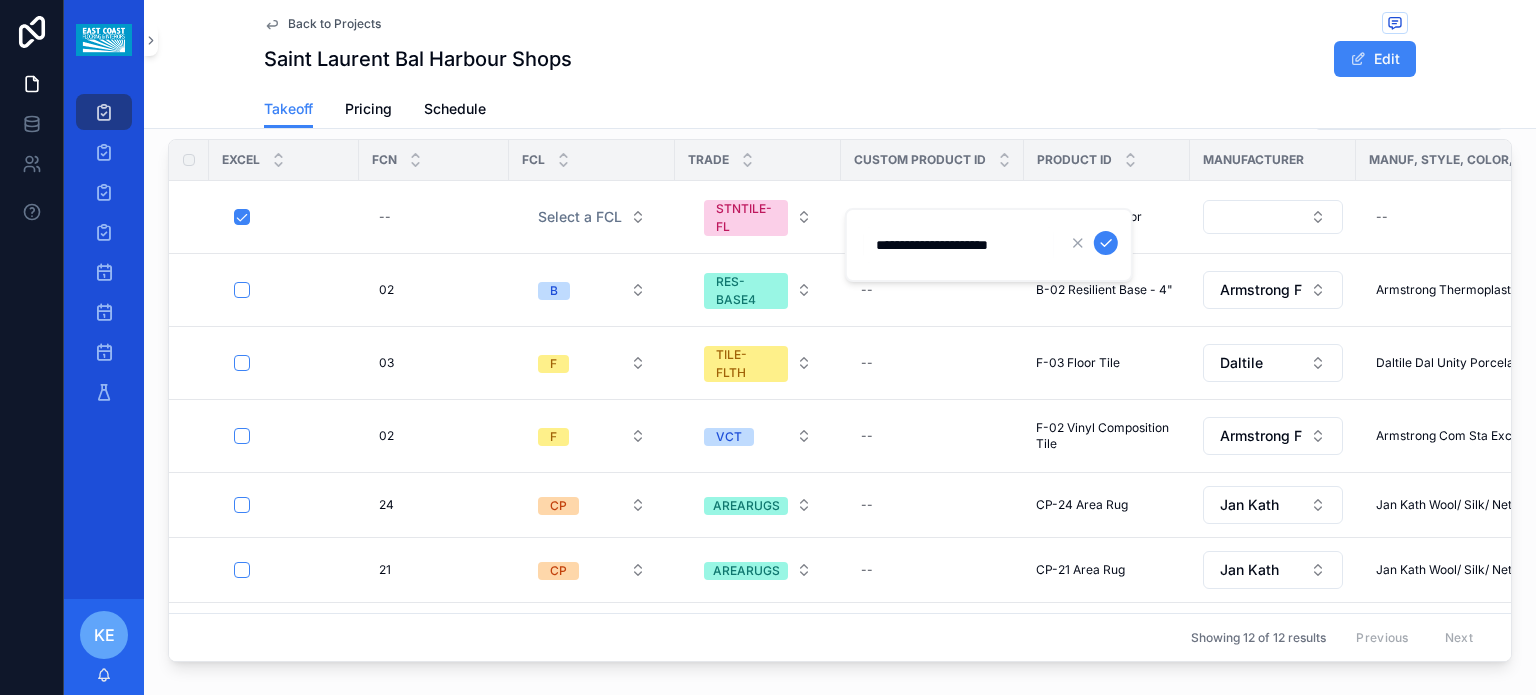click on "**********" at bounding box center (959, 245) 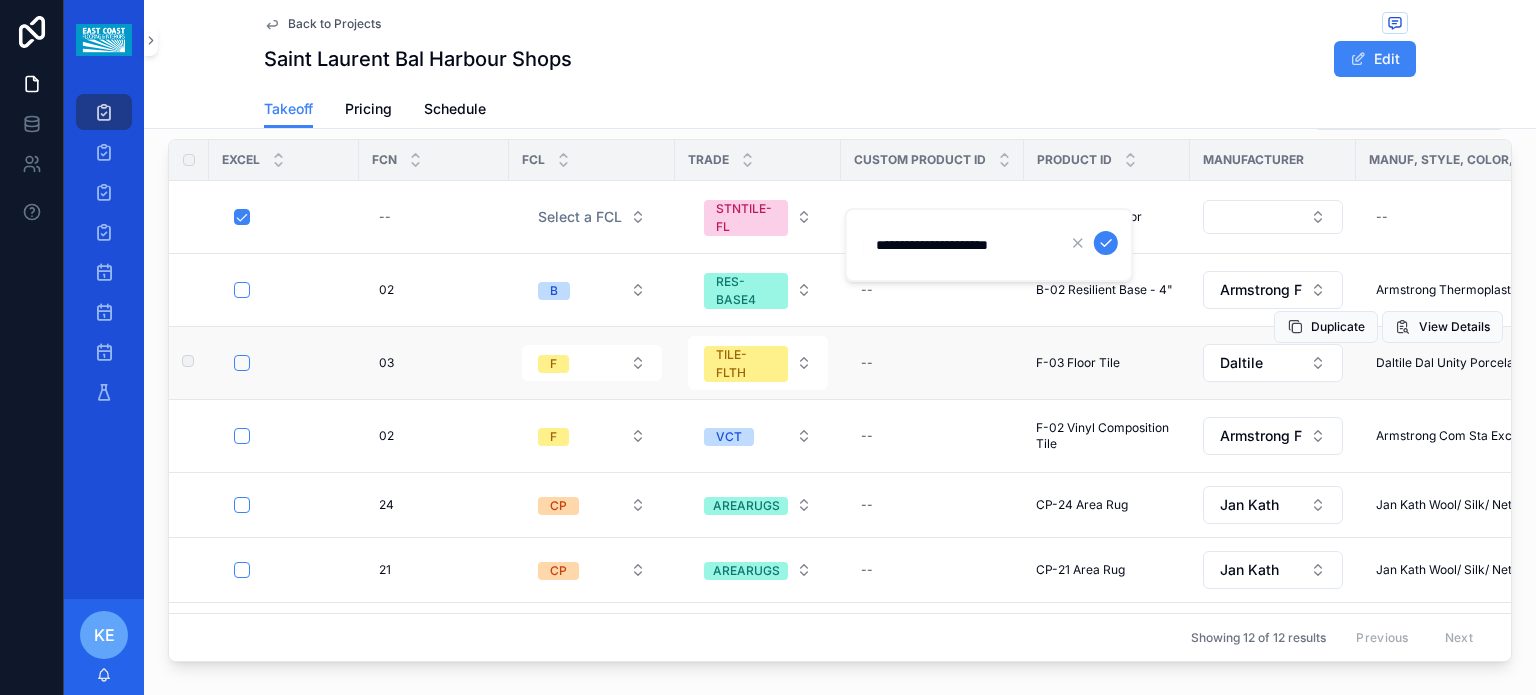 type on "**********" 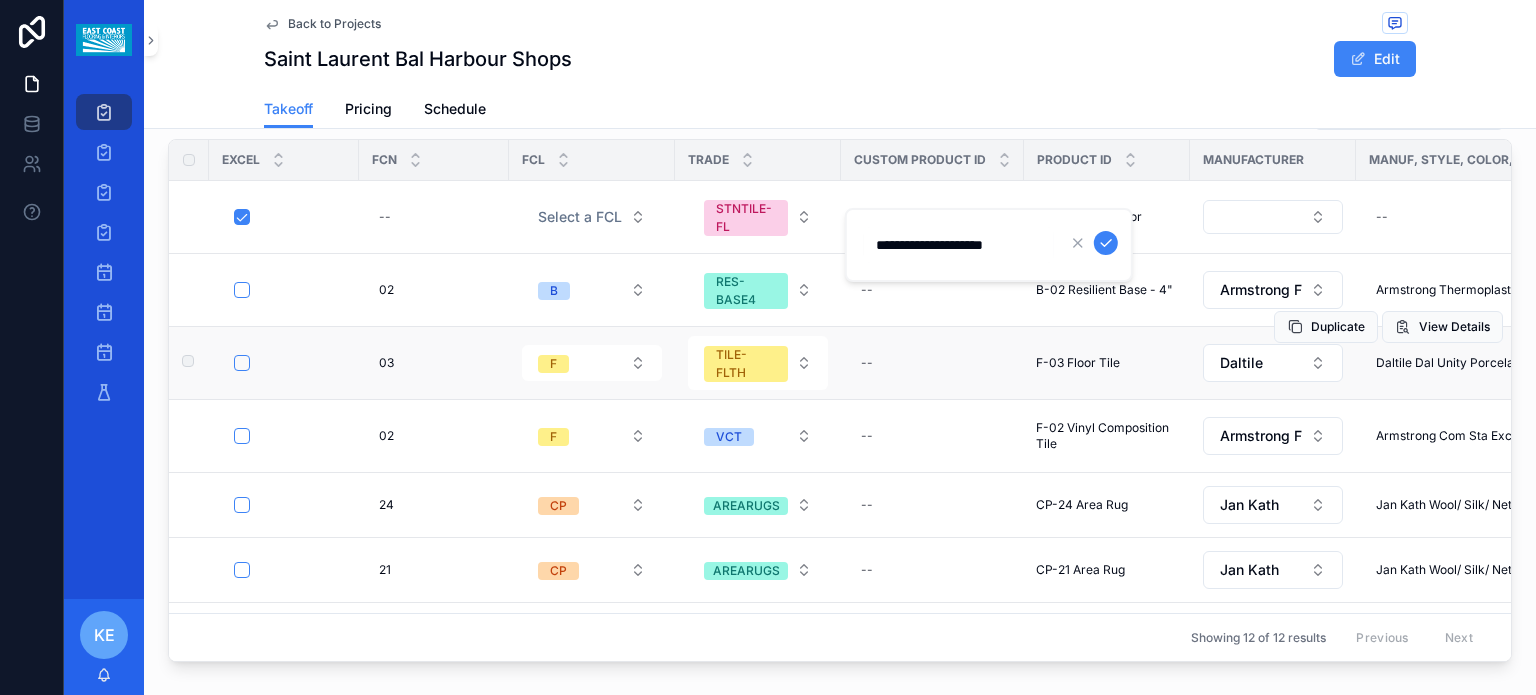 click at bounding box center [1106, 243] 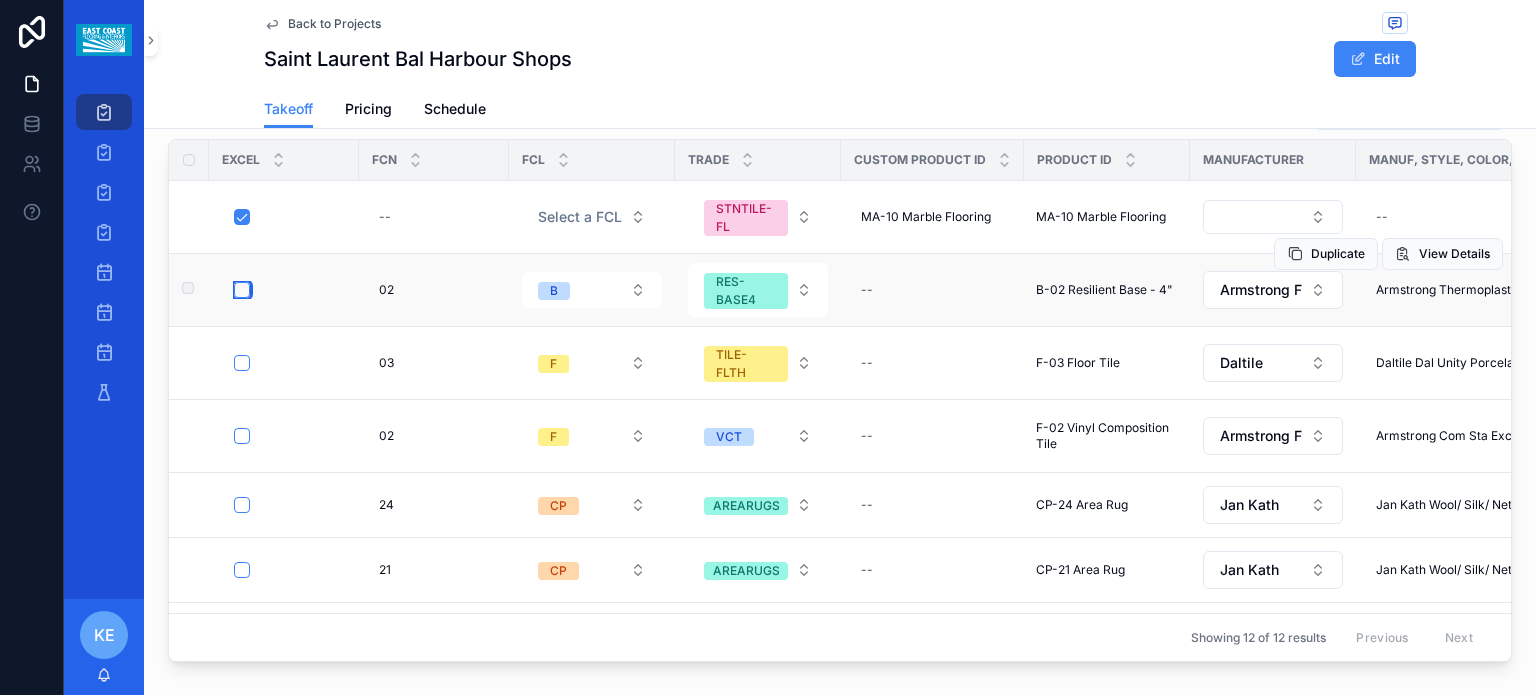 click at bounding box center [242, 290] 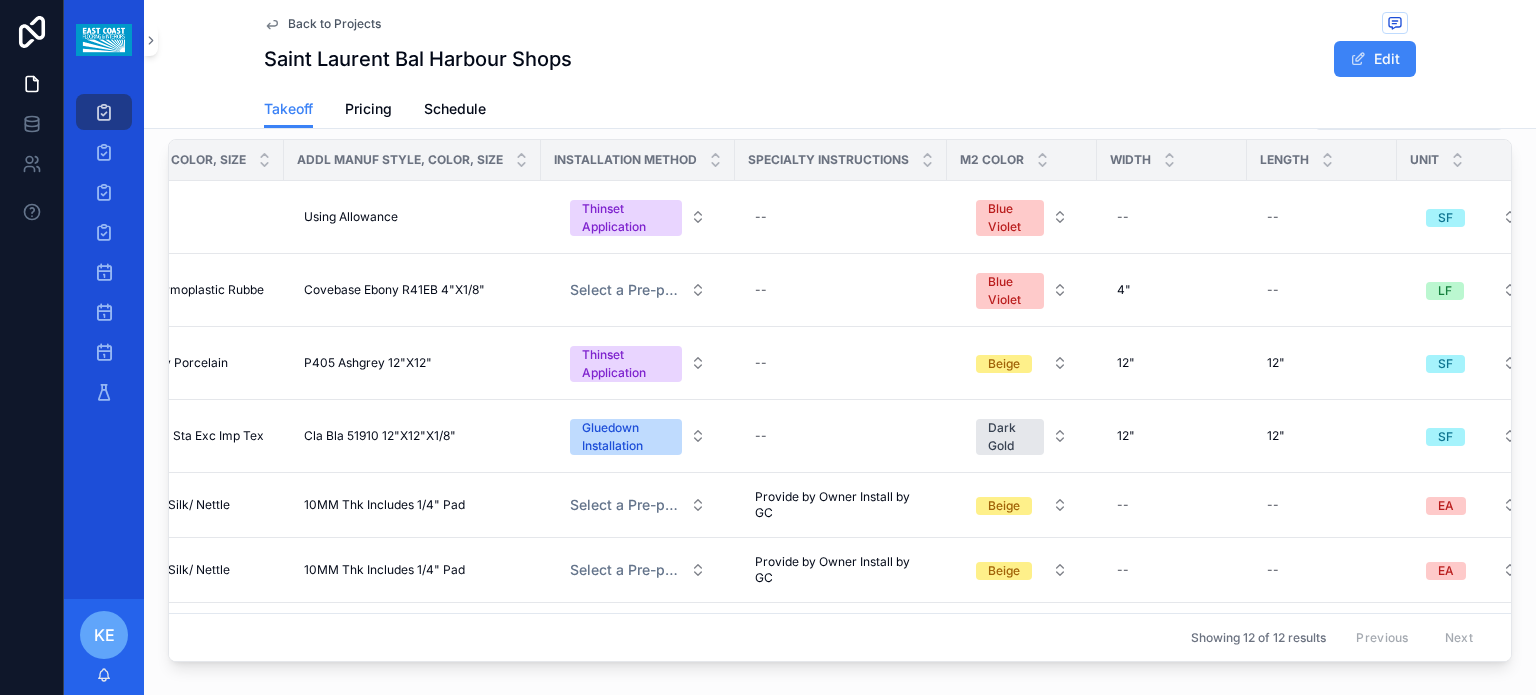 scroll, scrollTop: 0, scrollLeft: 0, axis: both 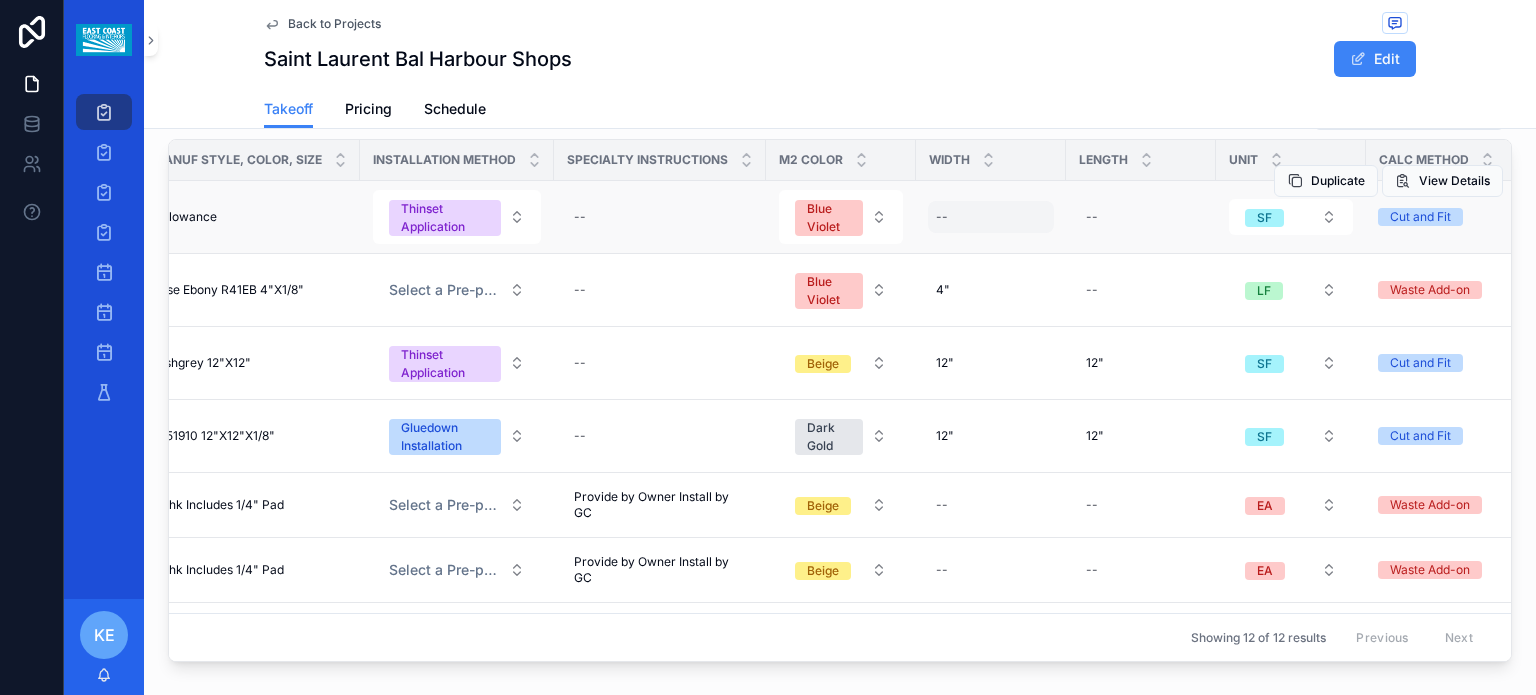 click on "--" at bounding box center (991, 217) 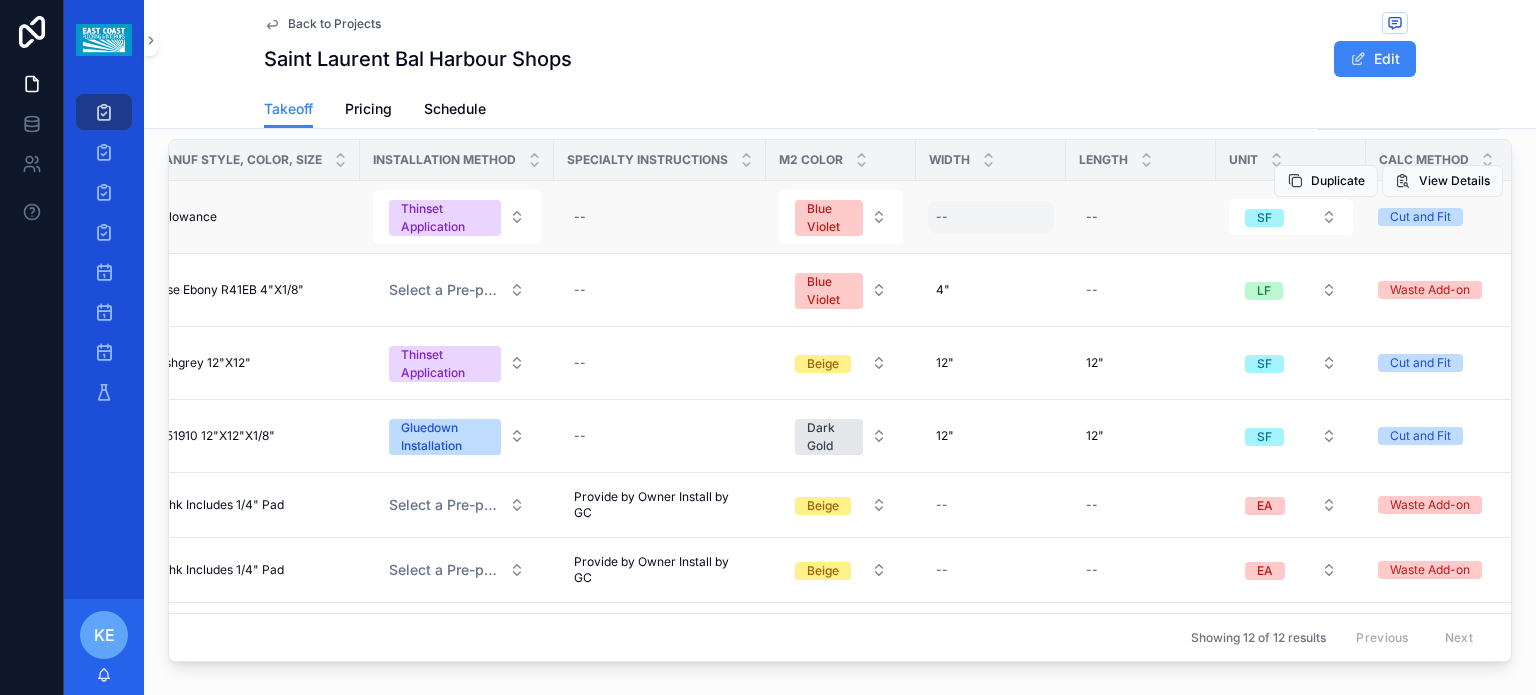 click on "--" at bounding box center (991, 217) 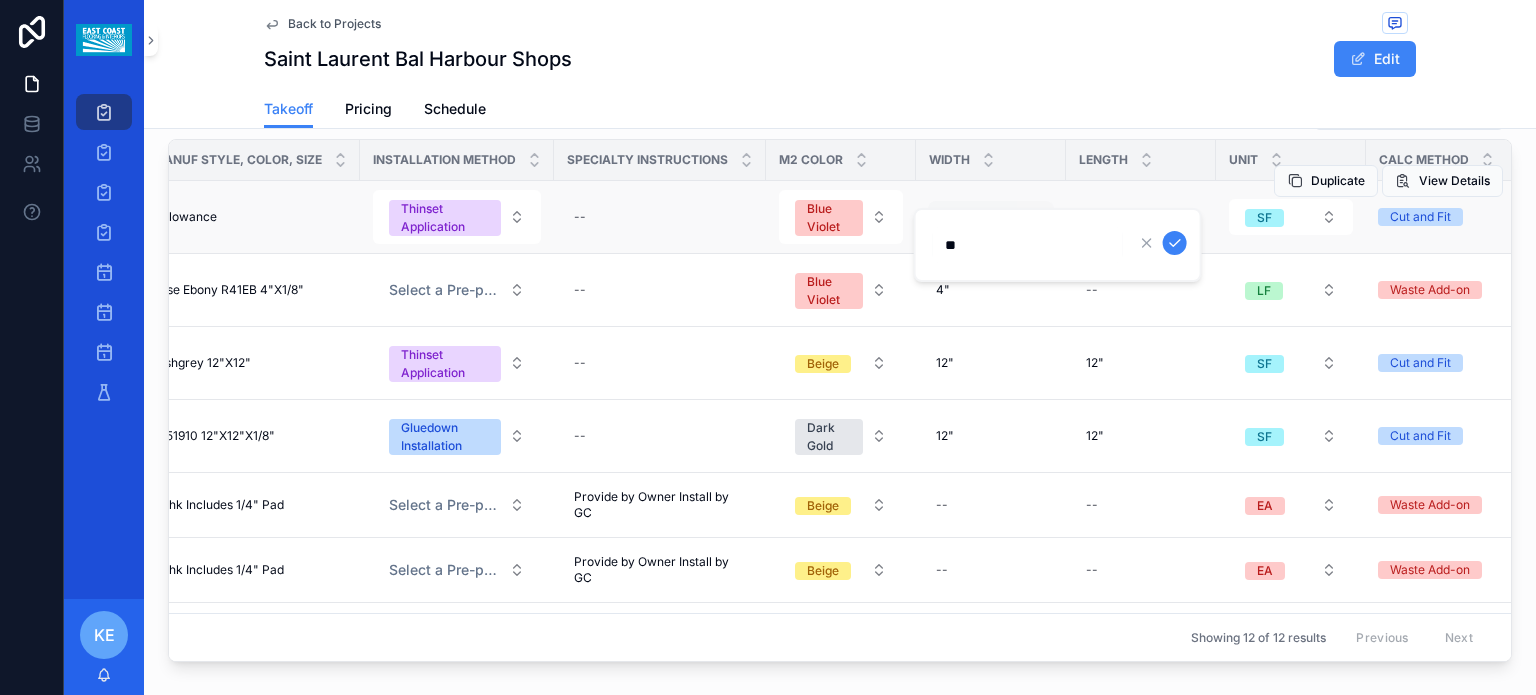 type on "***" 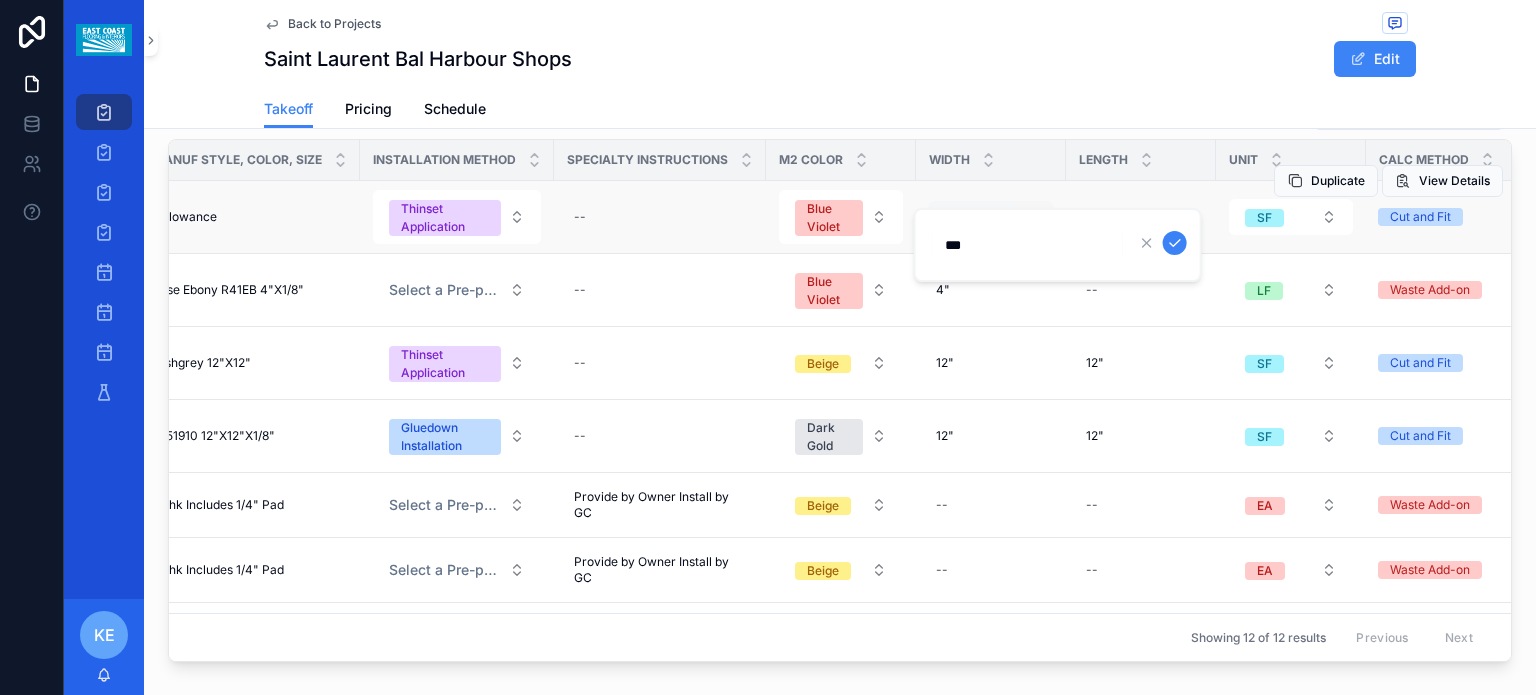 click at bounding box center (1175, 243) 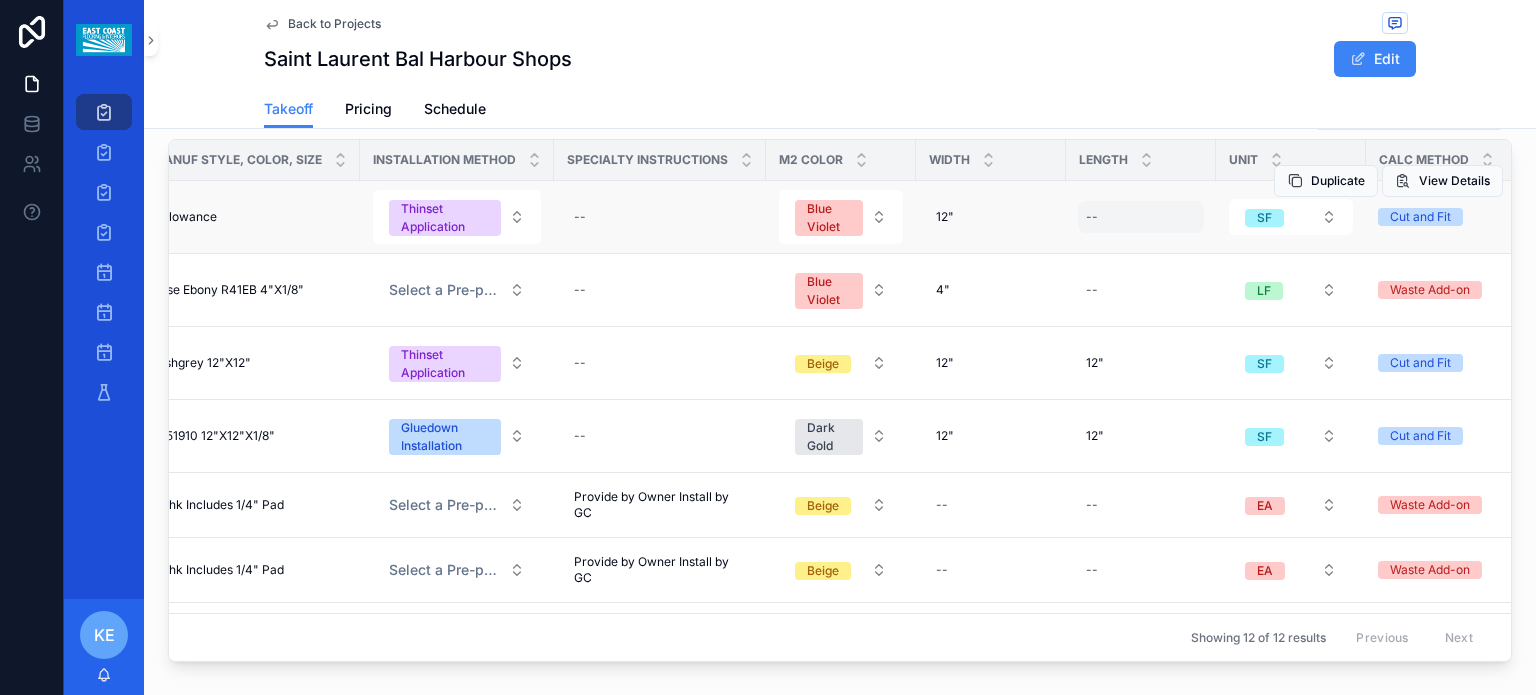 click on "--" at bounding box center [1141, 217] 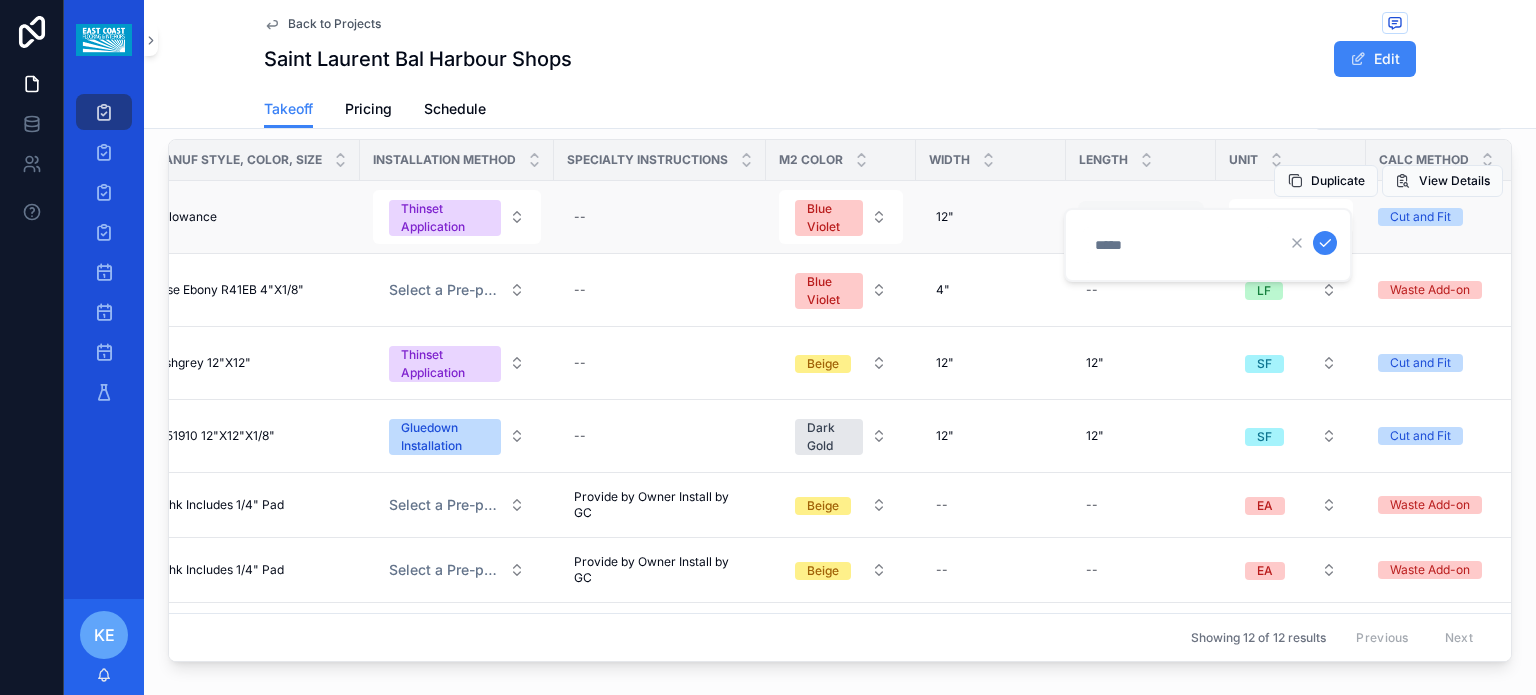 type on "*" 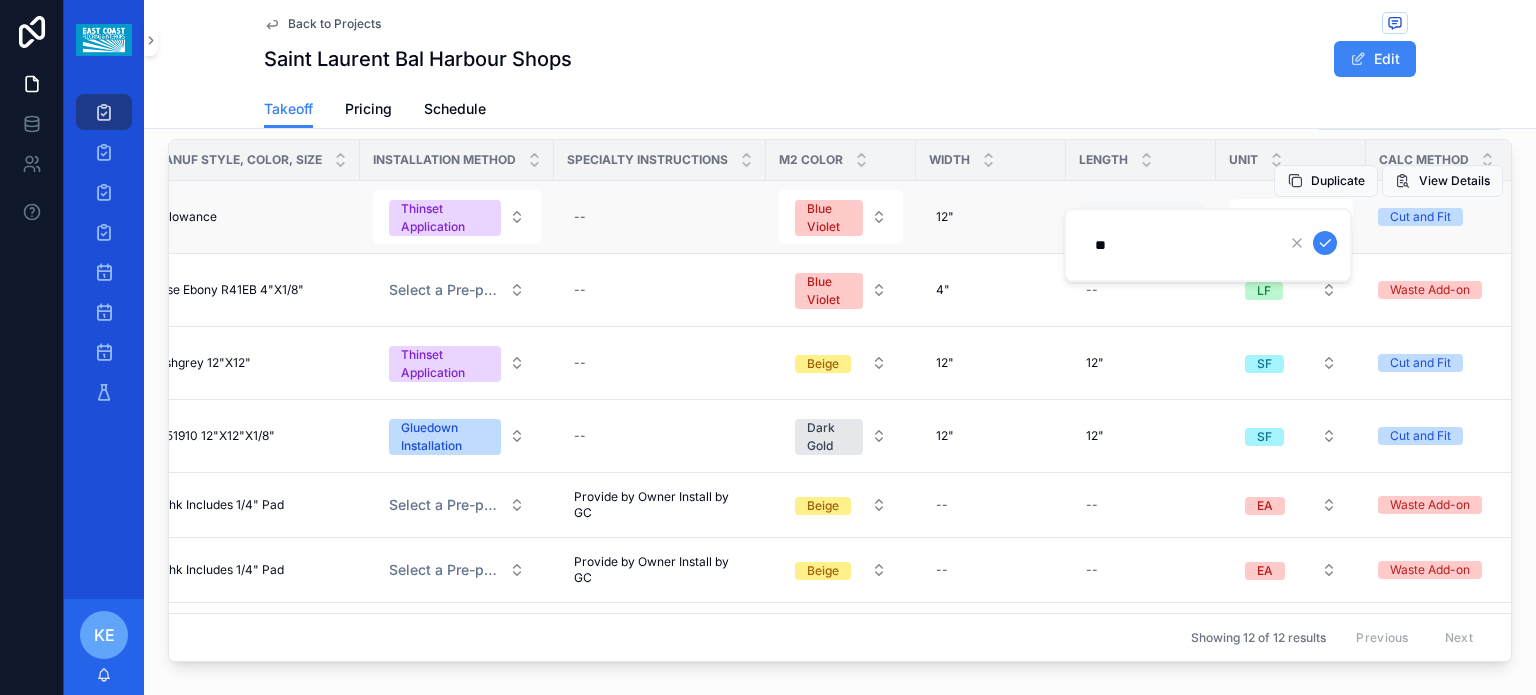 type on "***" 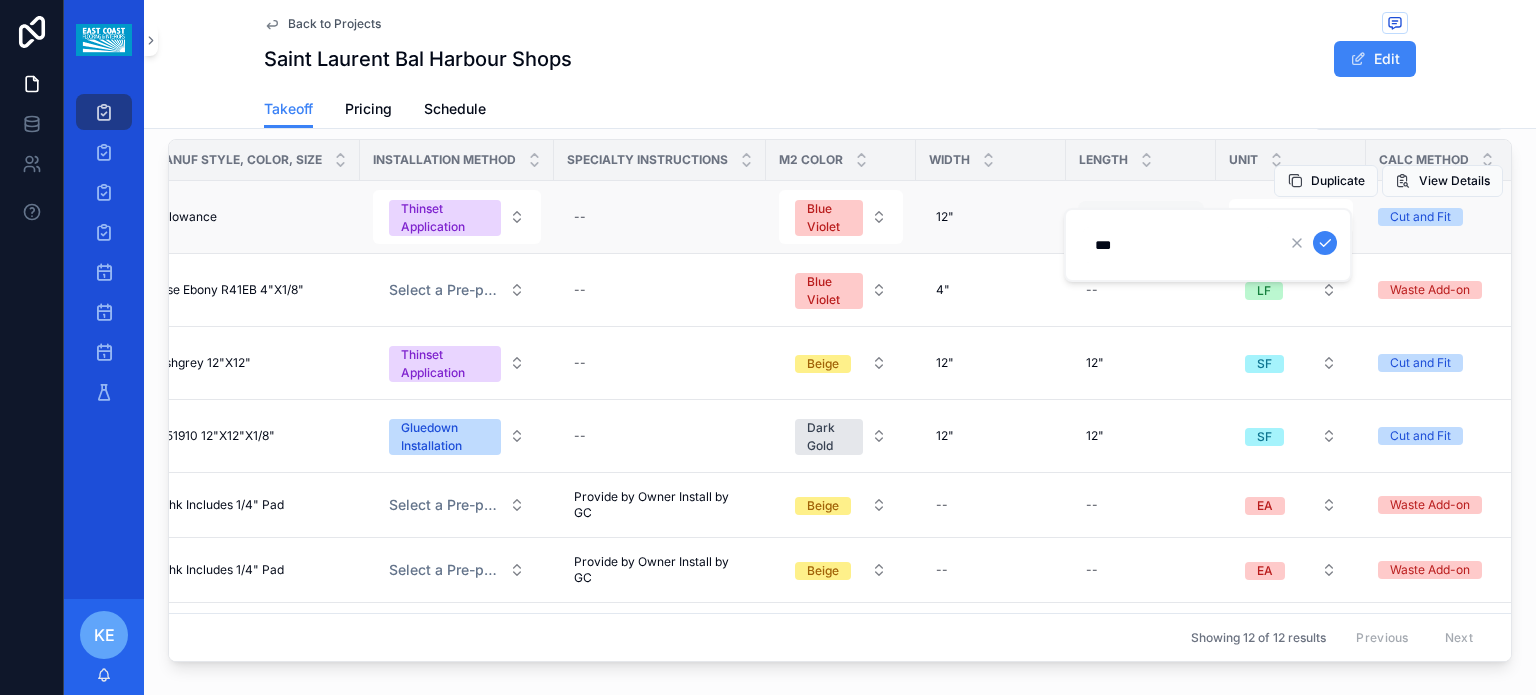 click at bounding box center (1325, 243) 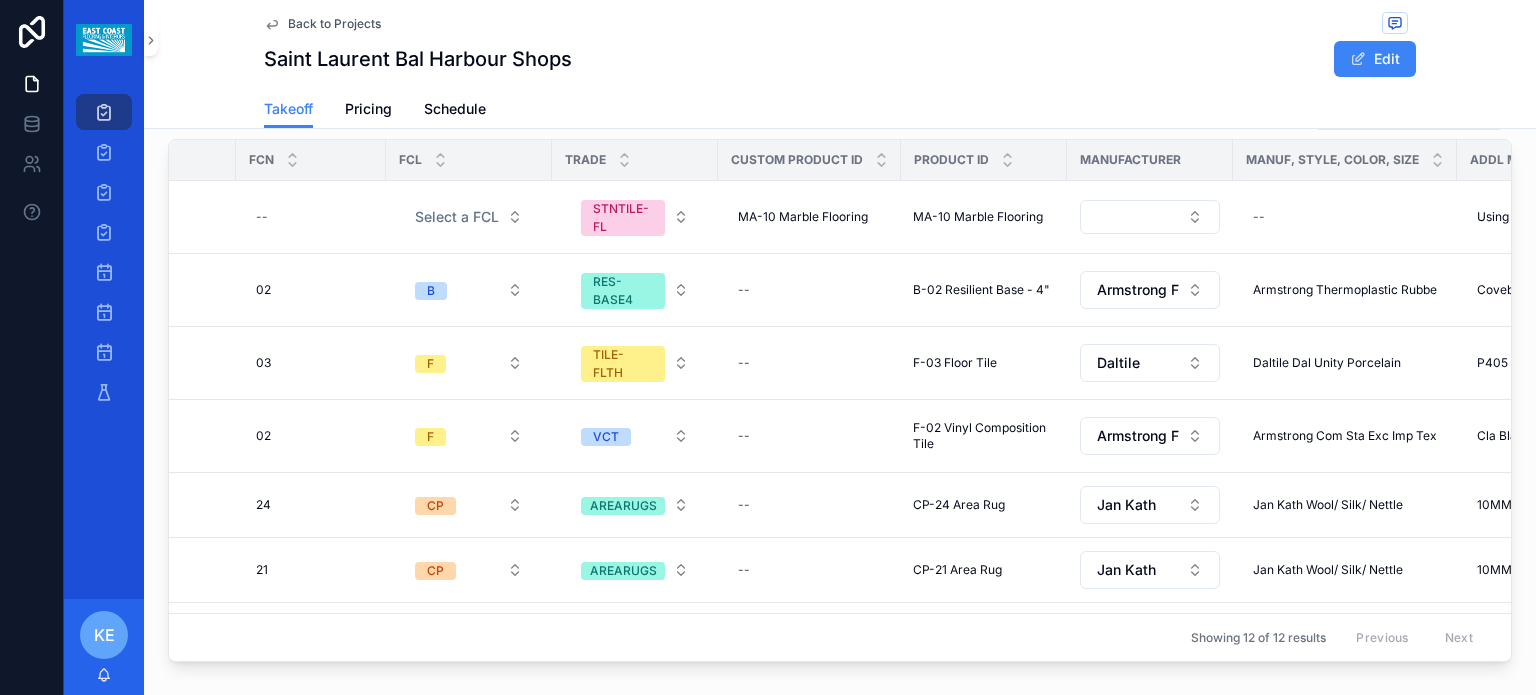 scroll, scrollTop: 0, scrollLeft: 0, axis: both 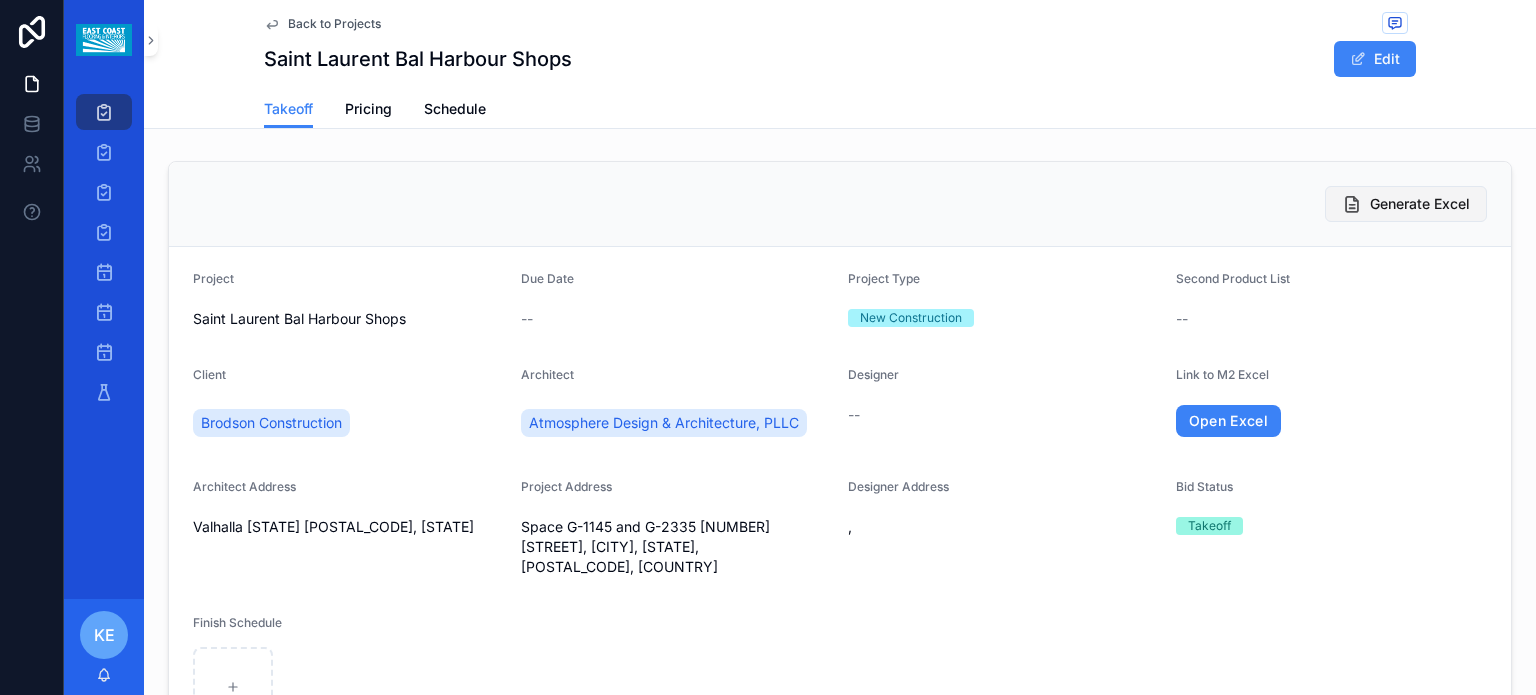 click on "Generate Excel" at bounding box center (1420, 204) 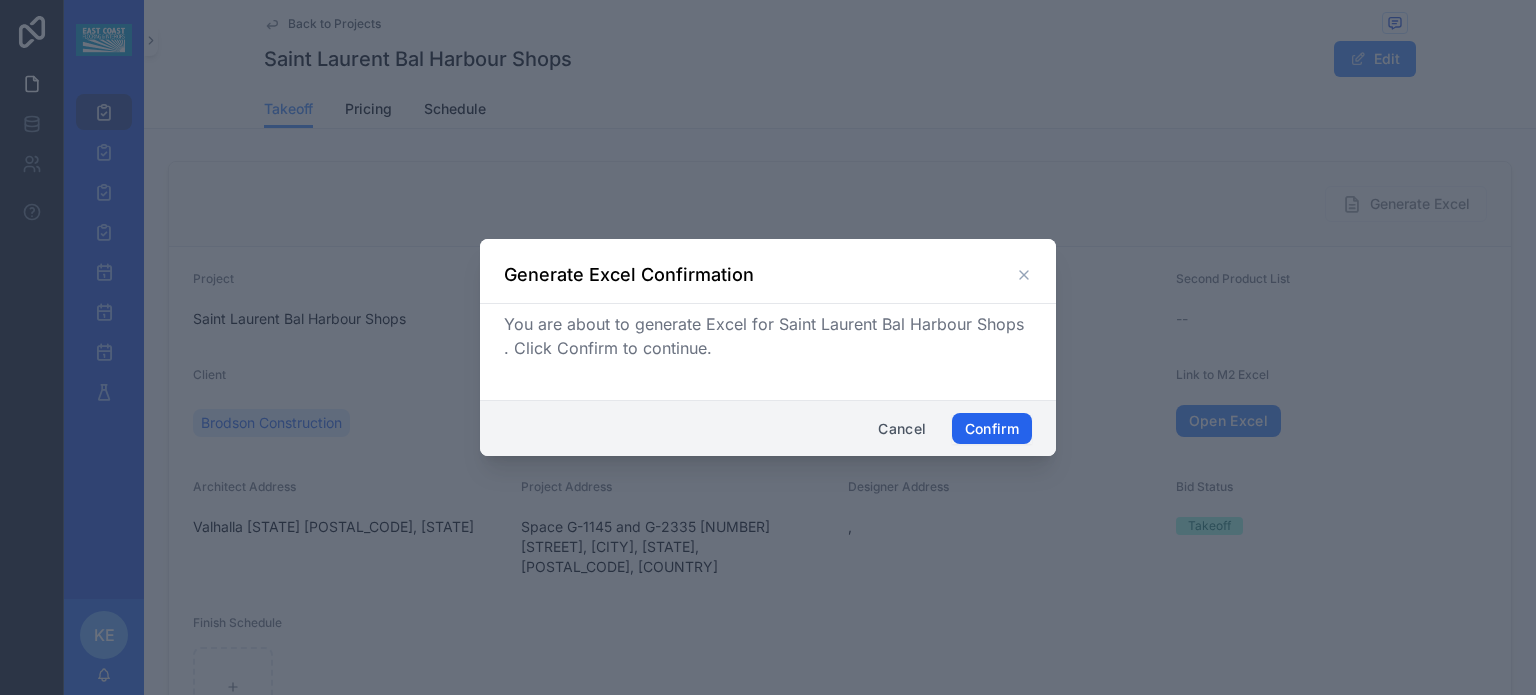 click on "Confirm" at bounding box center (992, 429) 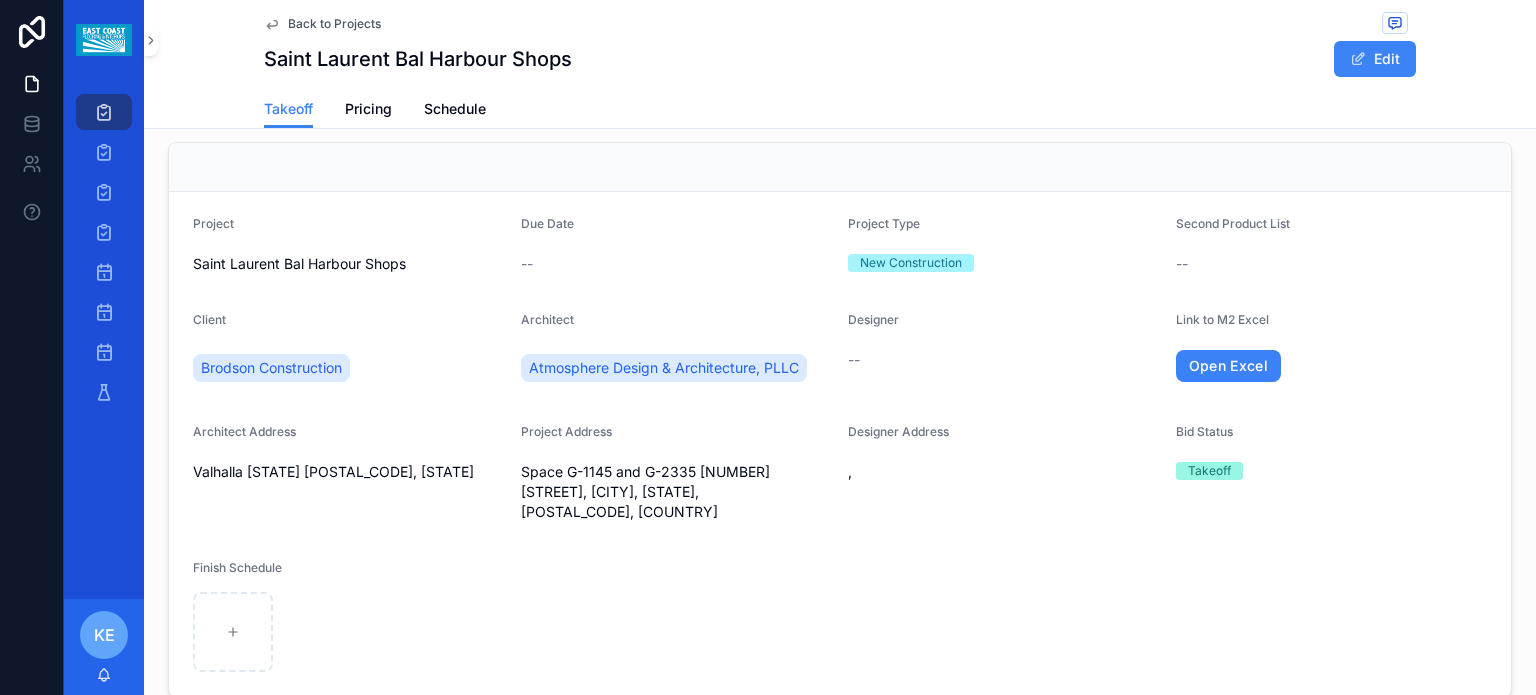 scroll, scrollTop: 0, scrollLeft: 0, axis: both 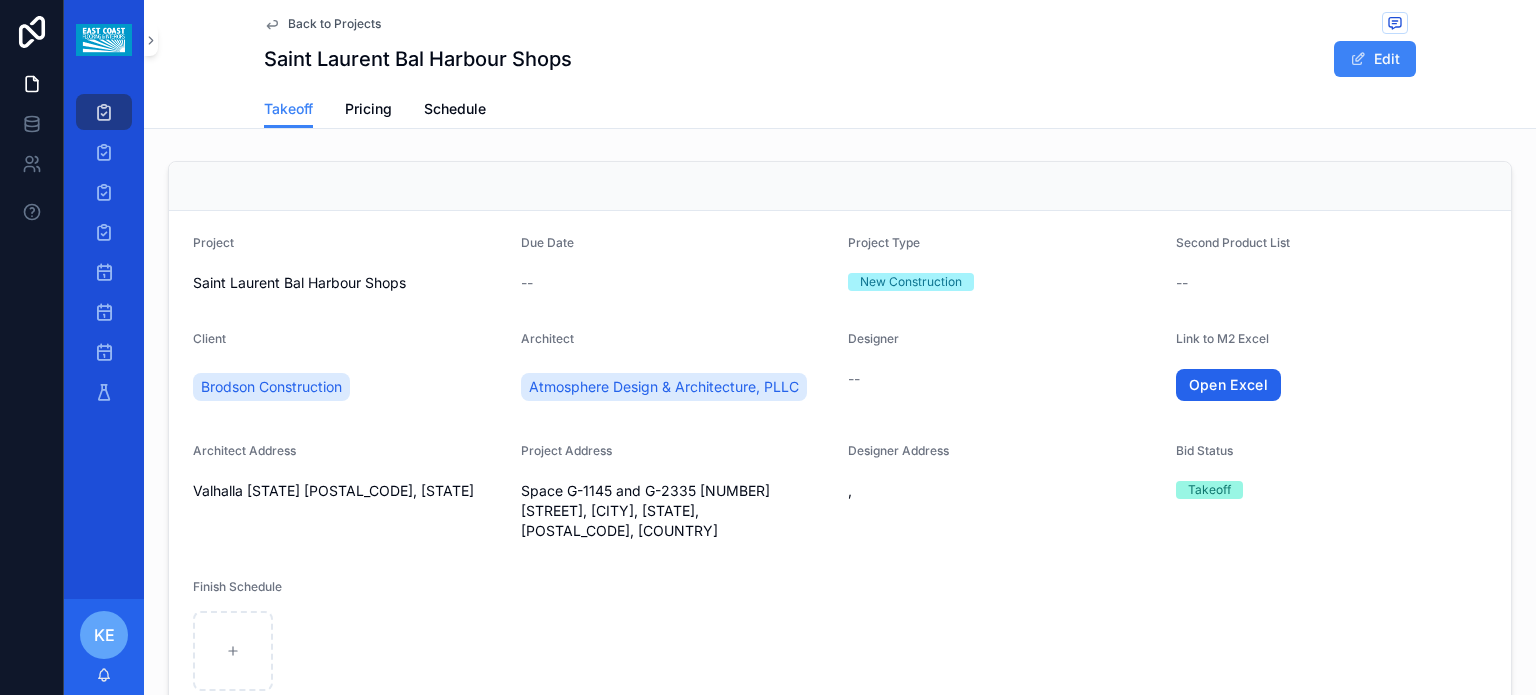 click on "Open Excel" at bounding box center (1229, 385) 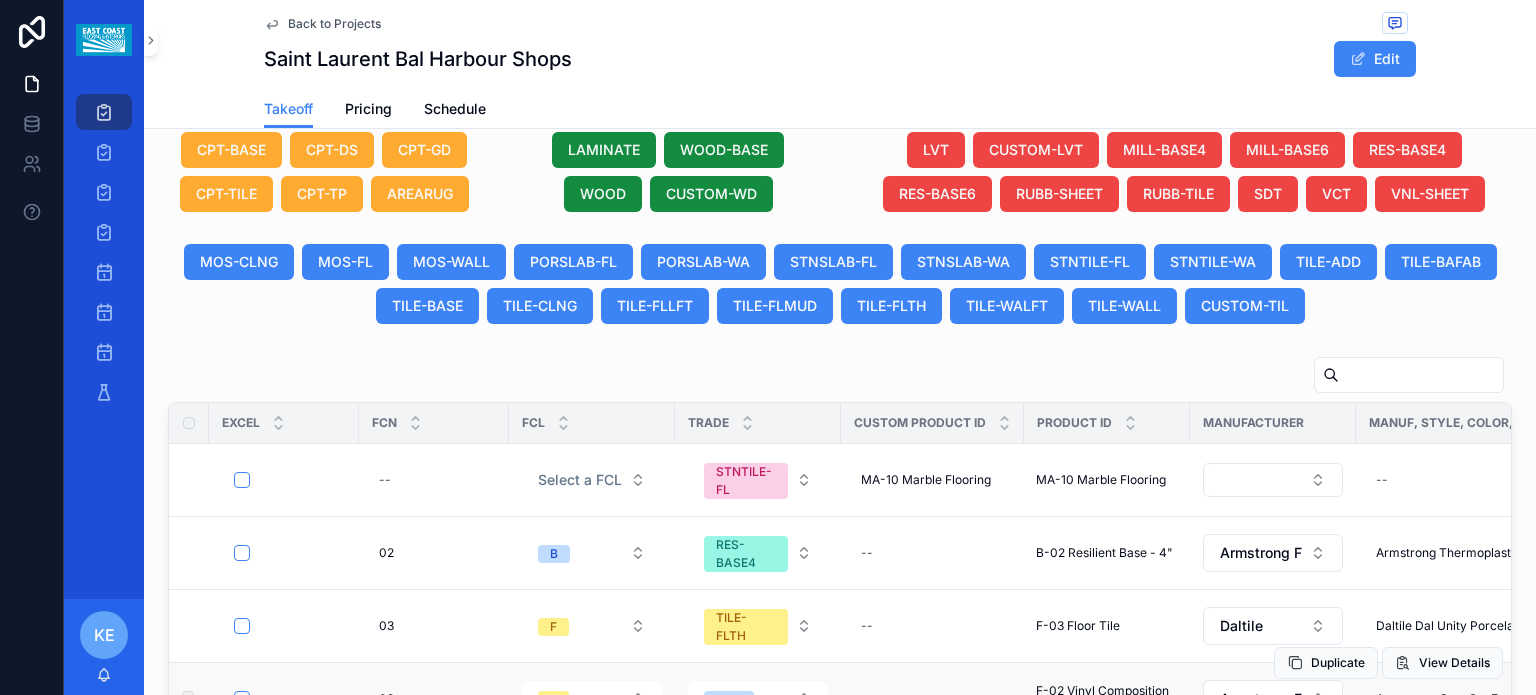 scroll, scrollTop: 1200, scrollLeft: 0, axis: vertical 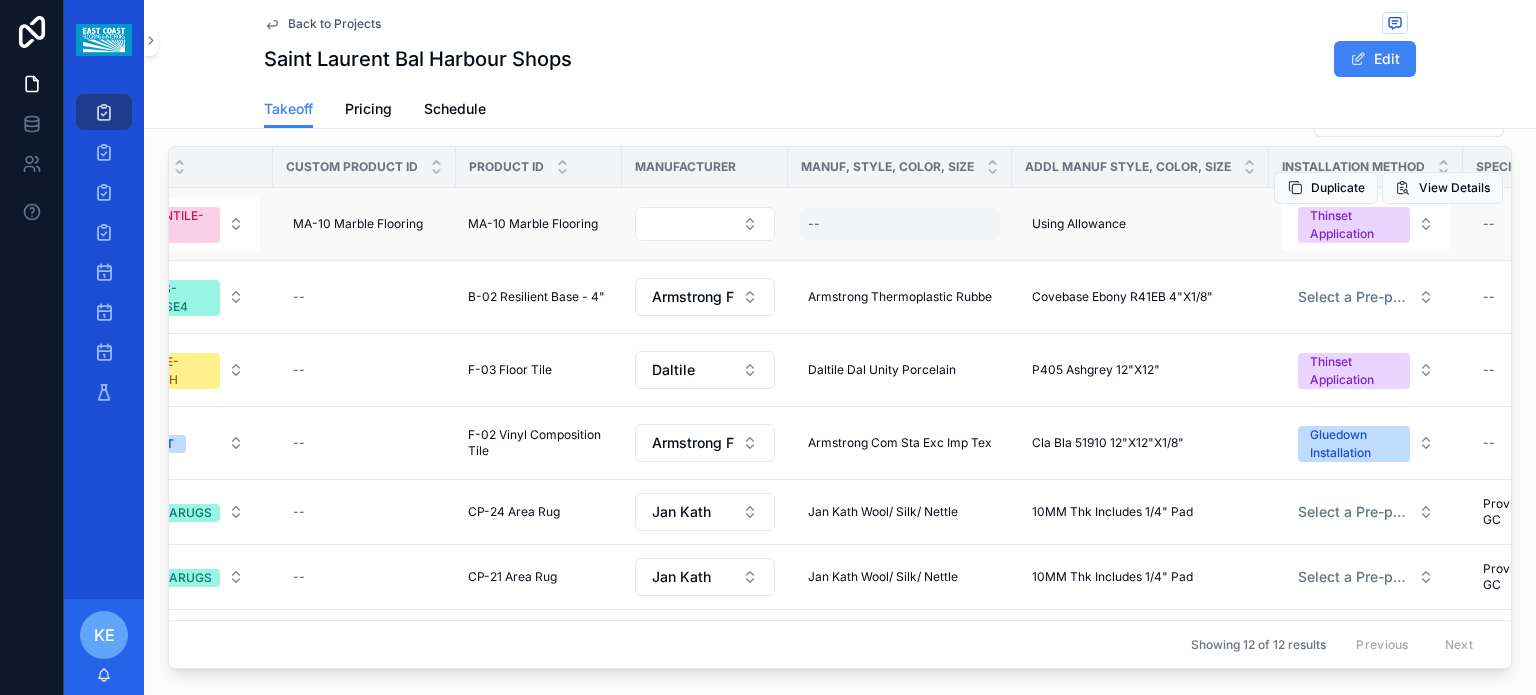 click on "--" at bounding box center (900, 224) 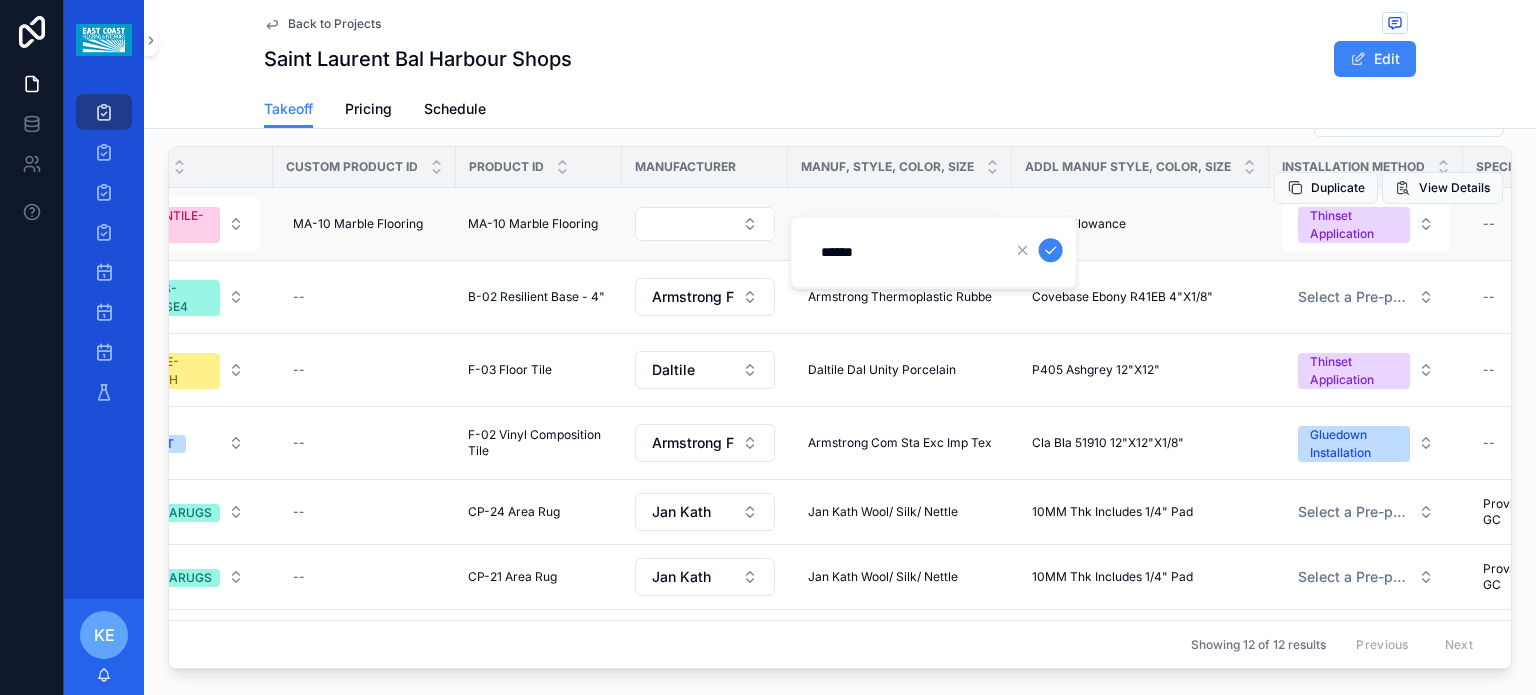 type on "*******" 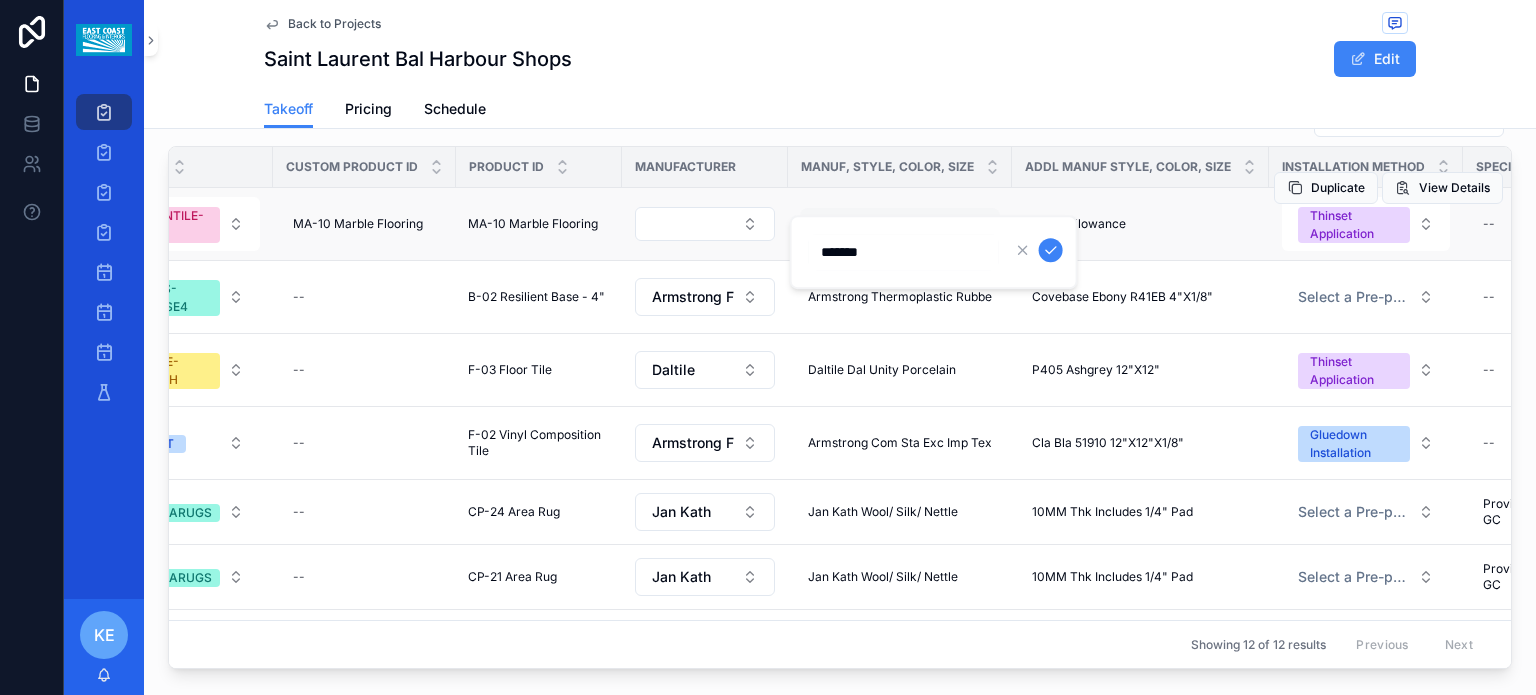 click at bounding box center (1051, 250) 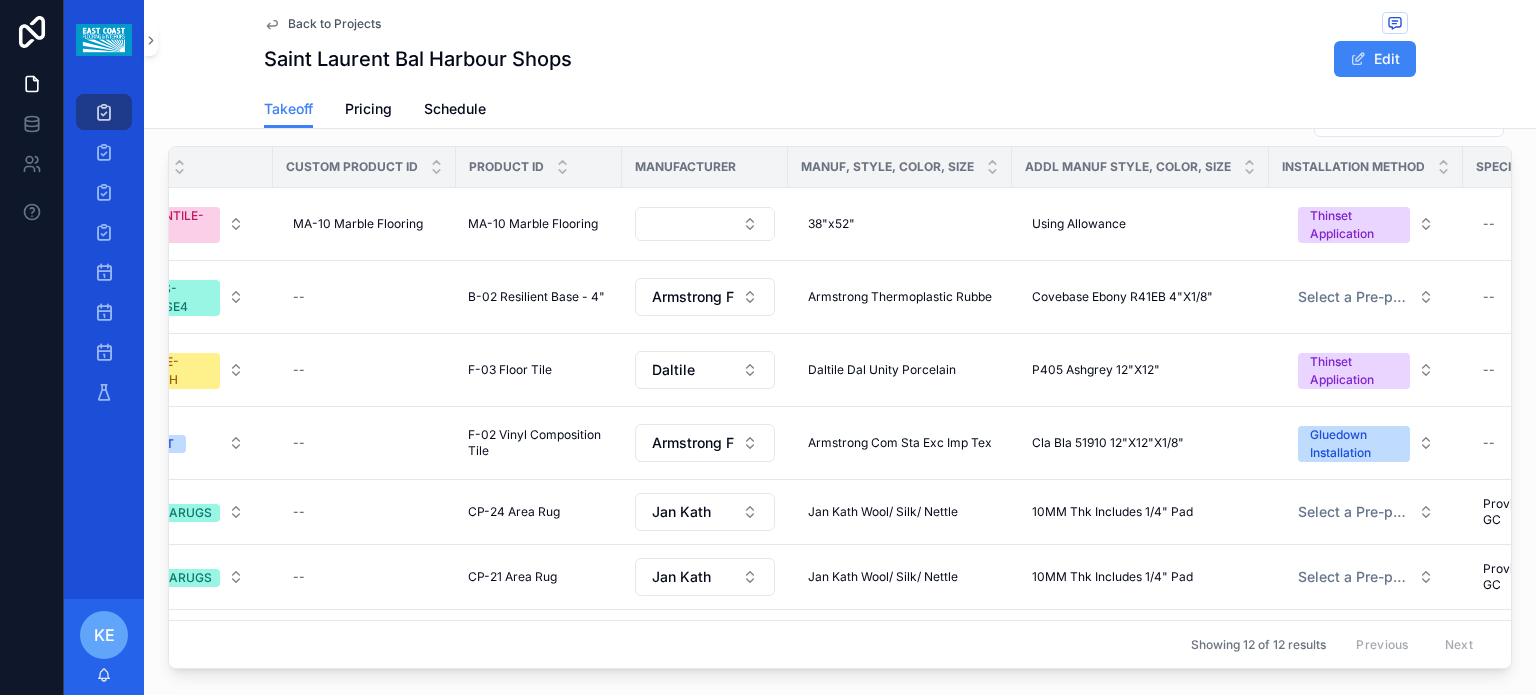 drag, startPoint x: 601, startPoint y: 651, endPoint x: 694, endPoint y: 625, distance: 96.56604 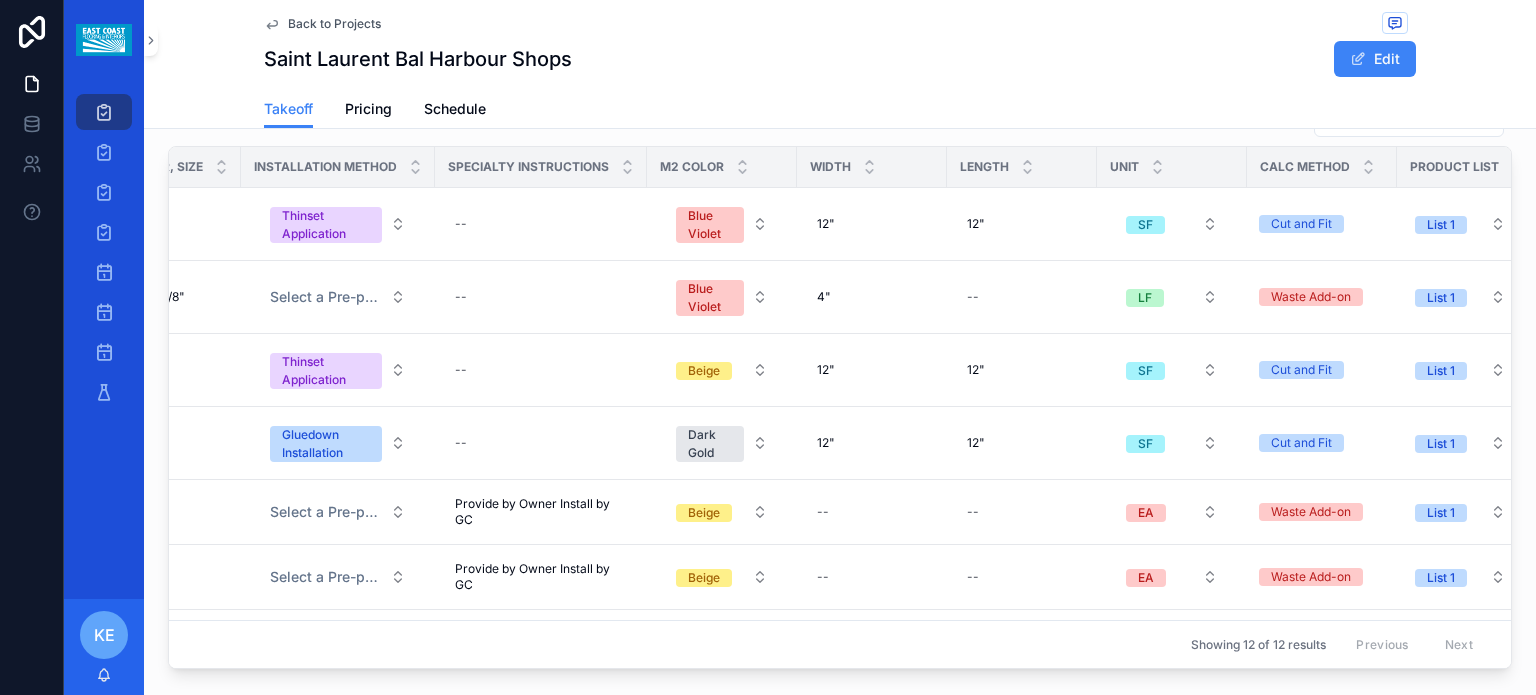 scroll, scrollTop: 0, scrollLeft: 1608, axis: horizontal 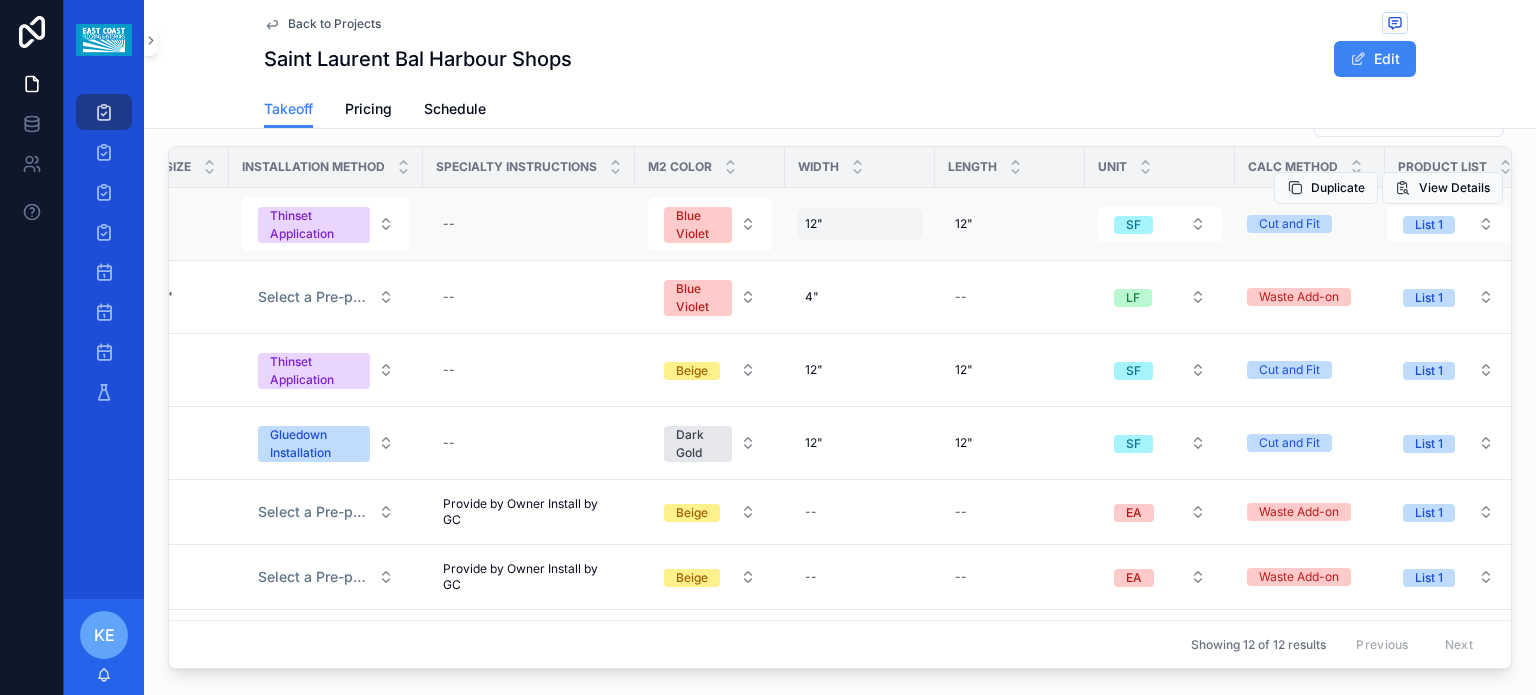 click on "12" 12"" at bounding box center [860, 224] 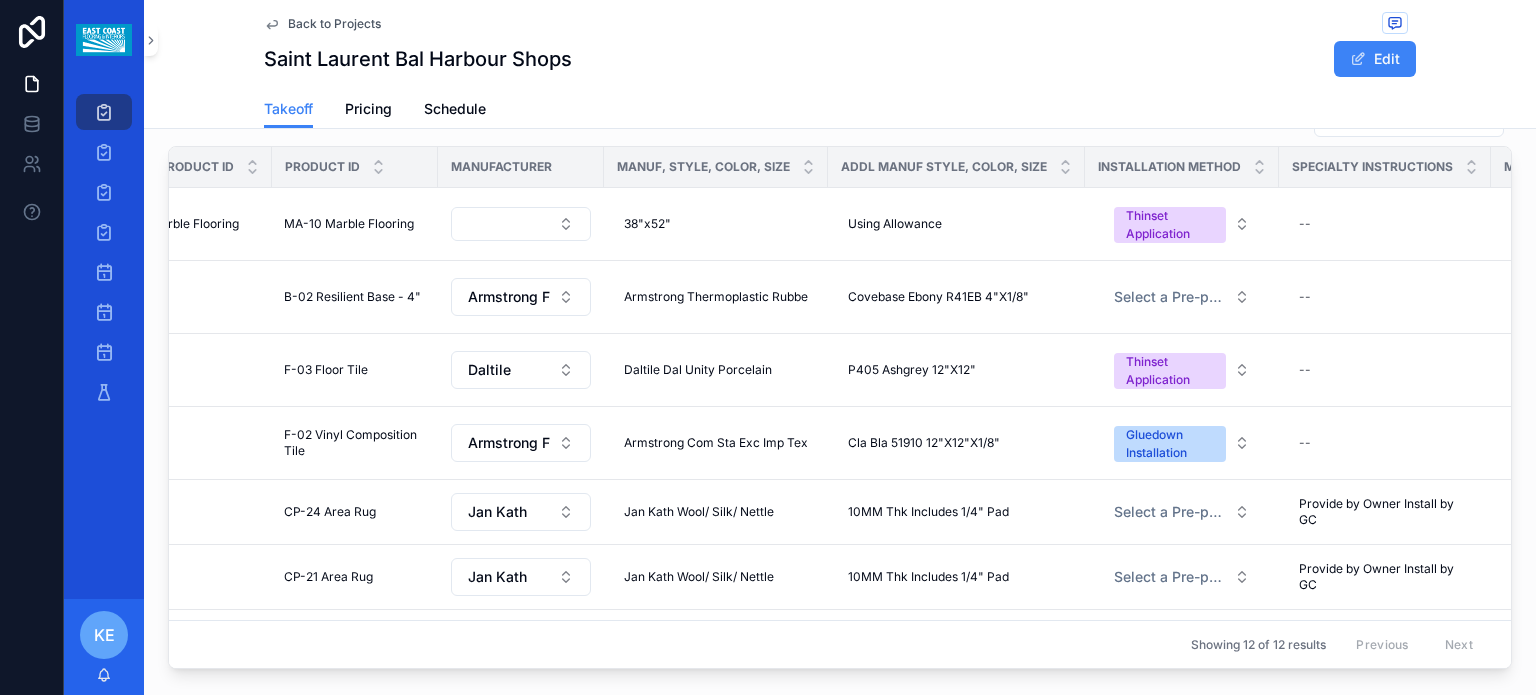 scroll, scrollTop: 0, scrollLeft: 0, axis: both 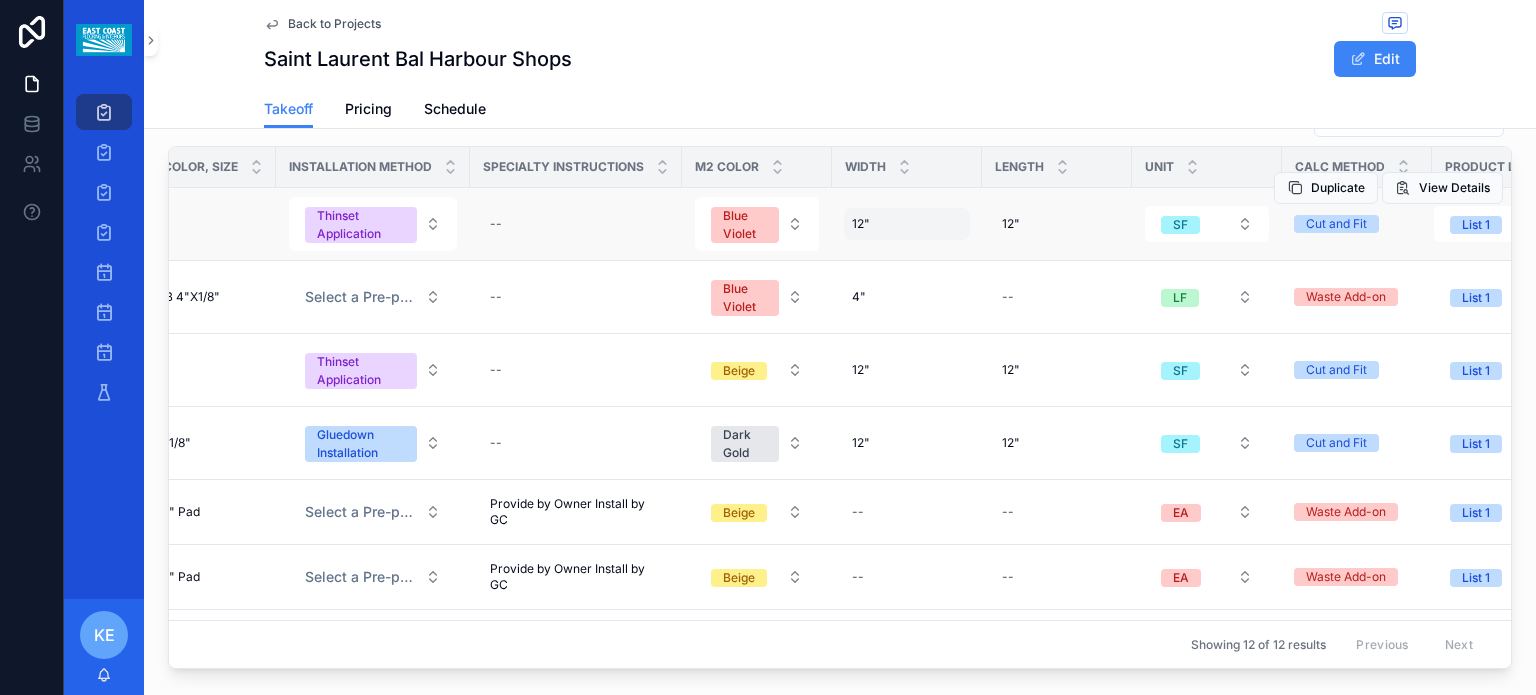 click on "12" 12"" at bounding box center (907, 224) 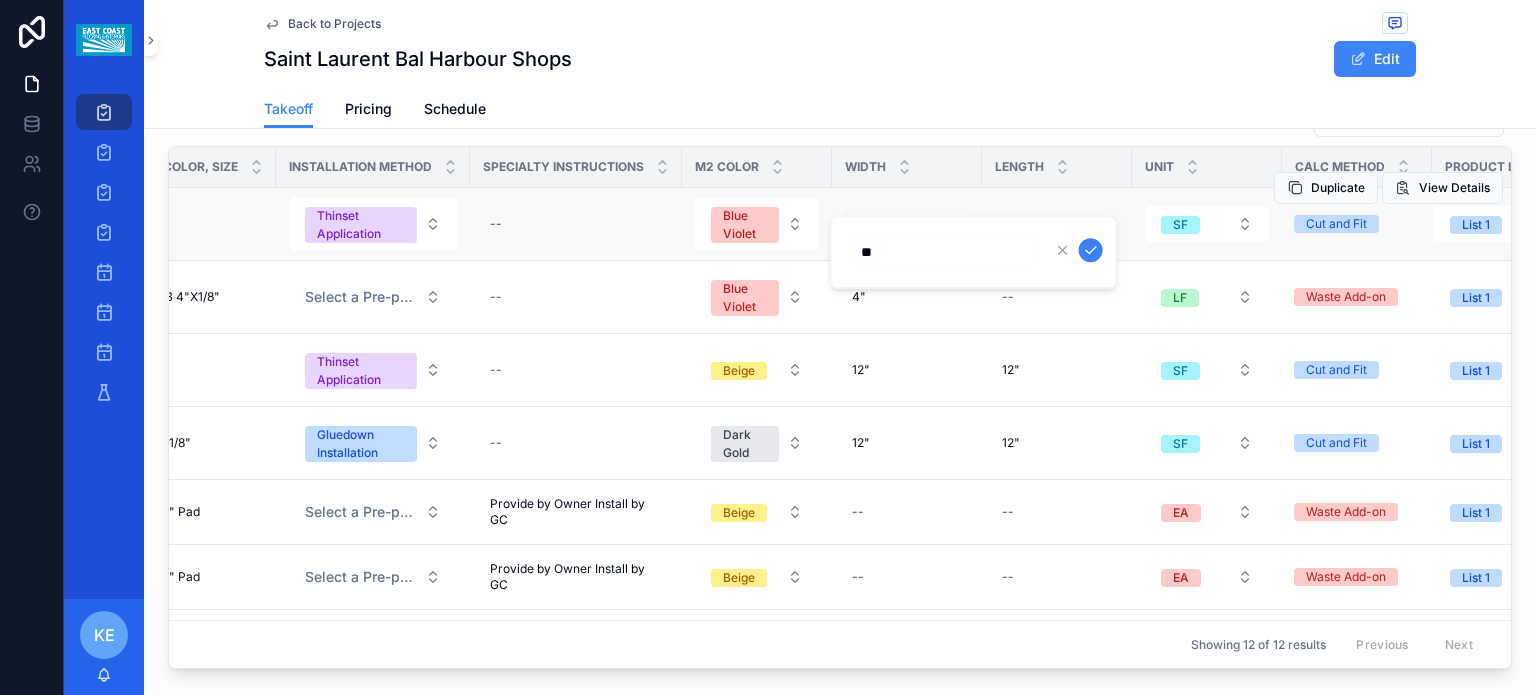 type on "*" 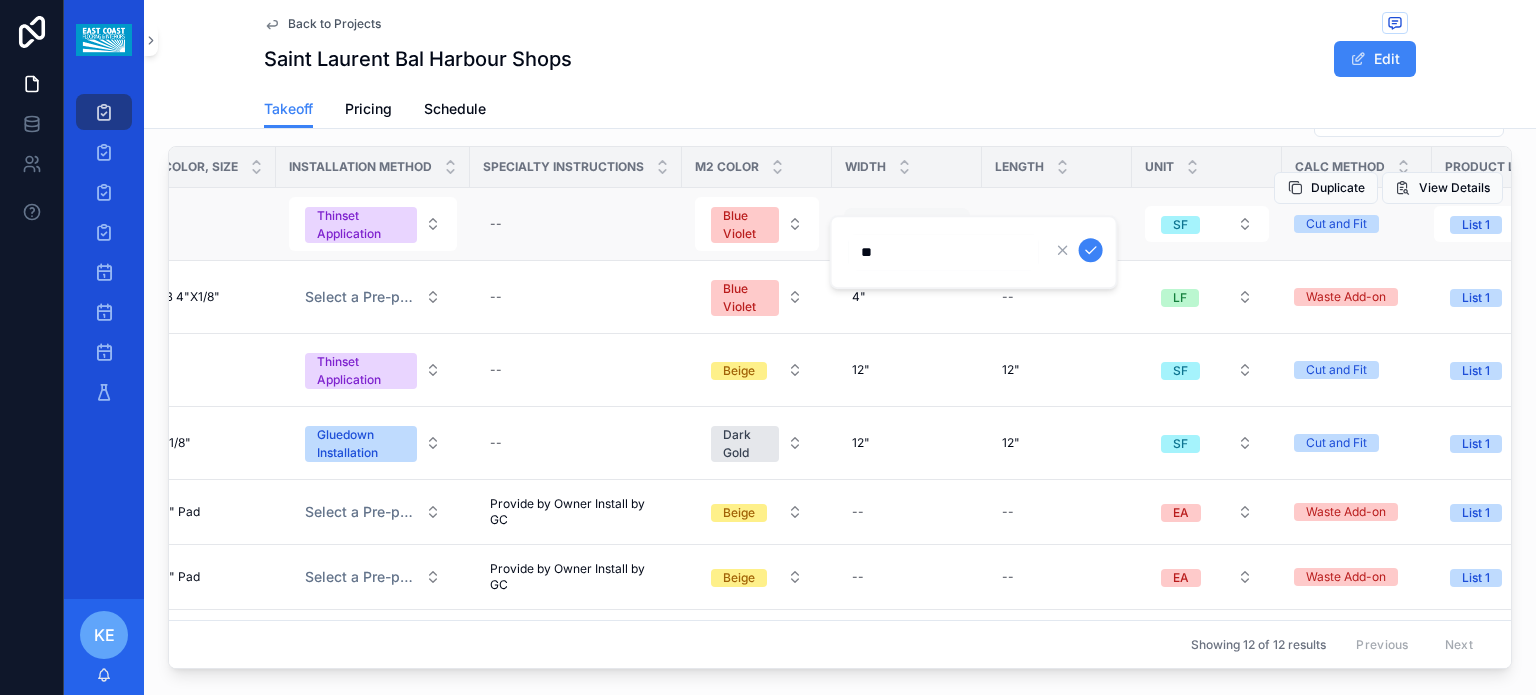 type on "***" 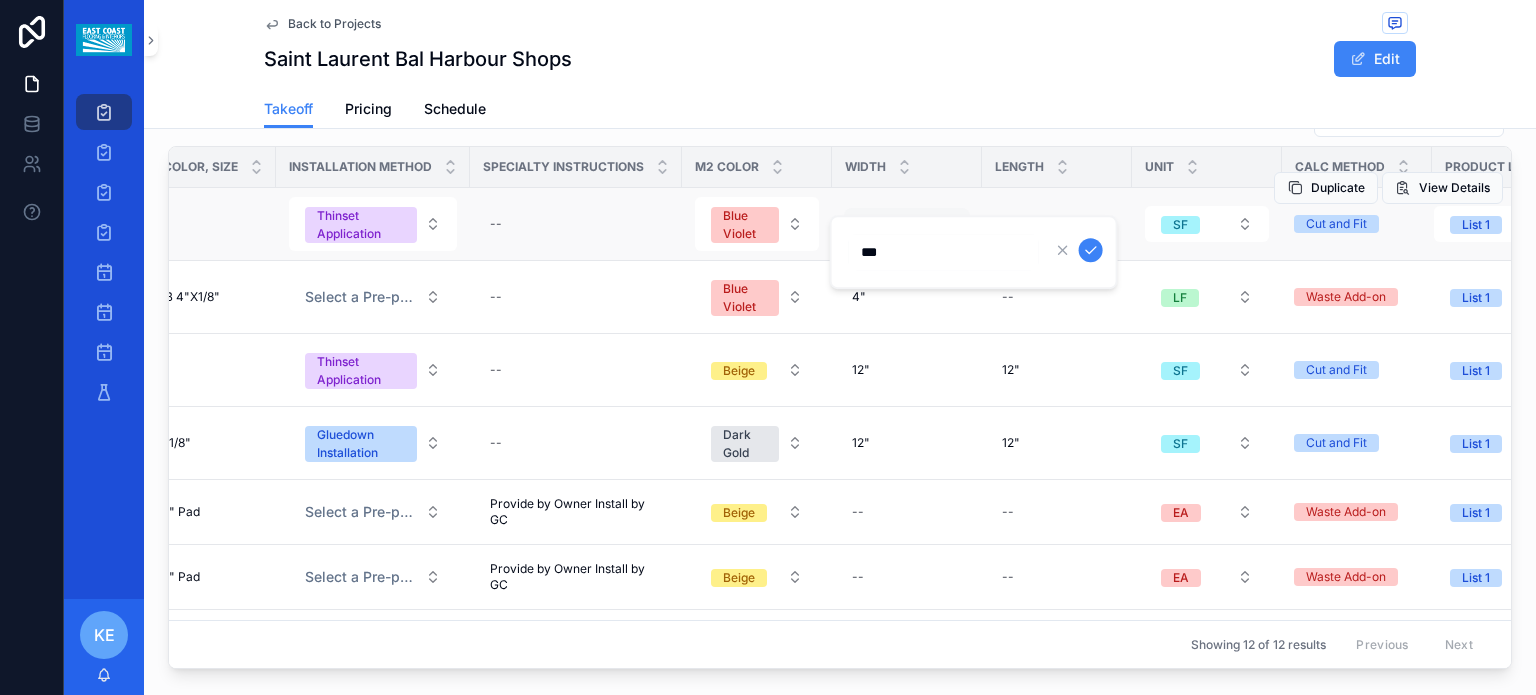 click at bounding box center (1091, 250) 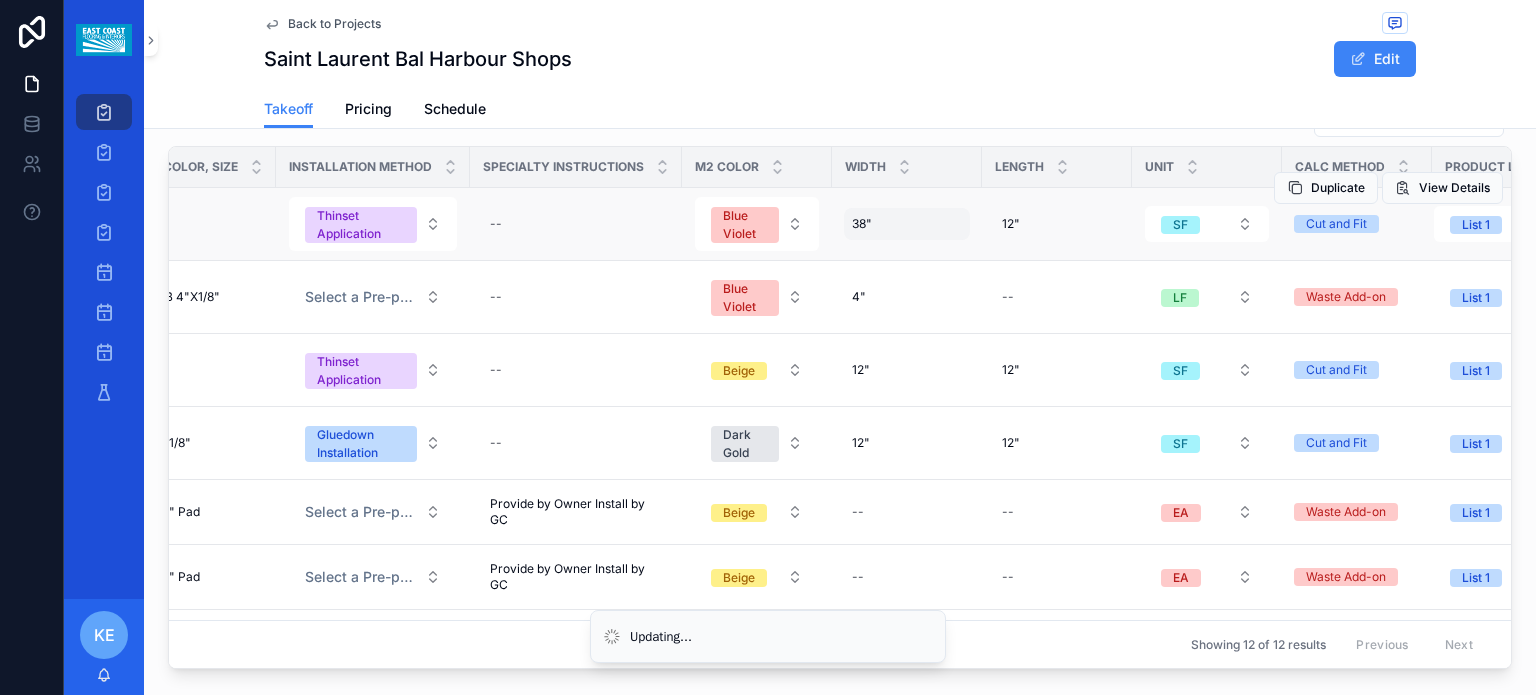 scroll, scrollTop: 1286, scrollLeft: 0, axis: vertical 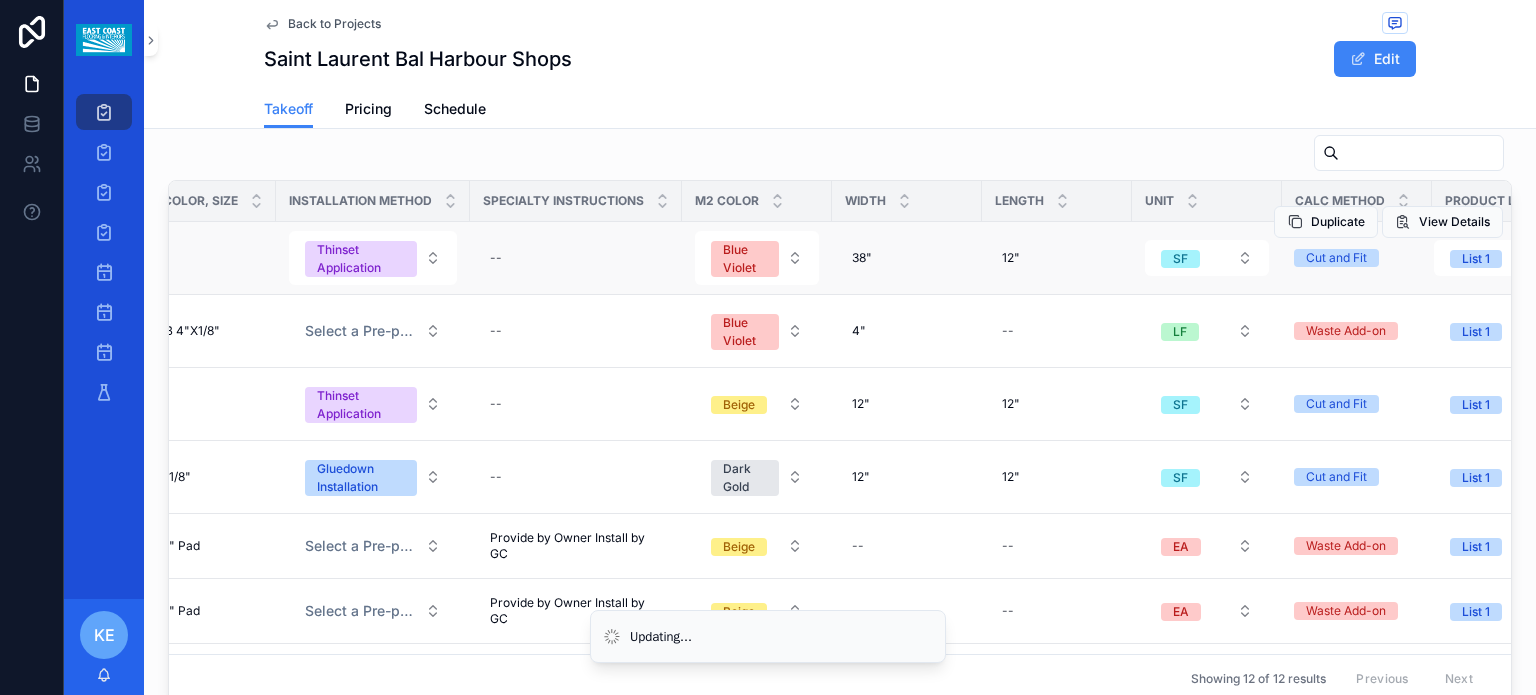 click on "12" 12"" at bounding box center [1057, 258] 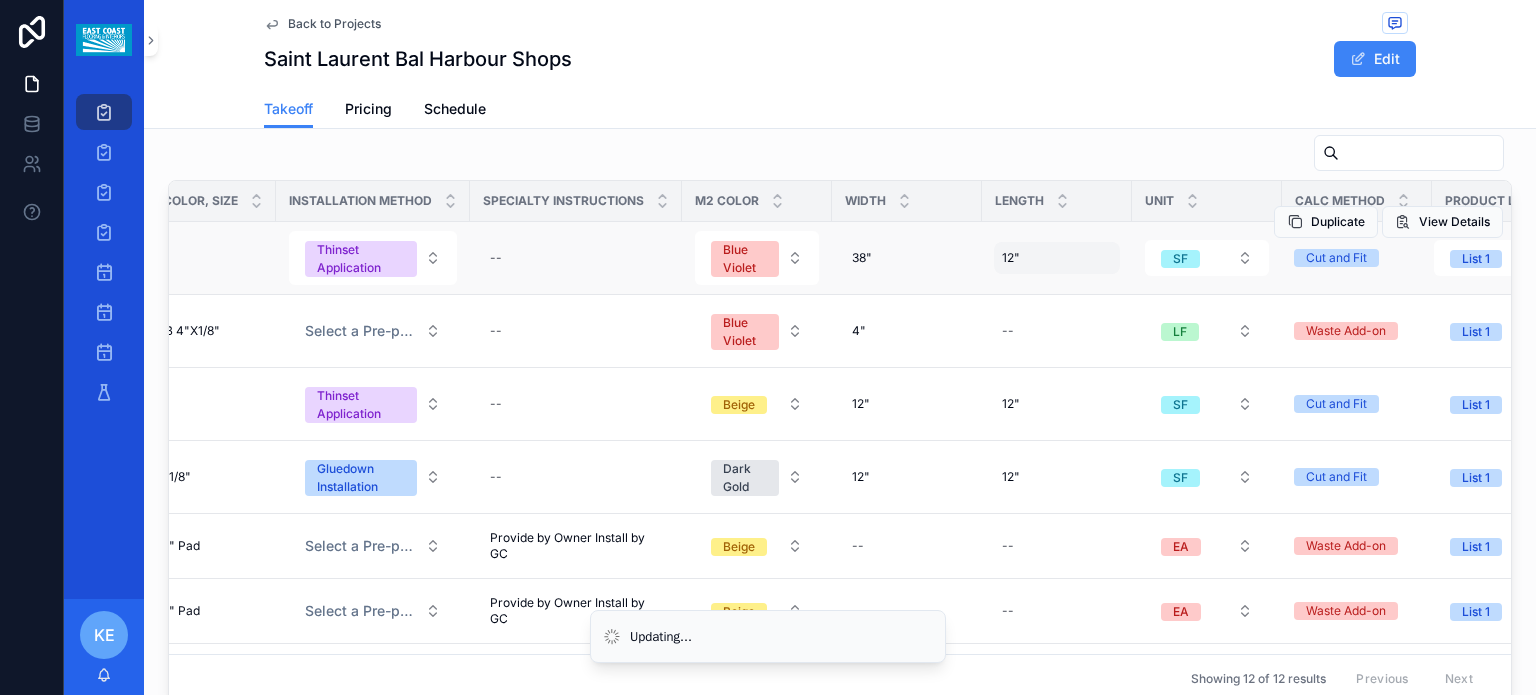 click on "12" 12"" at bounding box center (1057, 258) 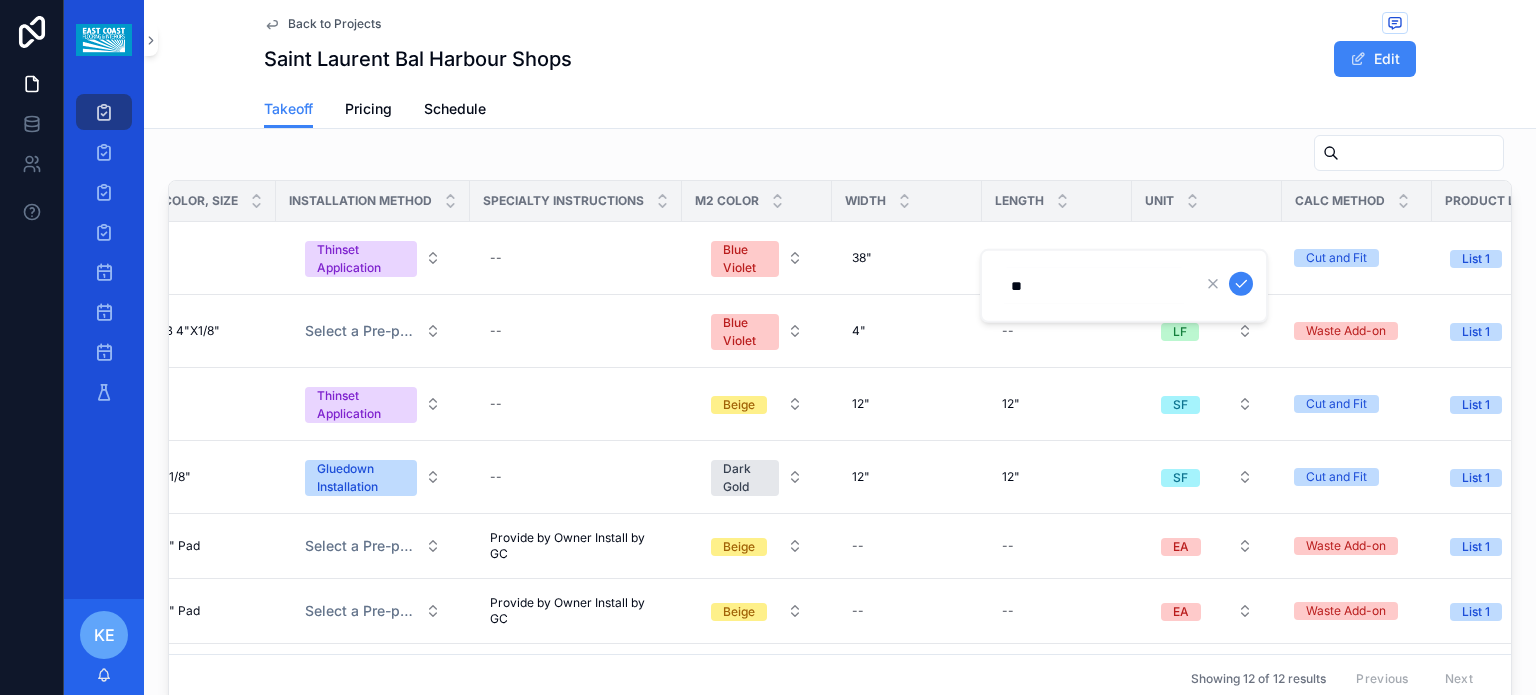 type on "*" 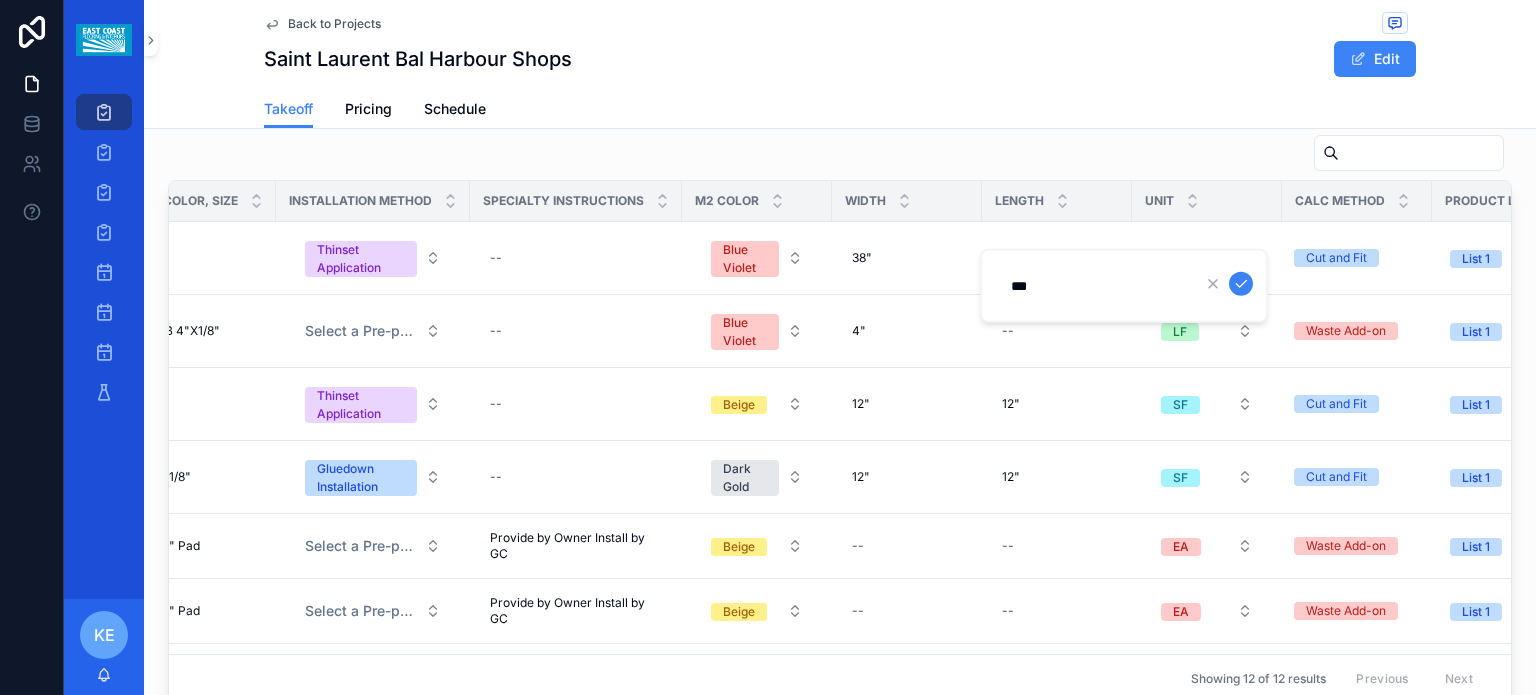 click at bounding box center (1241, 284) 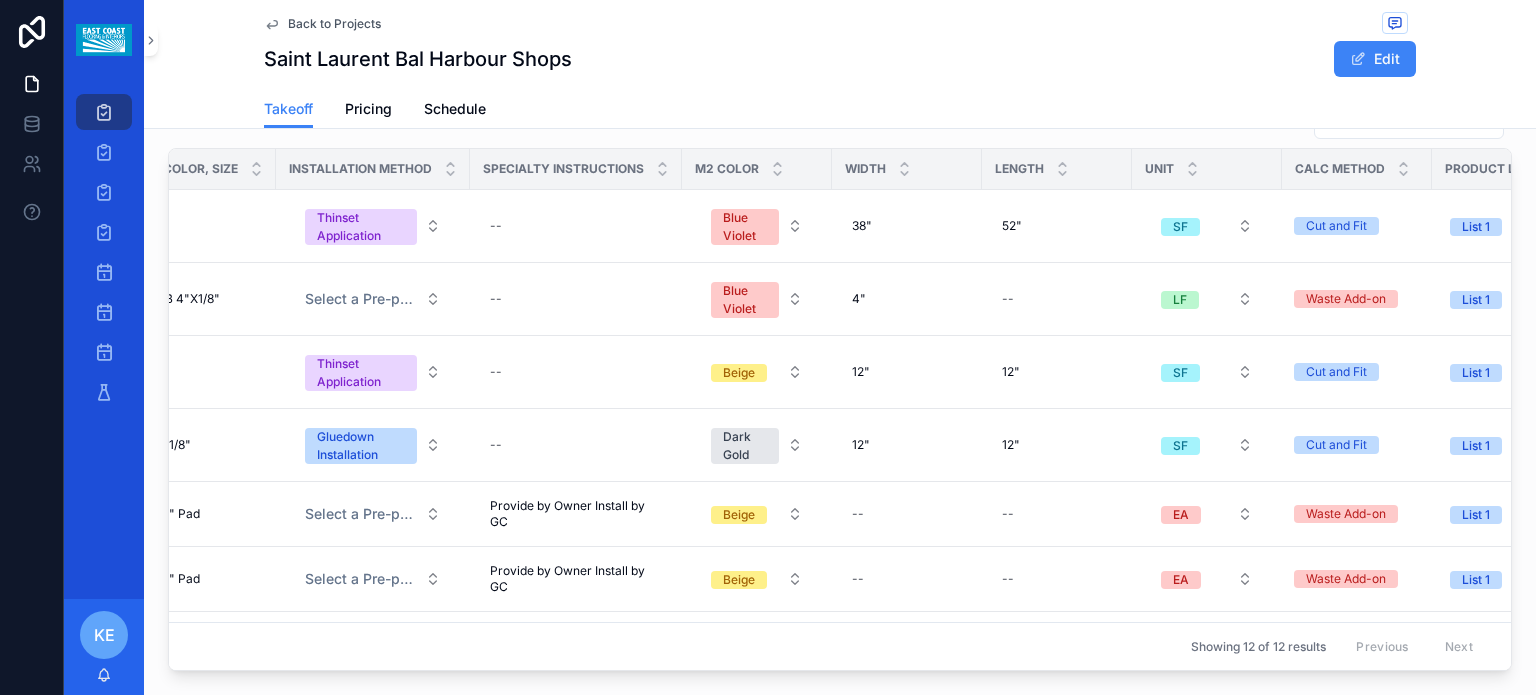 scroll, scrollTop: 1356, scrollLeft: 0, axis: vertical 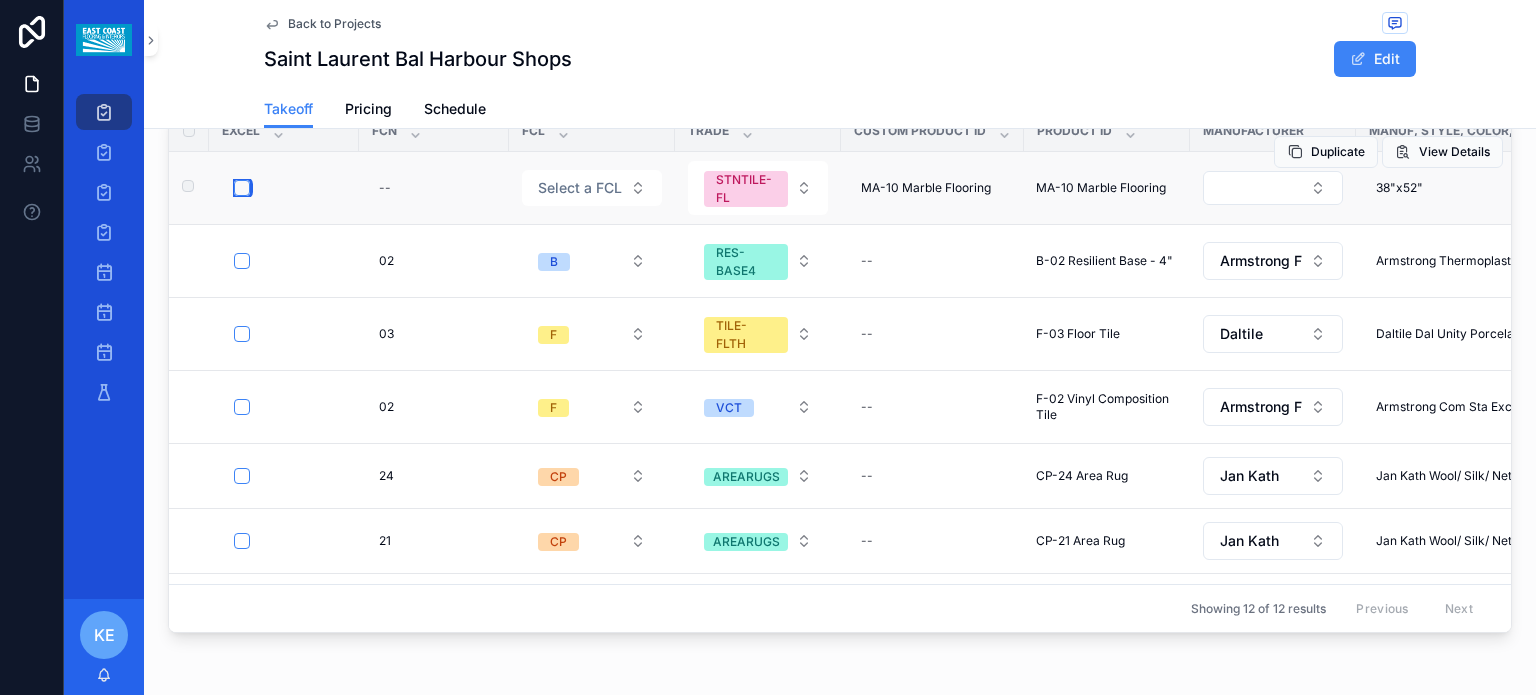 click at bounding box center (242, 188) 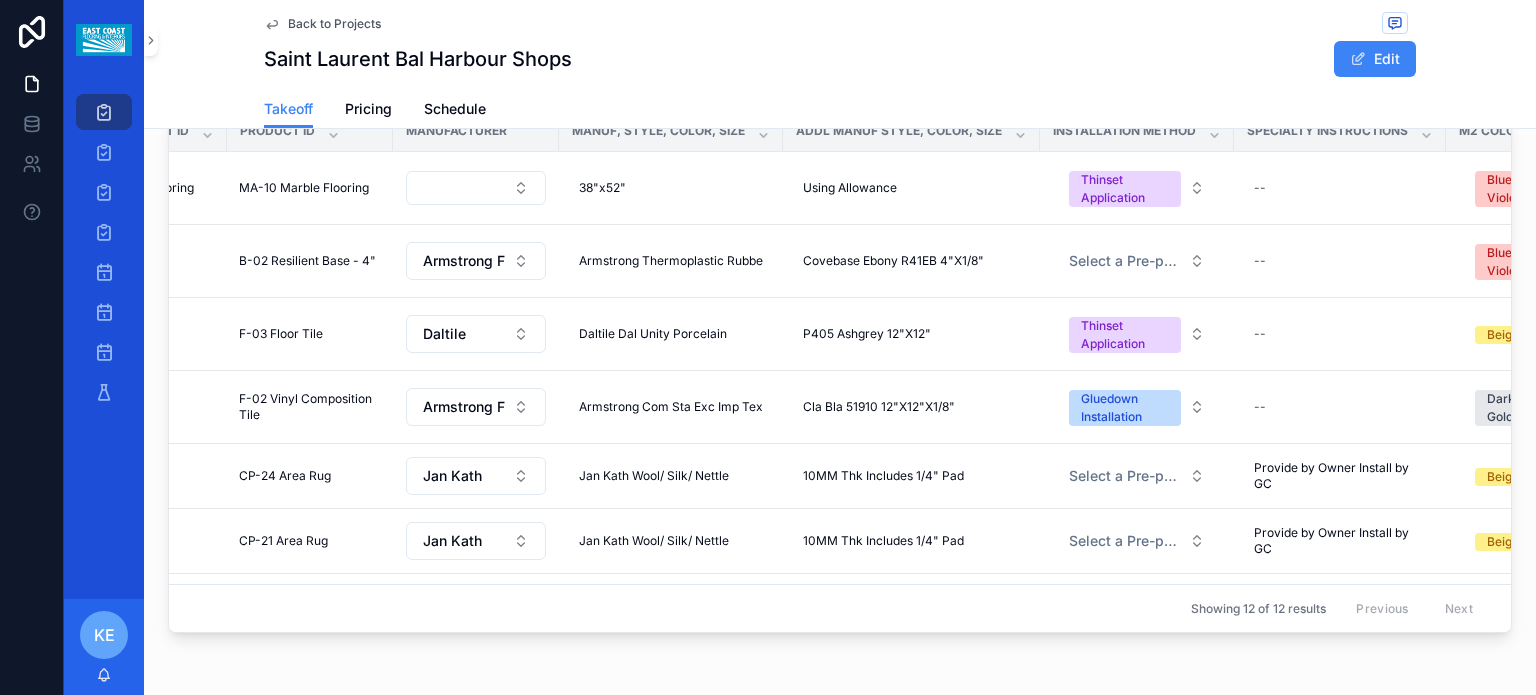 scroll, scrollTop: 0, scrollLeft: 0, axis: both 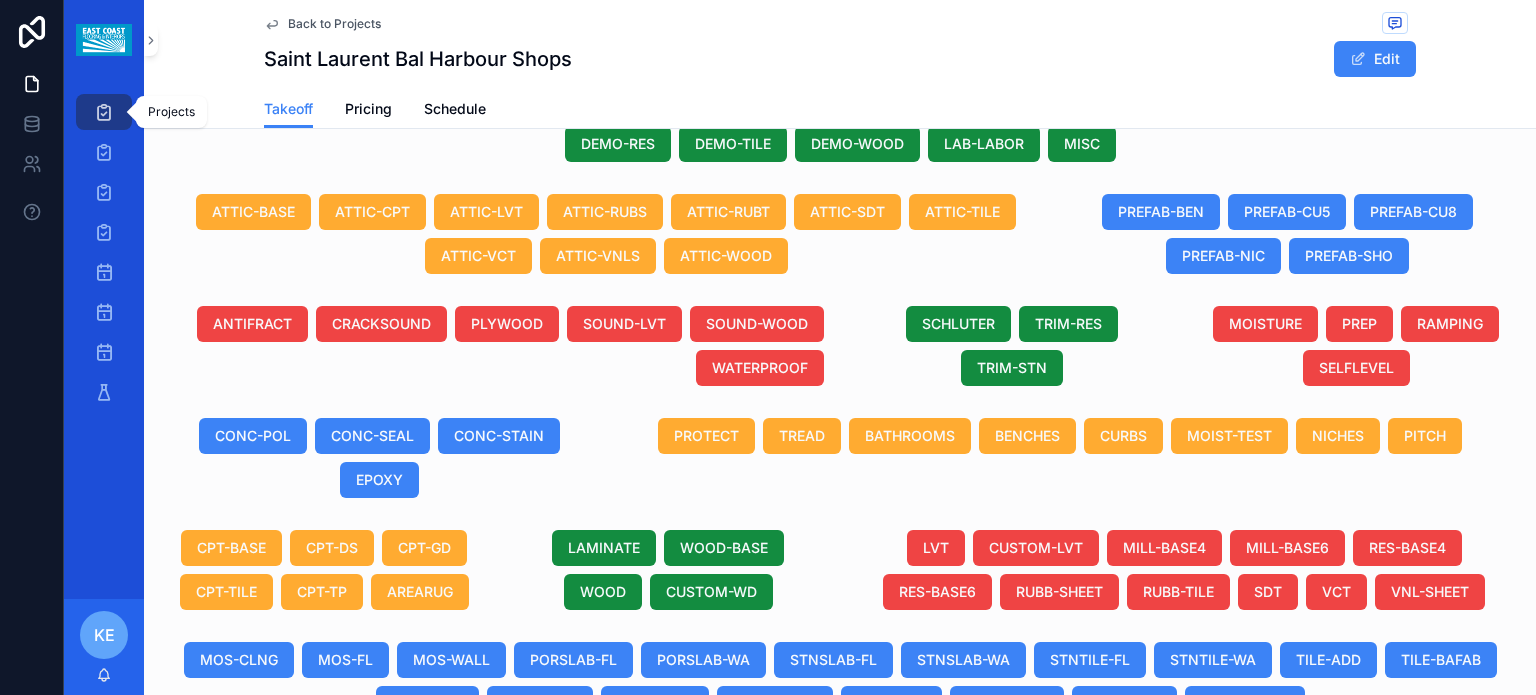 click at bounding box center (104, 112) 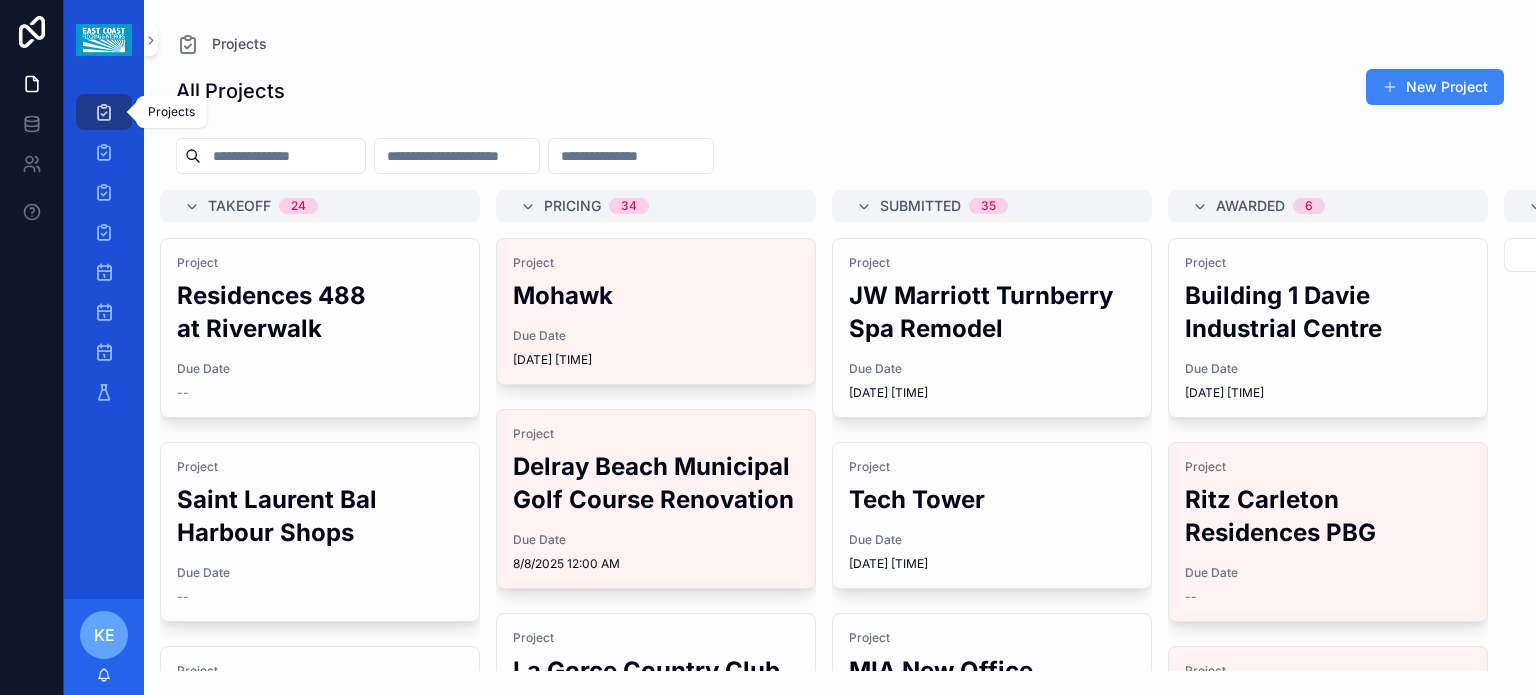 scroll, scrollTop: 0, scrollLeft: 0, axis: both 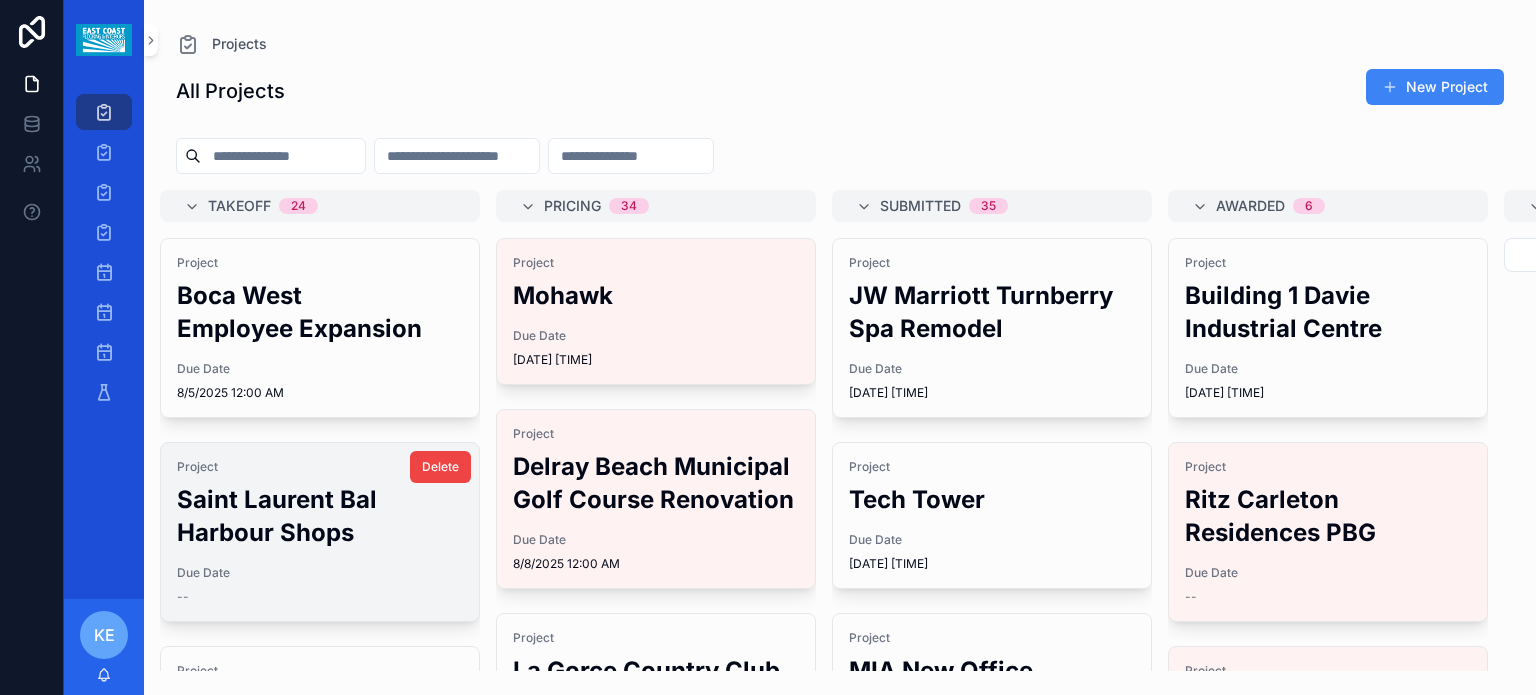 click on "Project Saint Laurent Bal Harbour Shops" at bounding box center [320, 504] 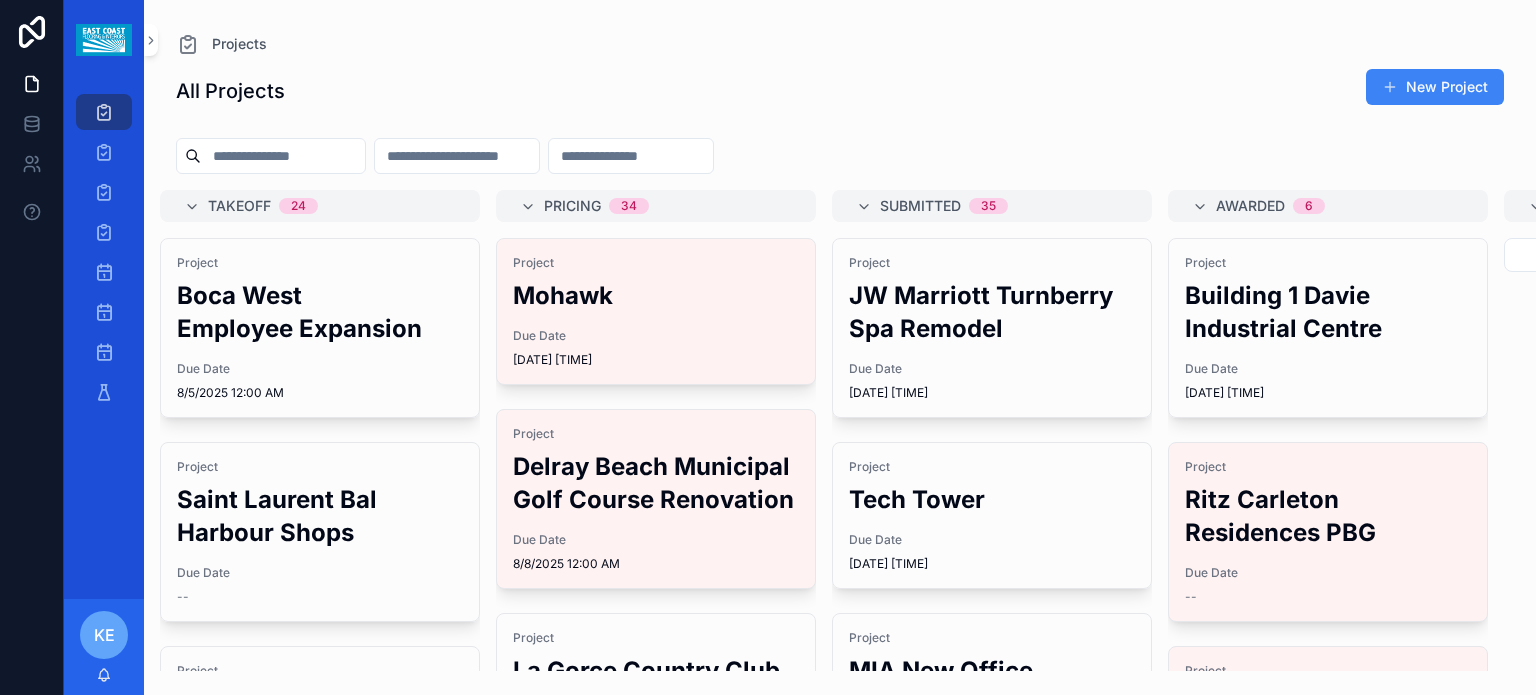 drag, startPoint x: 126, startPoint y: 114, endPoint x: 476, endPoint y: 635, distance: 627.6472 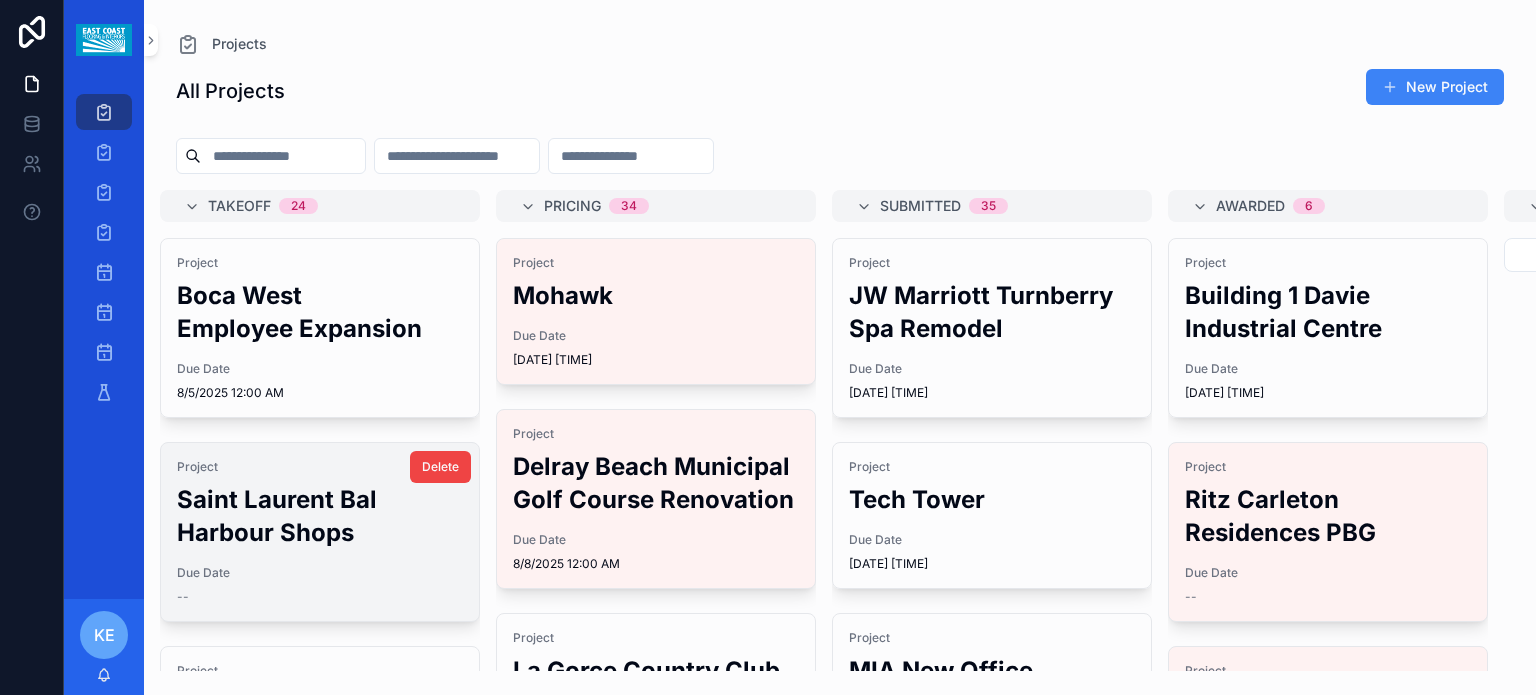 click on "Saint Laurent Bal Harbour Shops" at bounding box center [320, 516] 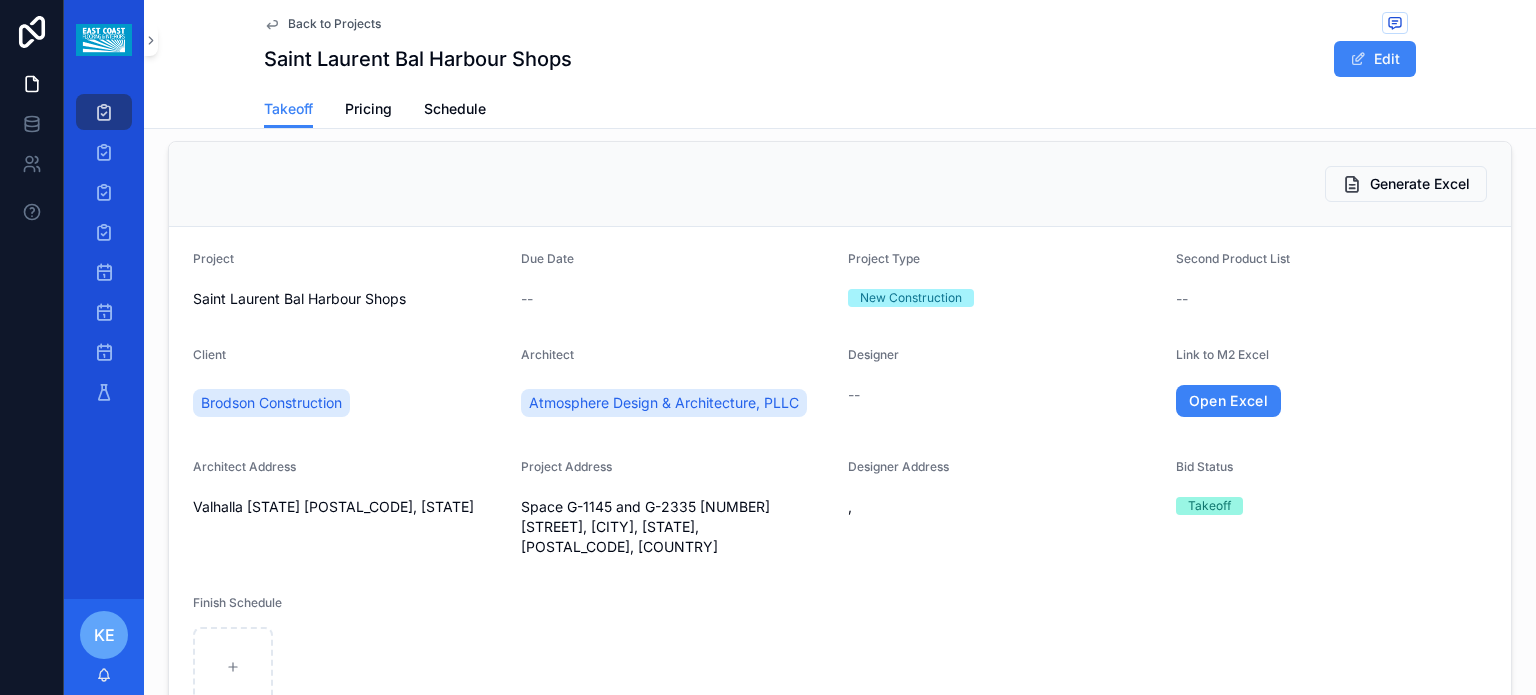 scroll, scrollTop: 0, scrollLeft: 0, axis: both 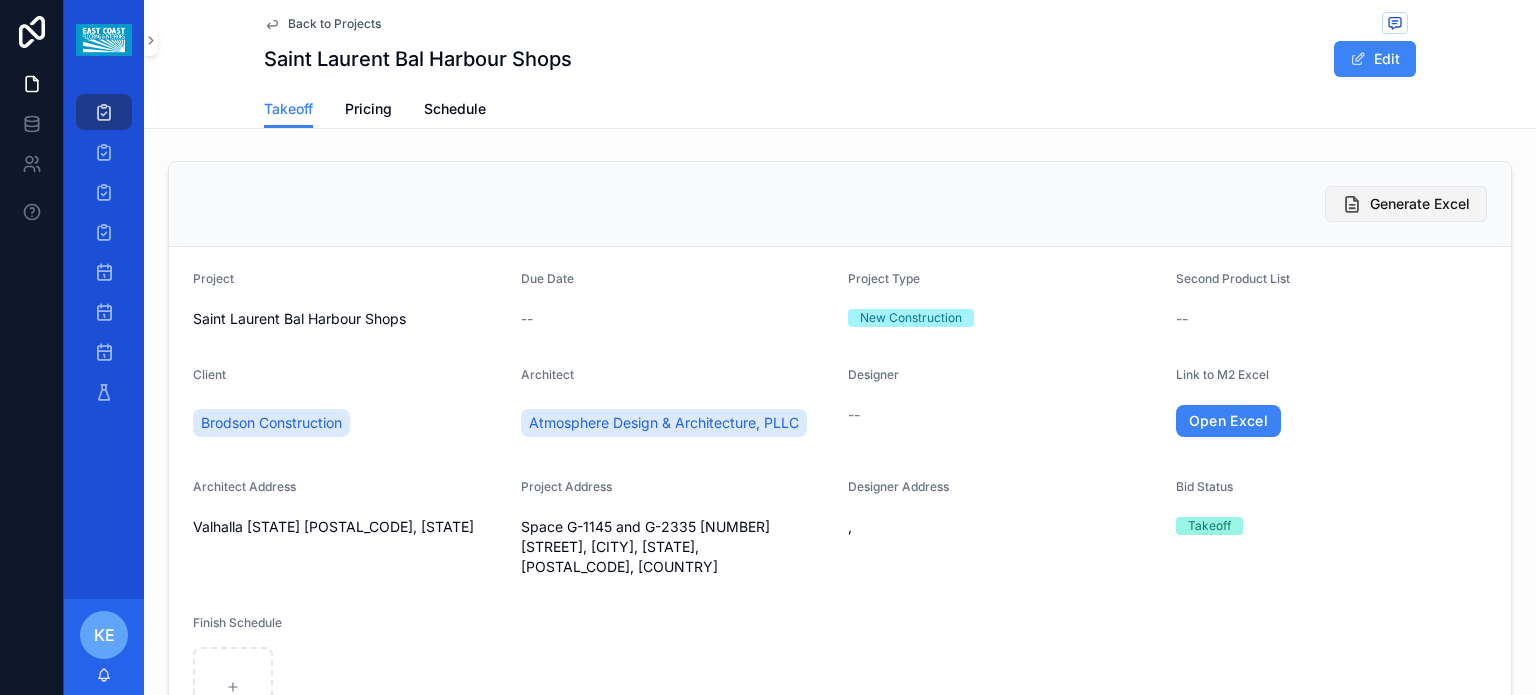 click on "Generate Excel" at bounding box center (1420, 204) 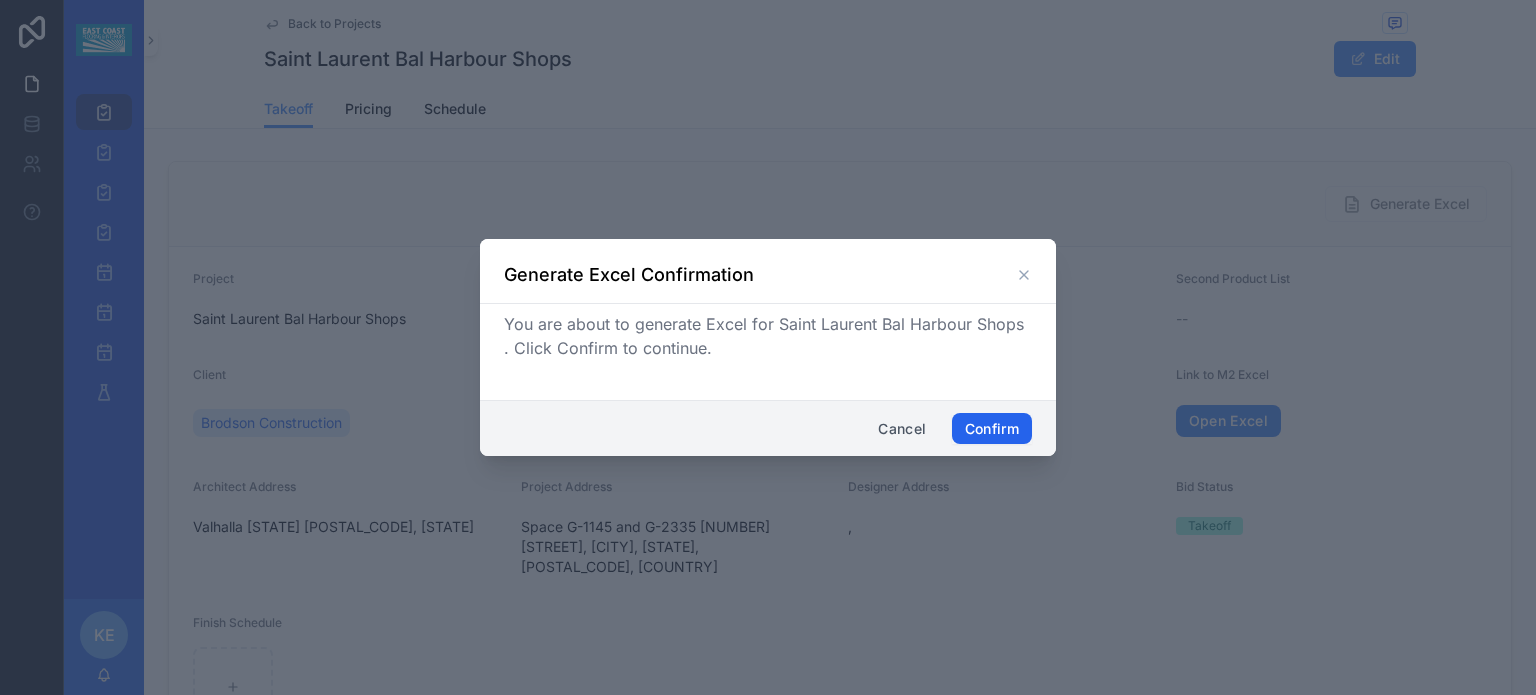 click on "Confirm" at bounding box center (992, 429) 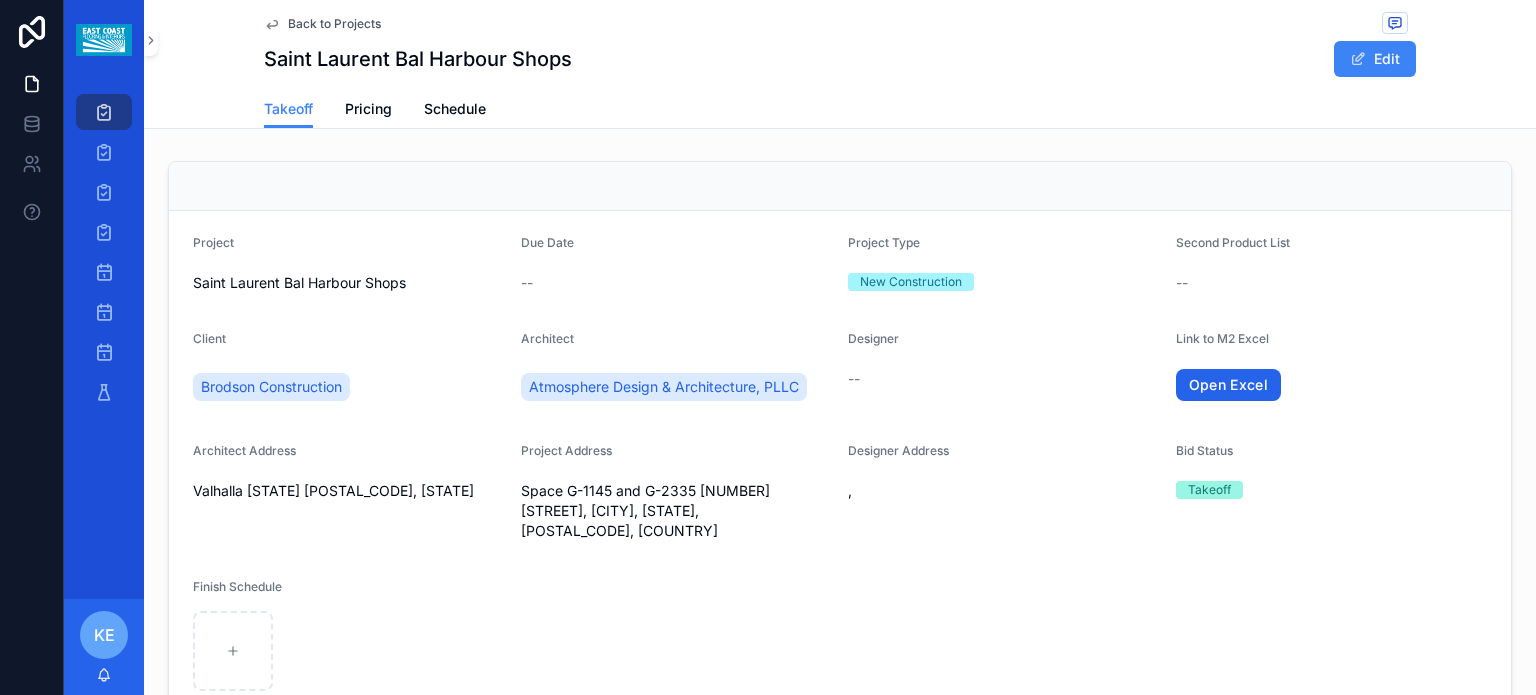 click on "Open Excel" at bounding box center (1229, 385) 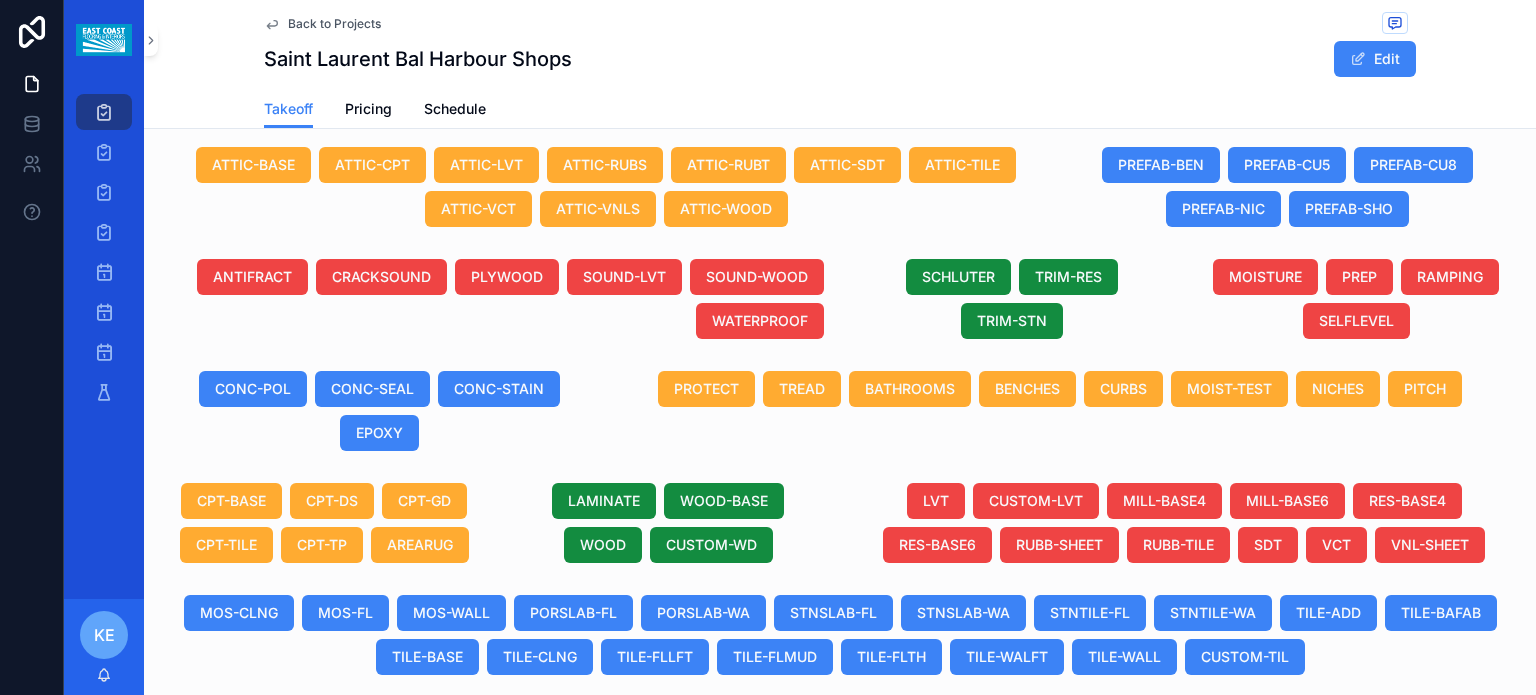 scroll, scrollTop: 733, scrollLeft: 0, axis: vertical 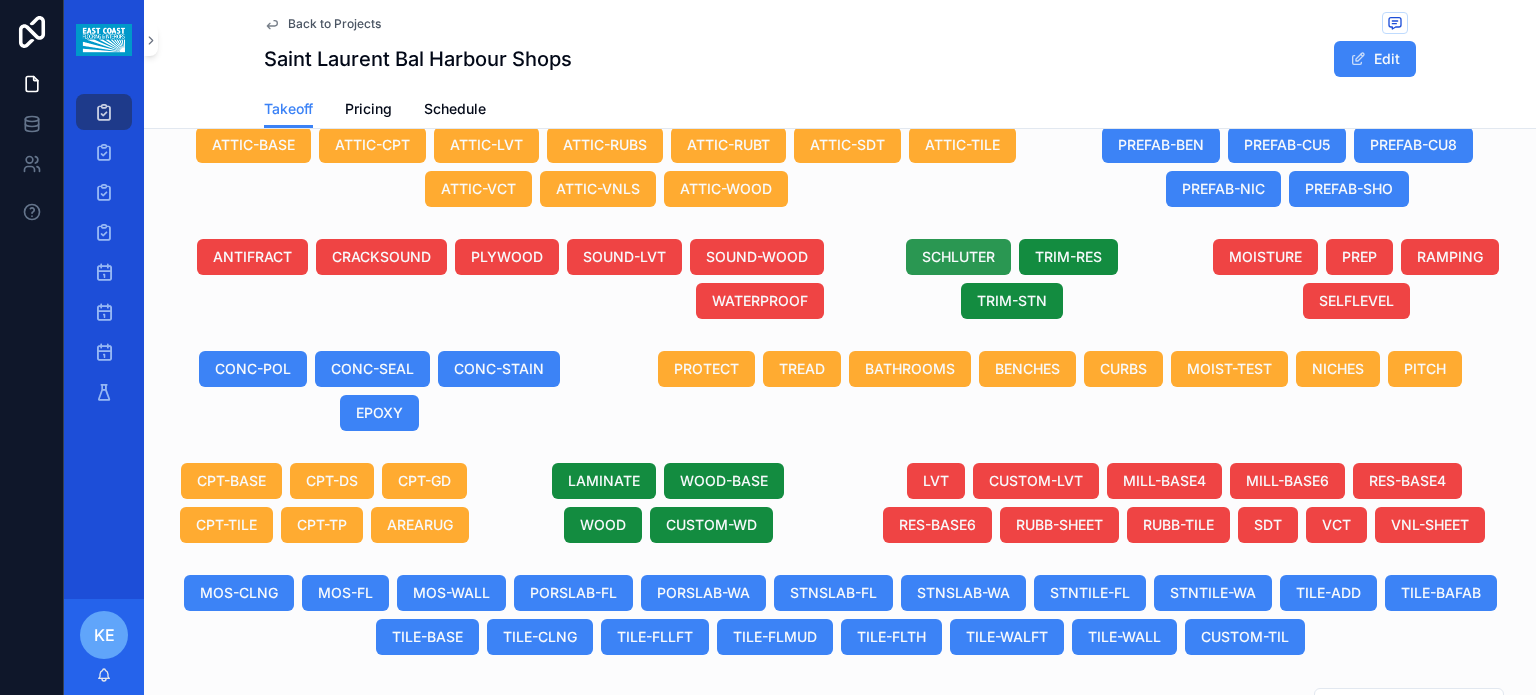 click on "SCHLUTER" at bounding box center [958, 257] 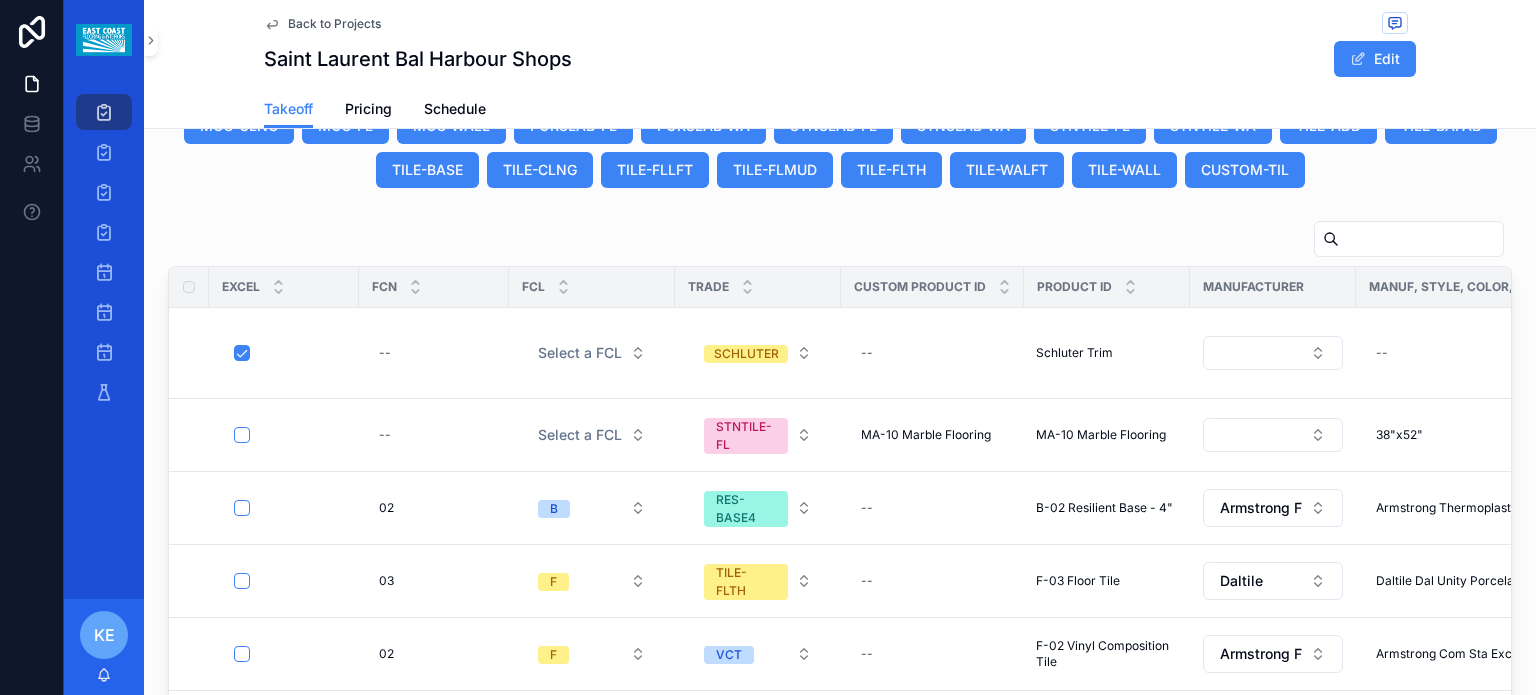 scroll, scrollTop: 1166, scrollLeft: 0, axis: vertical 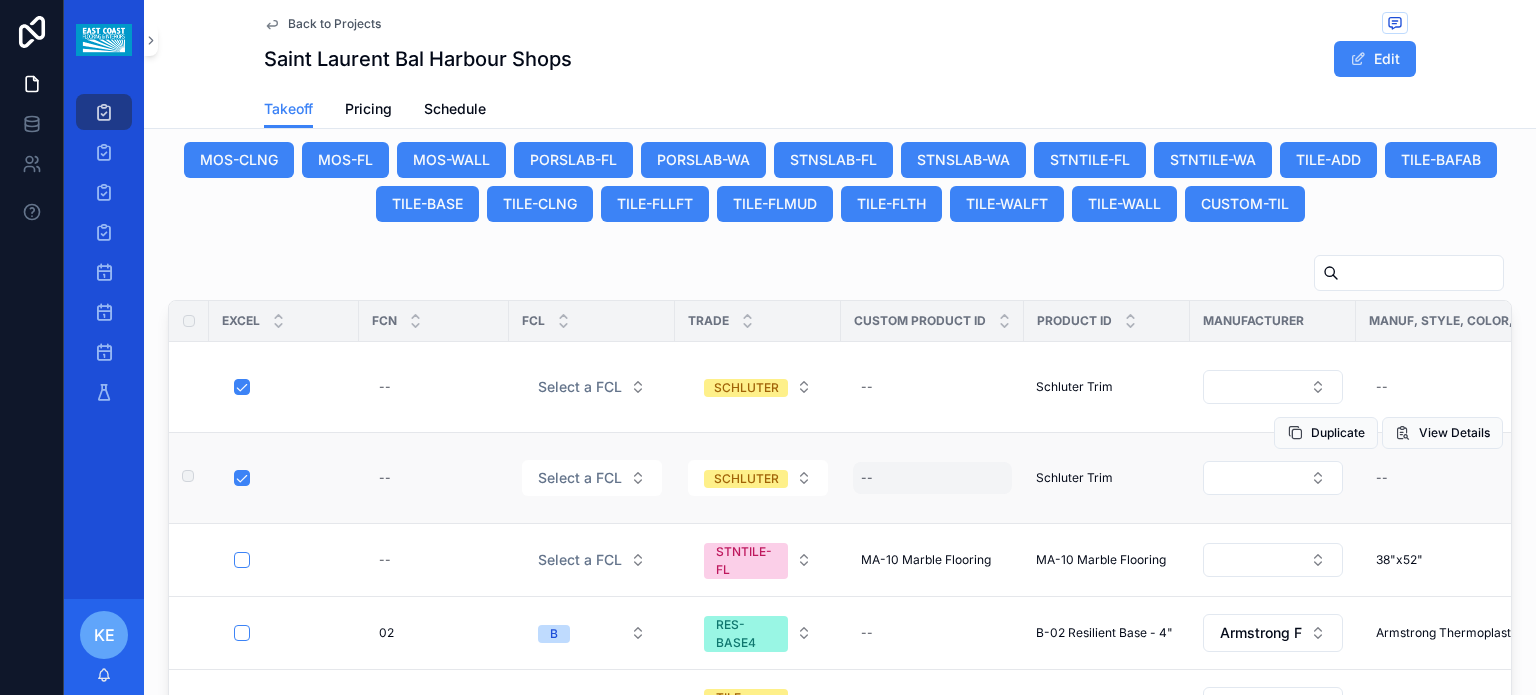 click on "--" at bounding box center [932, 478] 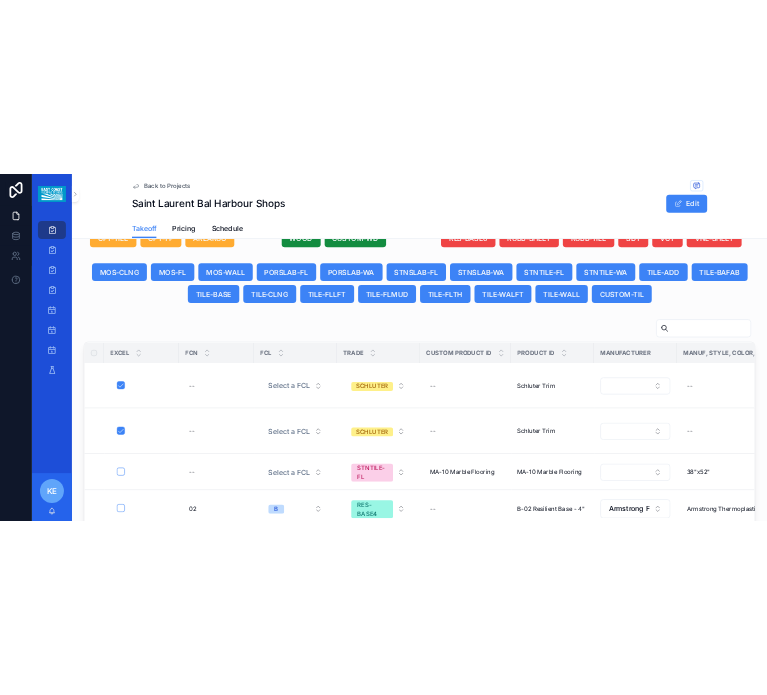 scroll, scrollTop: 1202, scrollLeft: 0, axis: vertical 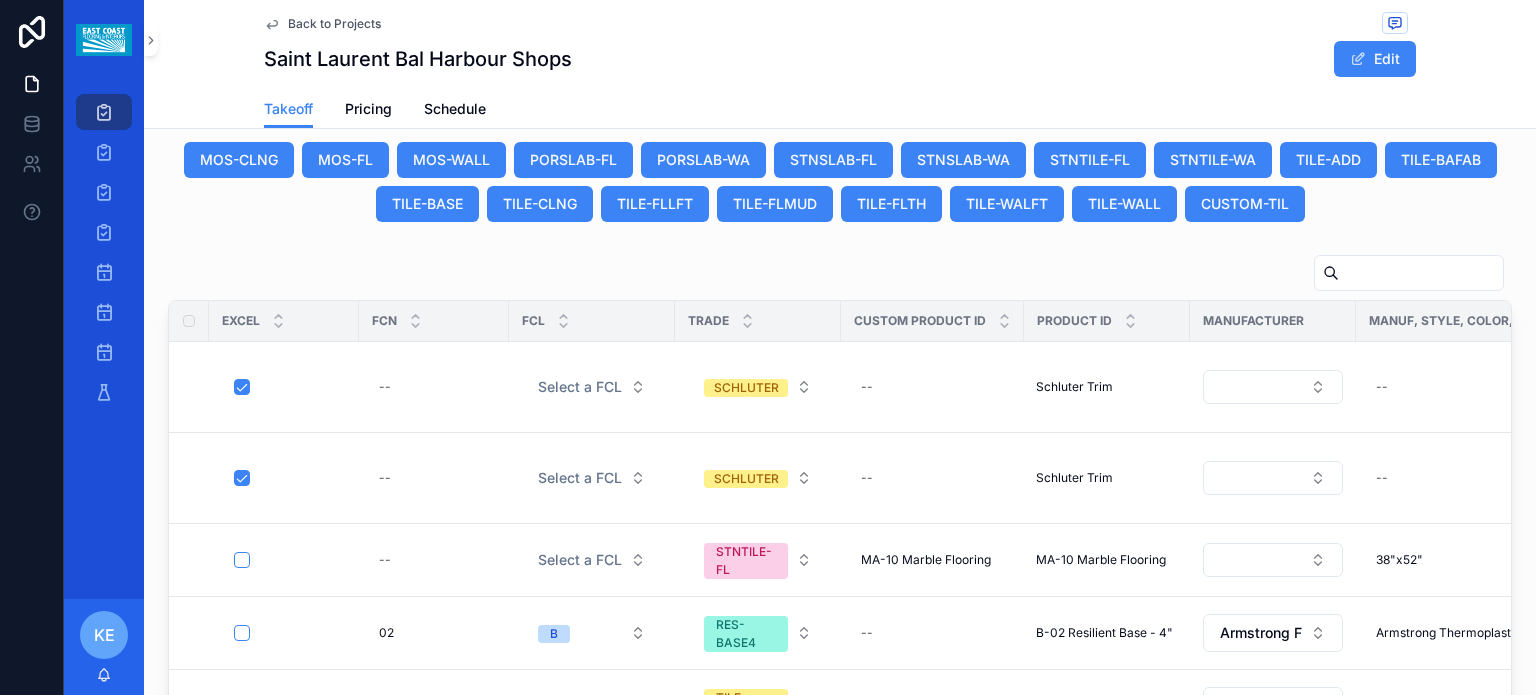 click on "Saint Laurent Bal Harbour Shops Edit" at bounding box center (840, 59) 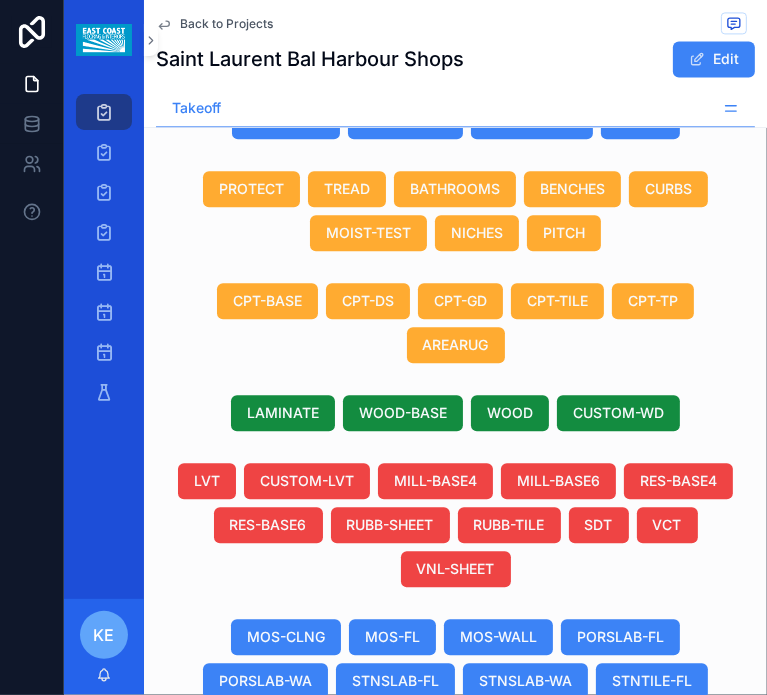 scroll, scrollTop: 2329, scrollLeft: 0, axis: vertical 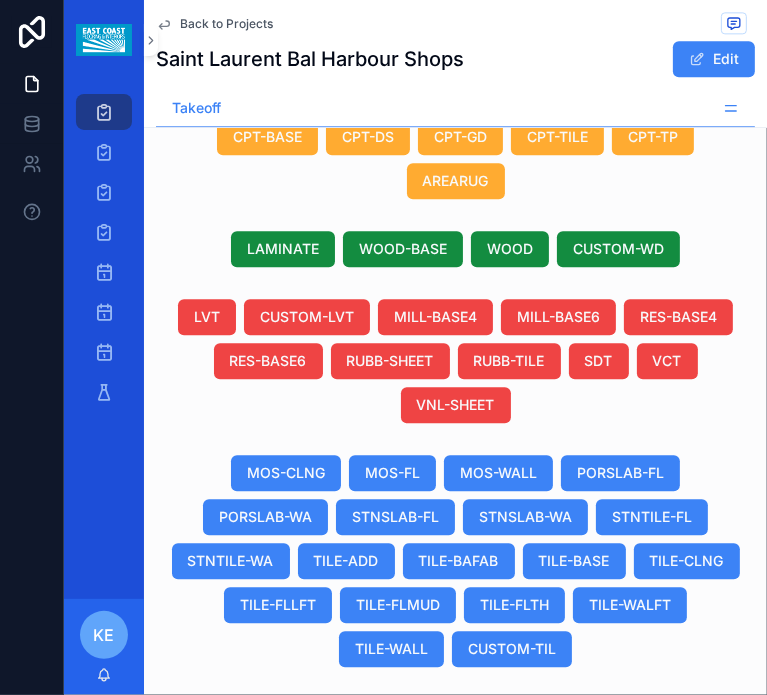 click on "--" at bounding box center (420, 923) 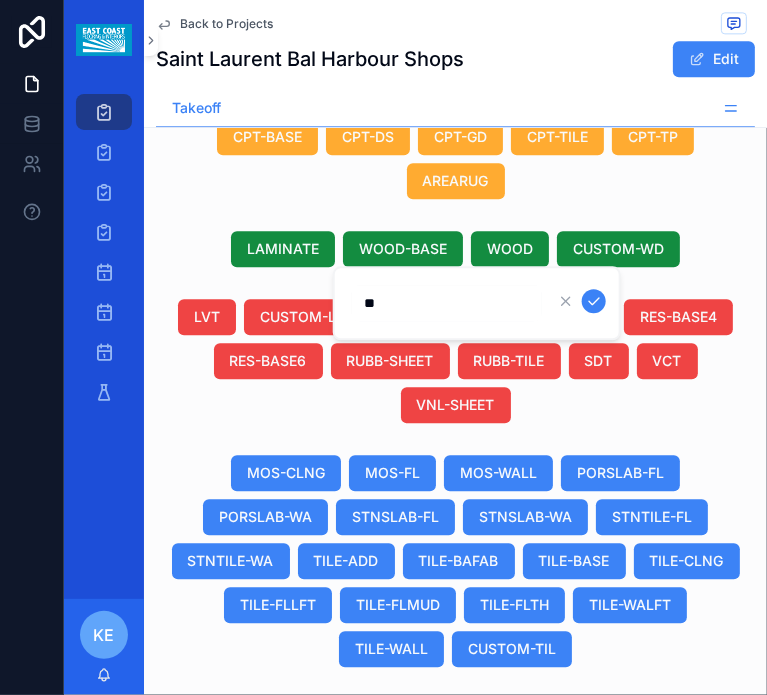 type on "*" 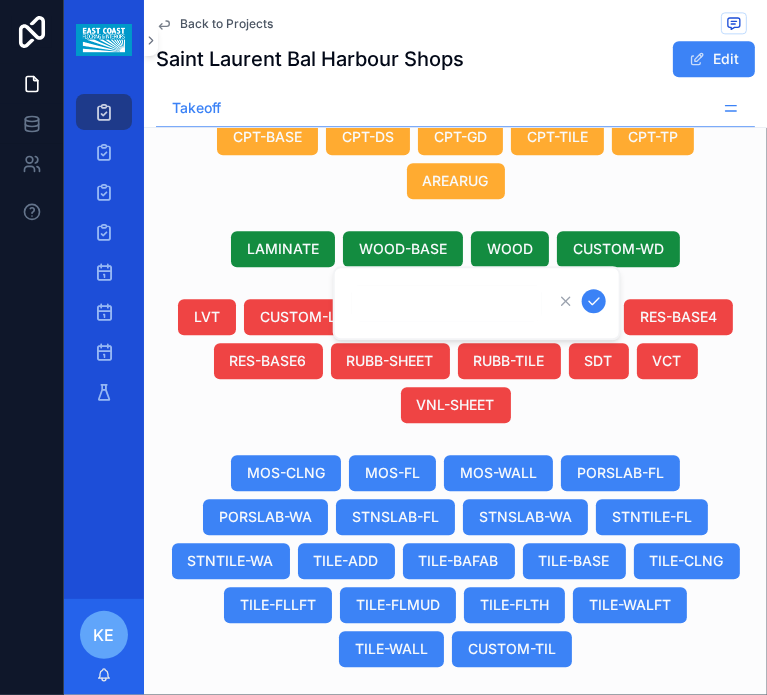 click at bounding box center (447, 303) 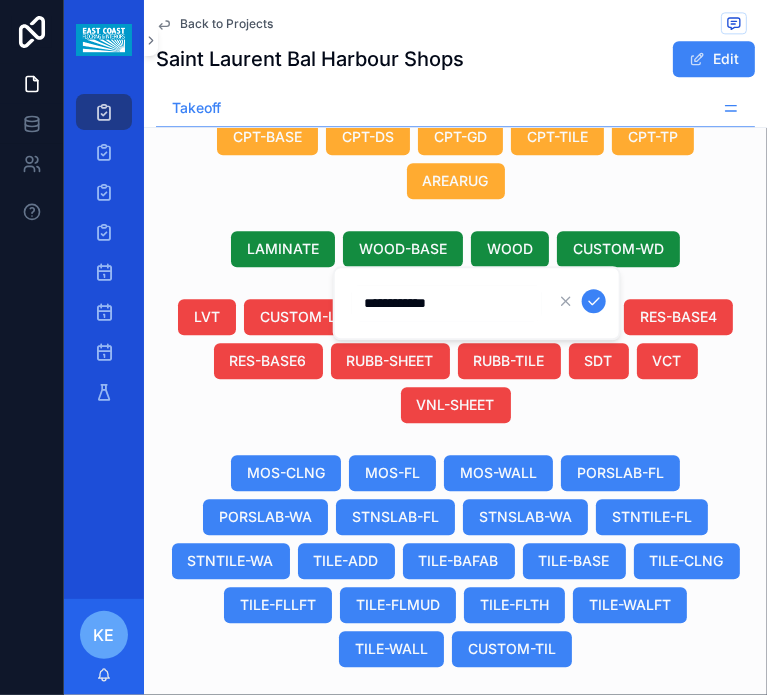 click on "**********" at bounding box center (447, 303) 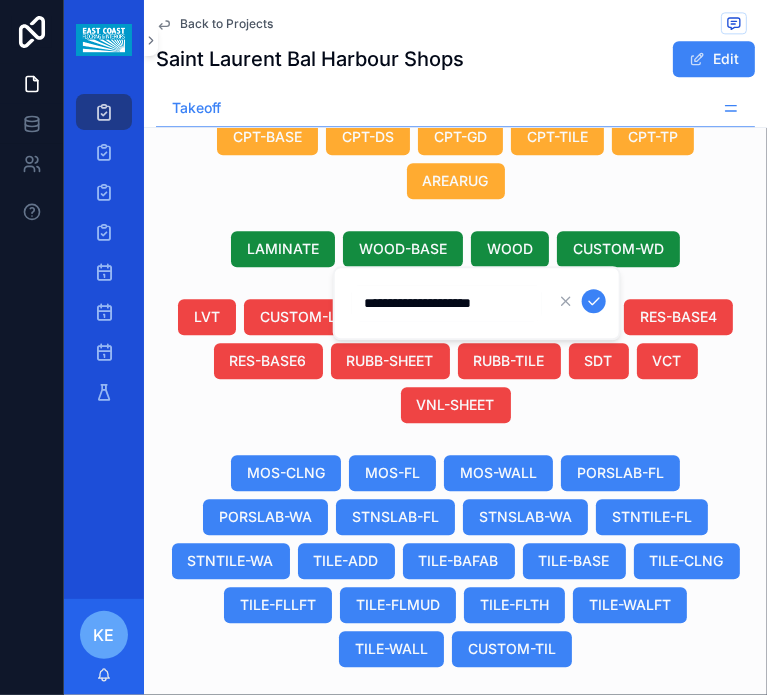 click on "**********" at bounding box center [447, 303] 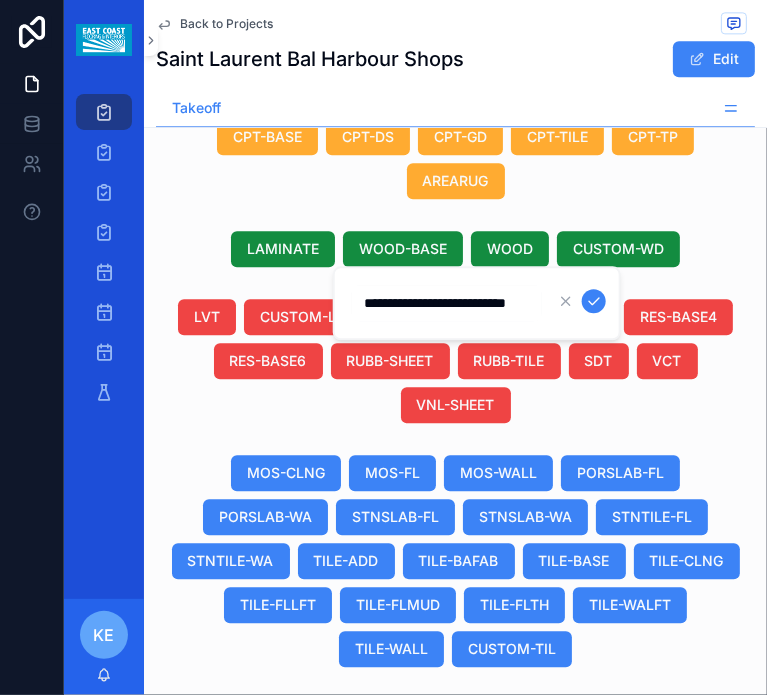 scroll, scrollTop: 0, scrollLeft: 0, axis: both 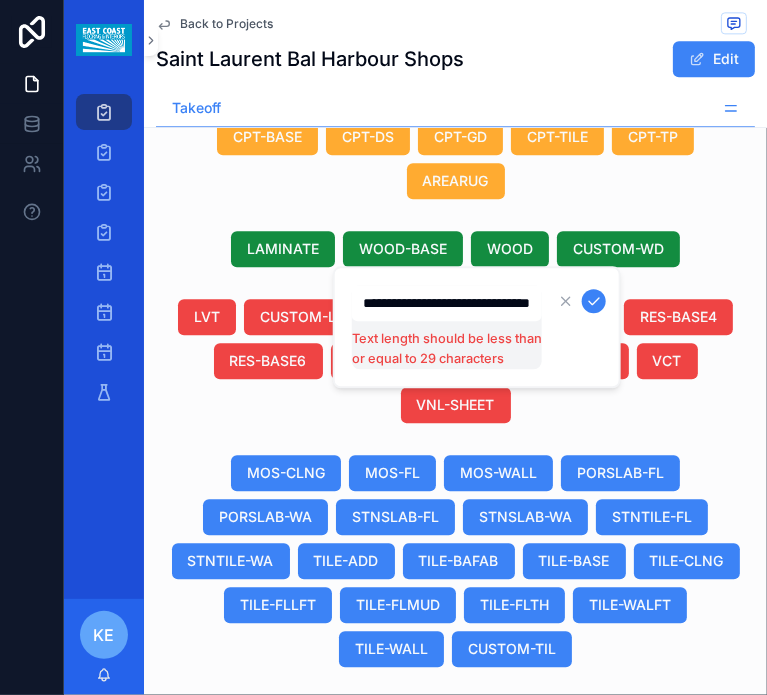 type on "**********" 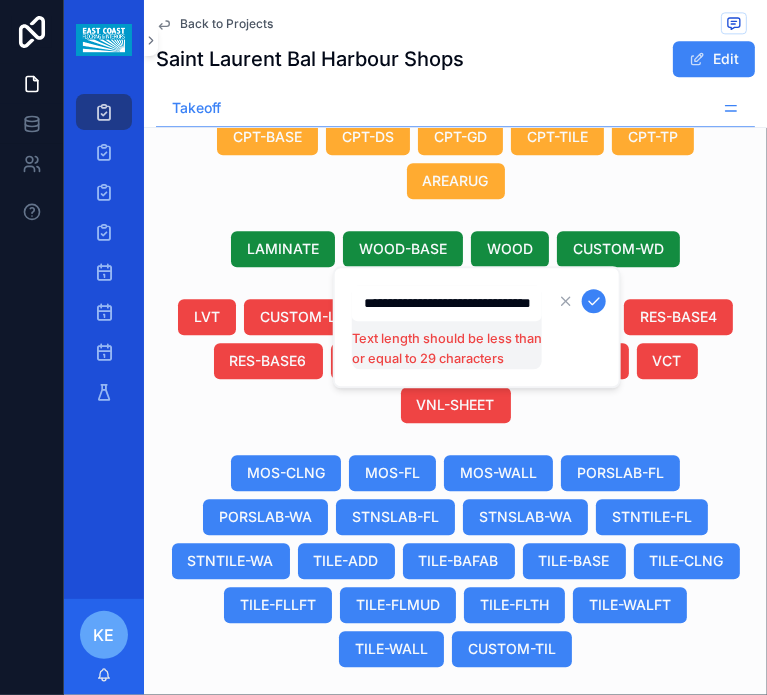 click on "**********" at bounding box center [447, 303] 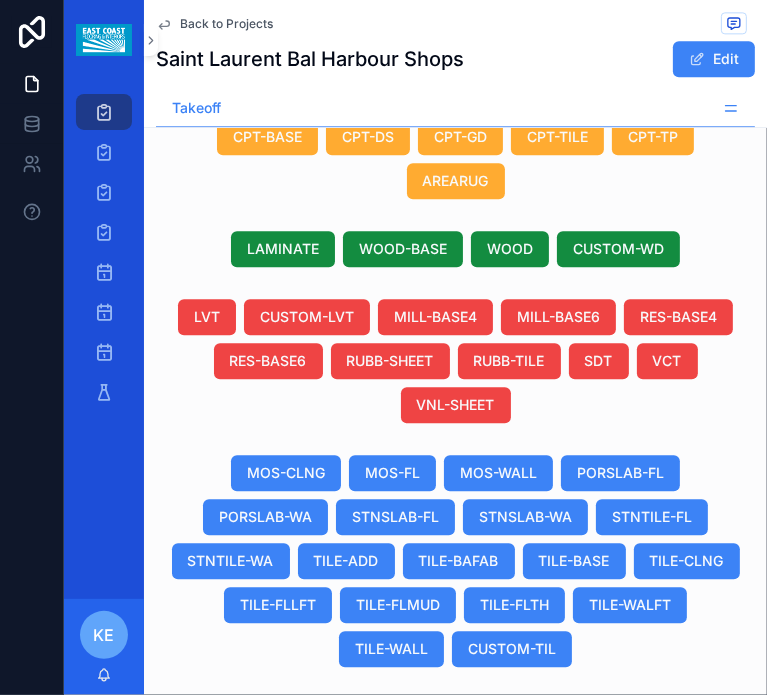 scroll, scrollTop: 0, scrollLeft: 1009, axis: horizontal 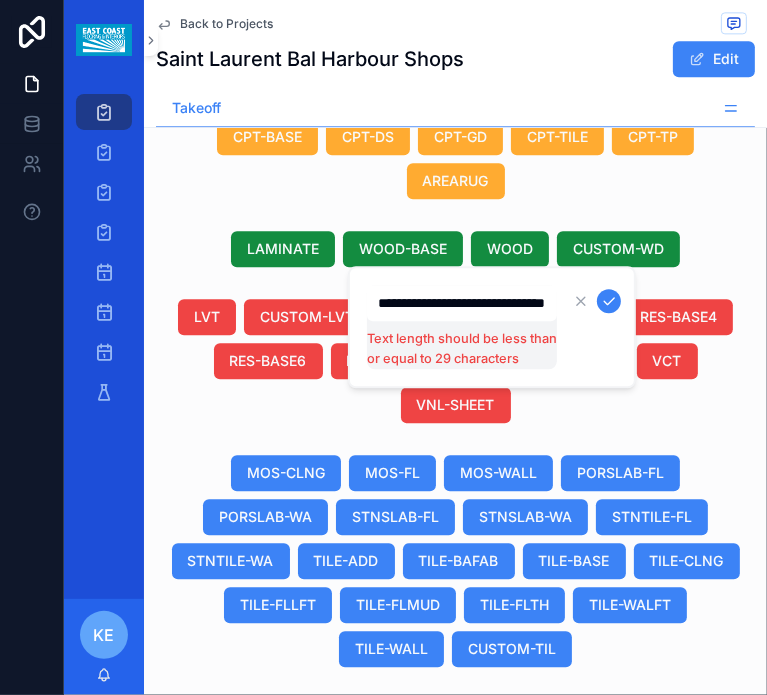 click on "**********" at bounding box center (462, 303) 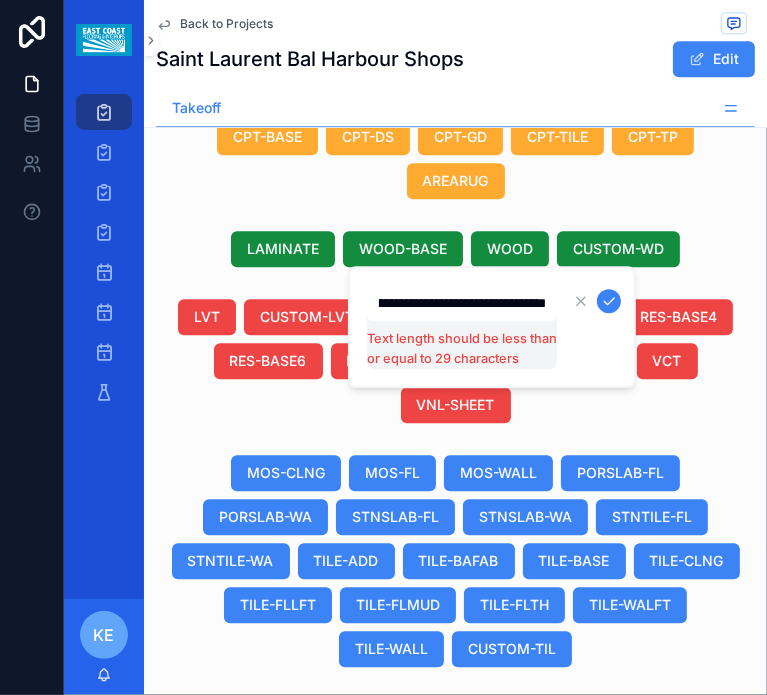 scroll, scrollTop: 0, scrollLeft: 136, axis: horizontal 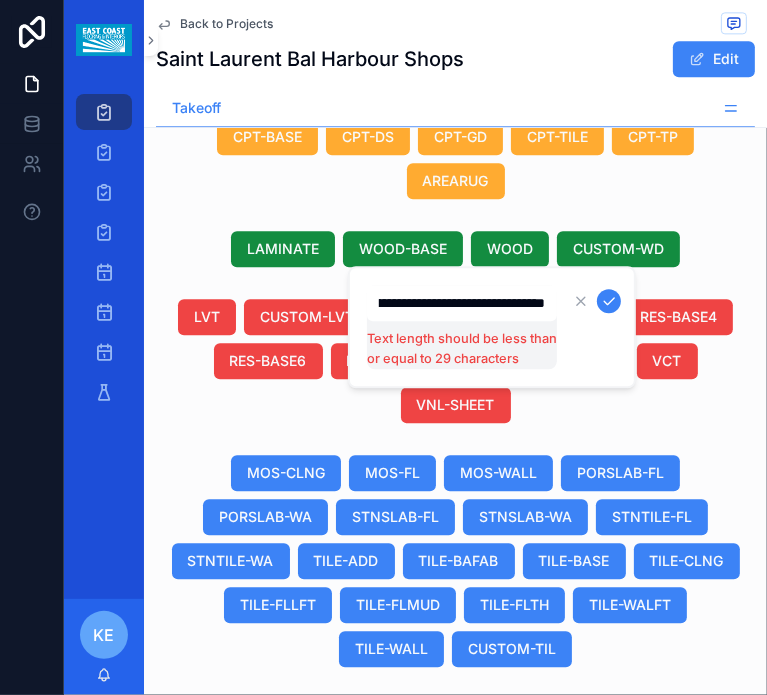 drag, startPoint x: 456, startPoint y: 307, endPoint x: 563, endPoint y: 303, distance: 107.07474 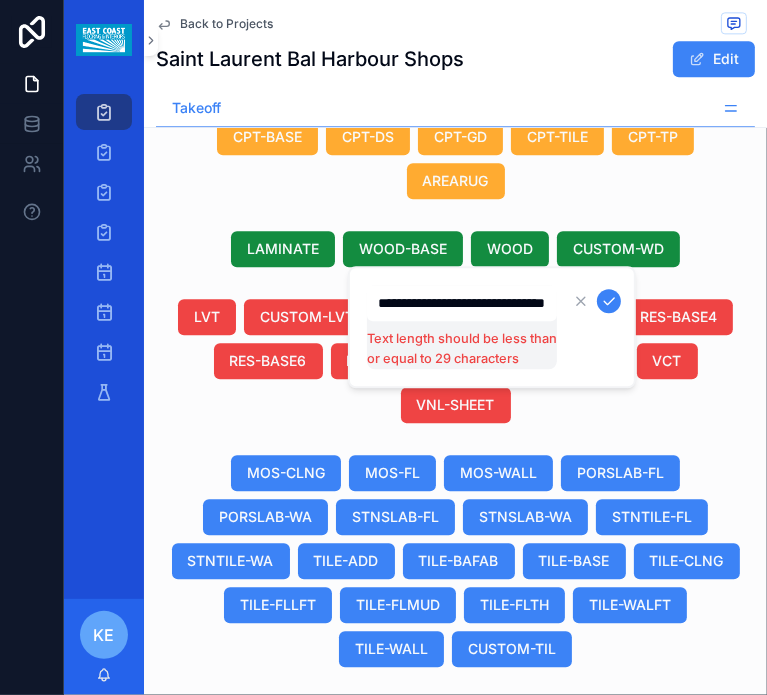 scroll, scrollTop: 0, scrollLeft: 49, axis: horizontal 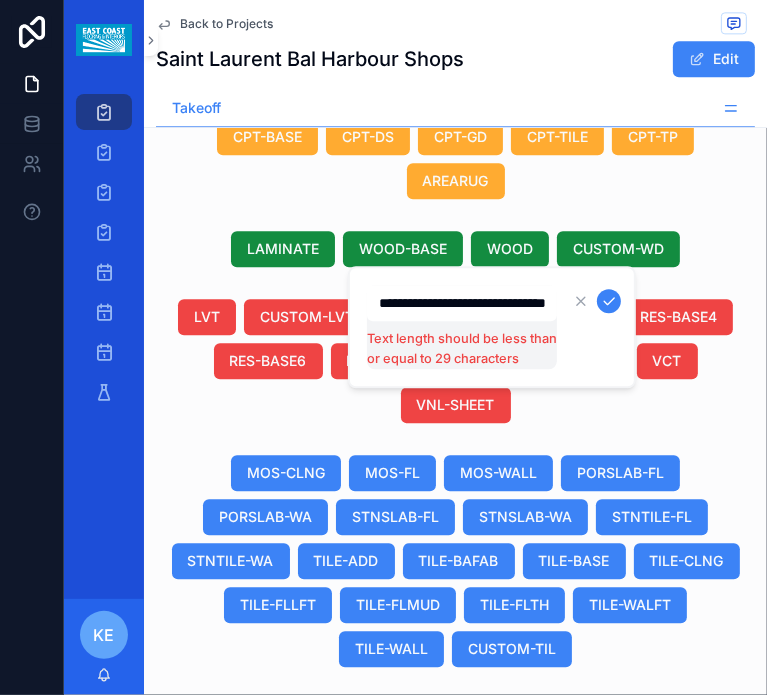 click on "--" at bounding box center [699, 922] 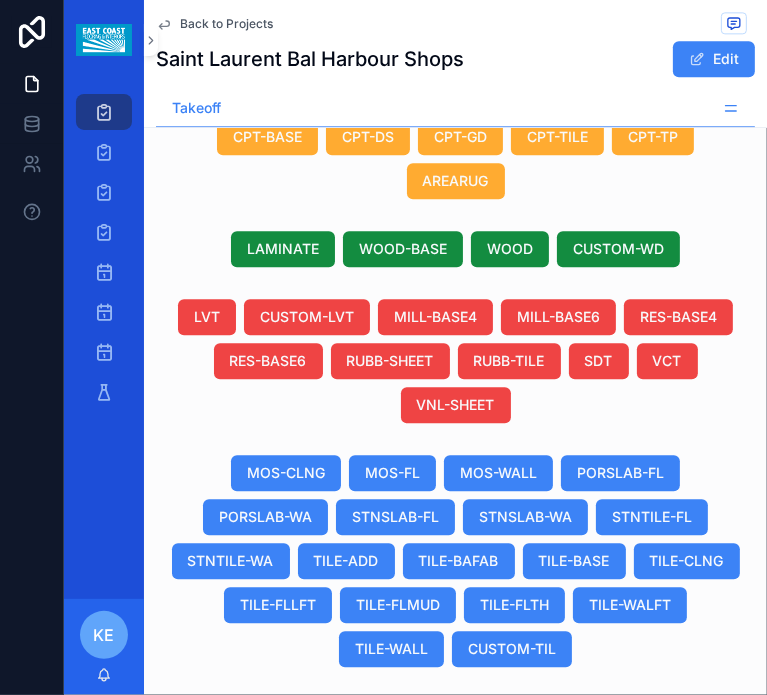 click on "--" at bounding box center (699, 922) 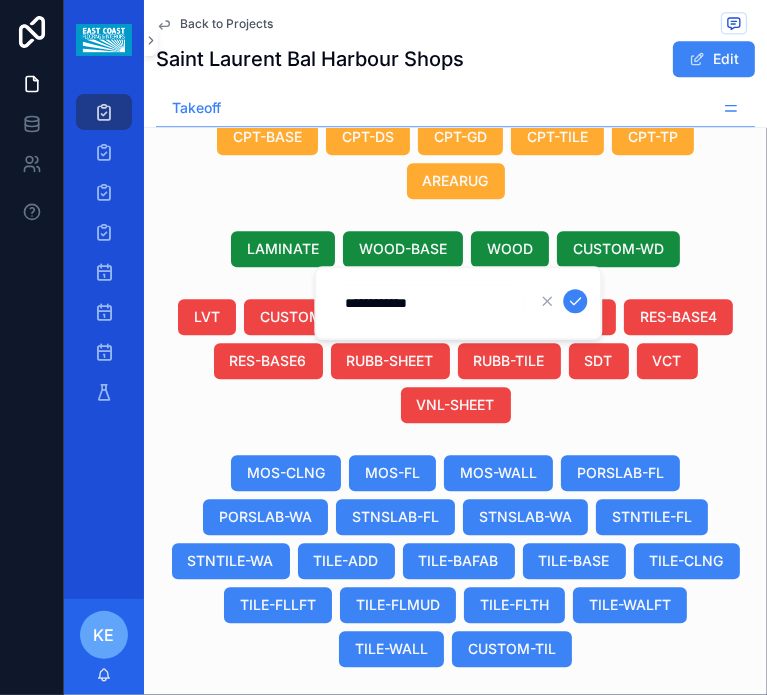 type on "**********" 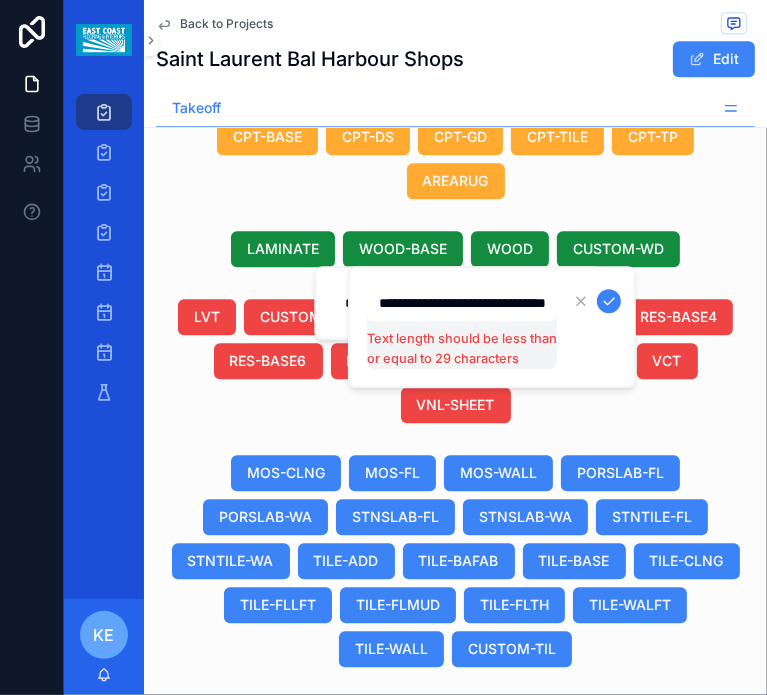 scroll, scrollTop: 0, scrollLeft: 49, axis: horizontal 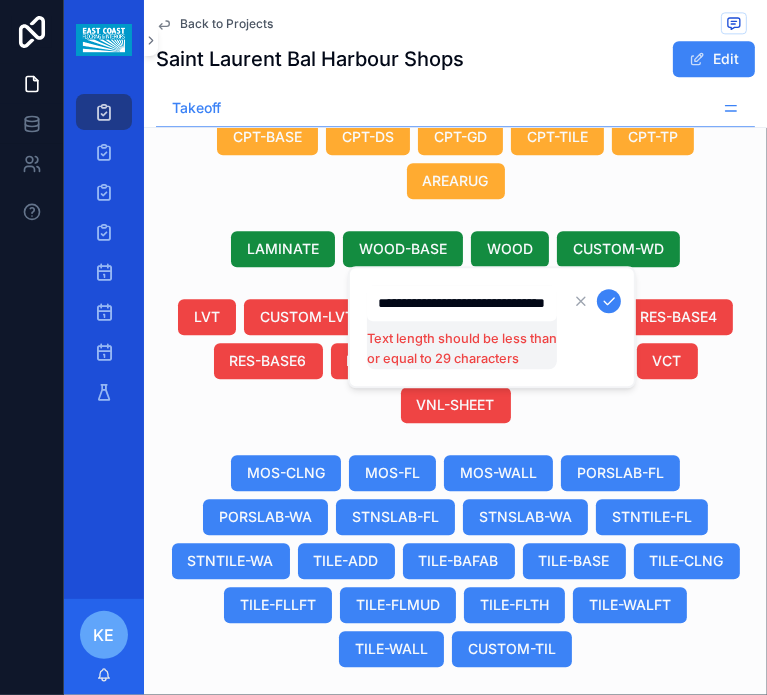 drag, startPoint x: 462, startPoint y: 304, endPoint x: 548, endPoint y: 301, distance: 86.05231 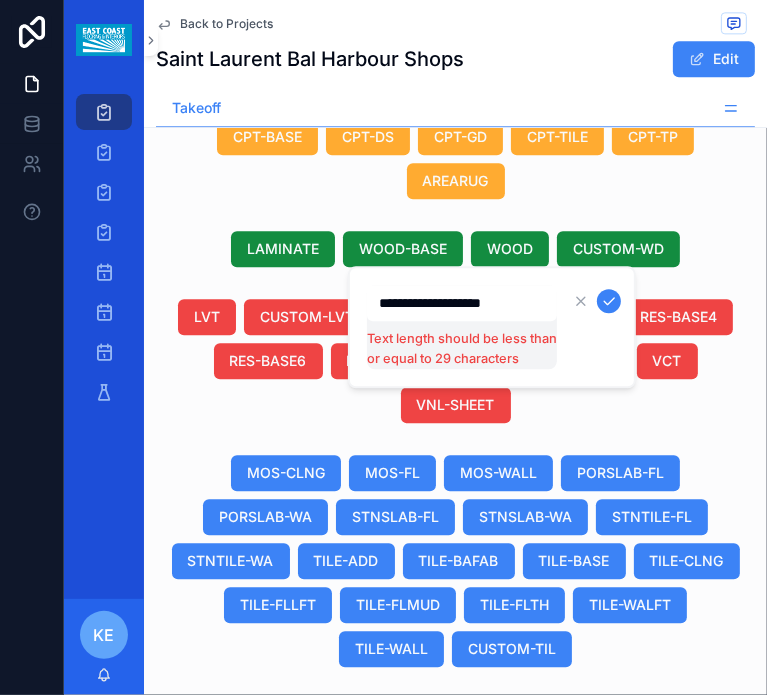 scroll, scrollTop: 0, scrollLeft: 0, axis: both 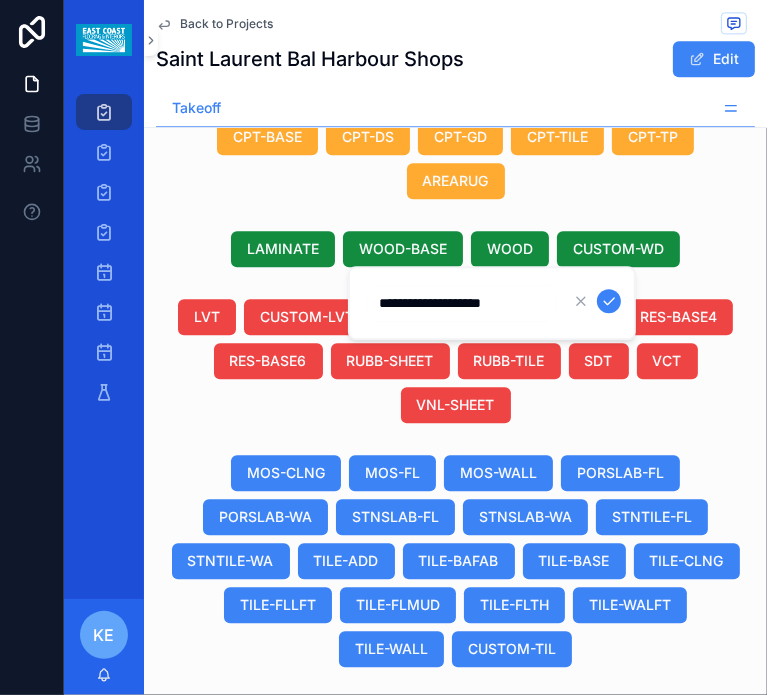 type on "**********" 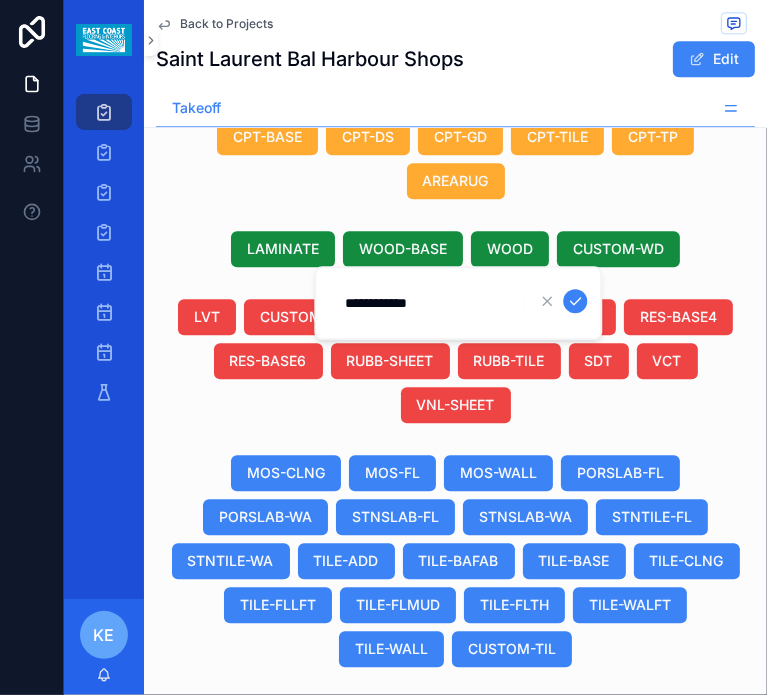 click on "**********" at bounding box center (428, 303) 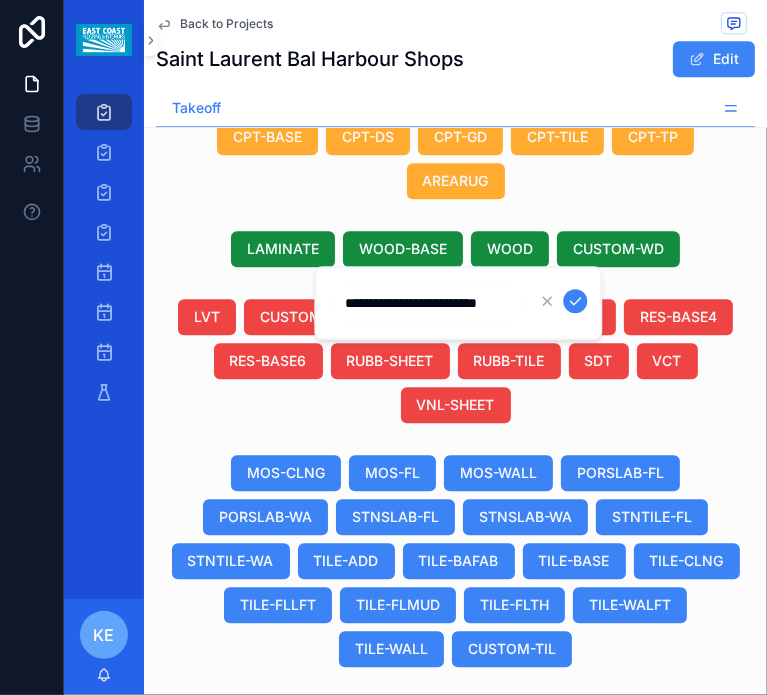 click on "**********" at bounding box center (428, 303) 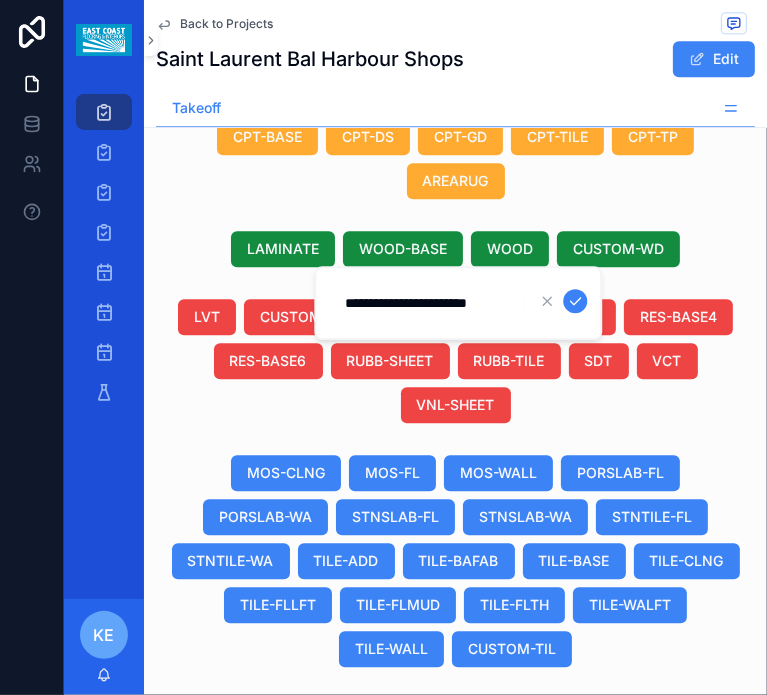 type on "**********" 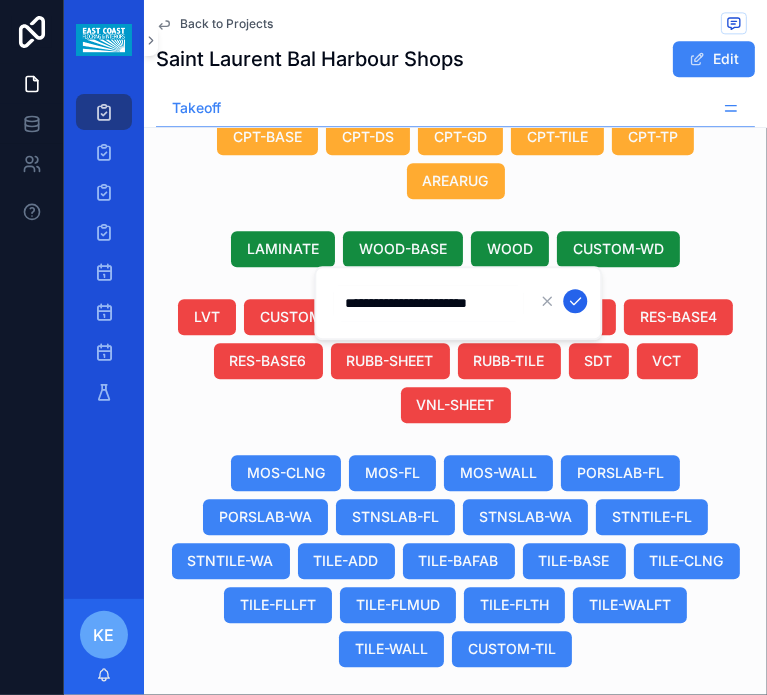 click at bounding box center (575, 301) 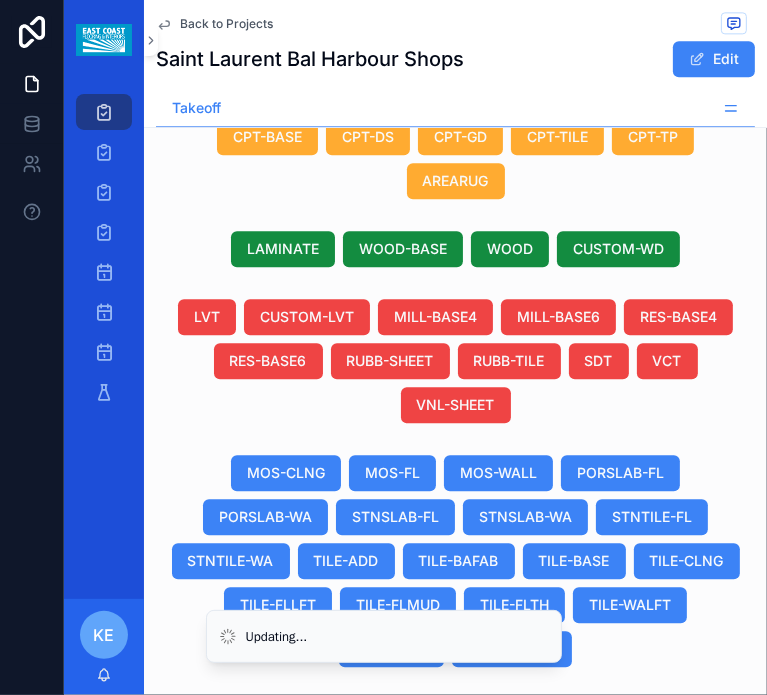 click on "Concrete to Existing Concrete to Existing" at bounding box center [459, 922] 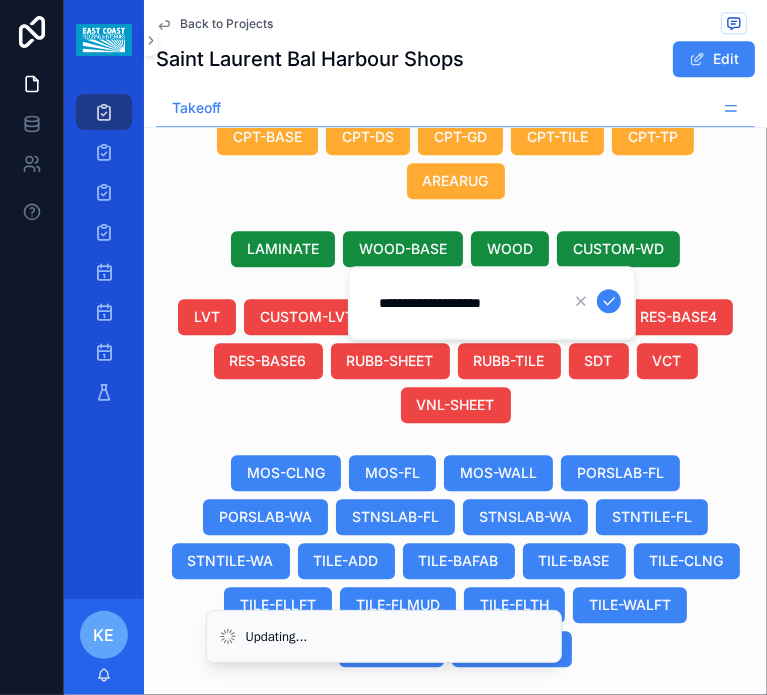 type on "**********" 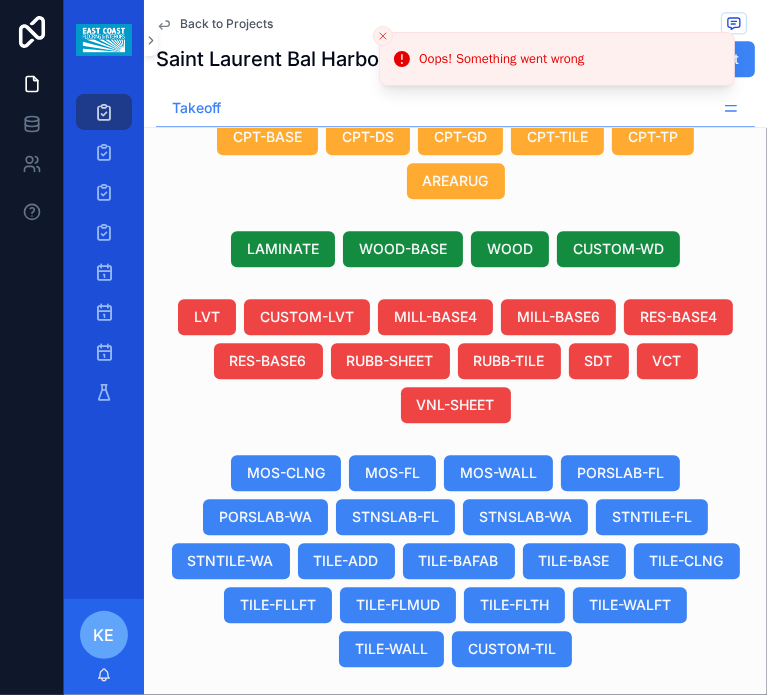click on "--" at bounding box center [459, 923] 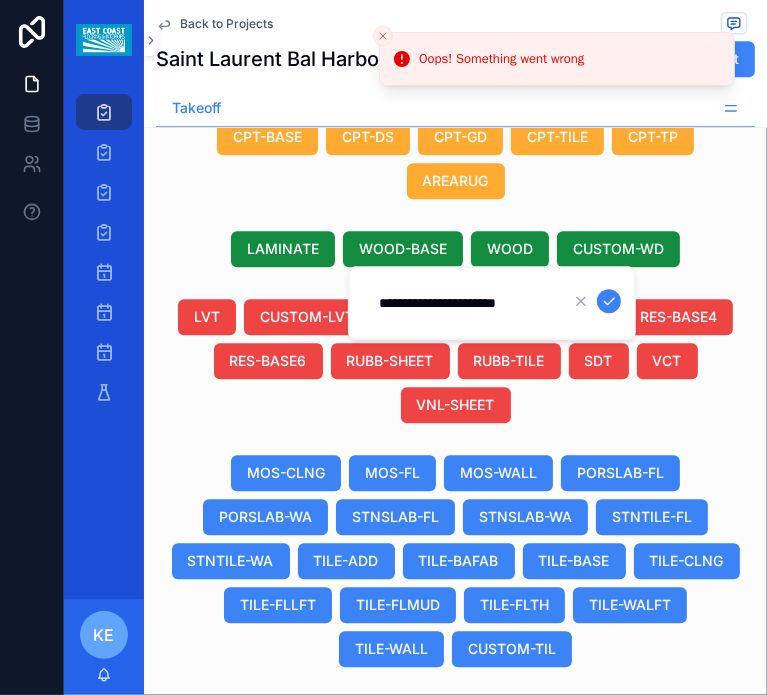 click on "**********" at bounding box center (462, 303) 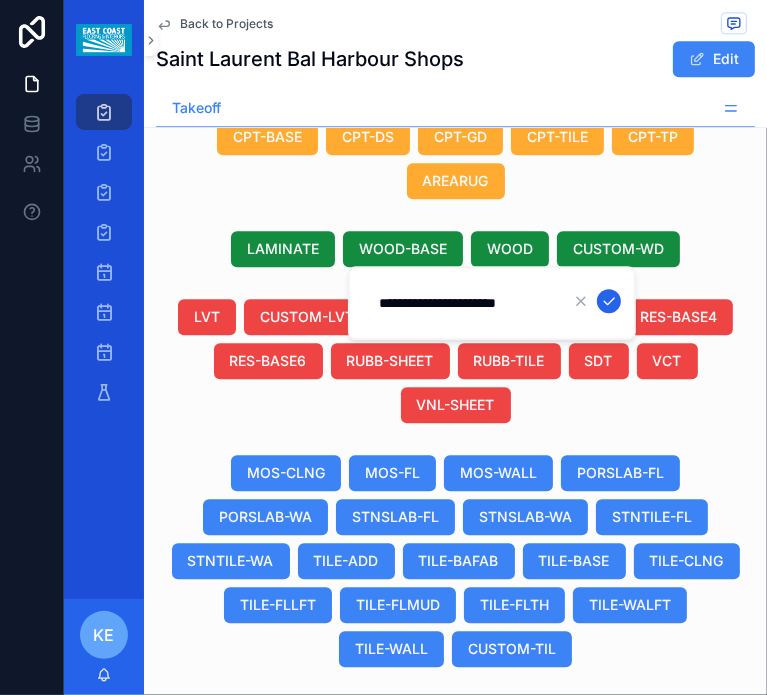 type on "**********" 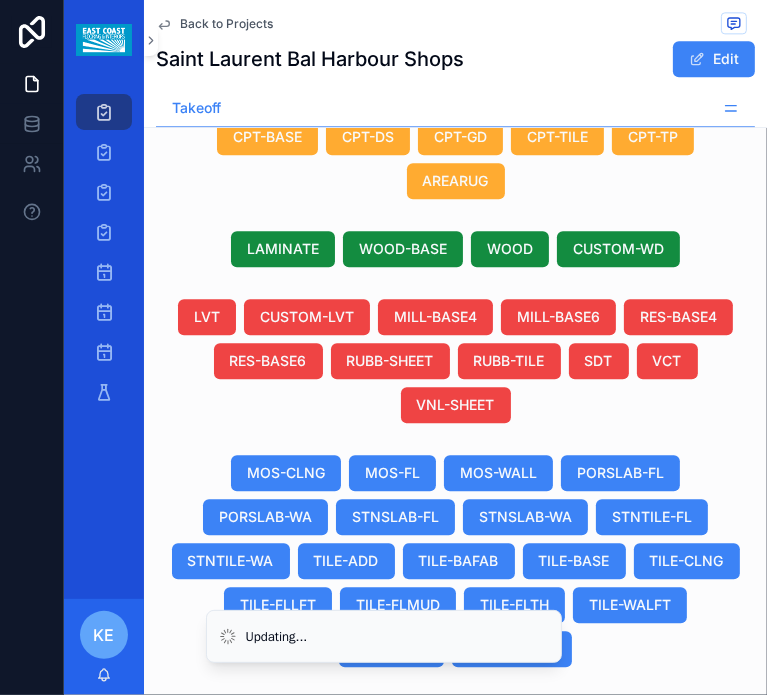 click on "LL Flooring/ Marble/ VCT LL Flooring/ Marble/ VCT" at bounding box center (699, 922) 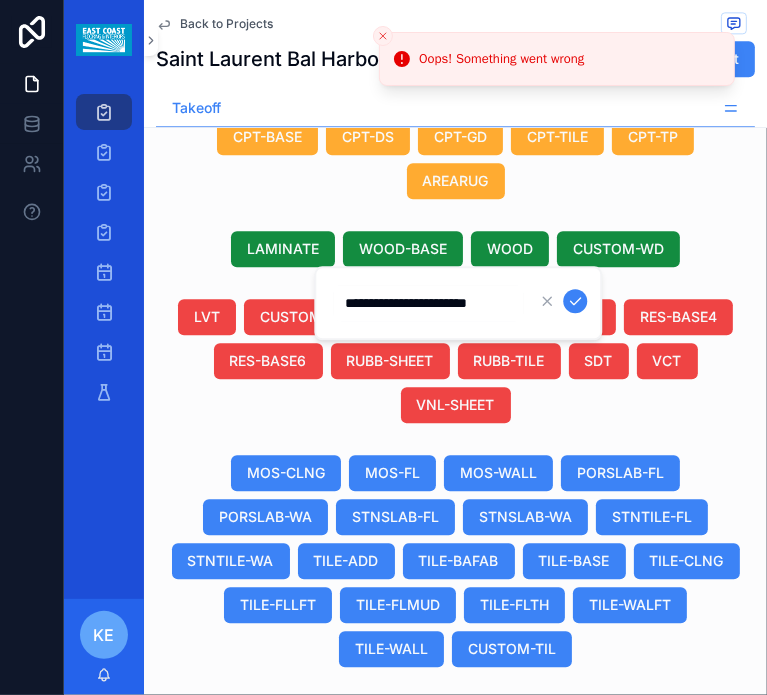 drag, startPoint x: 369, startPoint y: 310, endPoint x: 344, endPoint y: 315, distance: 25.495098 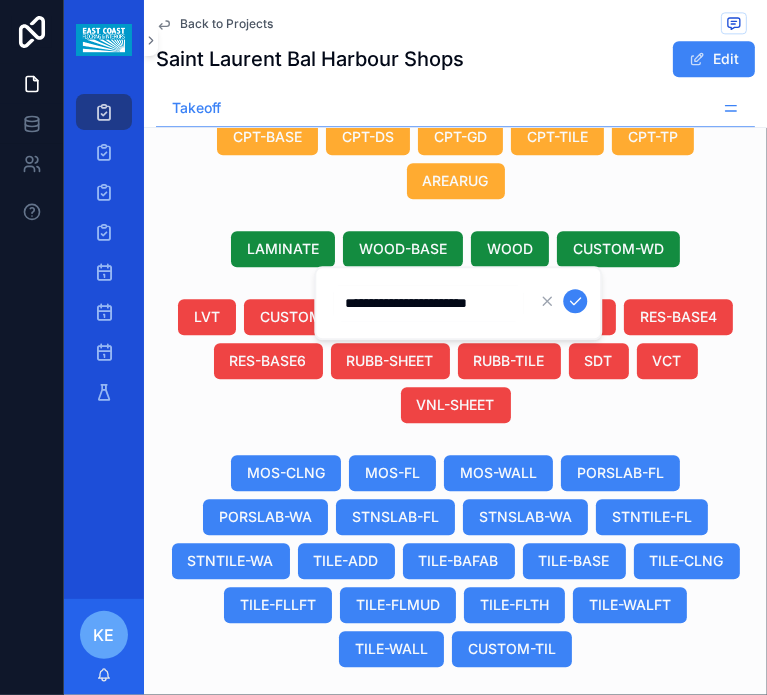 click on "**********" at bounding box center [428, 303] 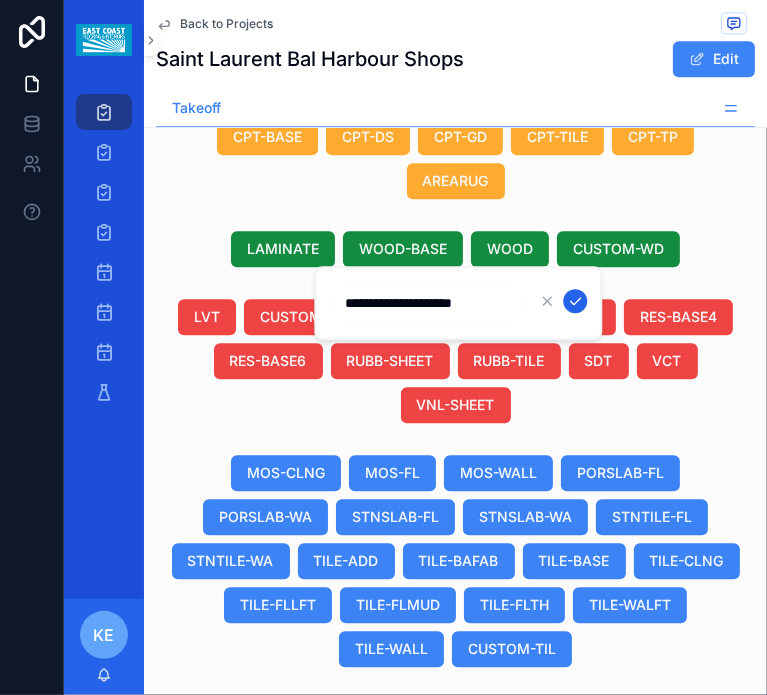 type on "**********" 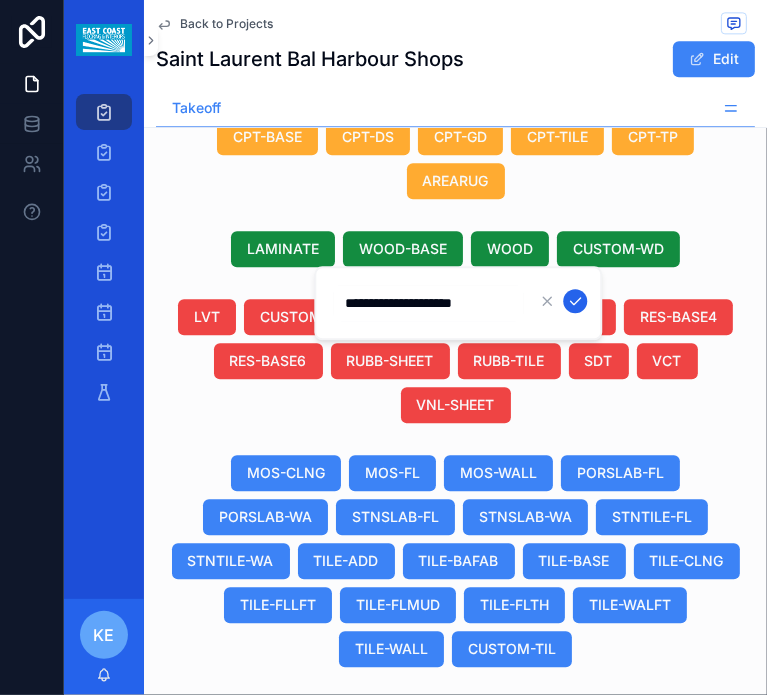 click 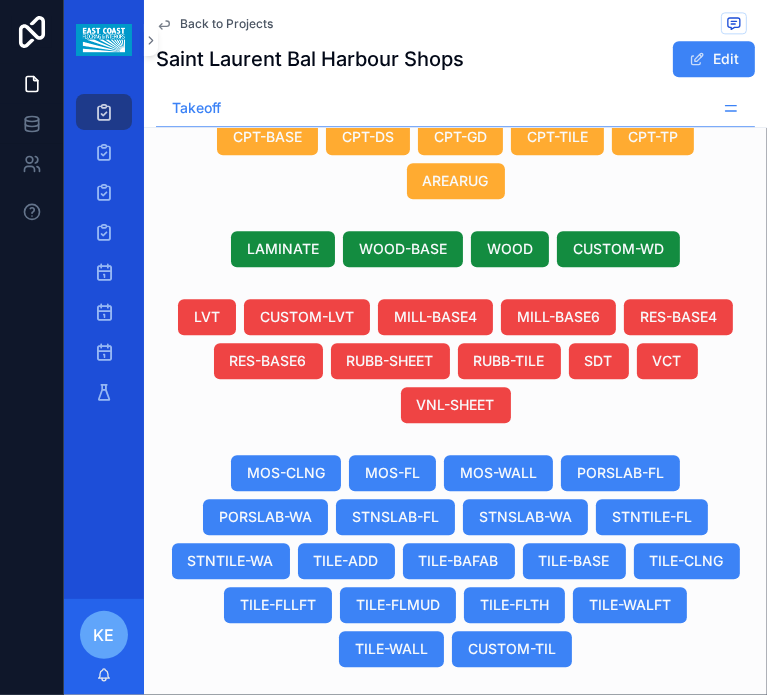 scroll, scrollTop: 0, scrollLeft: 910, axis: horizontal 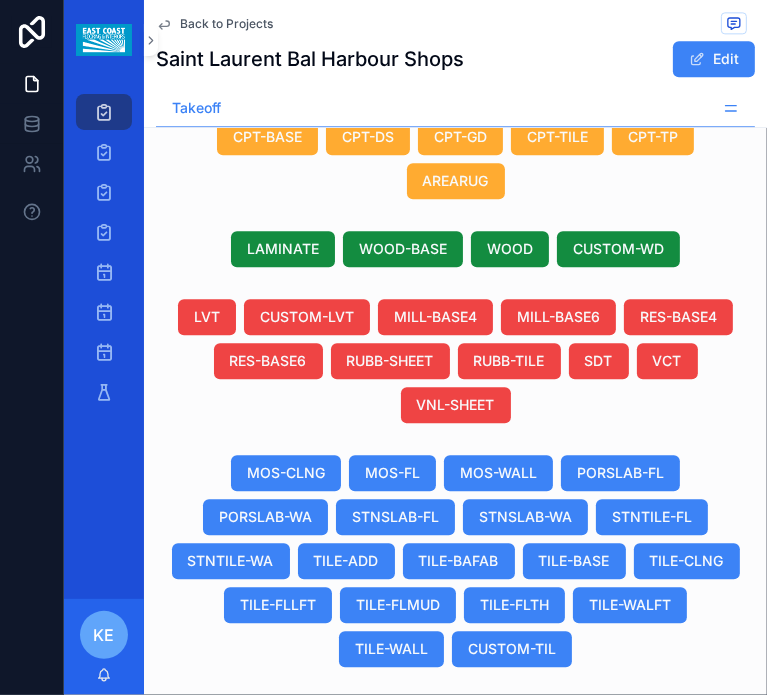 click on "Duplicate View Details" at bounding box center (619, 878) 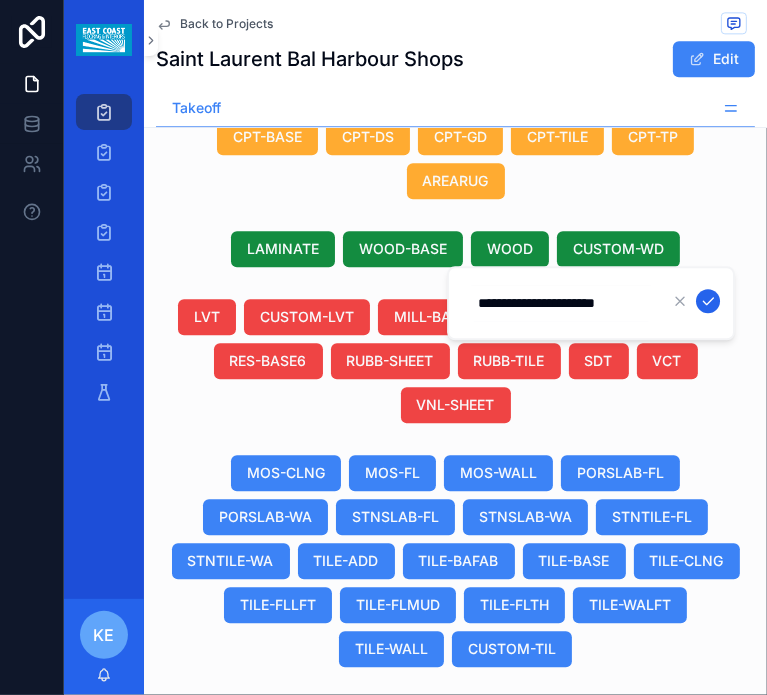 click 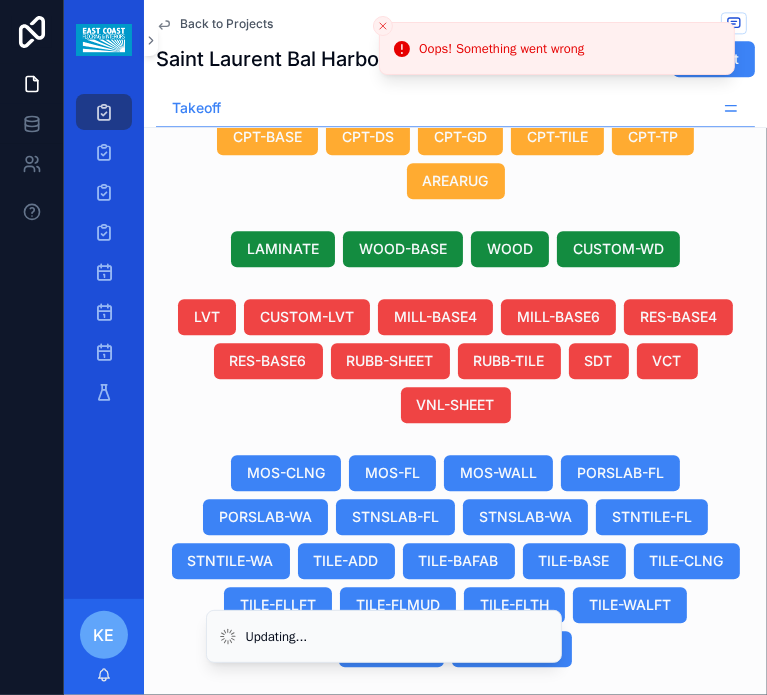 click on "Updating..." at bounding box center (384, 636) 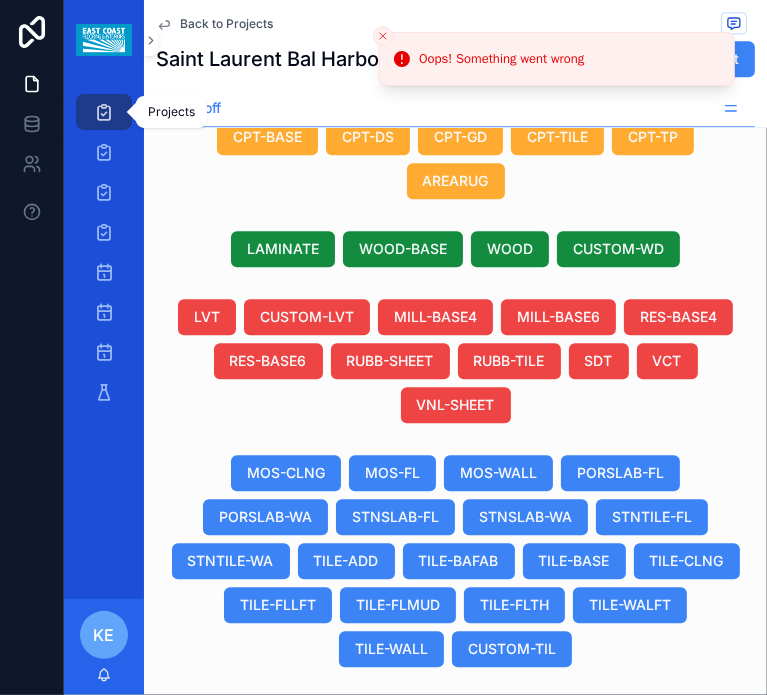 click on "Projects" at bounding box center (104, 112) 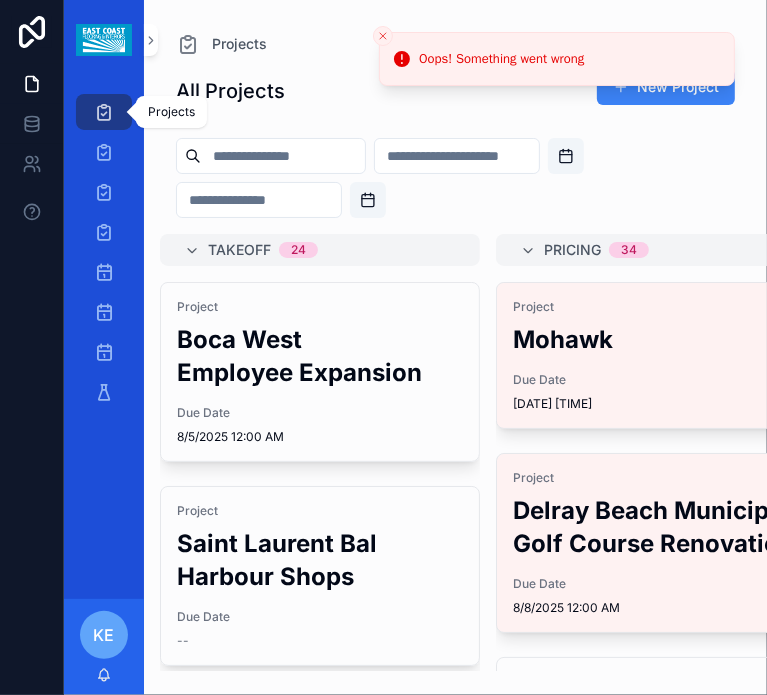 scroll, scrollTop: 0, scrollLeft: 0, axis: both 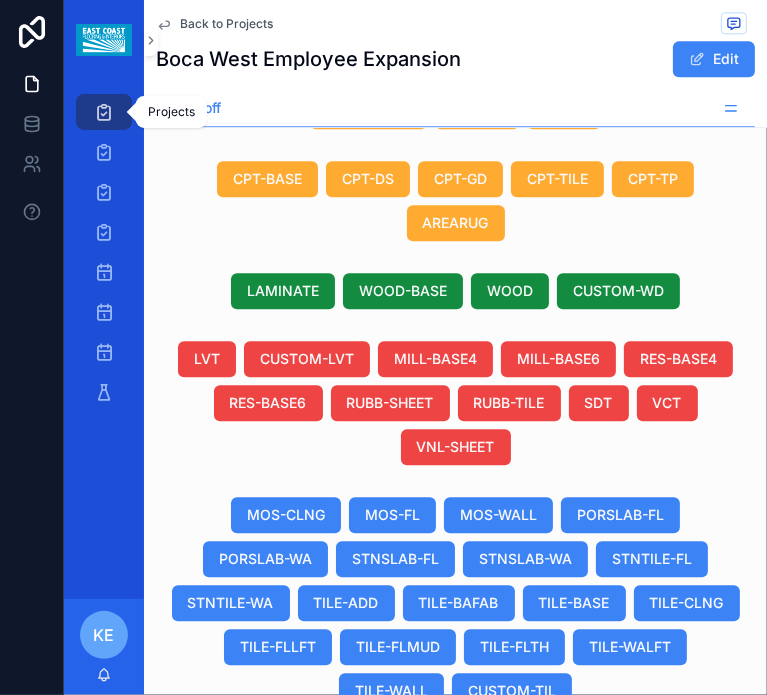 click on "Projects" at bounding box center (104, 112) 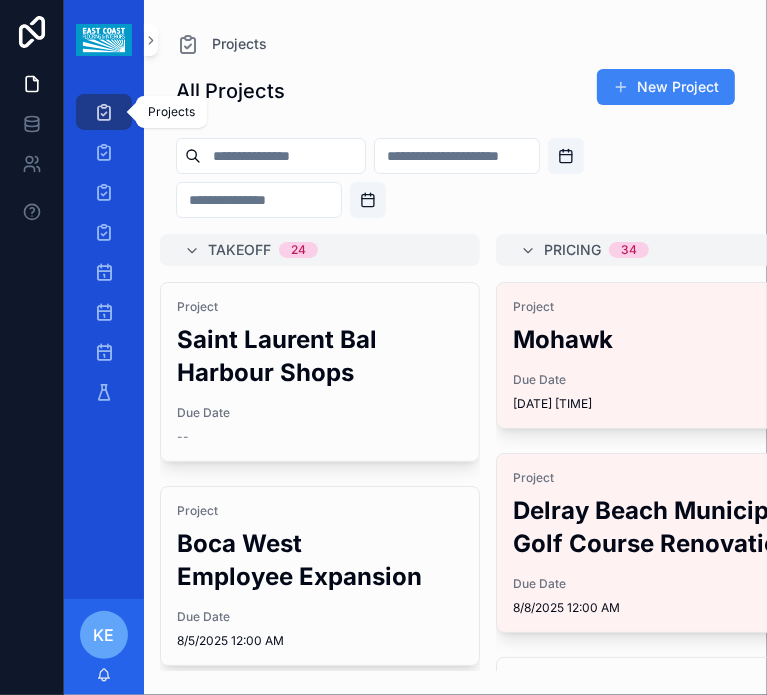 scroll, scrollTop: 0, scrollLeft: 0, axis: both 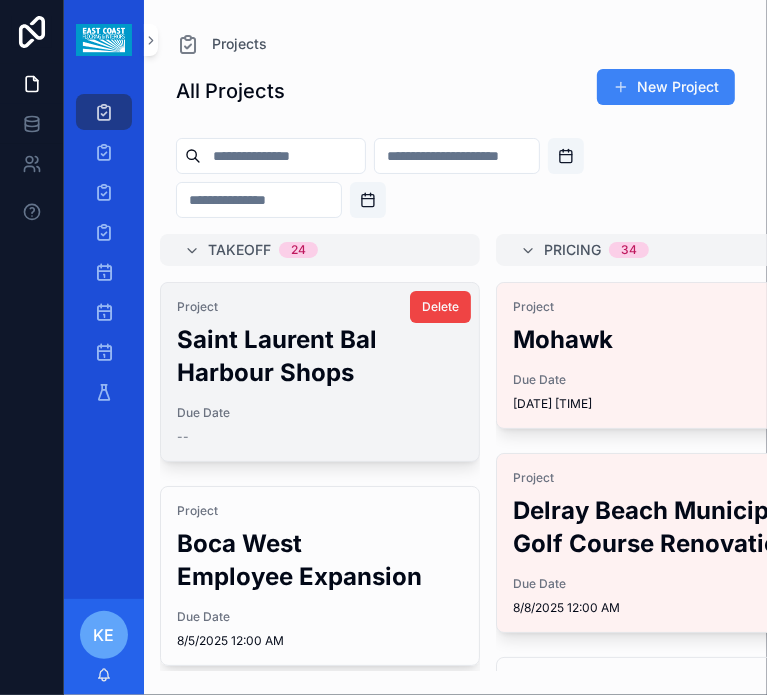 click on "Saint Laurent Bal Harbour Shops" at bounding box center (320, 356) 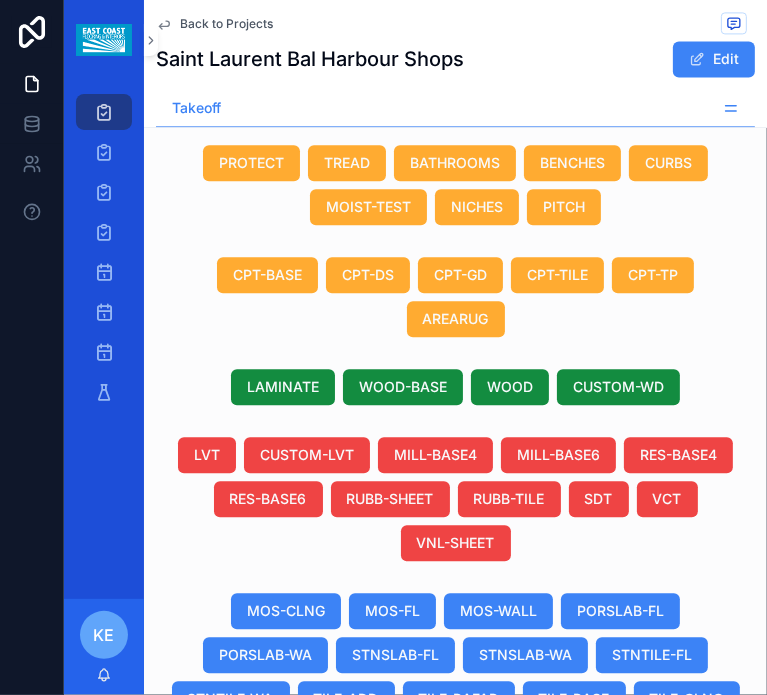 scroll, scrollTop: 2333, scrollLeft: 0, axis: vertical 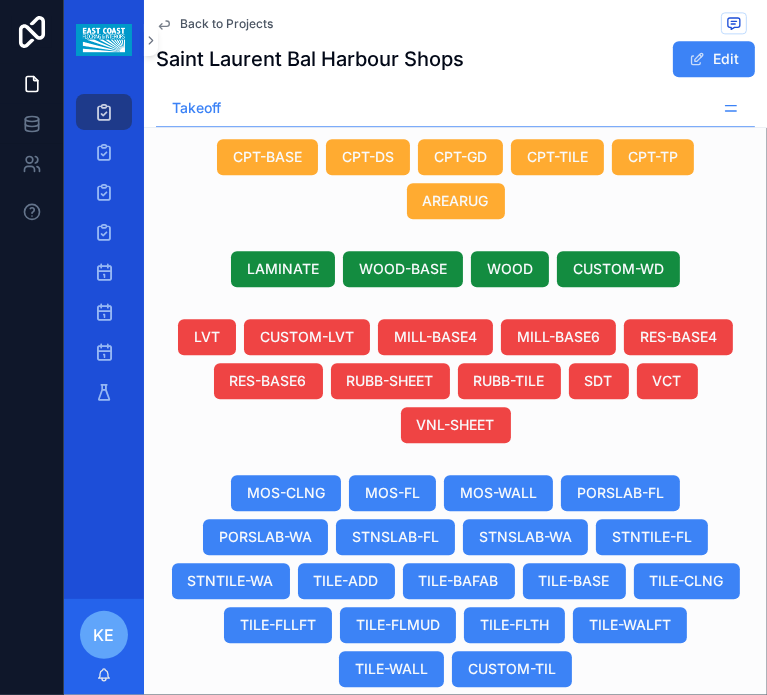 click on "--" at bounding box center (355, 943) 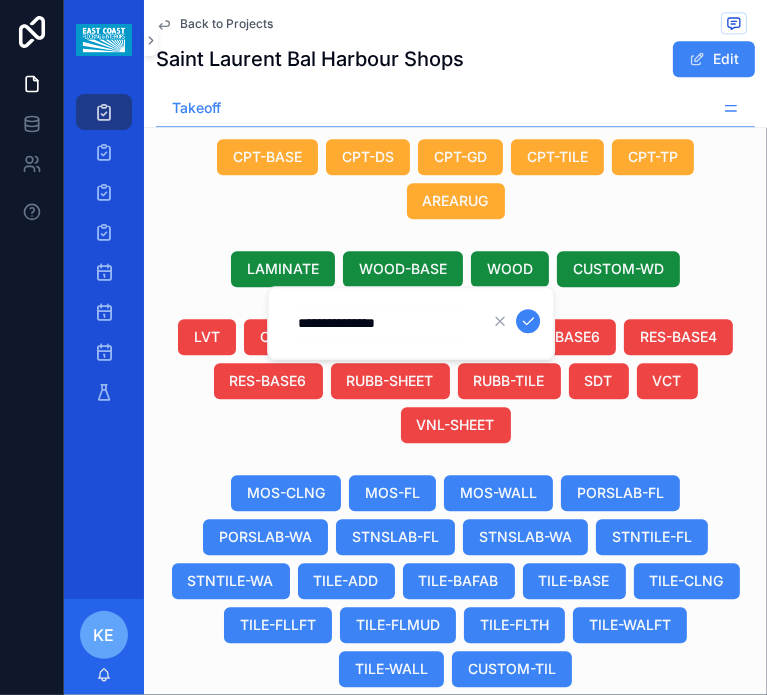 scroll, scrollTop: 0, scrollLeft: 0, axis: both 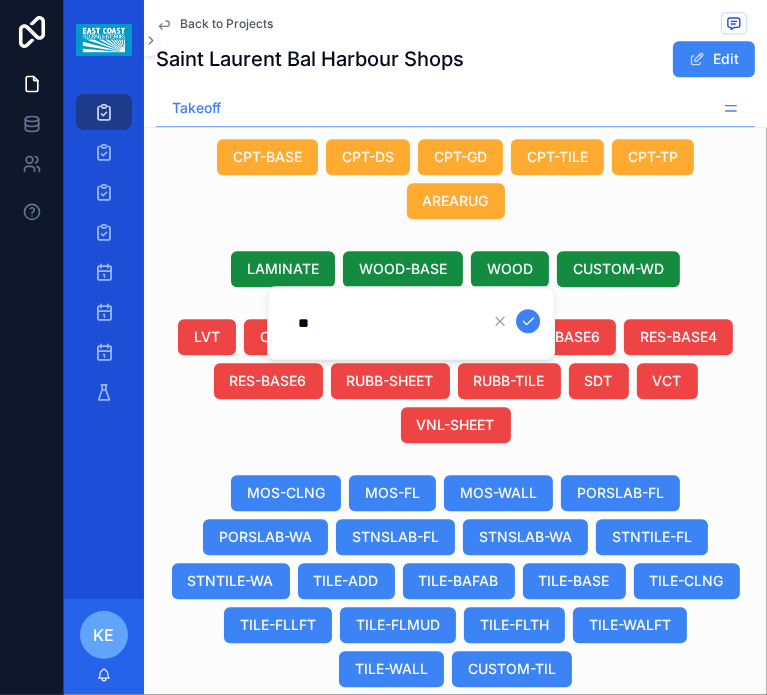 type on "*" 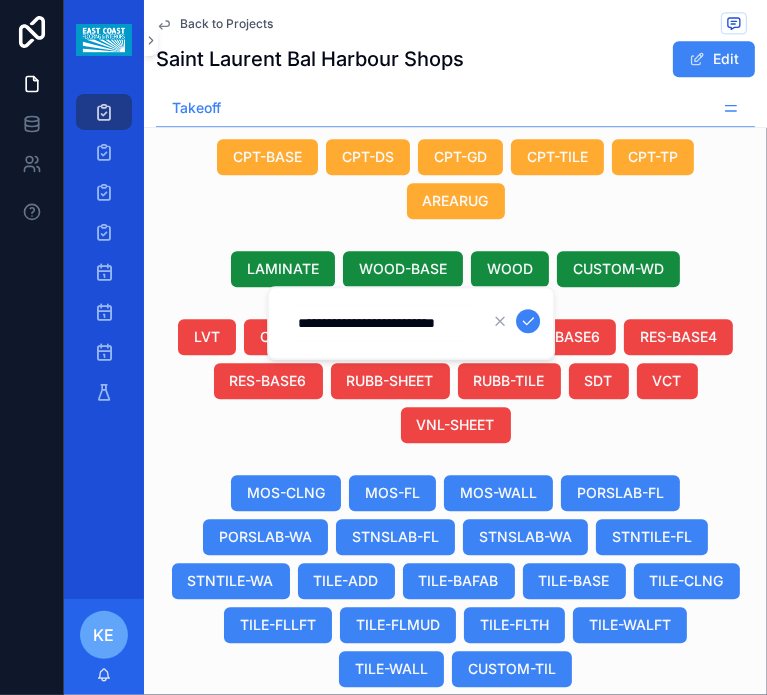 type on "**********" 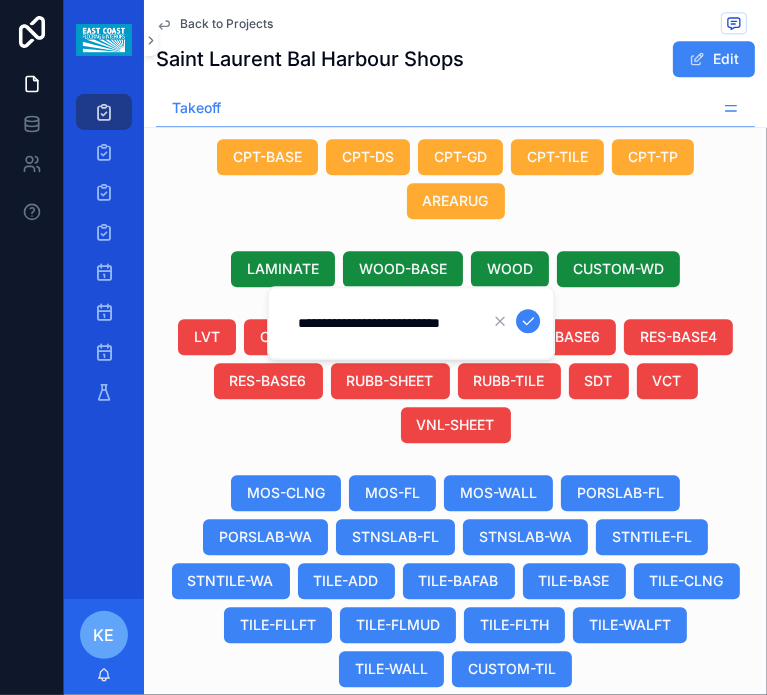 scroll, scrollTop: 0, scrollLeft: 14, axis: horizontal 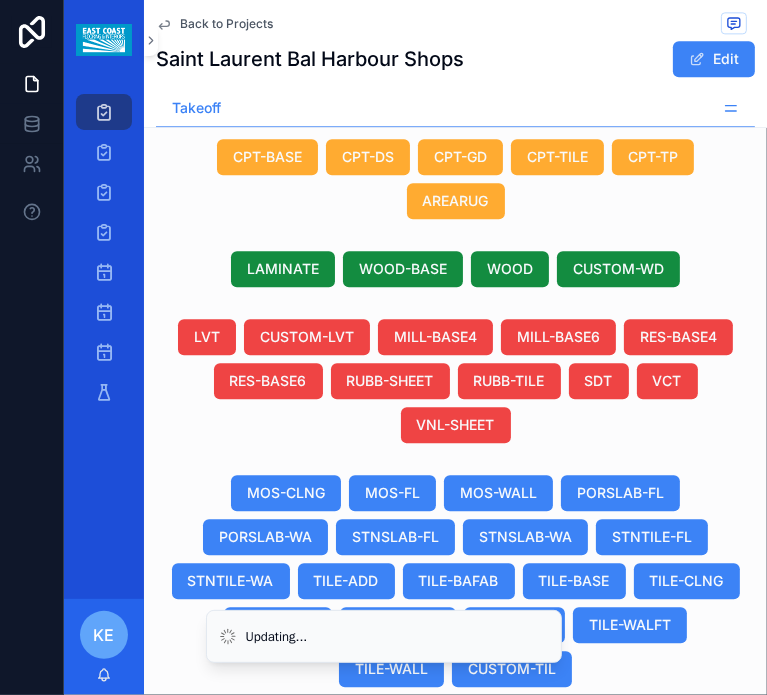 click on "SS Schluter Transition Strip" at bounding box center (355, 943) 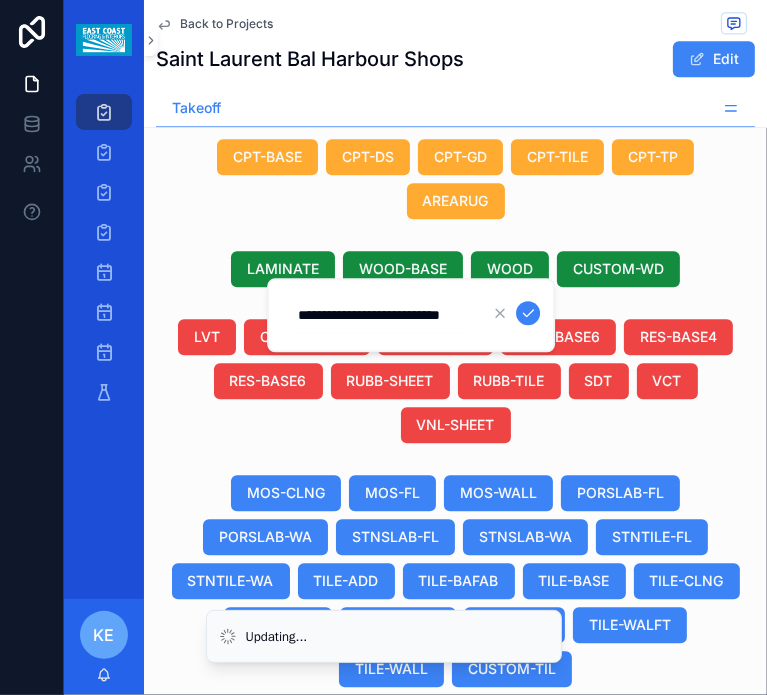 scroll, scrollTop: 0, scrollLeft: 14, axis: horizontal 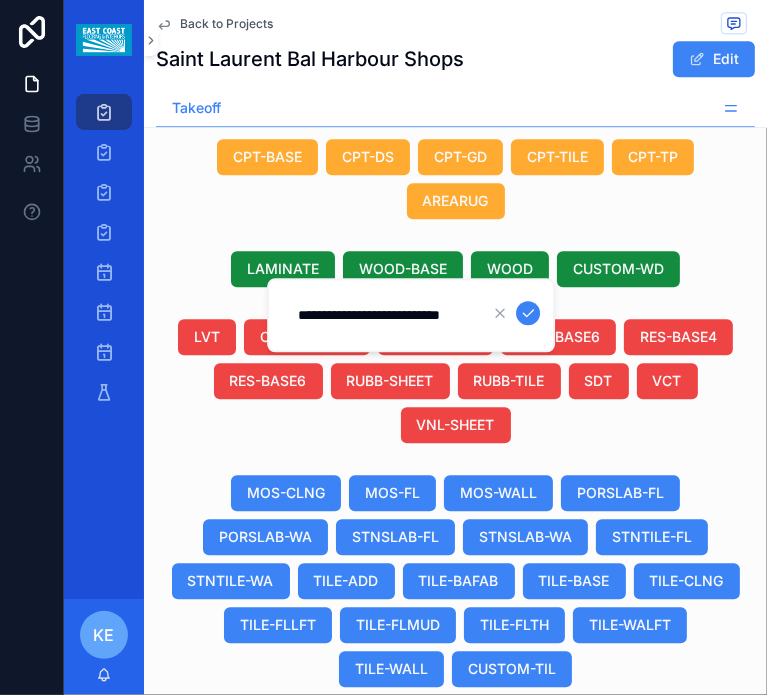 click on "**********" at bounding box center (381, 315) 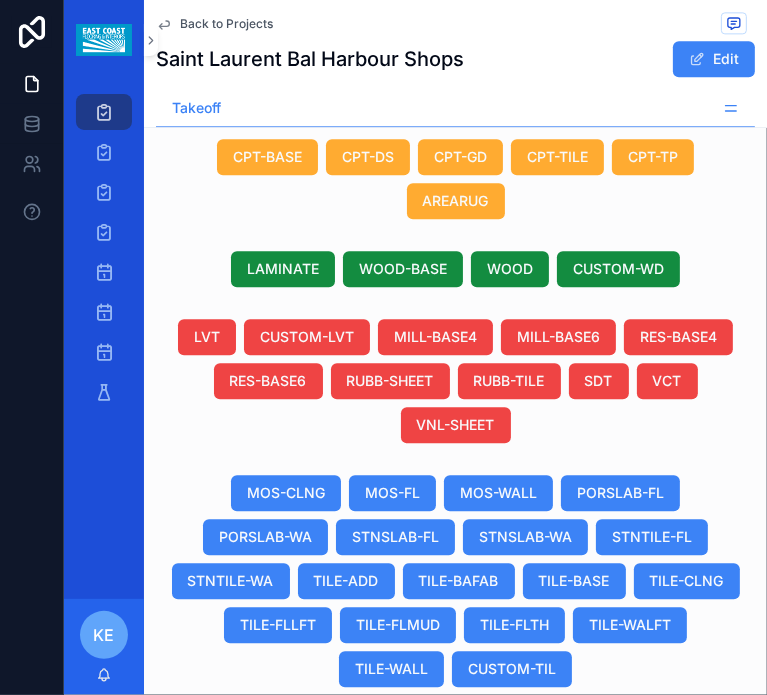 click on "SS Schluter Transition Strip SS Schluter Transition Strip" at bounding box center [355, 943] 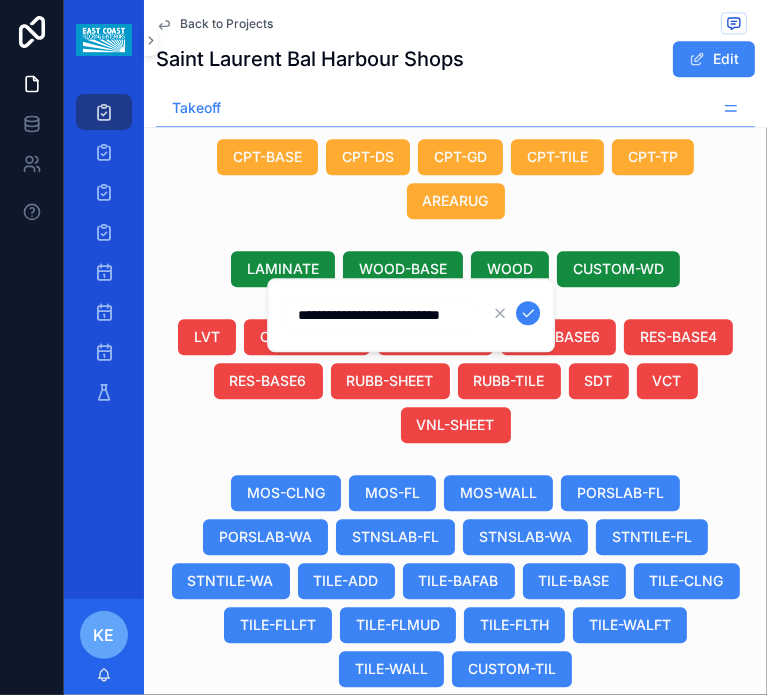 scroll, scrollTop: 0, scrollLeft: 14, axis: horizontal 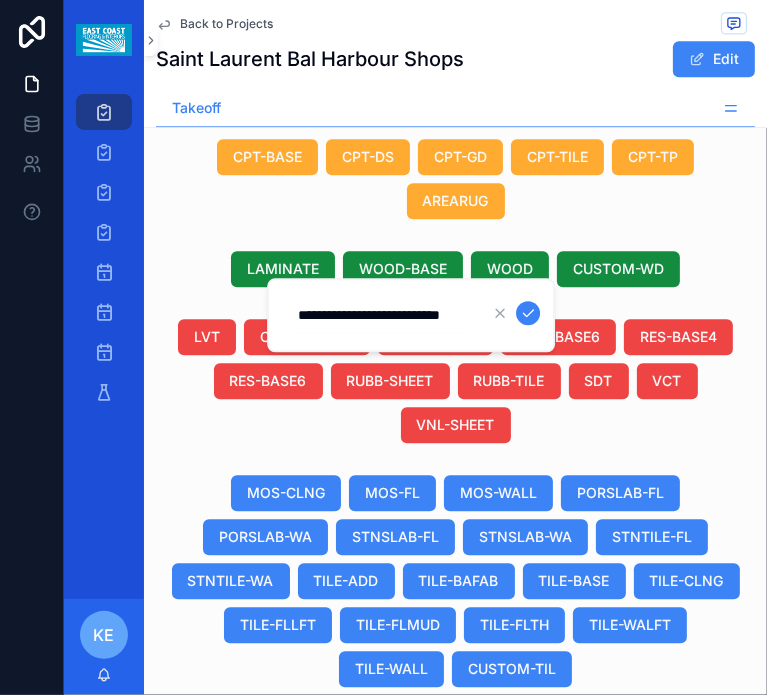 click on "**********" at bounding box center (381, 315) 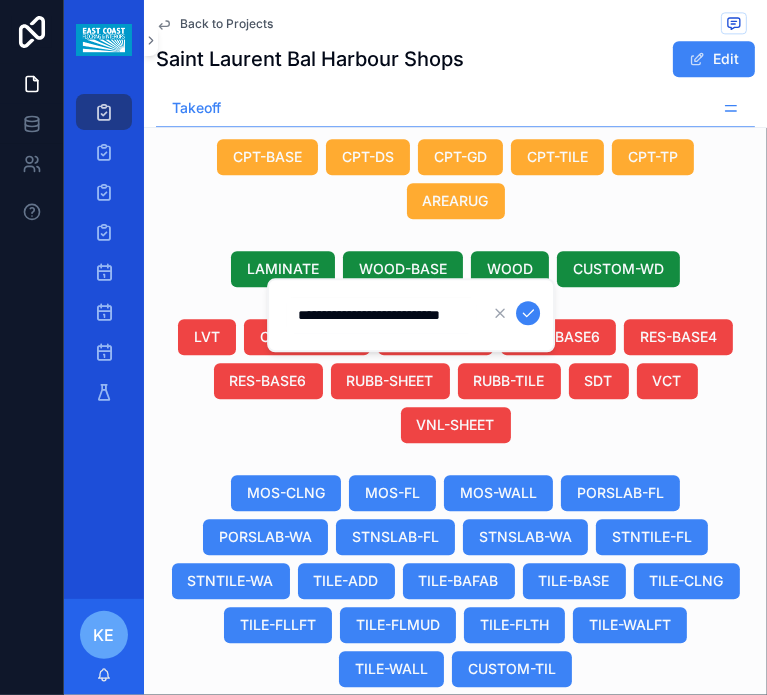 scroll, scrollTop: 0, scrollLeft: 8, axis: horizontal 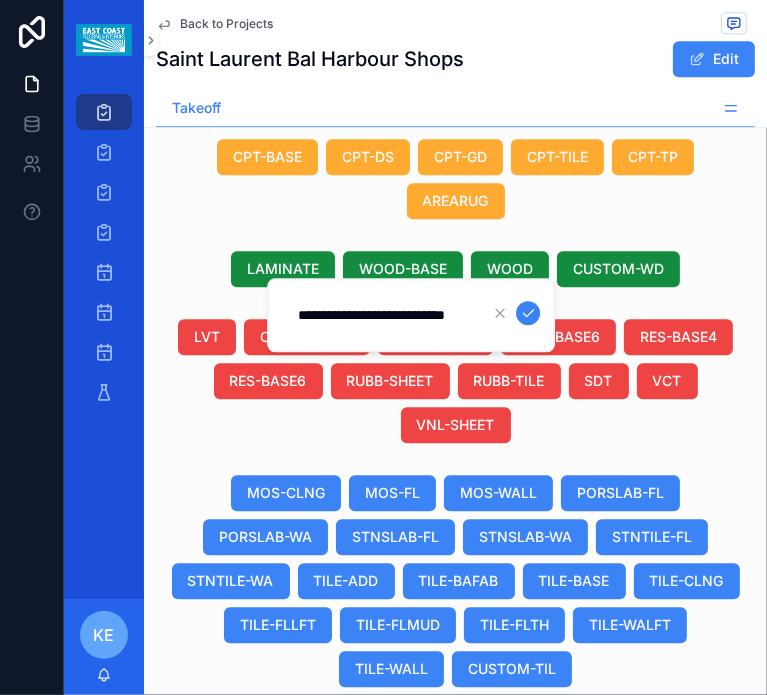 click on "**********" at bounding box center (381, 315) 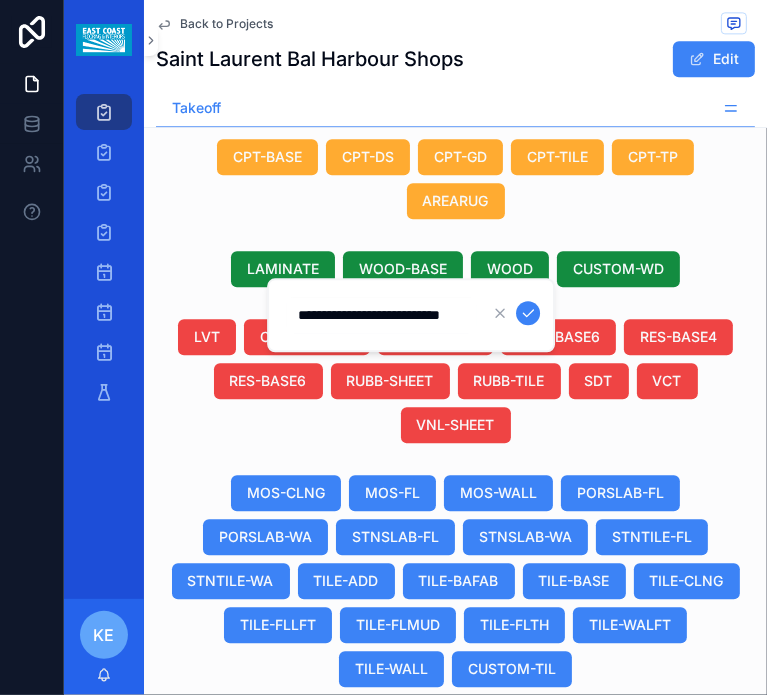 scroll, scrollTop: 0, scrollLeft: 14, axis: horizontal 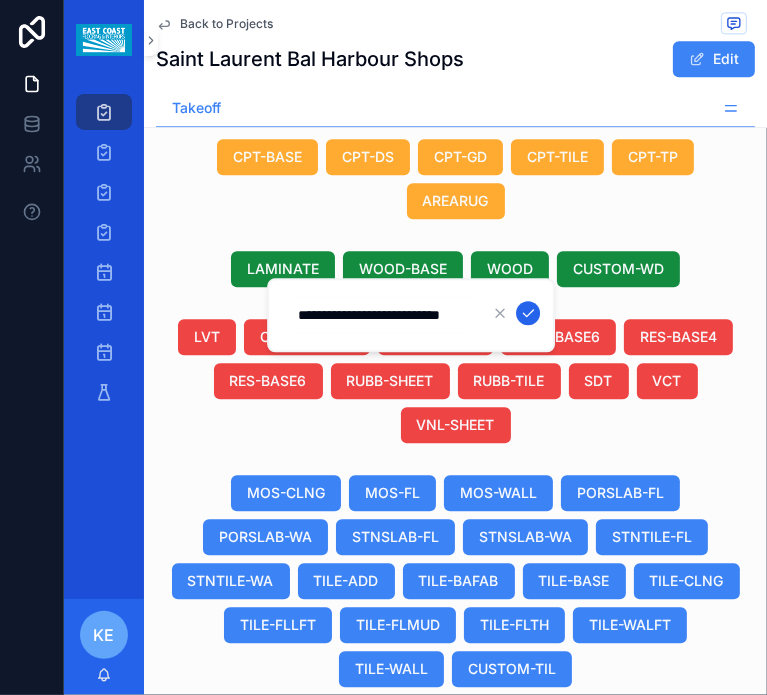 click 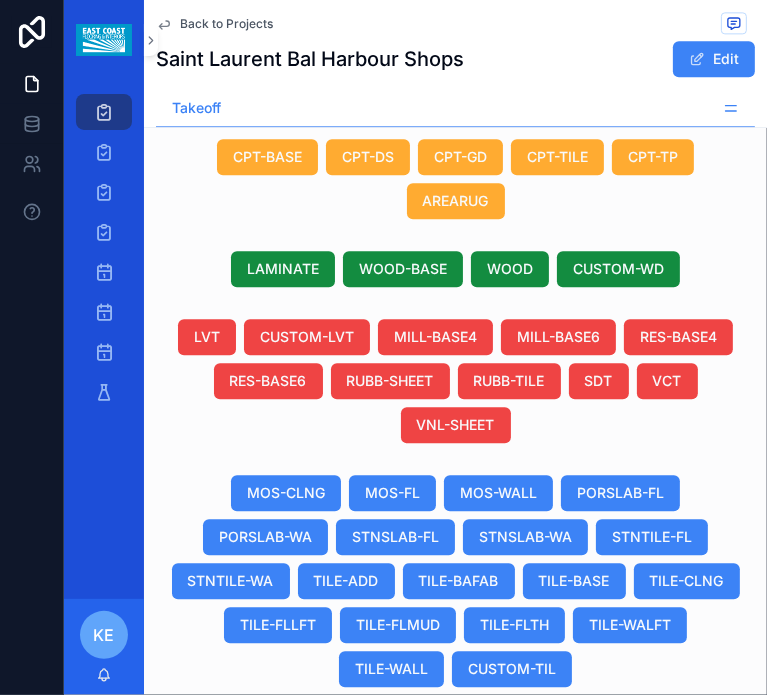 scroll, scrollTop: 0, scrollLeft: 1160, axis: horizontal 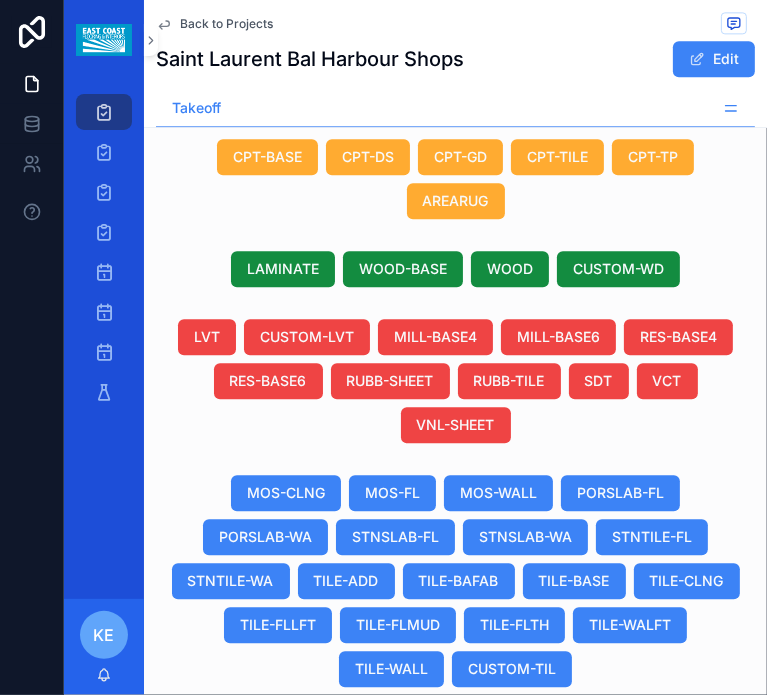 click on "--" at bounding box center (420, 852) 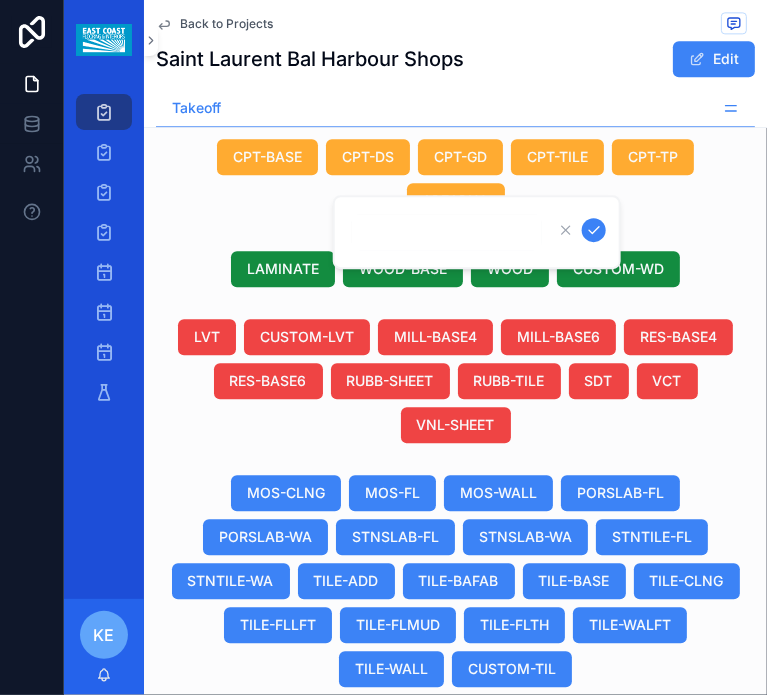 type on "*" 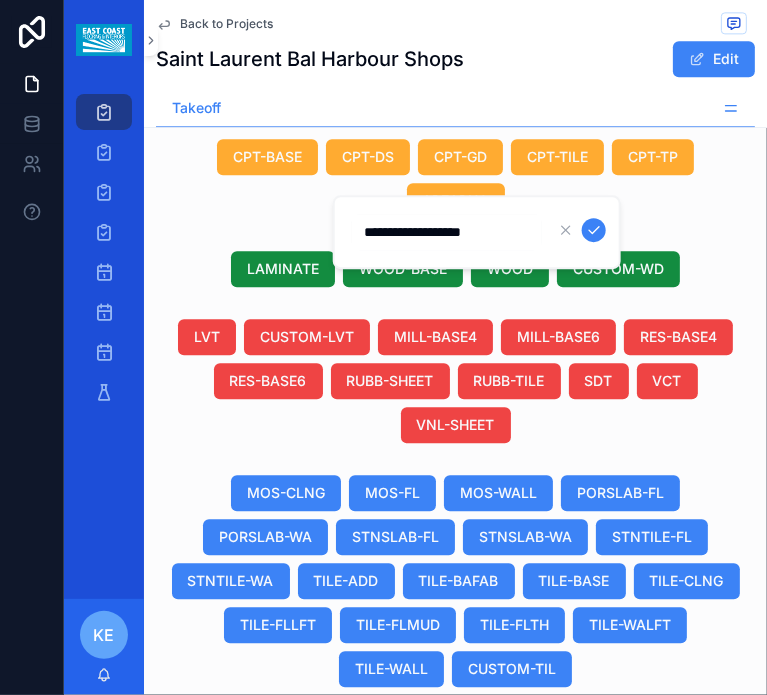 type on "**********" 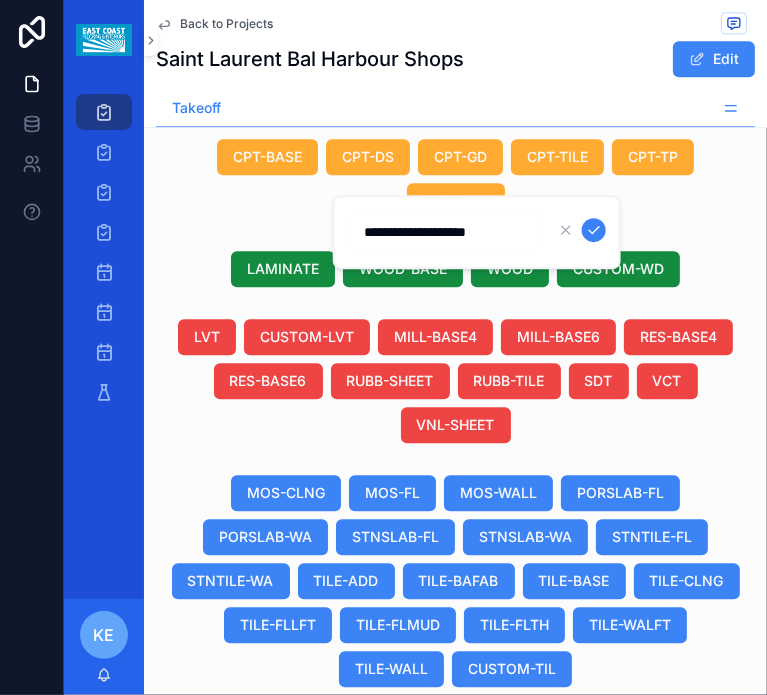 click at bounding box center [594, 230] 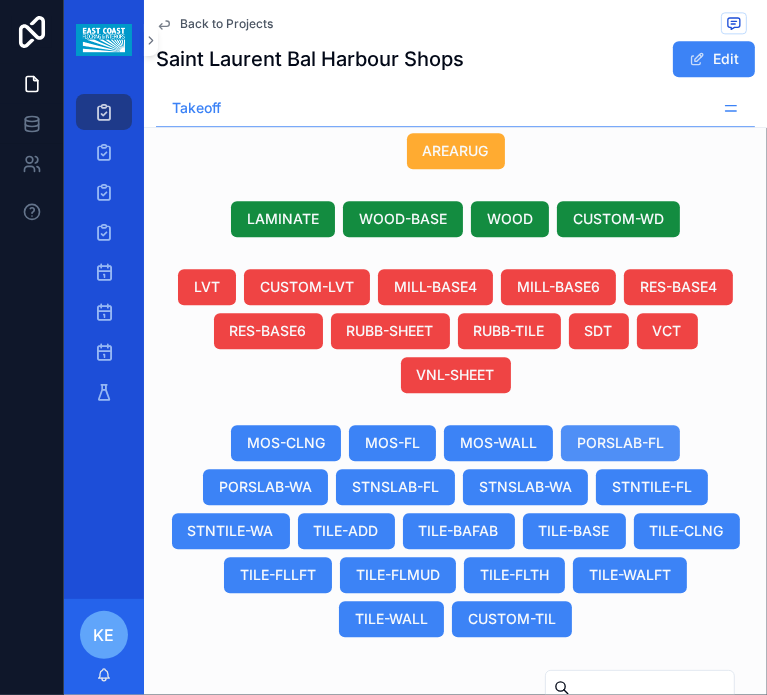 scroll, scrollTop: 2441, scrollLeft: 0, axis: vertical 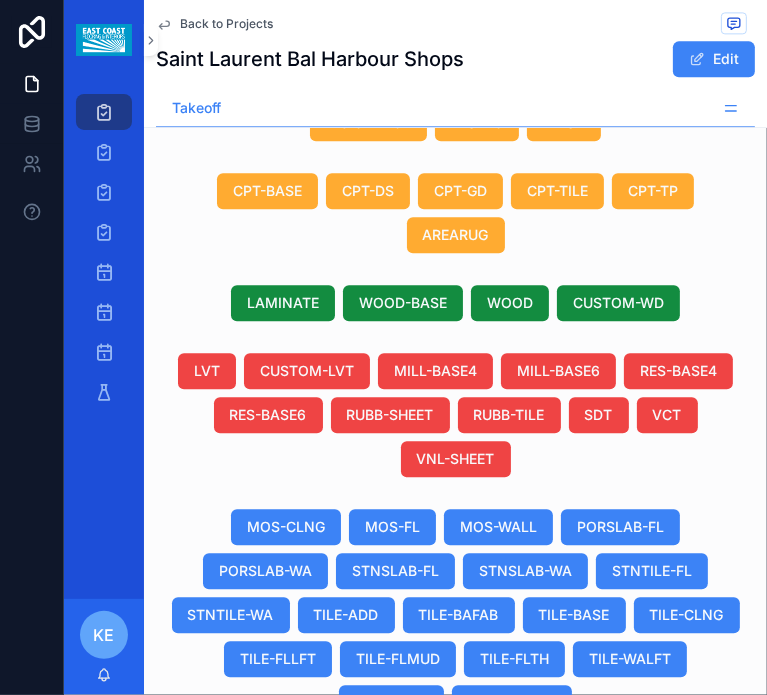 click on "All Tiled Outside Corners" at bounding box center (343, 977) 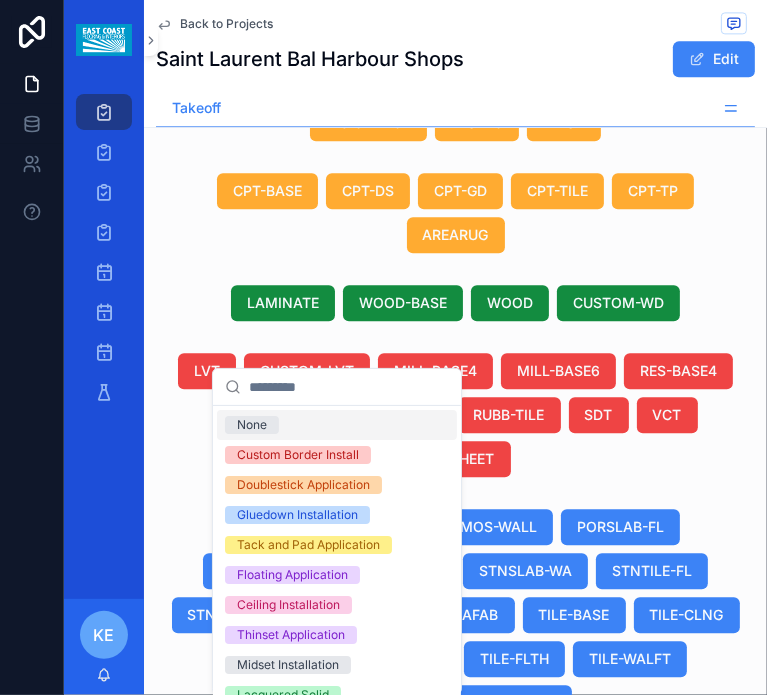click on "None" at bounding box center (252, 425) 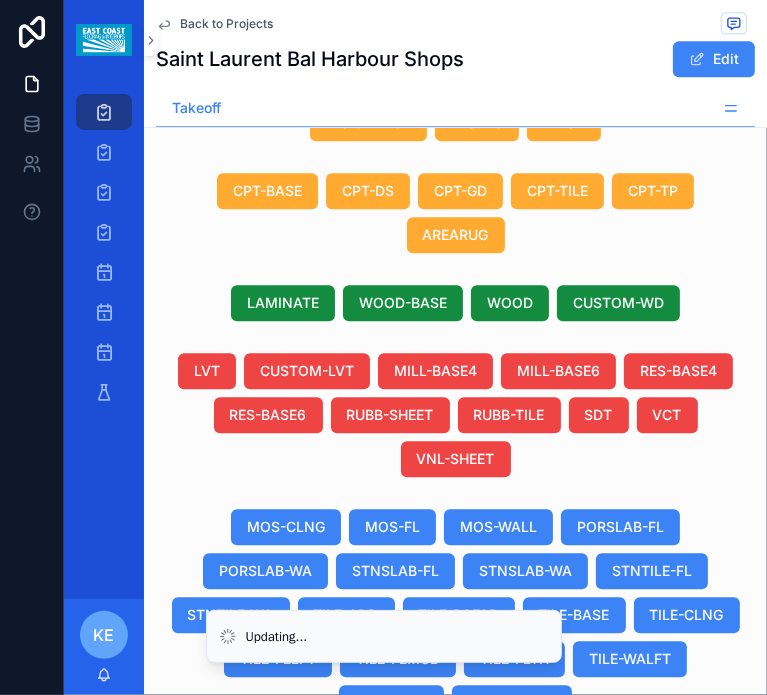 click on "All Tiled Outside Corners" at bounding box center [343, 886] 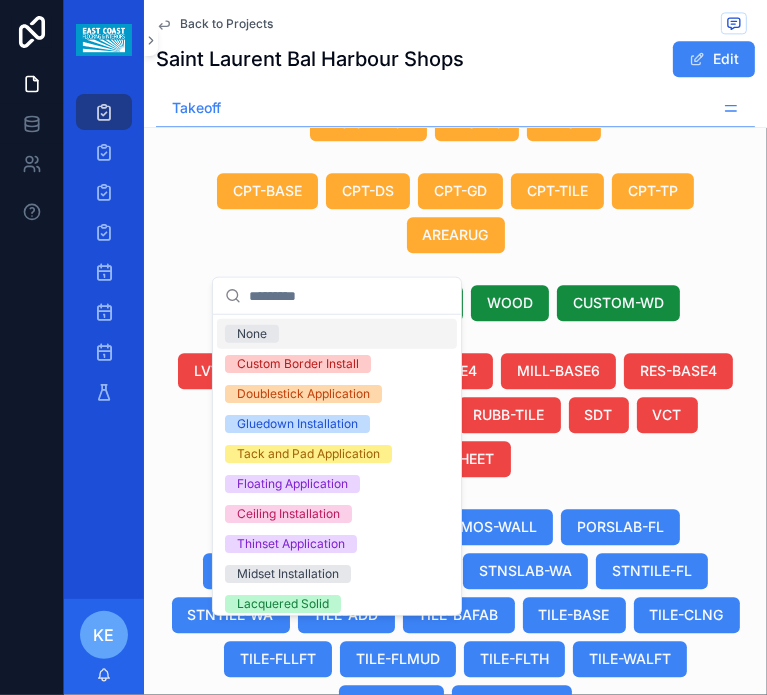 click on "None" at bounding box center [252, 334] 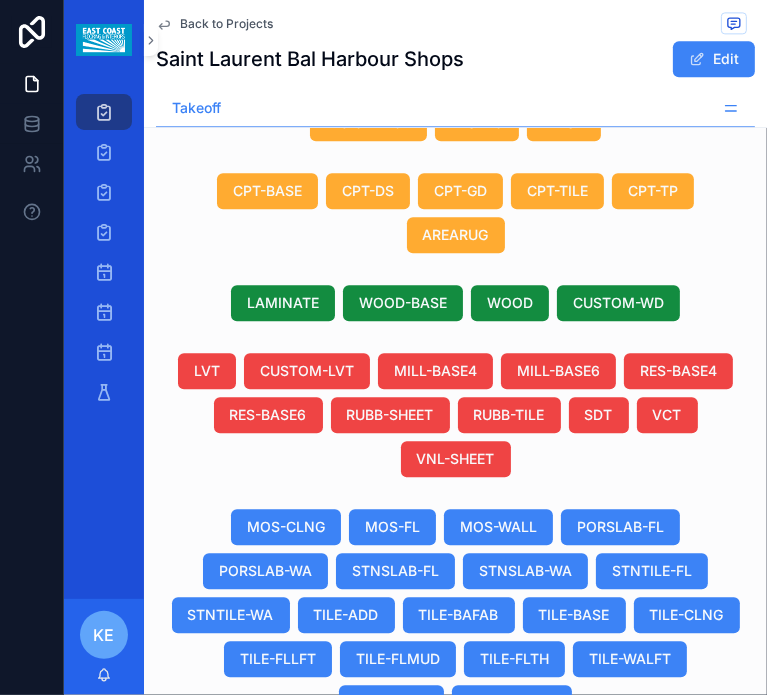 scroll, scrollTop: 0, scrollLeft: 1549, axis: horizontal 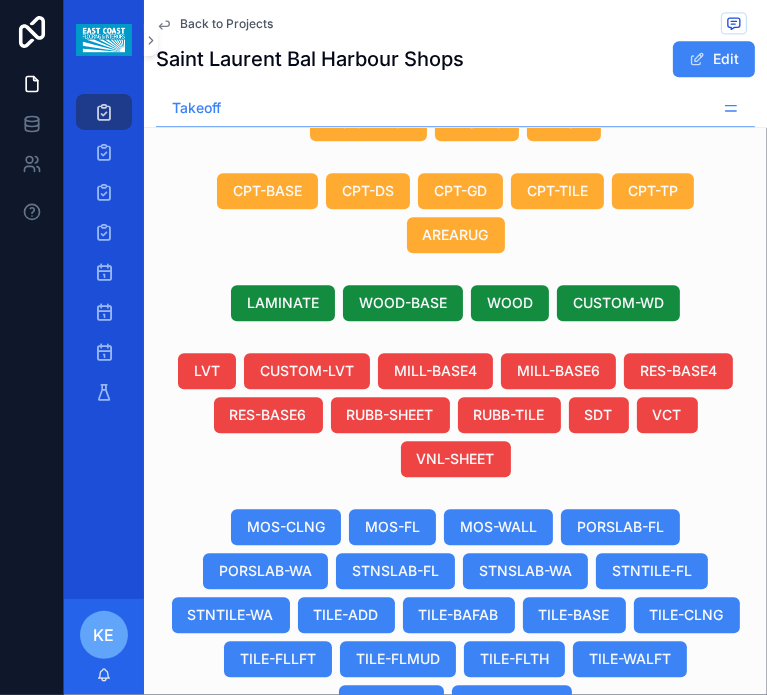 drag, startPoint x: 452, startPoint y: 648, endPoint x: 484, endPoint y: 651, distance: 32.140316 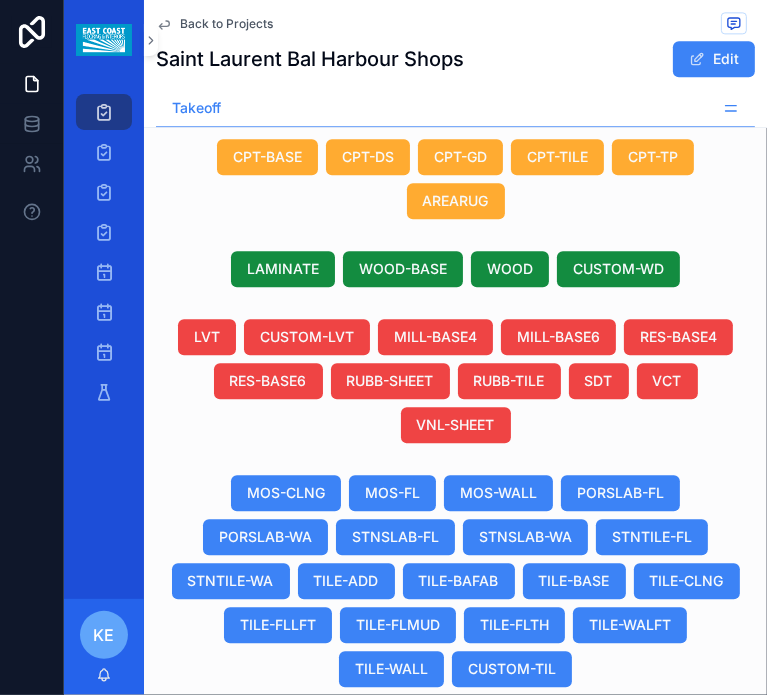 scroll, scrollTop: 2441, scrollLeft: 0, axis: vertical 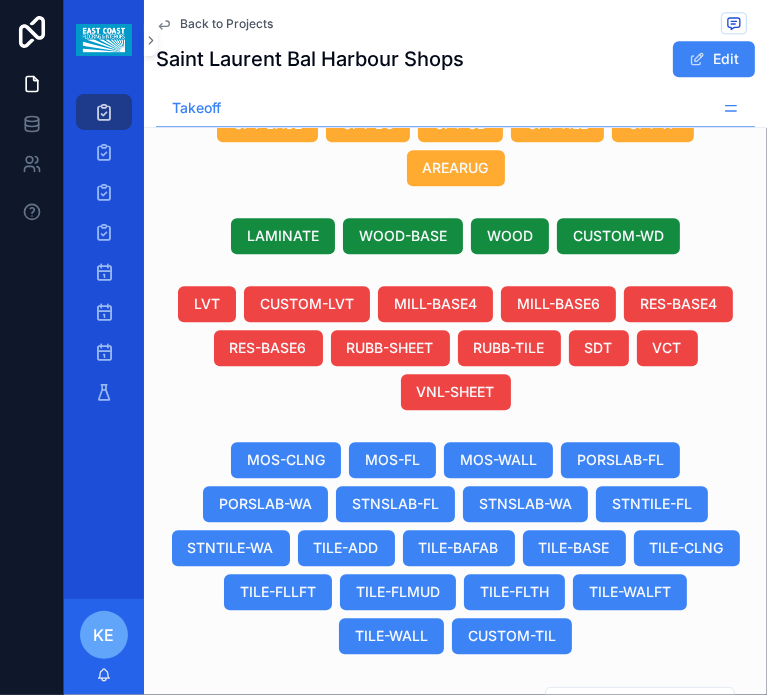click on "Back to Projects Saint Laurent Bal Harbour Shops Edit Takeoff Takeoff Pricing Schedule Generate Excel Project Saint Laurent Bal Harbour Shops Due Date -- Project Type New Construction Second Product List -- Client Brodson Construction Architect Atmosphere Design & Architecture, PLLC Designer -- Link to M2 Excel Open Excel Architect Address Valhalla [STATE] [POSTAL_CODE], [STATE] Project Address Space G-1145 and G-2335 [NUMBER] [STREET], [CITY], [STATE], [POSTAL_CODE], [COUNTRY] Designer Address , Bid Status Takeoff Finish Schedule STAIRS-CPT STAIRS-LAM STAIRS-LVT STAIRS-RUB STAIRS-TIL STAIRS-TRD STAIRS-WD FLASH DEMO-CPTDS DEMO-CPTGD DEMO-CPTTP DEMO-RES DEMO-TILE DEMO-WOOD LAB-LABOR MISC ATTIC-BASE ATTIC-CPT ATTIC-LVT ATTIC-RUBS ATTIC-RUBT ATTIC-SDT ATTIC-TILE ATTIC-VCT ATTIC-VNLS ATTIC-WOOD PREFAB-BEN PREFAB-CU5 PREFAB-CU8 PREFAB-NIC PREFAB-SHO ANTIFRACT CRACKSOUND PLYWOOD SOUND-LVT SOUND-WOOD WATERPROOF CURBS" at bounding box center [455, -521] 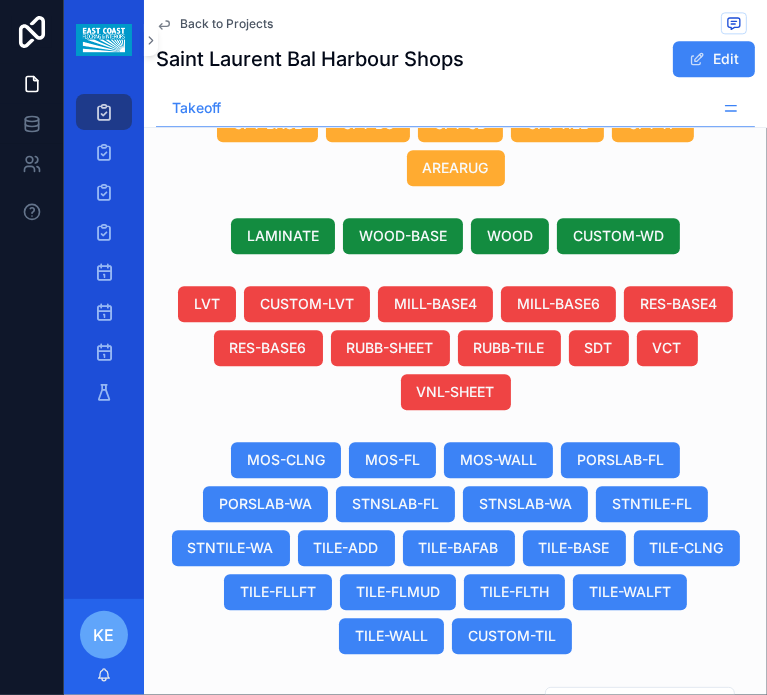 scroll, scrollTop: 223, scrollLeft: 1765, axis: both 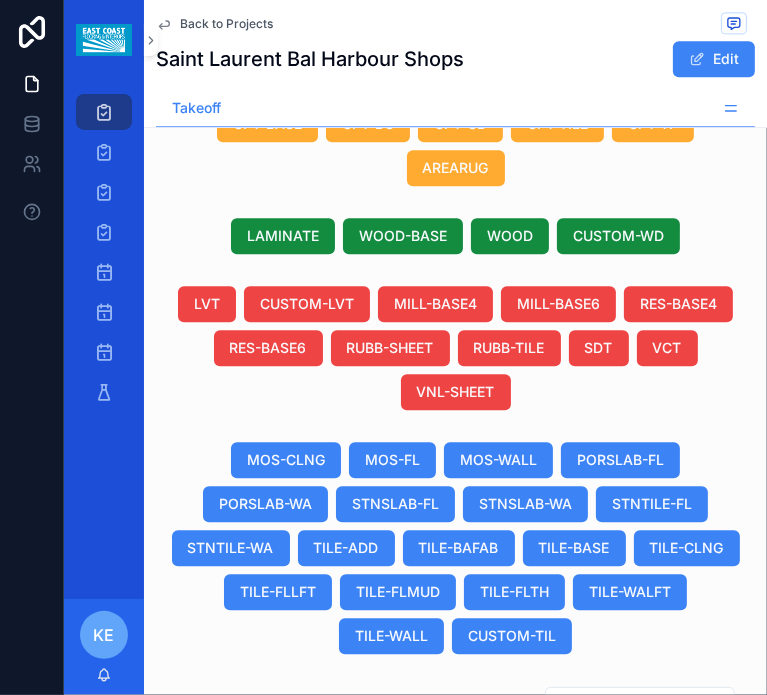 drag, startPoint x: 515, startPoint y: 615, endPoint x: 472, endPoint y: 600, distance: 45.54119 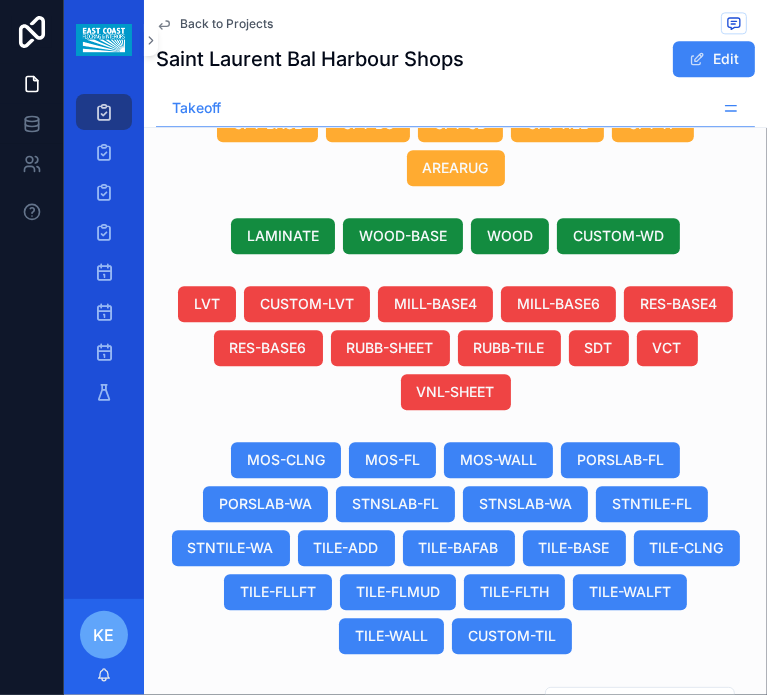 scroll, scrollTop: 368, scrollLeft: 1765, axis: both 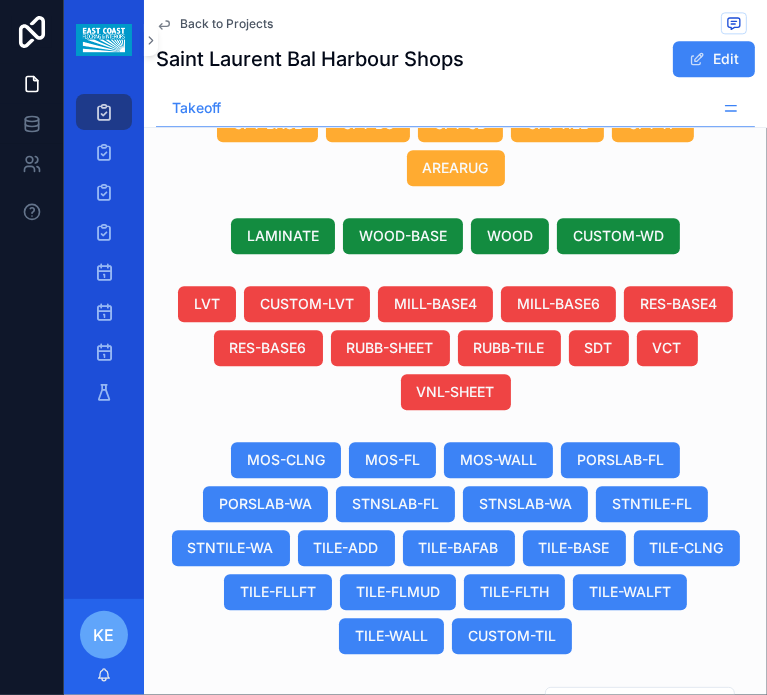 click on "Showing 14 of 14 results" at bounding box center [488, 1230] 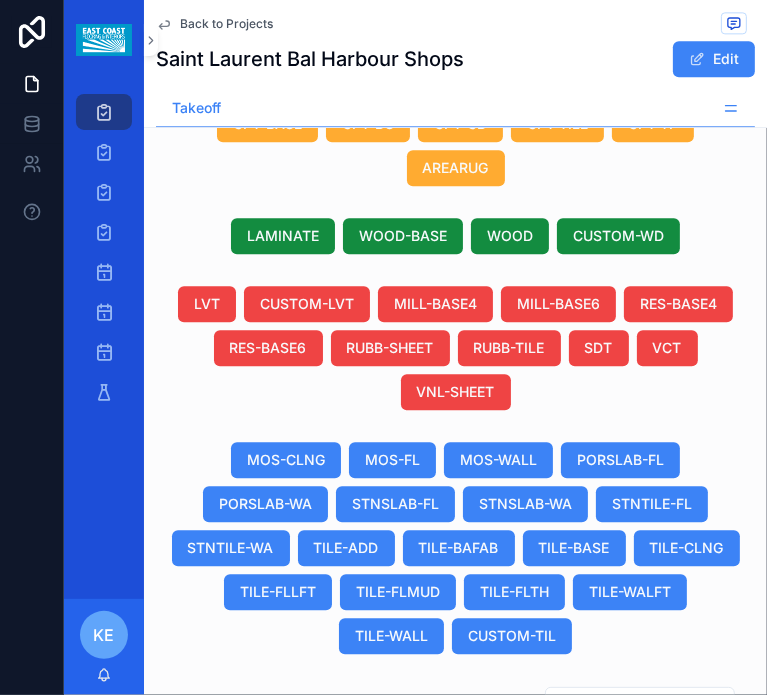 scroll, scrollTop: 368, scrollLeft: 1263, axis: both 